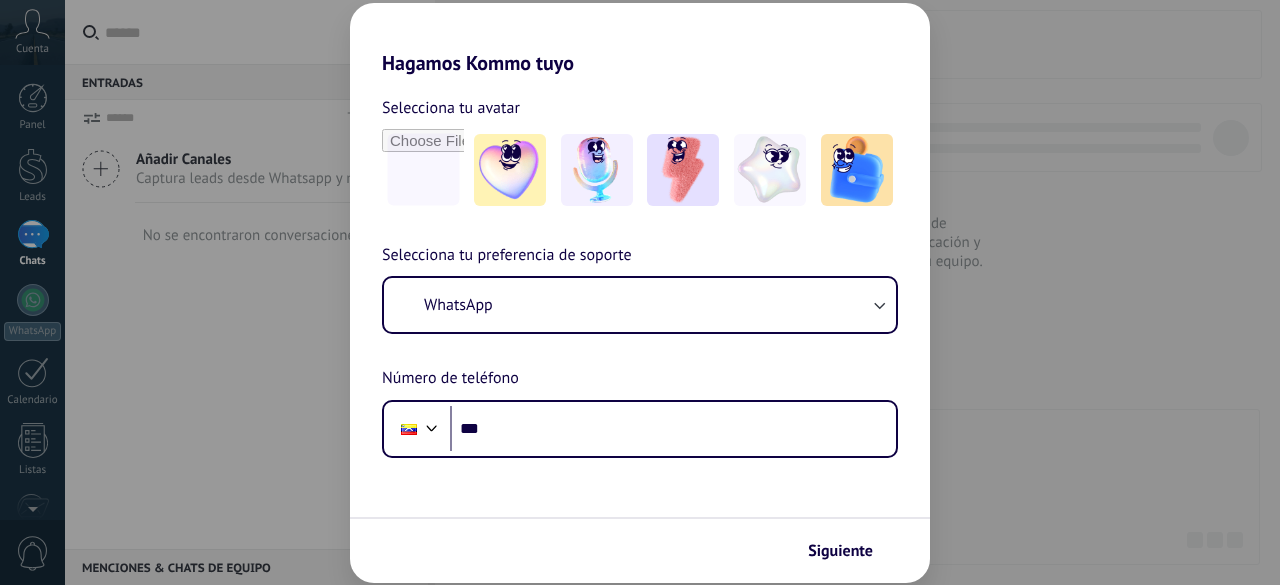 scroll, scrollTop: 0, scrollLeft: 0, axis: both 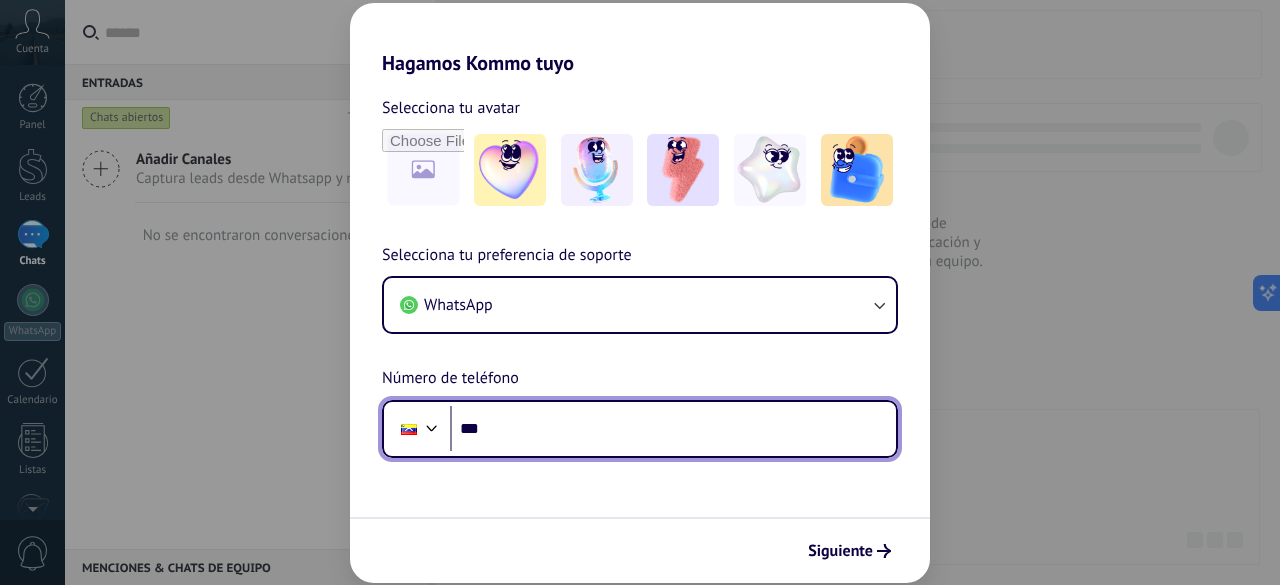click on "***" at bounding box center [673, 429] 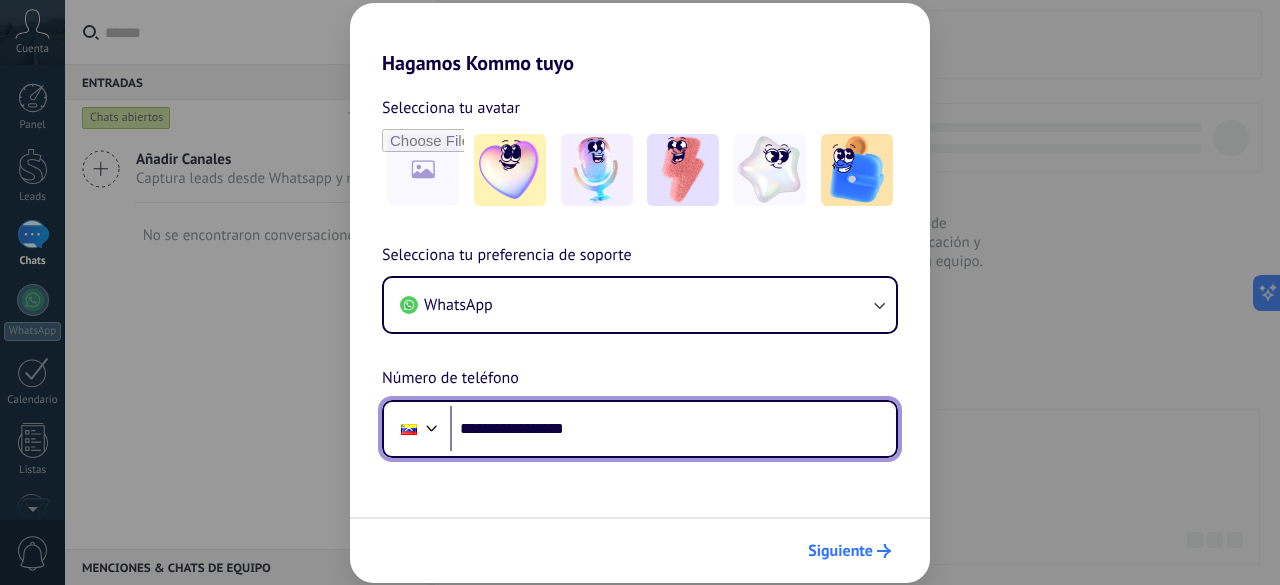 type on "**********" 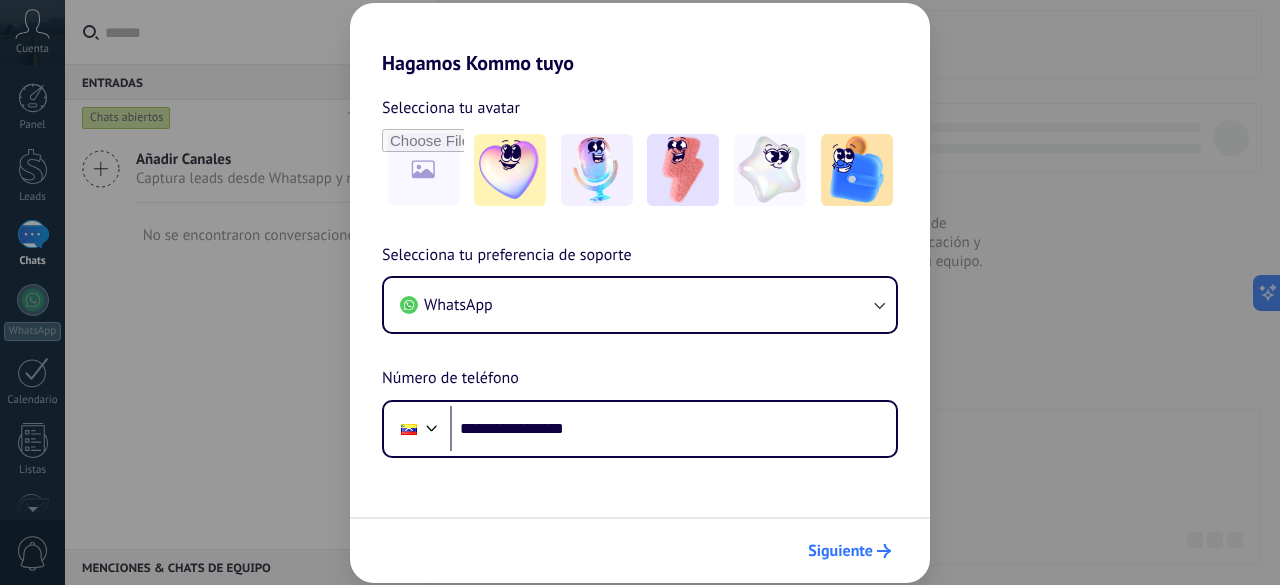 click on "Siguiente" at bounding box center (840, 551) 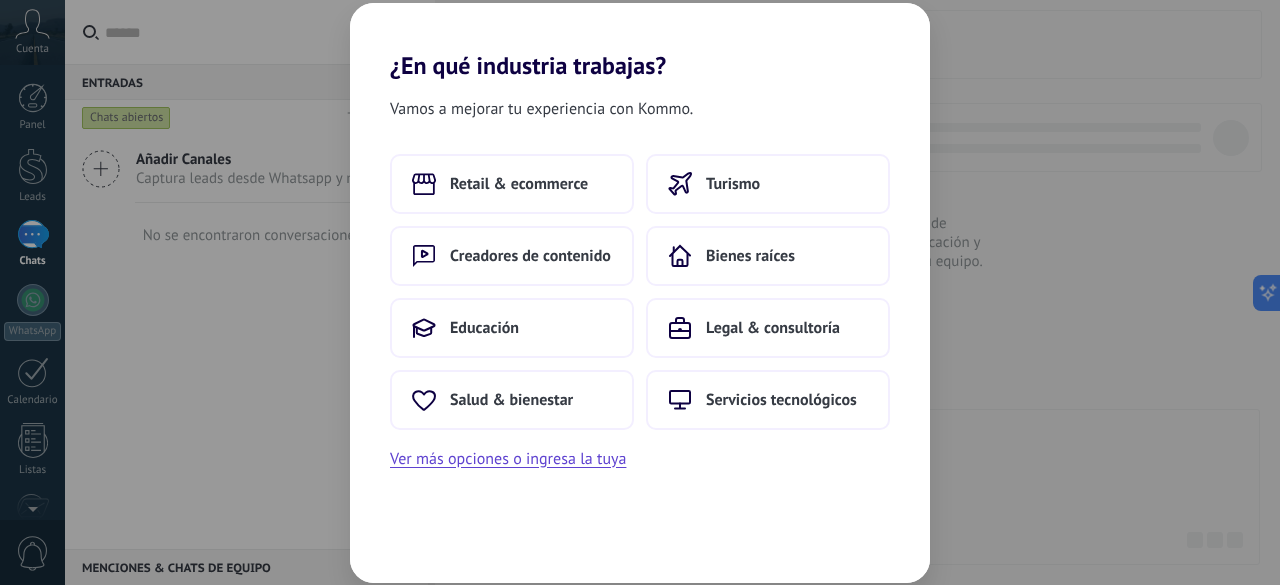 click on "Vamos a mejorar tu experiencia con Kommo. Retail & ecommerce Turismo Creadores de contenido Bienes raíces Educación Legal & consultoría Salud & bienestar Servicios tecnológicos Ver más opciones o ingresa la tuya" at bounding box center [640, 331] 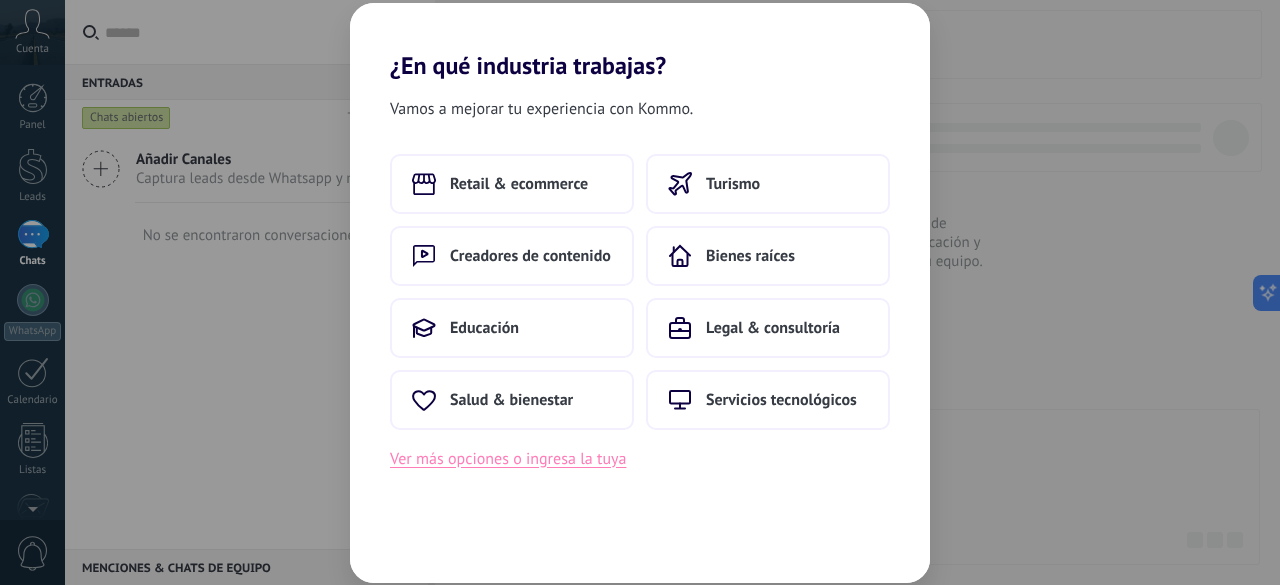click on "Ver más opciones o ingresa la tuya" at bounding box center [508, 459] 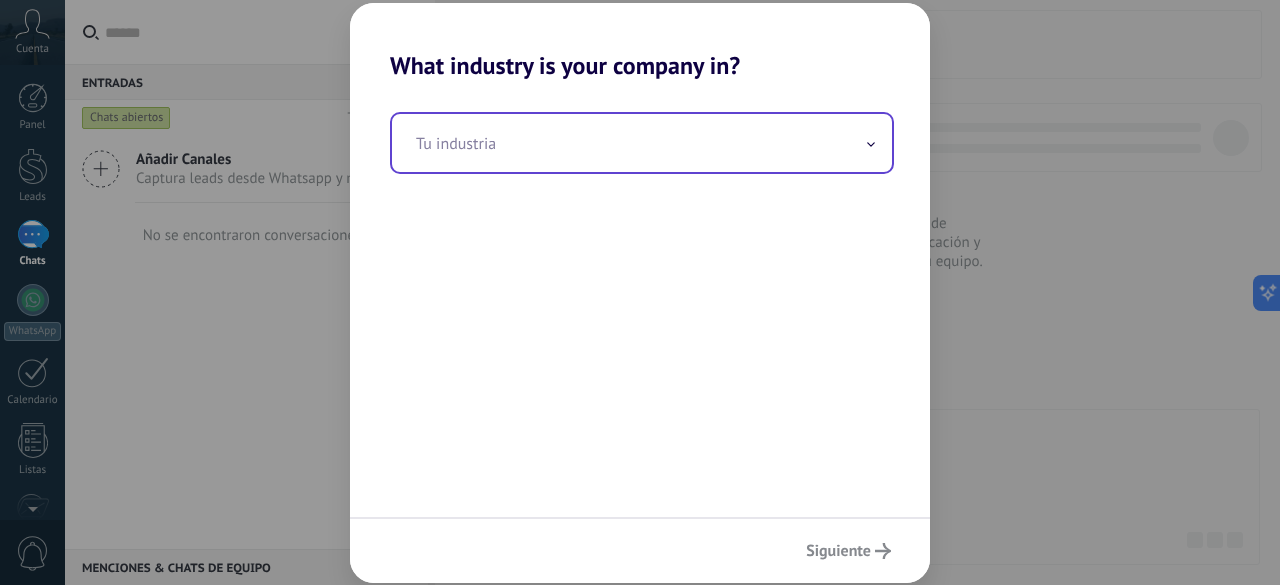 click at bounding box center [642, 143] 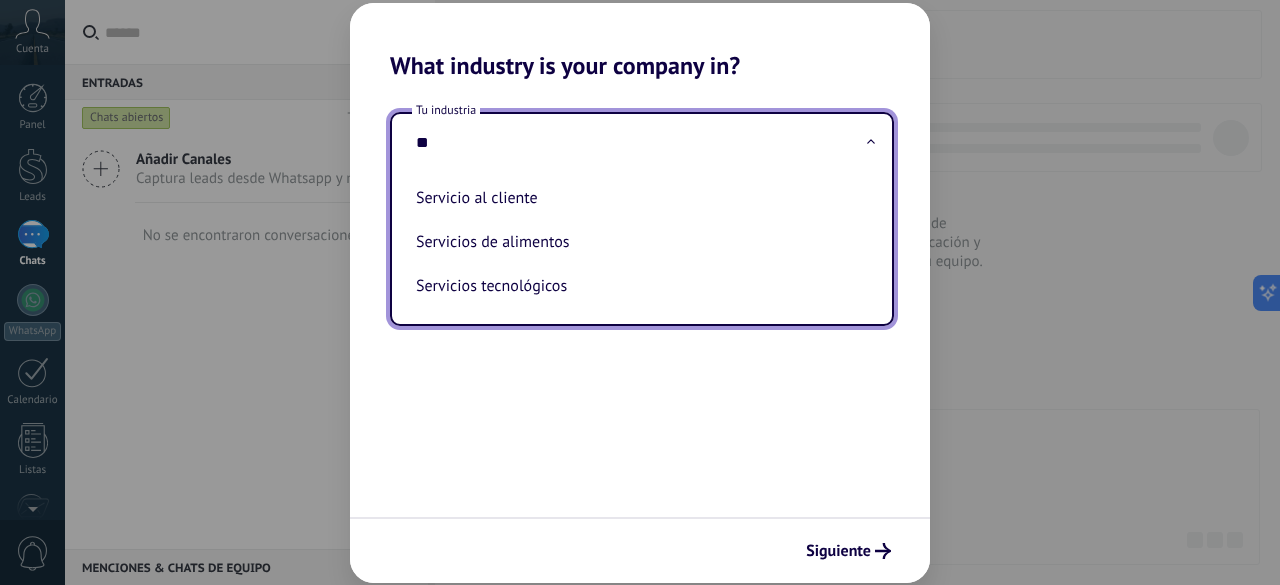 type on "*" 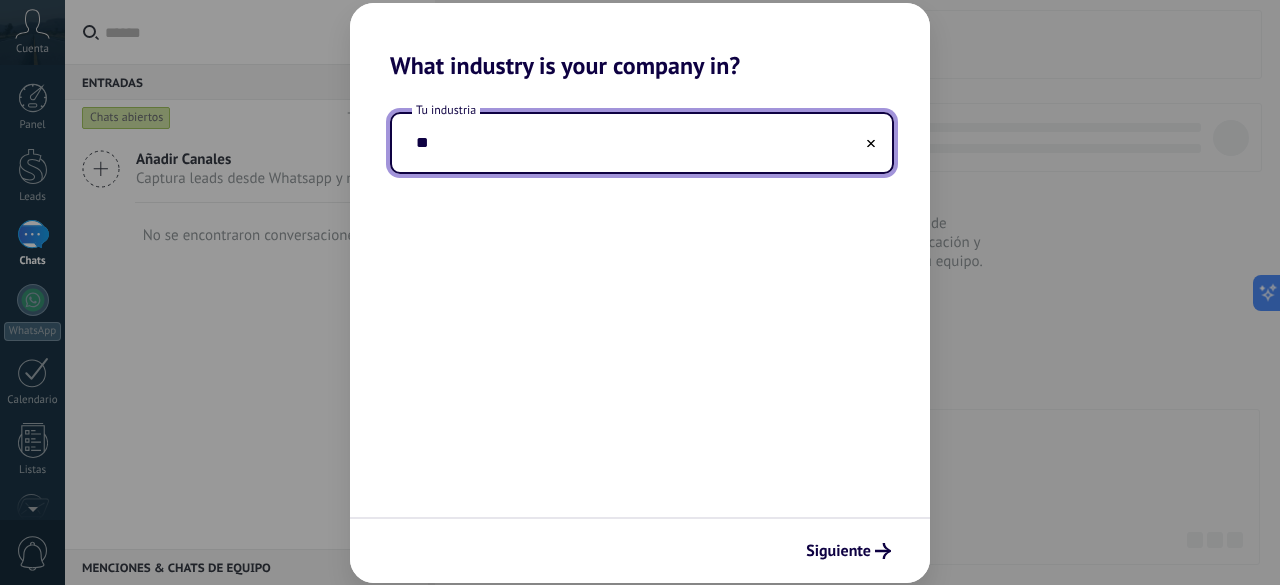 type on "*" 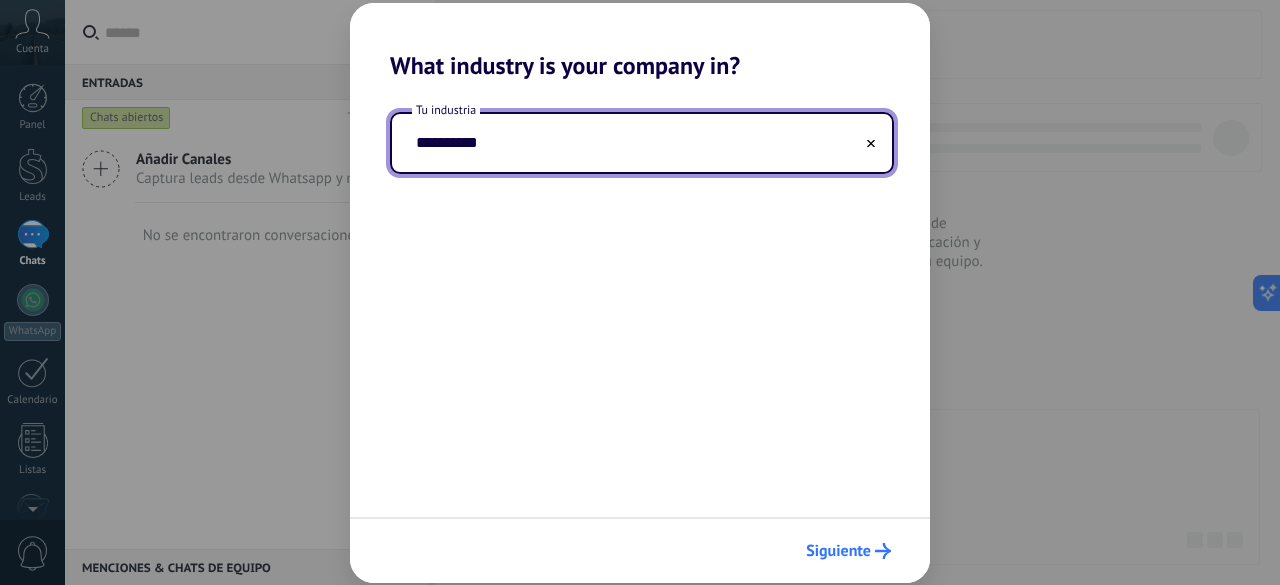 type on "**********" 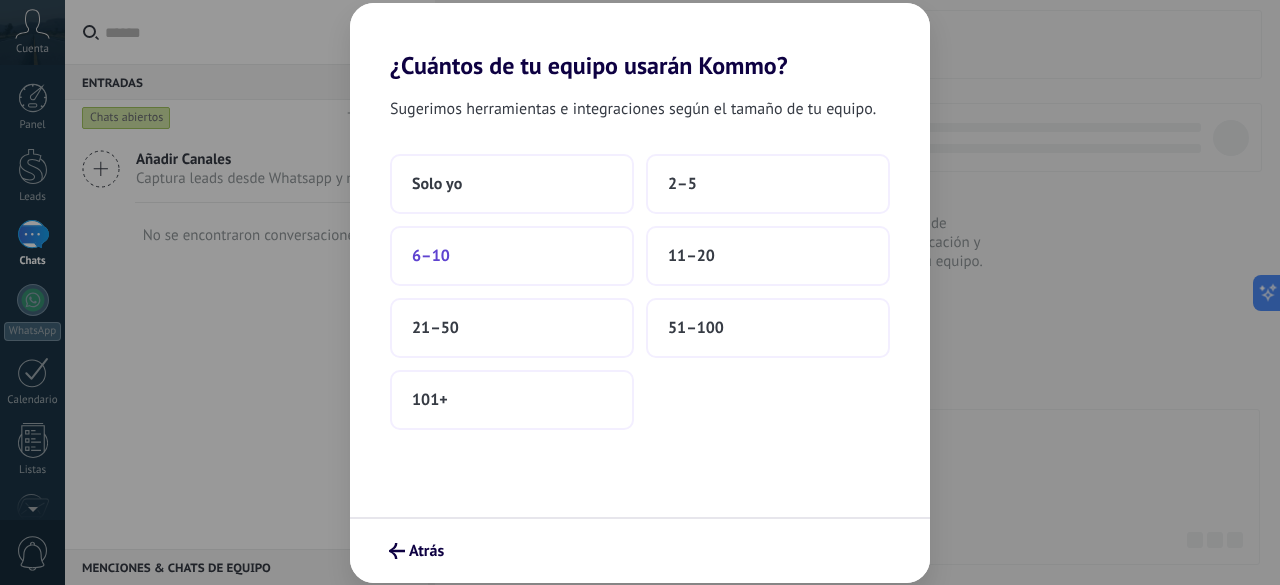 click on "6–10" at bounding box center (512, 256) 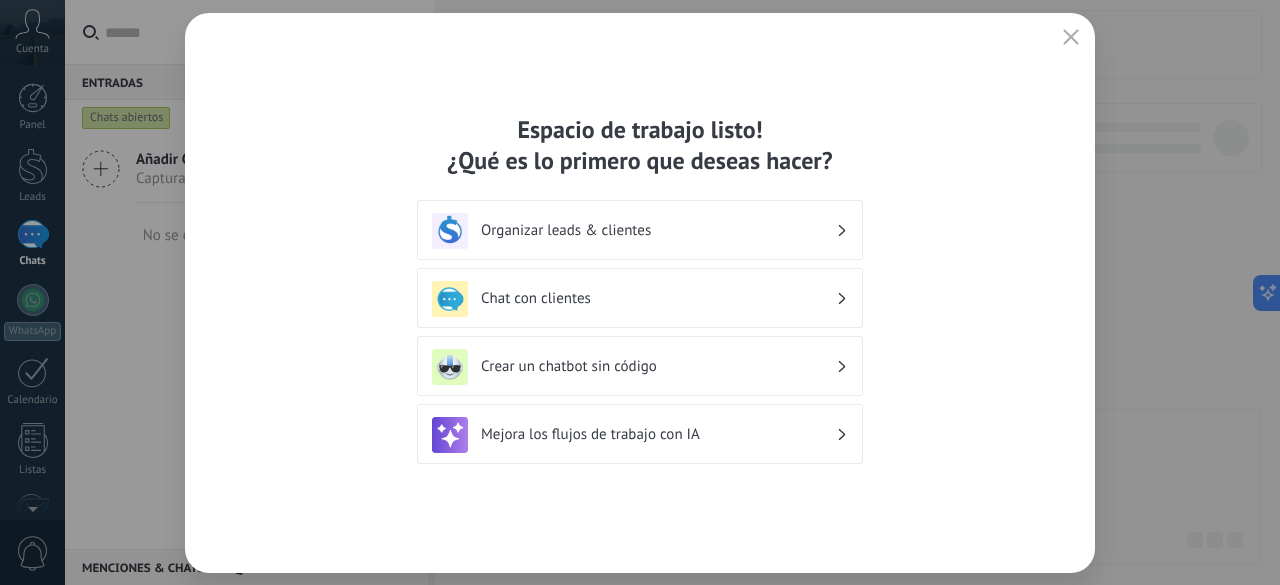 click on "Organizar leads & clientes" at bounding box center (658, 230) 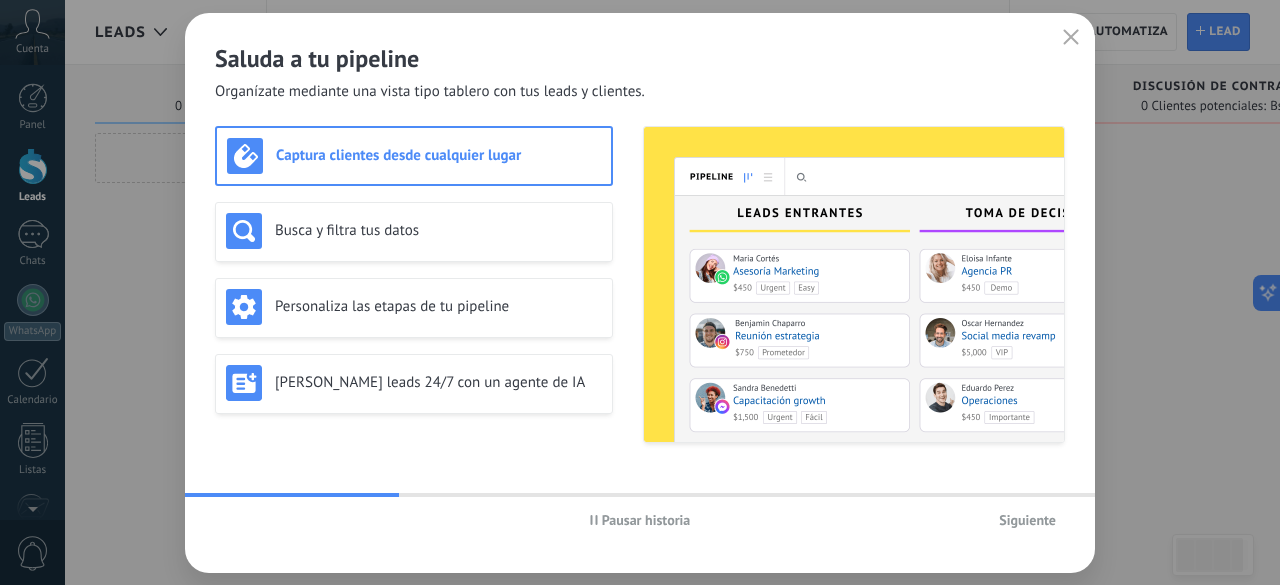 click on "Siguiente" at bounding box center (1027, 520) 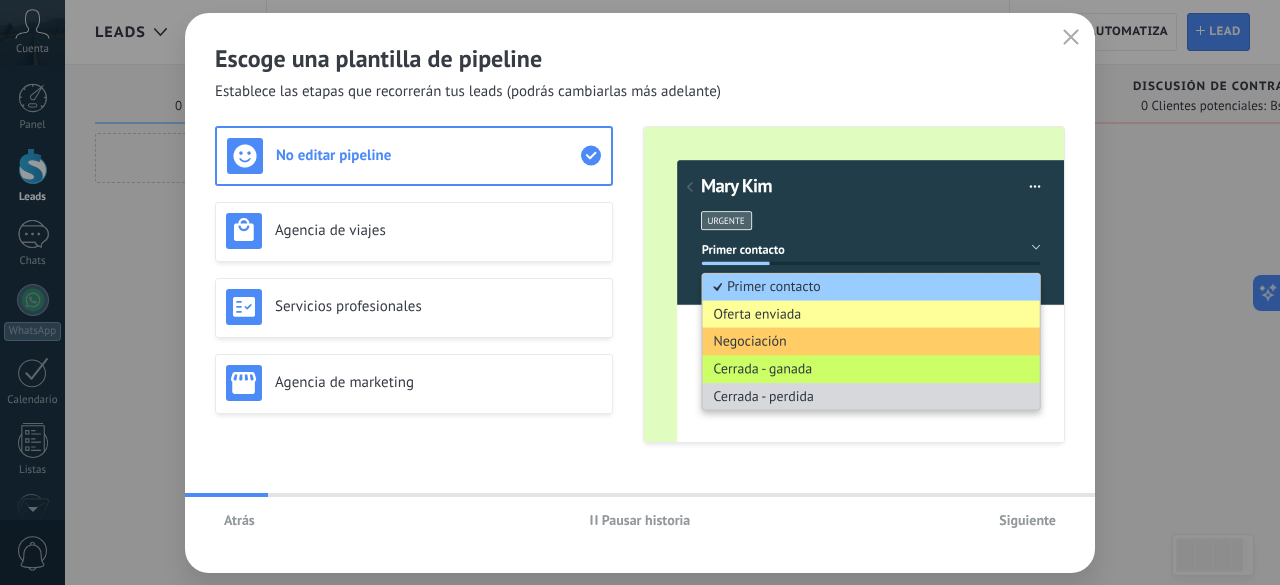 click on "Siguiente" at bounding box center (1027, 520) 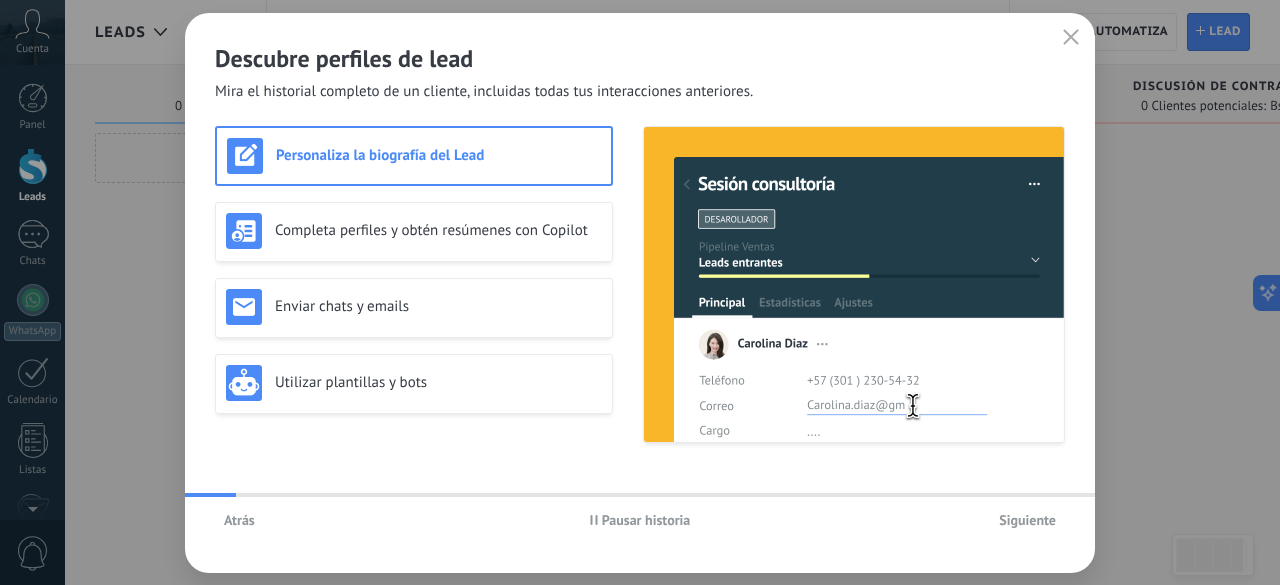click on "Siguiente" at bounding box center [1027, 520] 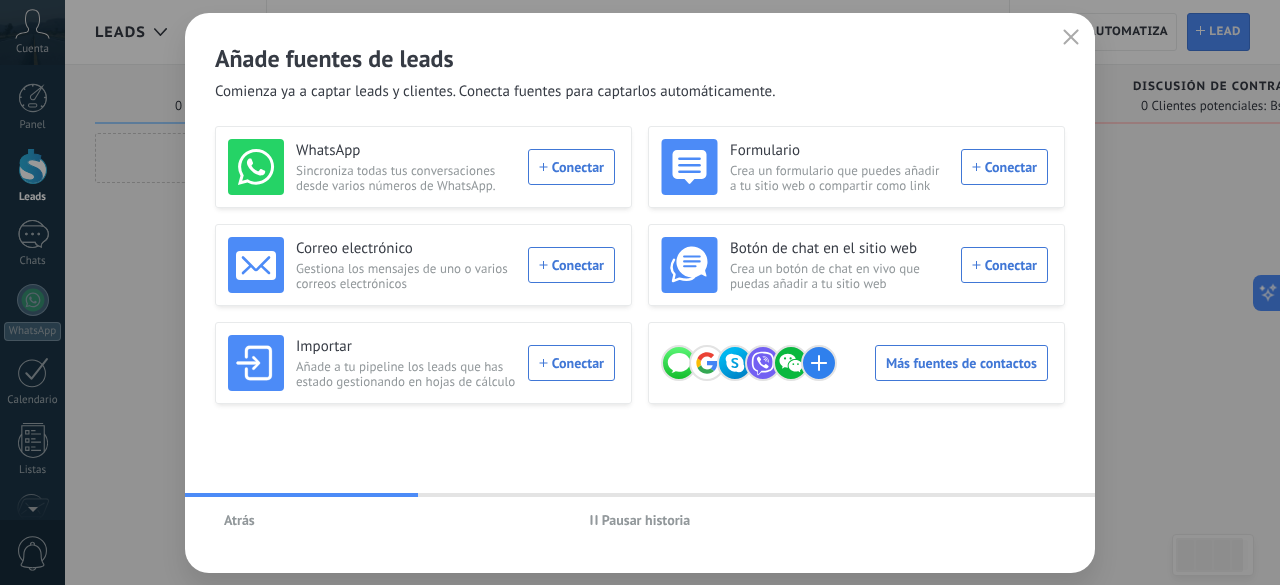 click 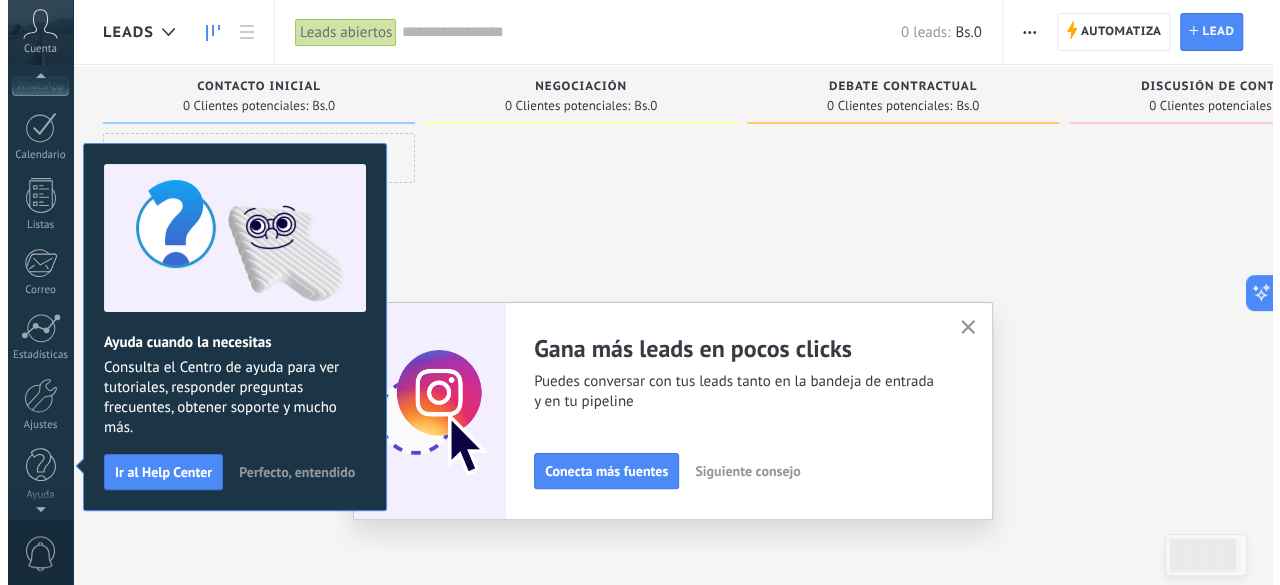 scroll, scrollTop: 0, scrollLeft: 0, axis: both 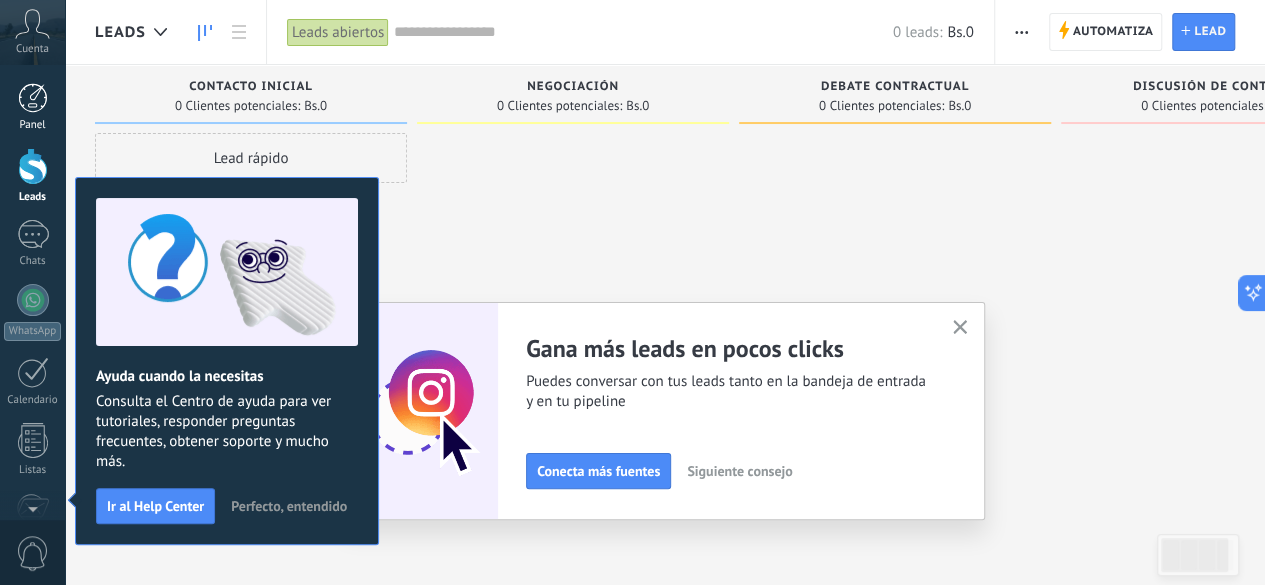 click at bounding box center (33, 98) 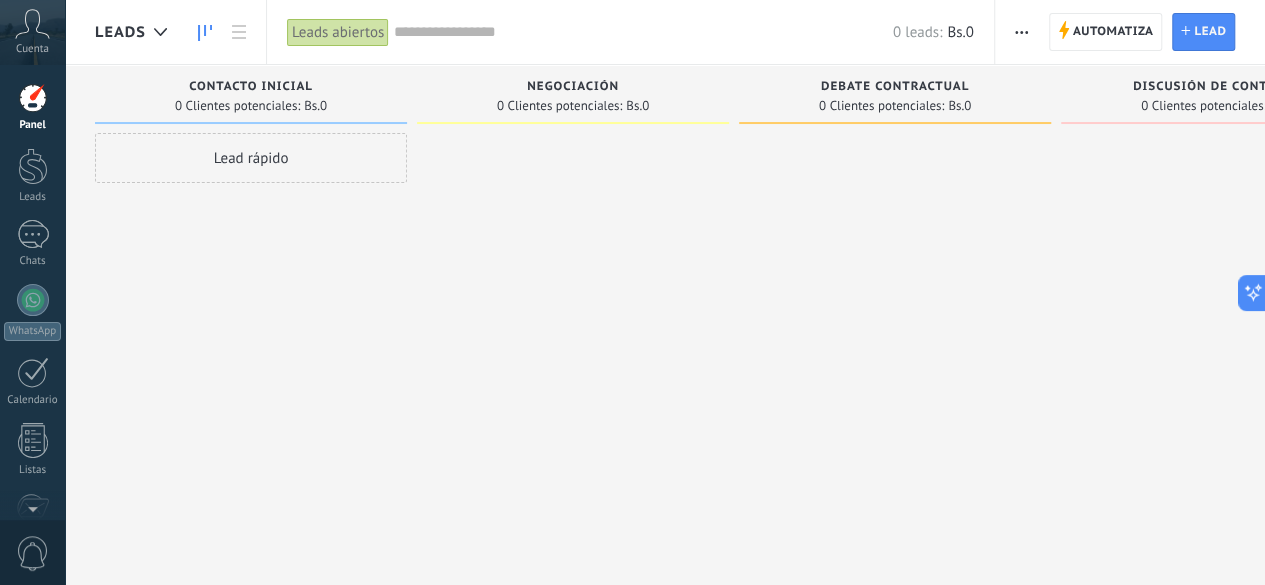 click on "Cuenta" at bounding box center (32, 49) 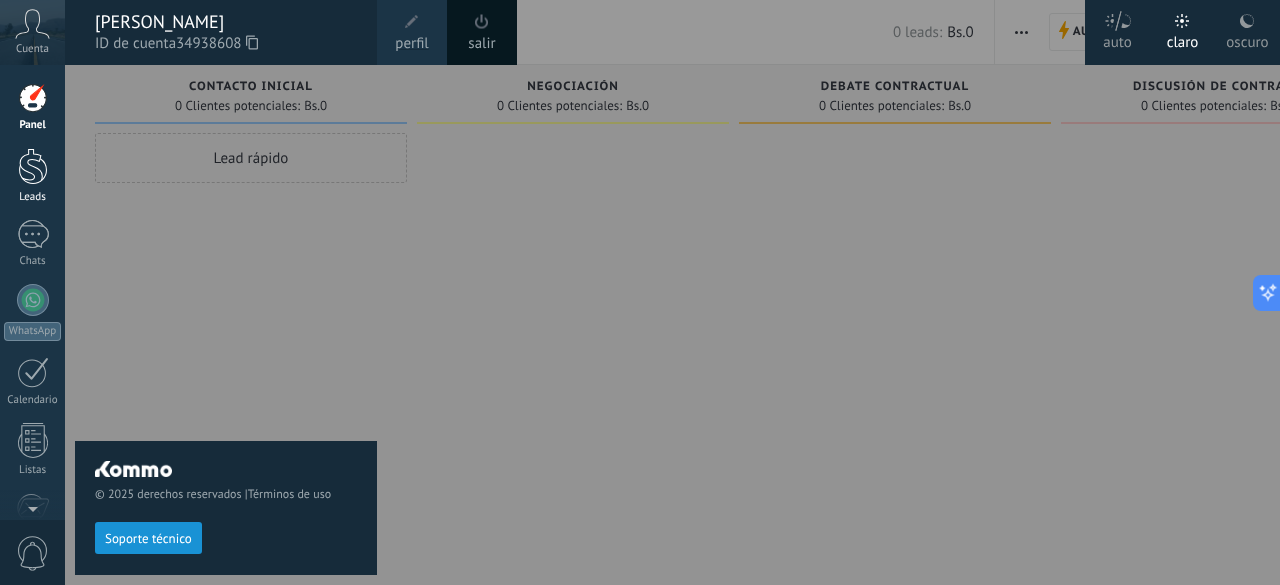 click at bounding box center [33, 166] 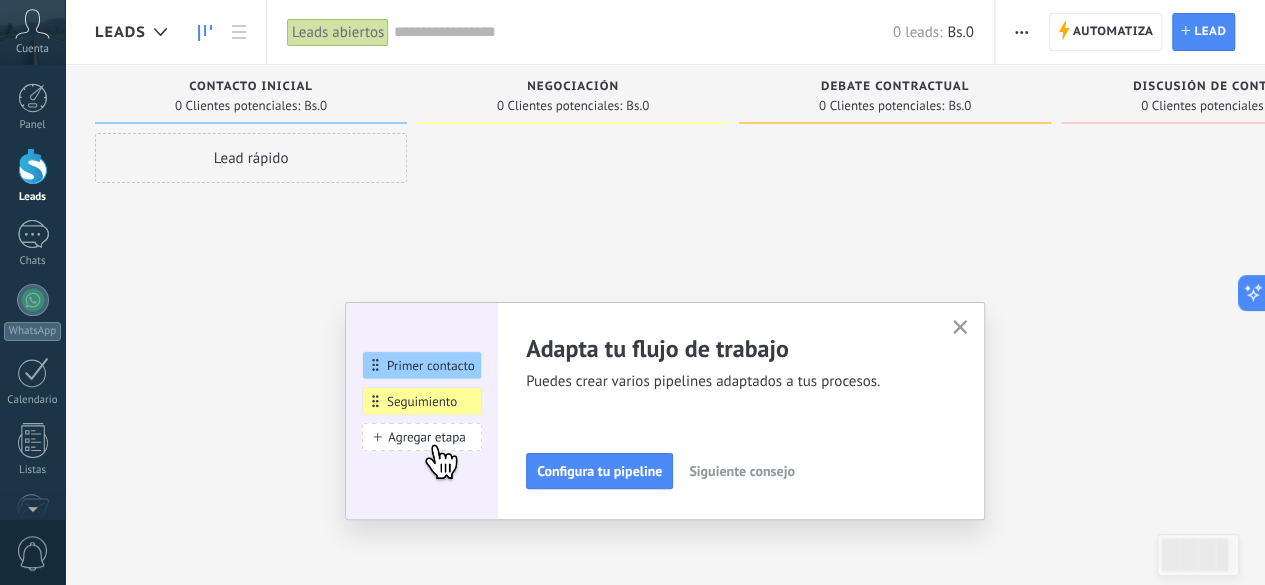 click 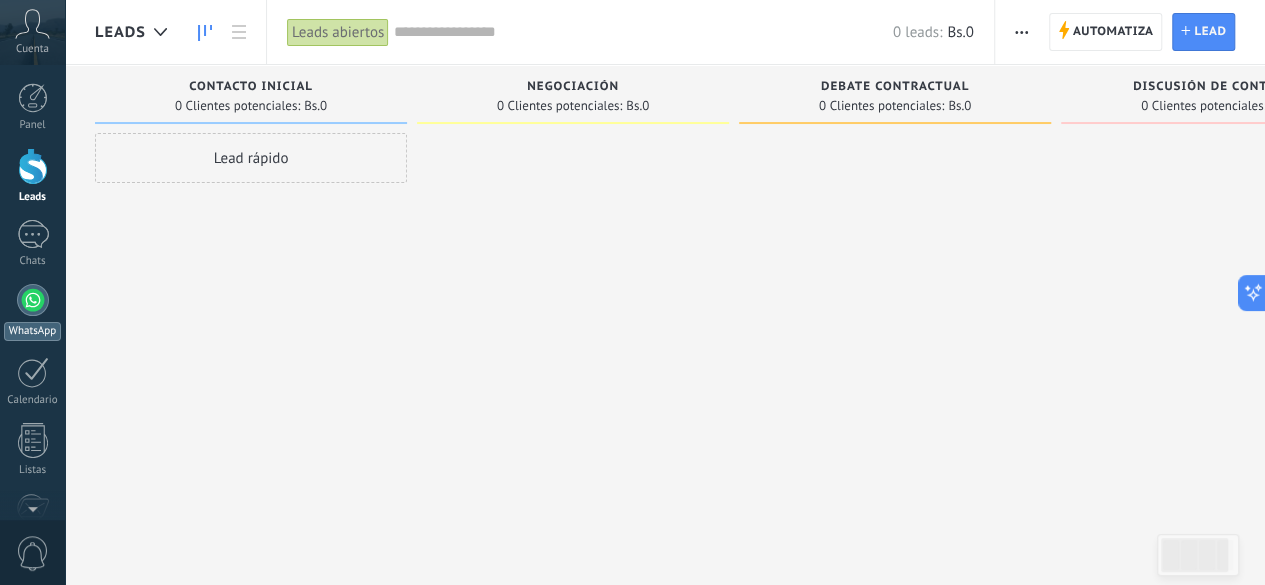 click at bounding box center (33, 300) 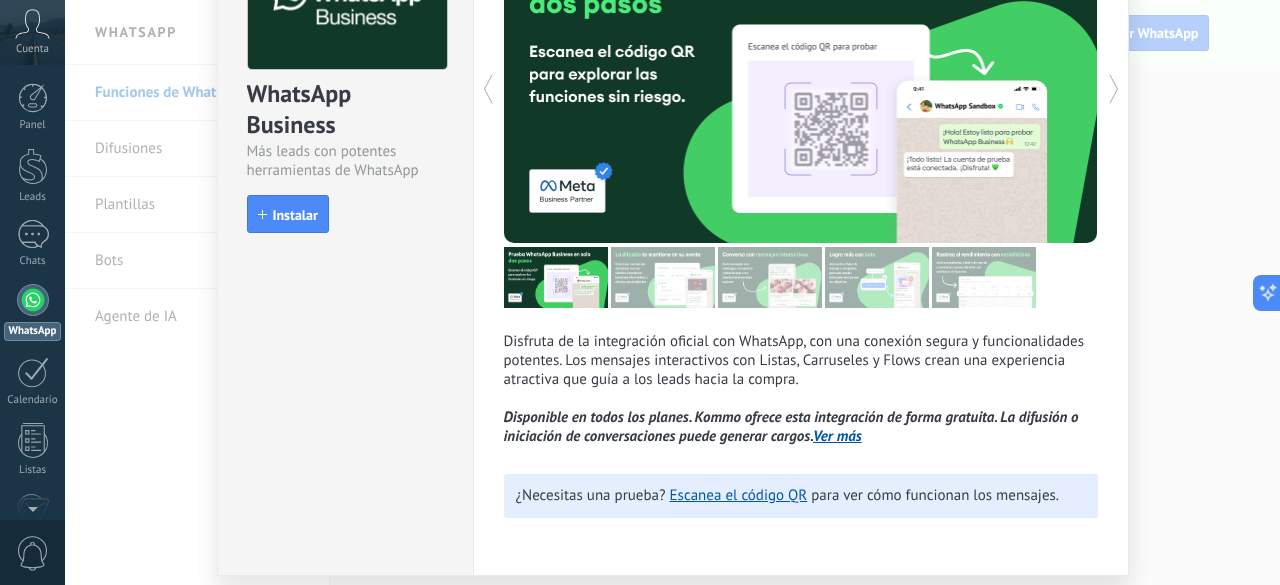 scroll, scrollTop: 233, scrollLeft: 0, axis: vertical 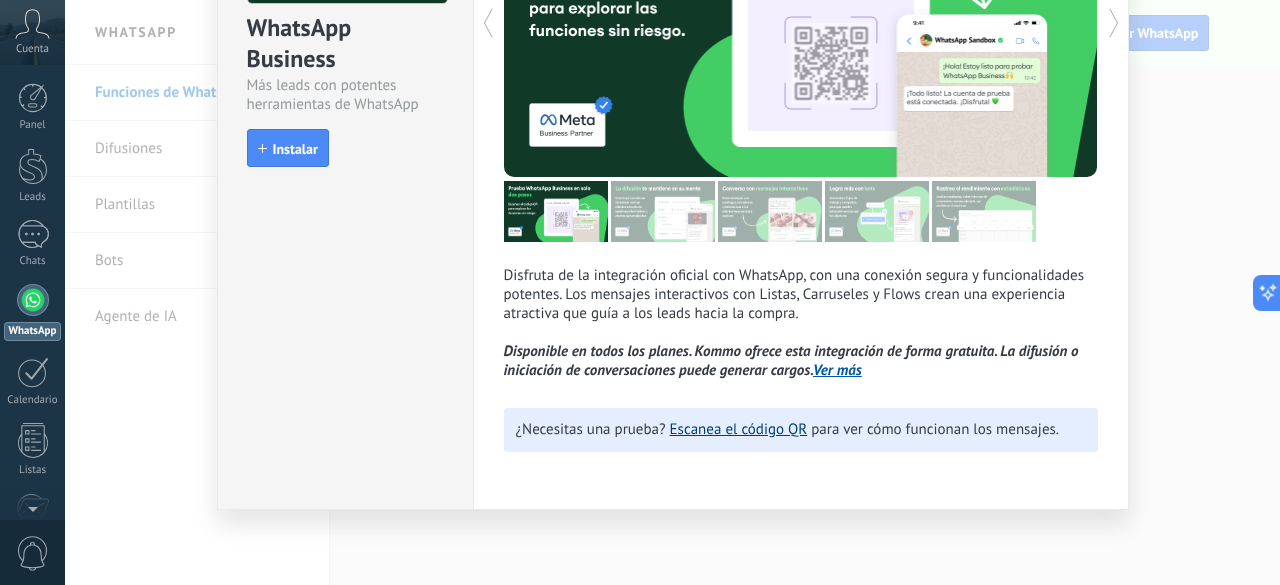 click on "Escanea el código QR" at bounding box center (739, 429) 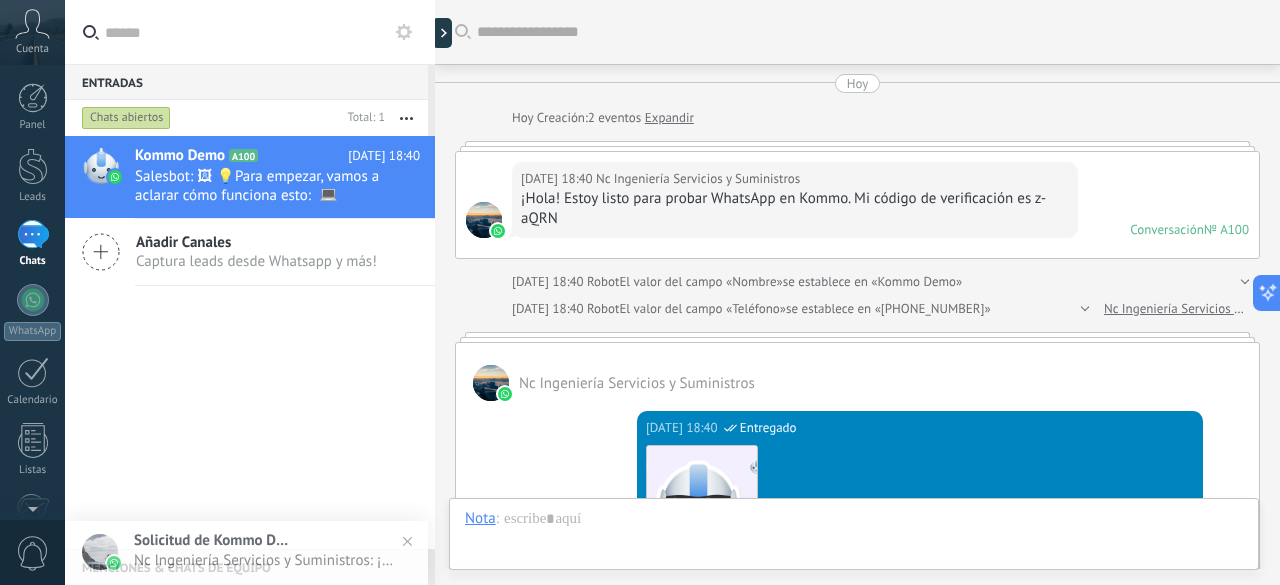 scroll, scrollTop: 815, scrollLeft: 0, axis: vertical 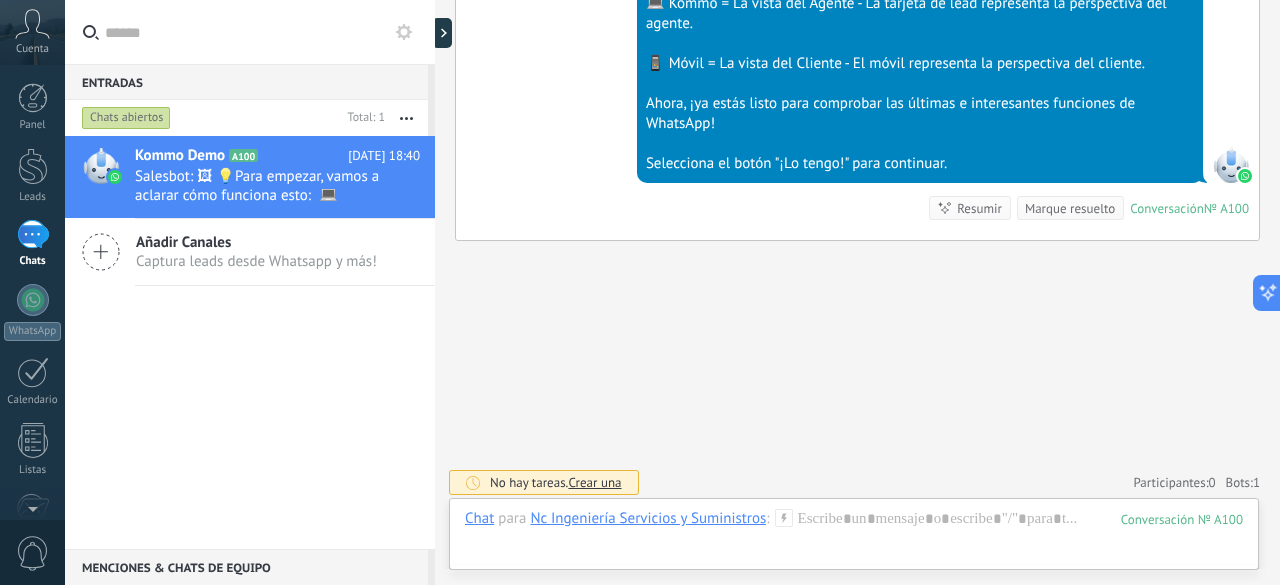 click on "Crear una" at bounding box center [594, 482] 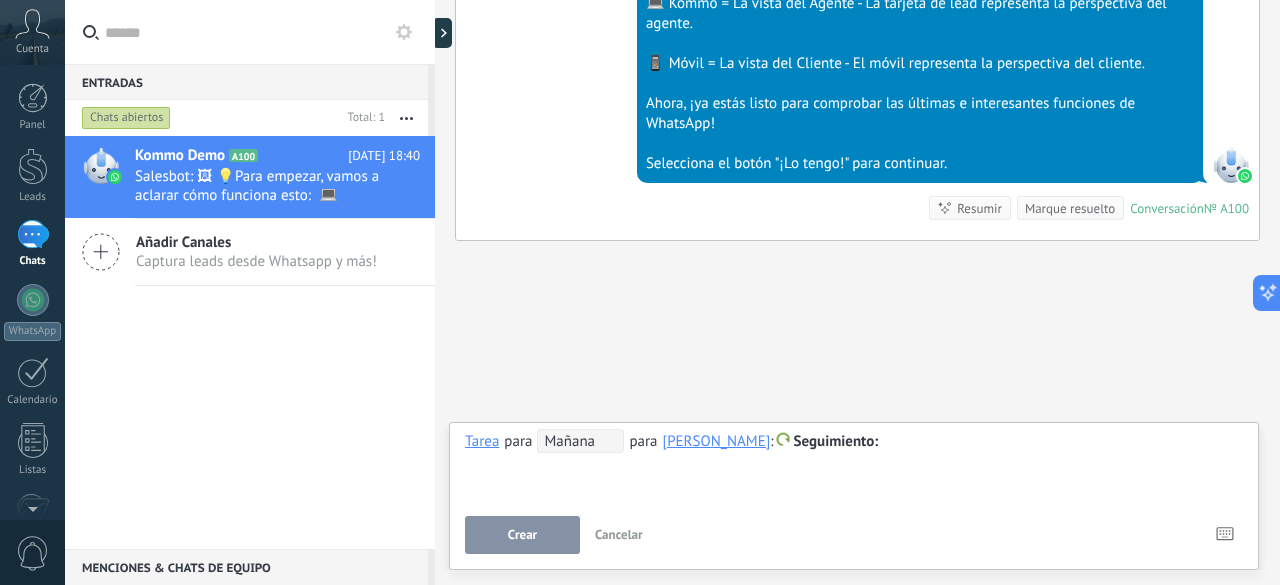 click on "Cancelar" at bounding box center (619, 535) 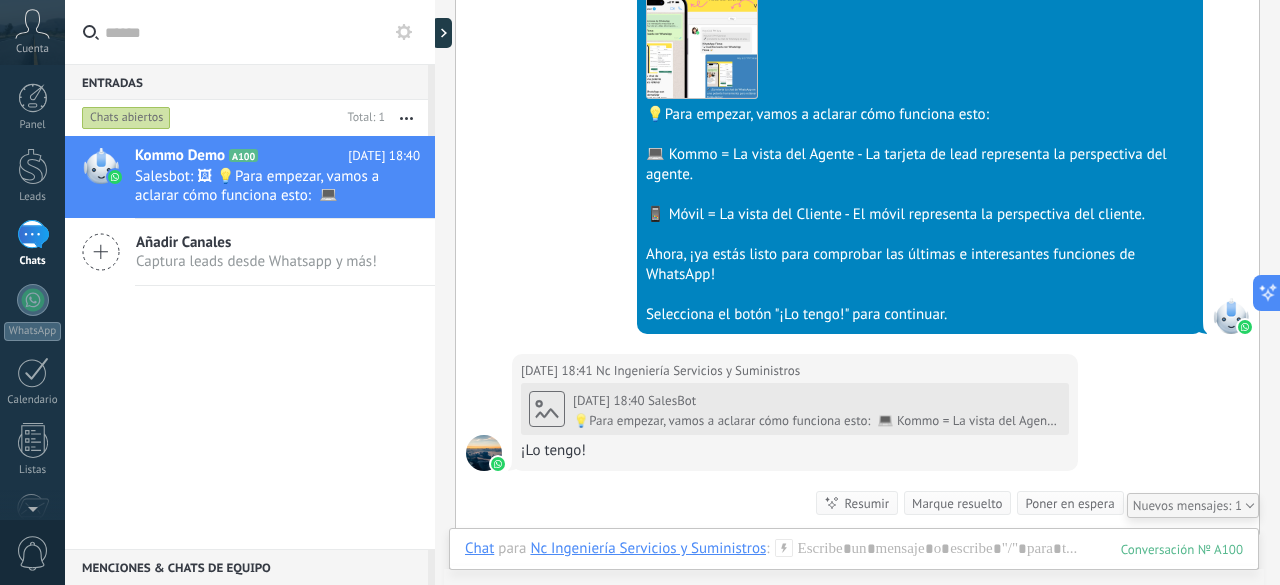 scroll, scrollTop: 841, scrollLeft: 0, axis: vertical 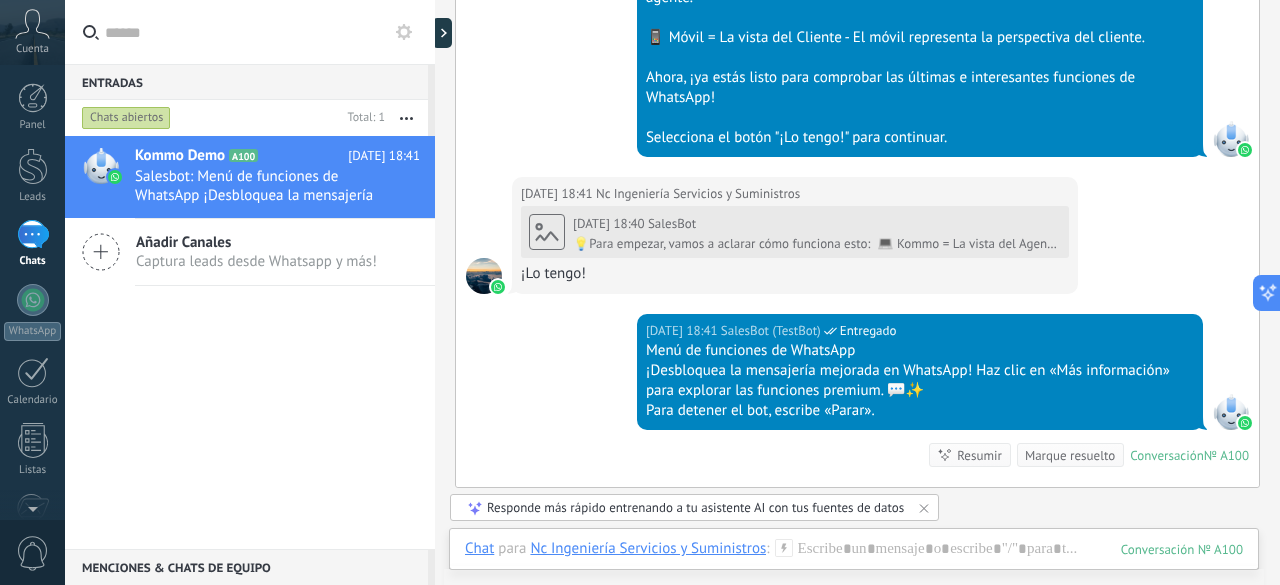 click on "Añadir Canales" at bounding box center (256, 242) 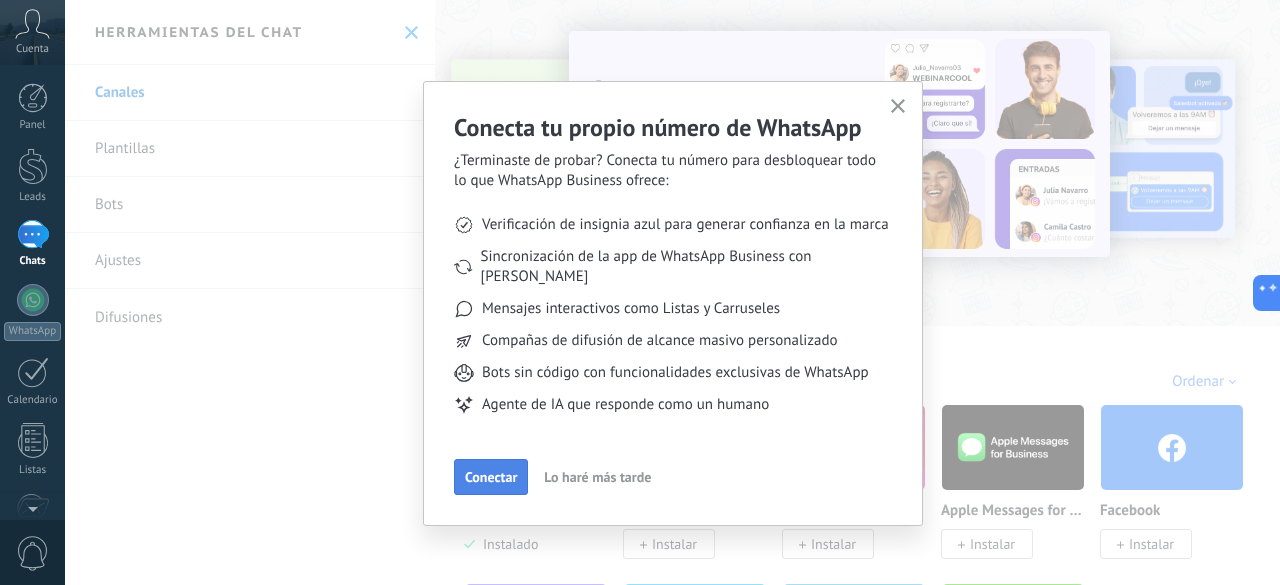 click on "Conectar" at bounding box center (491, 477) 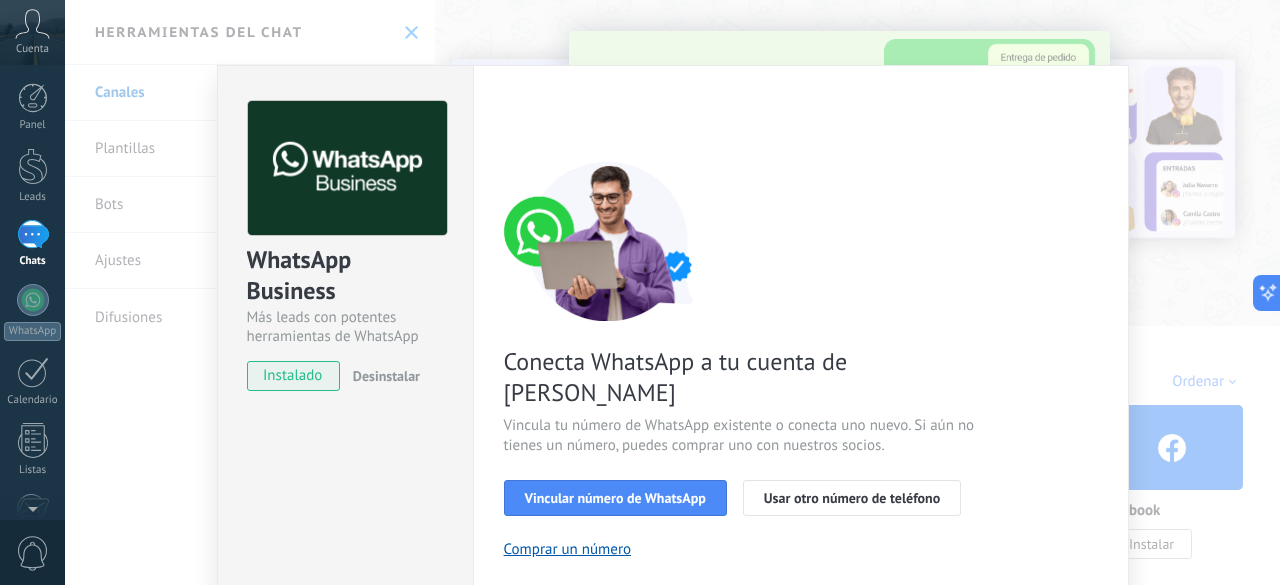 click on "WhatsApp Business Más leads con potentes herramientas de WhatsApp instalado Desinstalar Configuraciones Autorizaciones Esta pestaña registra a los usuarios que han concedido acceso a las integración a esta cuenta. Si deseas remover la posibilidad que un usuario pueda enviar solicitudes a la cuenta en nombre de esta integración, puedes revocar el acceso. Si el acceso a todos los usuarios es revocado, la integración dejará de funcionar. Esta aplicacion está instalada, pero nadie le ha dado acceso aun. WhatsApp Cloud API más _:  Guardar < Volver 1 Seleccionar aplicación 2 Conectar Facebook  3 Finalizar configuración Conecta WhatsApp a tu cuenta de Kommo Vincula tu número de WhatsApp existente o conecta uno nuevo. Si aún no tienes un número, puedes comprar uno con nuestros socios. Vincular número de WhatsApp Usar otro número de teléfono Comprar un número ¿Necesitas ayuda?" at bounding box center [672, 292] 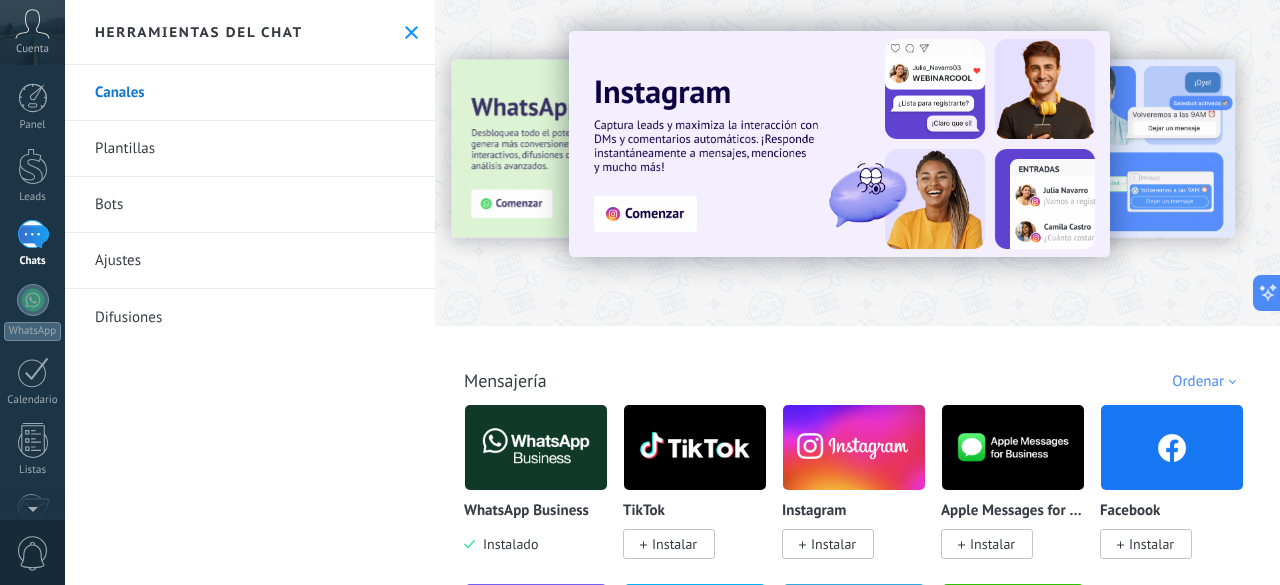 click on "Instalar" at bounding box center (674, 544) 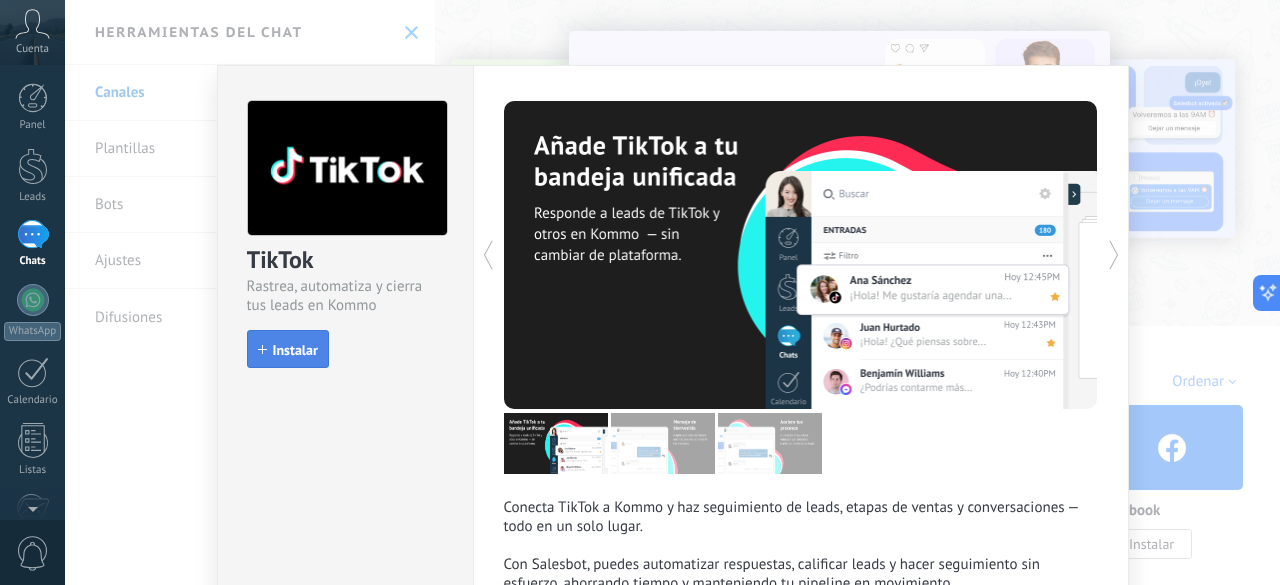 click on "Instalar" at bounding box center (295, 350) 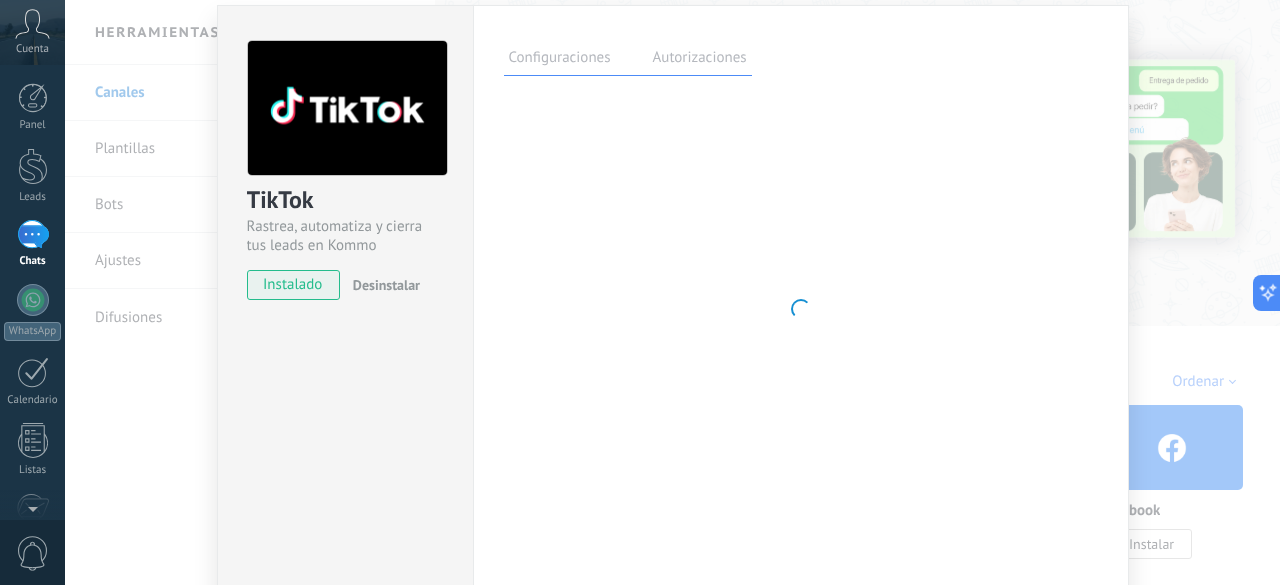 scroll, scrollTop: 0, scrollLeft: 0, axis: both 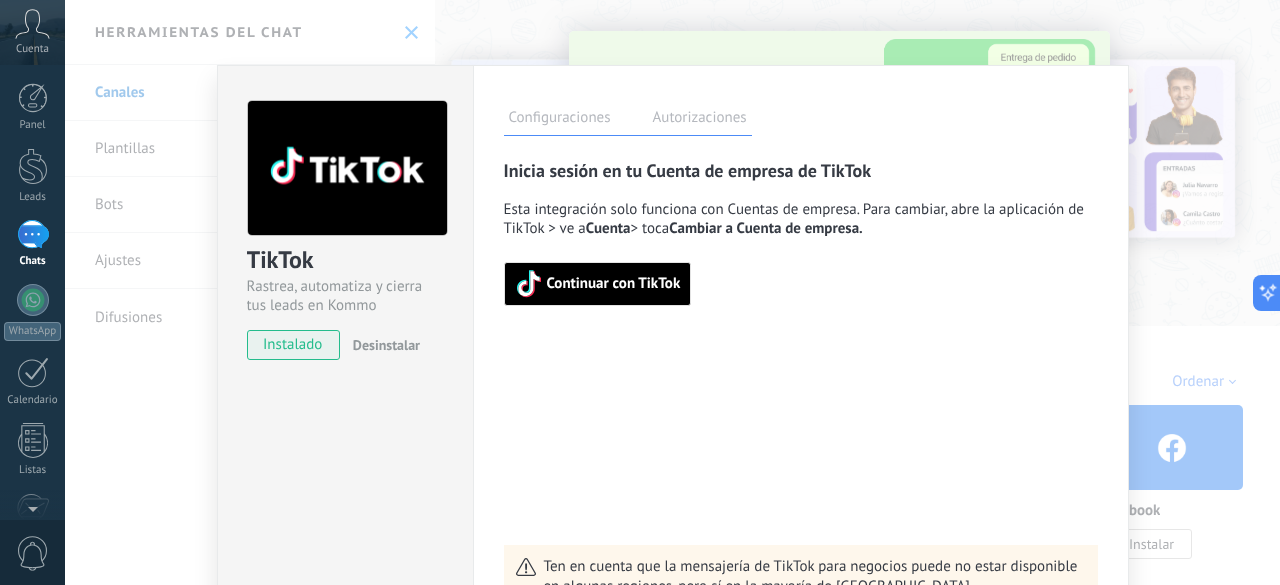 click on "Autorizaciones" at bounding box center (700, 120) 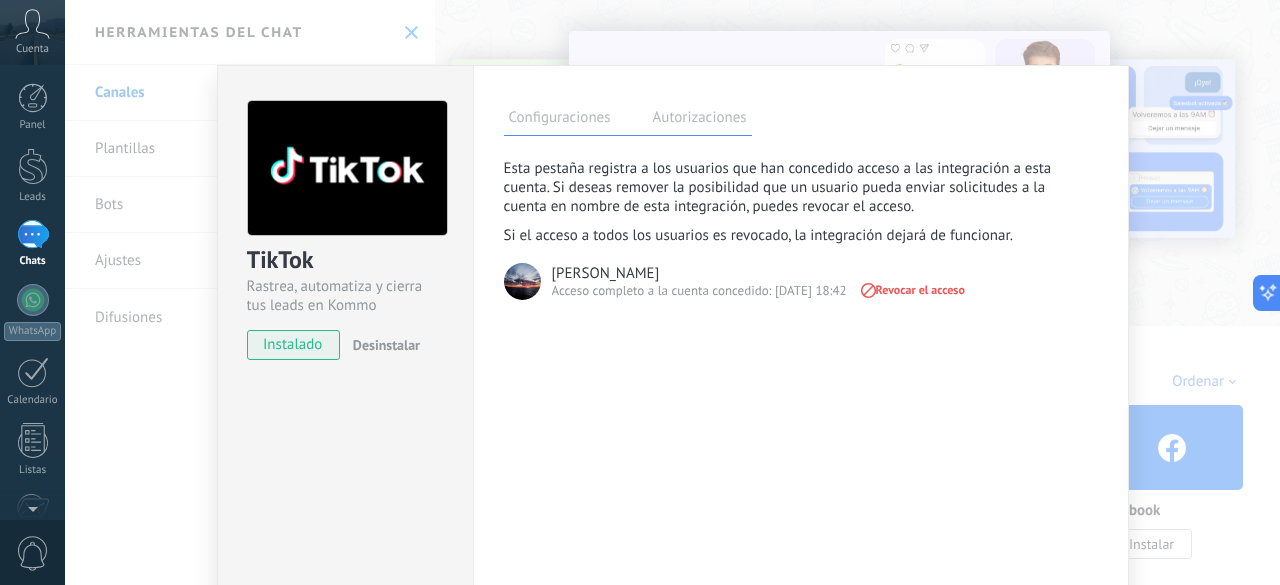 click on "Configuraciones" at bounding box center (560, 120) 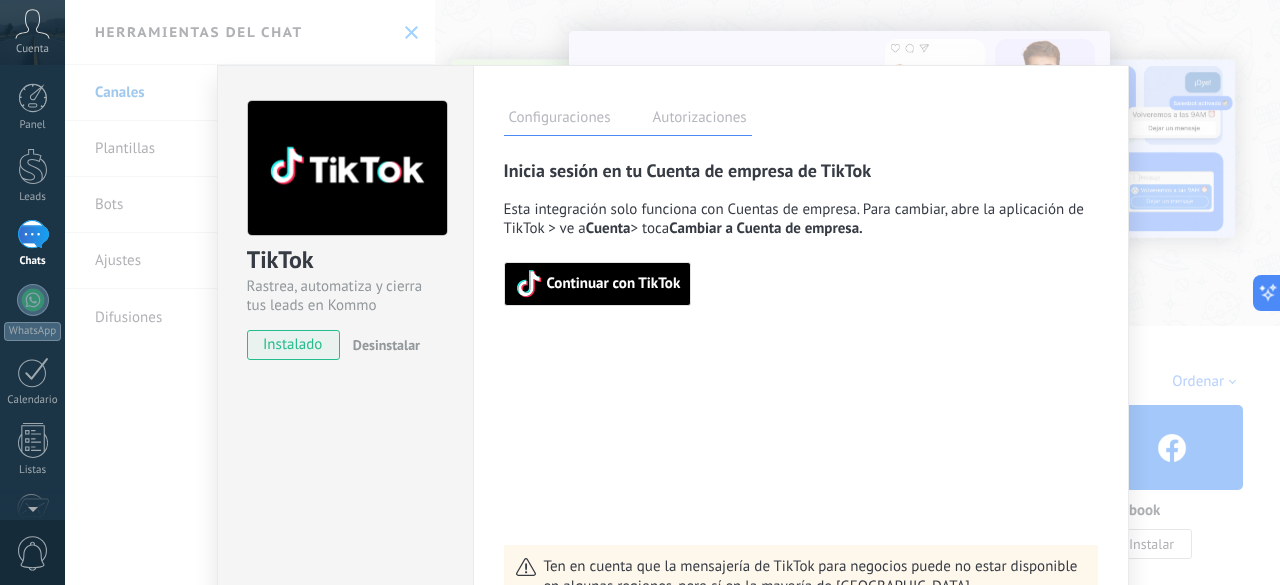 click on "TikTok Rastrea, automatiza y cierra tus leads en Kommo instalado Desinstalar Configuraciones Autorizaciones Esta pestaña registra a los usuarios que han concedido acceso a las integración a esta cuenta. Si deseas remover la posibilidad que un usuario pueda enviar solicitudes a la cuenta en nombre de esta integración, puedes revocar el acceso. Si el acceso a todos los usuarios es revocado, la integración dejará de funcionar. Esta aplicacion está instalada, pero nadie le ha dado acceso aun. Rastrea, automatiza y cierra tus leads en Kommo más Guardar Inicia sesión en tu Cuenta de empresa de TikTok Esta integración solo funciona con Cuentas de empresa. Para cambiar, abre la aplicación de  TikTok > ve a  Cuenta  > toca  Cambiar a Cuenta de empresa. Continuar con TikTok Ten en cuenta que la mensajería de TikTok para negocios puede no estar disponible en algunas regiones, pero sí en la mayoría de [GEOGRAPHIC_DATA], [GEOGRAPHIC_DATA] e [GEOGRAPHIC_DATA]." at bounding box center [672, 292] 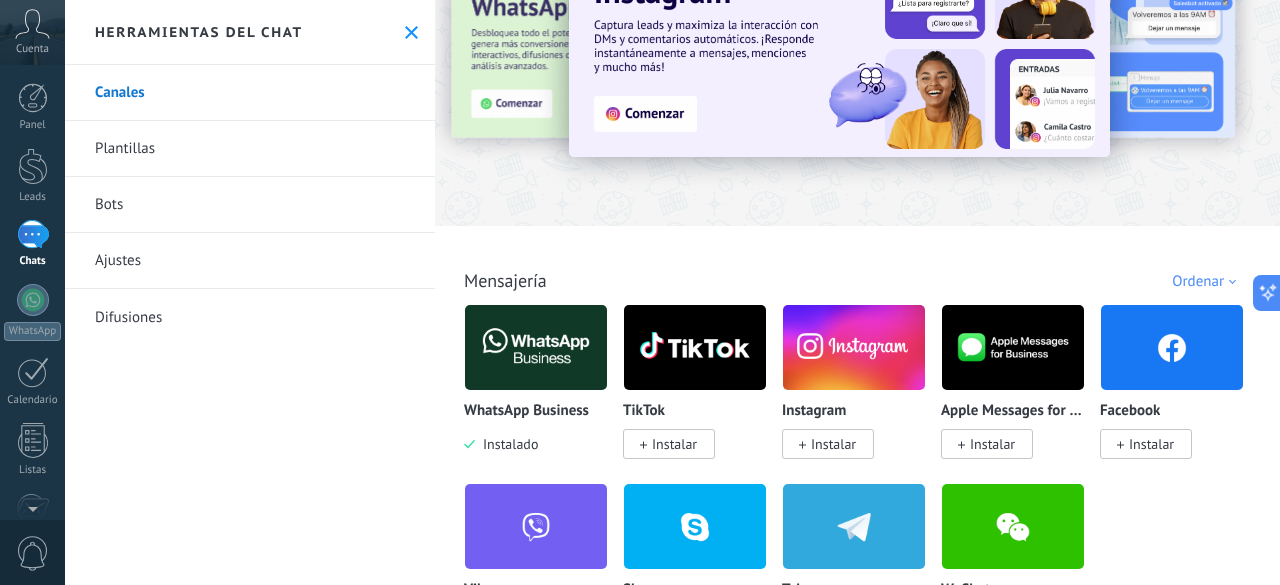 scroll, scrollTop: 200, scrollLeft: 0, axis: vertical 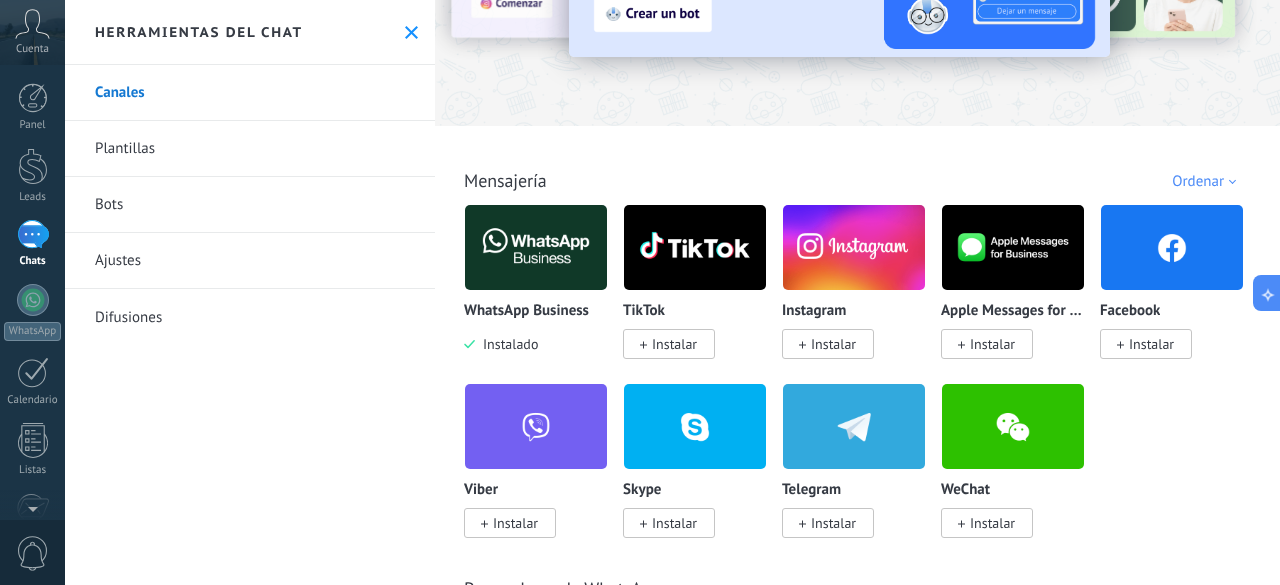click on "Instalar" at bounding box center [833, 344] 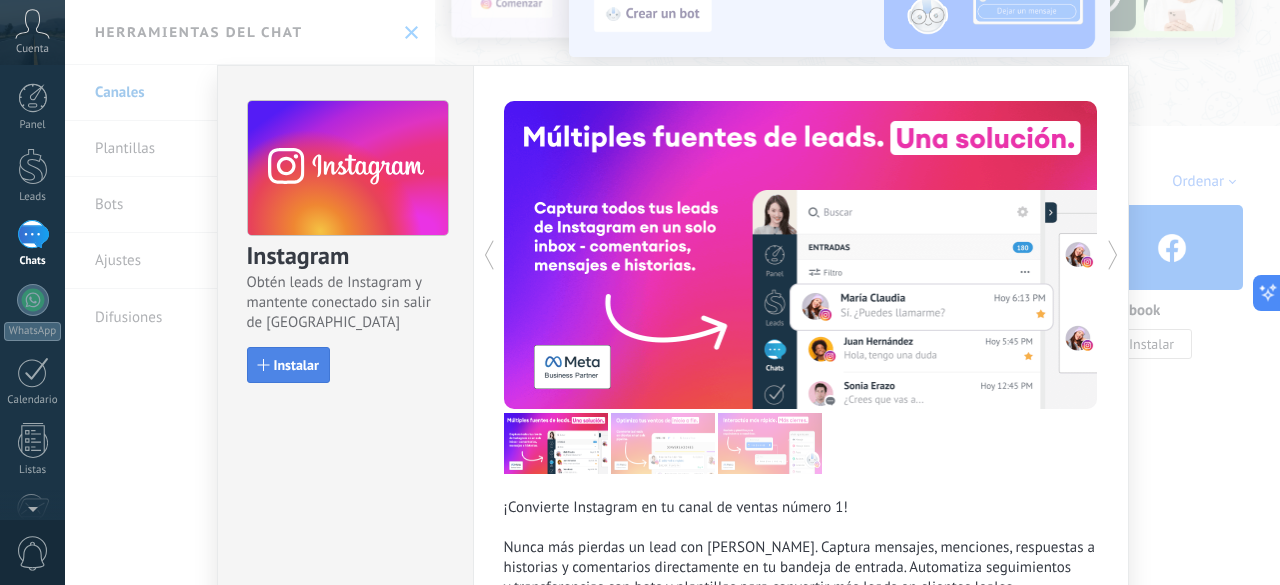 click on "Instalar" at bounding box center (296, 365) 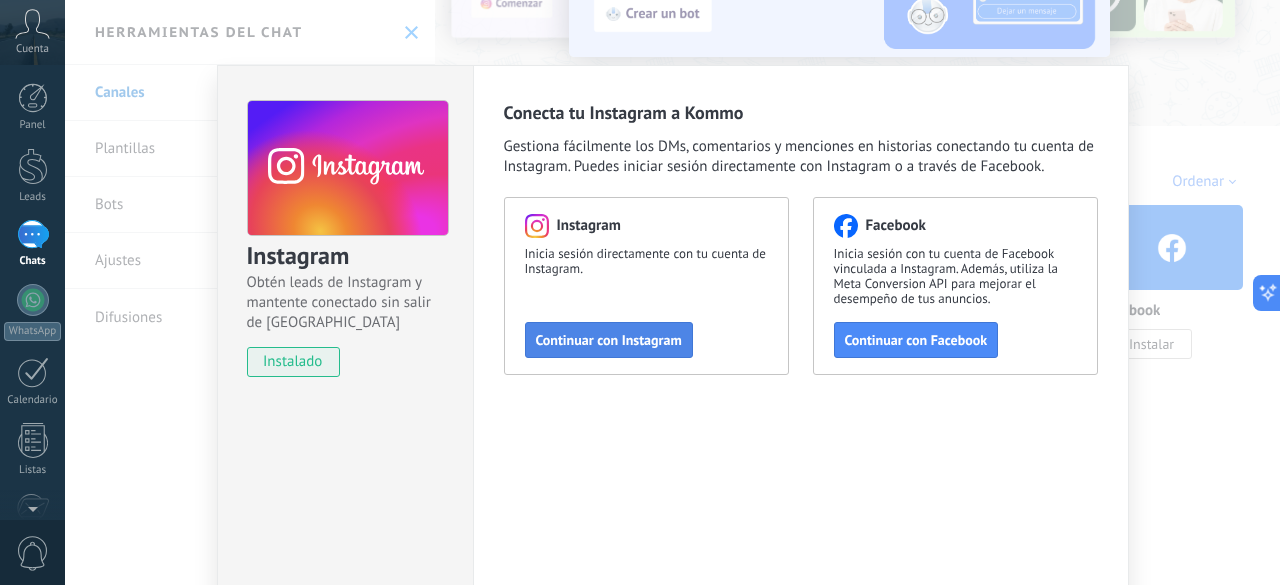 click on "Continuar con Instagram" at bounding box center (609, 340) 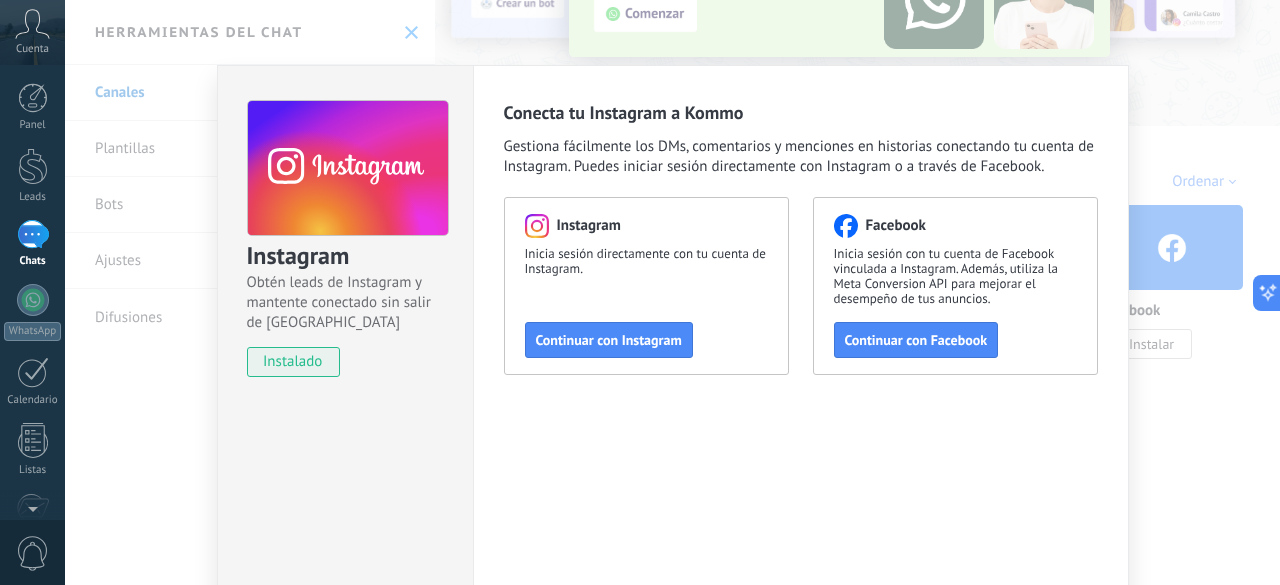click on "Instagram Obtén leads de Instagram y mantente conectado sin salir de Kommo instalado Conecta tu Instagram a Kommo Gestiona fácilmente los DMs, comentarios y menciones en historias conectando tu cuenta de Instagram. Puedes iniciar sesión directamente con Instagram o a través de Facebook. Instagram Inicia sesión directamente con tu cuenta de Instagram. Continuar con Instagram Facebook Inicia sesión con tu cuenta de Facebook vinculada a Instagram. Además, utiliza la Meta Conversion API para mejorar el desempeño de tus anuncios. Continuar con Facebook" at bounding box center [672, 292] 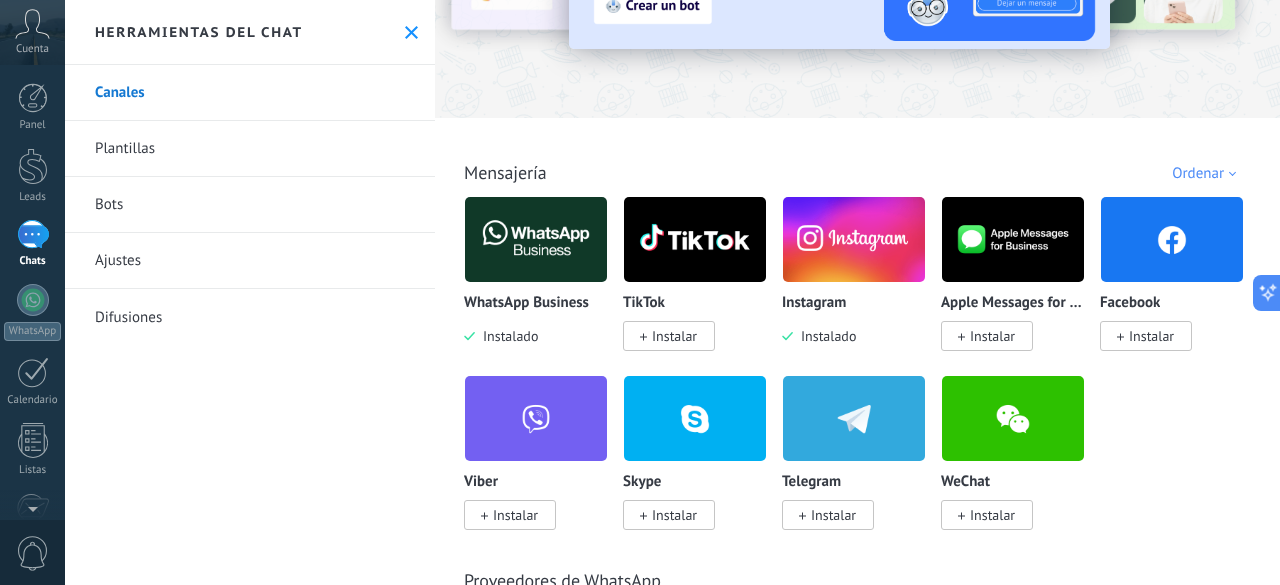 scroll, scrollTop: 200, scrollLeft: 0, axis: vertical 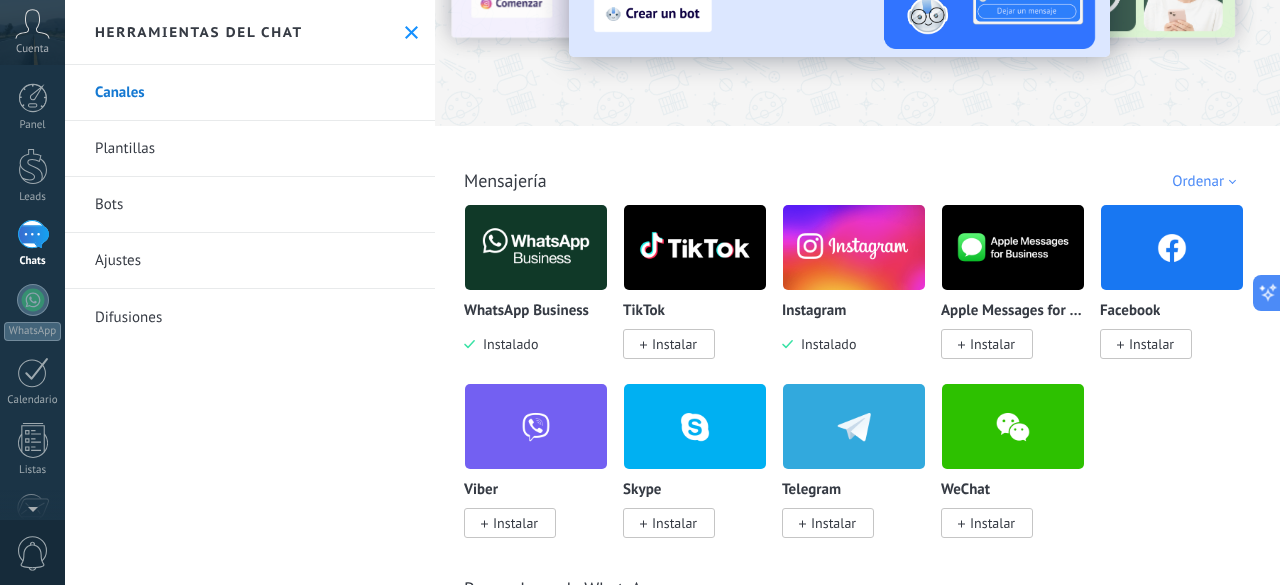 click at bounding box center [854, 247] 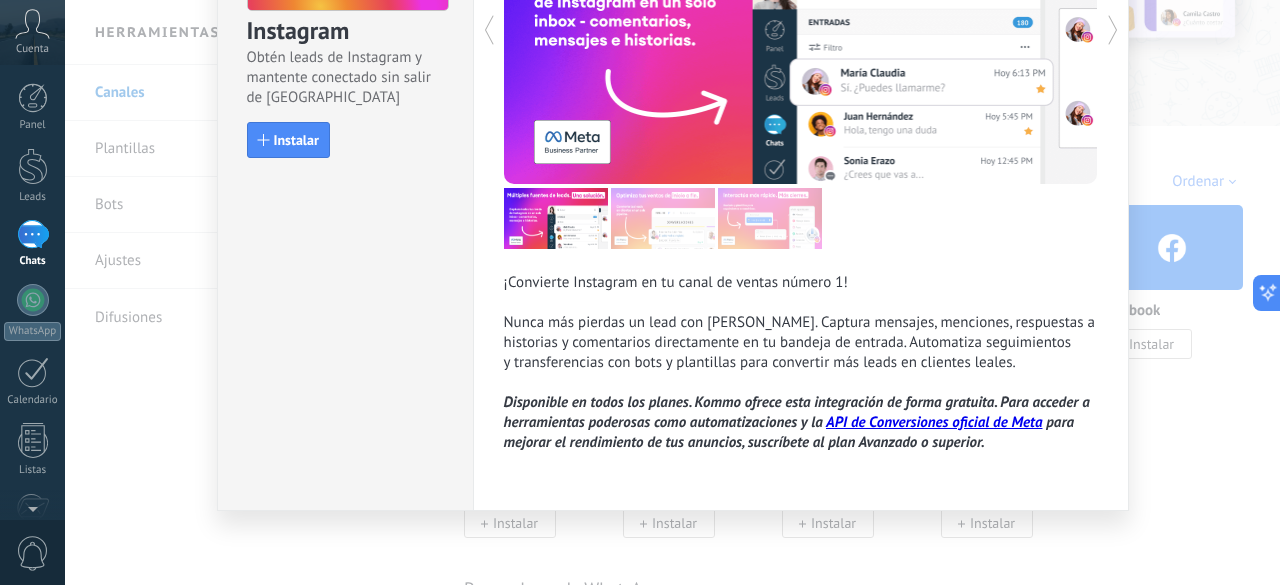 scroll, scrollTop: 0, scrollLeft: 0, axis: both 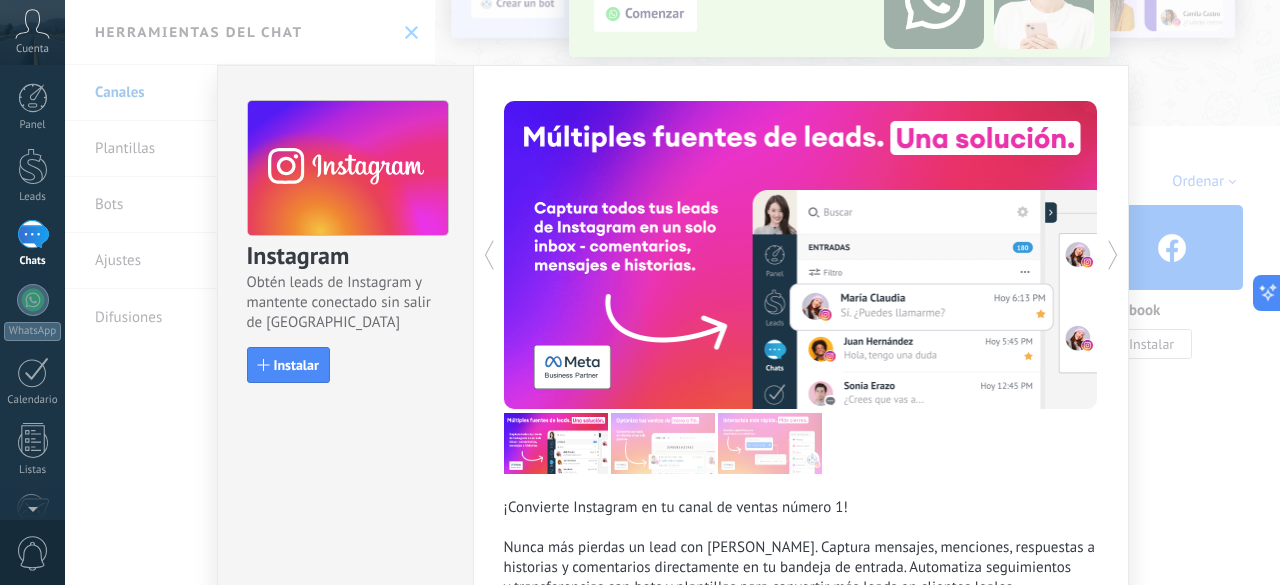 click on "Instagram Obtén leads de Instagram y mantente conectado sin salir de Kommo Instalar ¡Convierte Instagram en tu canal de ventas número 1! Nunca más pierdas un lead con [PERSON_NAME]. Captura mensajes, menciones, respuestas a historias y comentarios directamente en tu bandeja de entrada. Automatiza seguimientos y transferencias con bots y plantillas para convertir más leads en clientes leales. Disponible en todos los planes. Kommo ofrece esta integración de forma gratuita. Para acceder a herramientas poderosas como automatizaciones y la   API de Conversiones oficial de Meta   para mejorar el rendimiento de tus anuncios, suscríbete al plan Avanzado o superior." at bounding box center [672, 292] 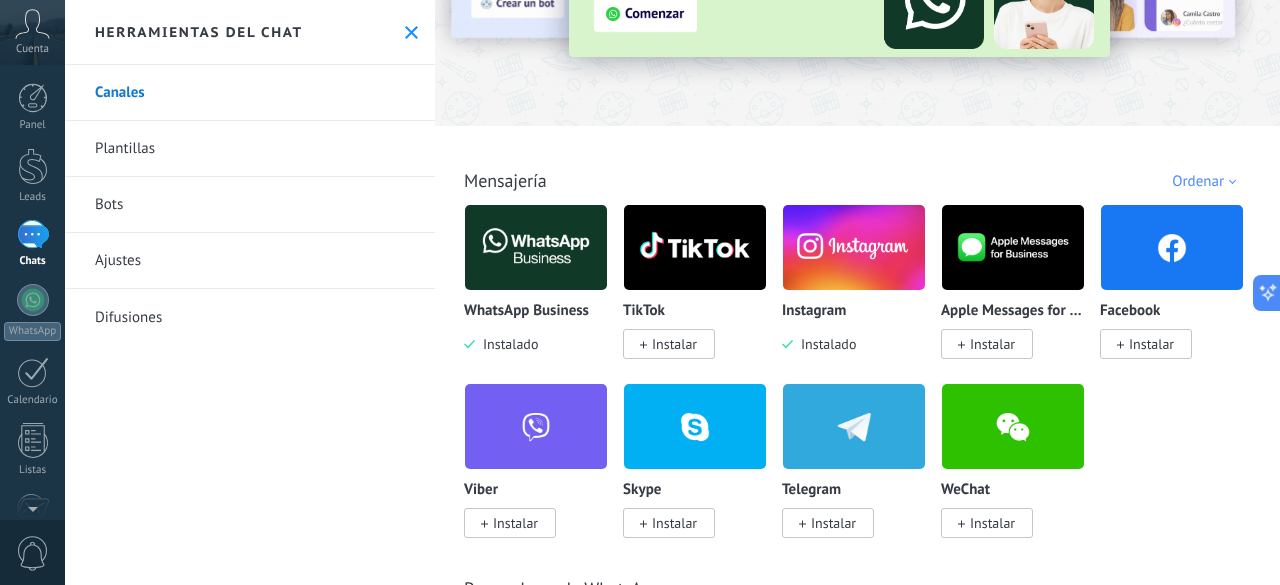 scroll, scrollTop: 0, scrollLeft: 0, axis: both 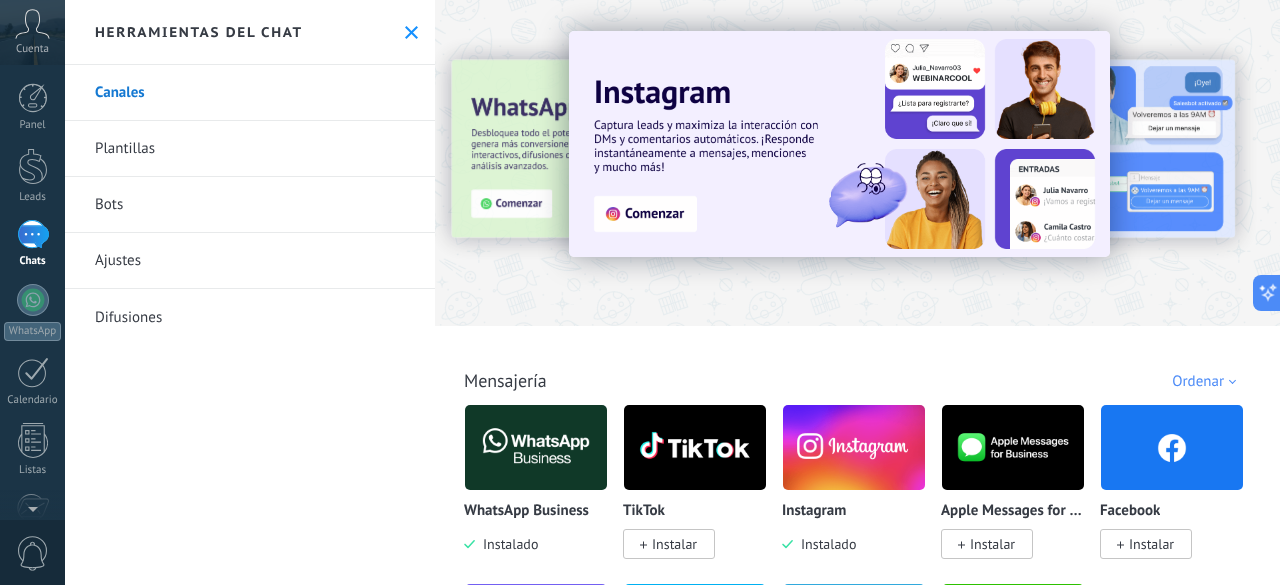 click on "Plantillas" at bounding box center [250, 149] 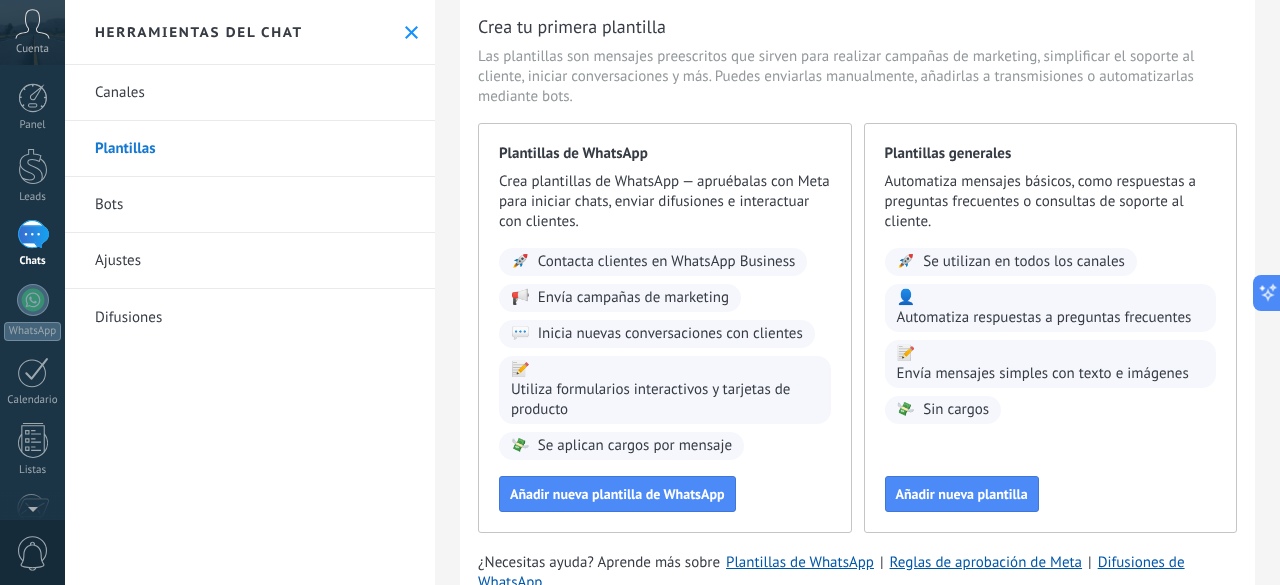 scroll, scrollTop: 100, scrollLeft: 0, axis: vertical 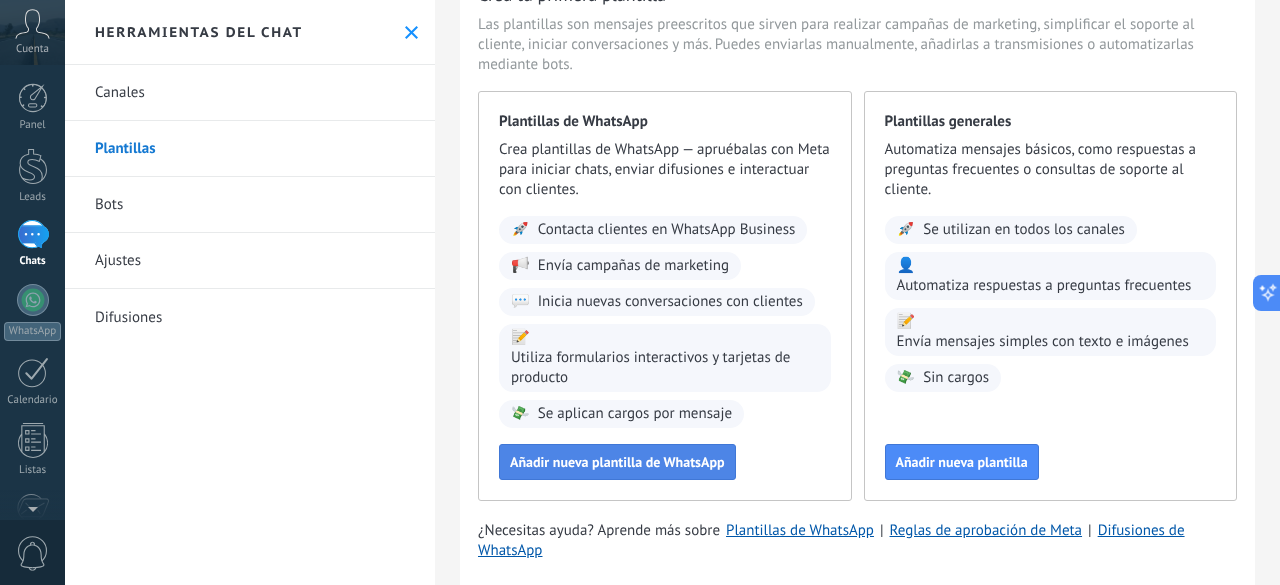 click on "Añadir nueva plantilla de WhatsApp" at bounding box center [617, 462] 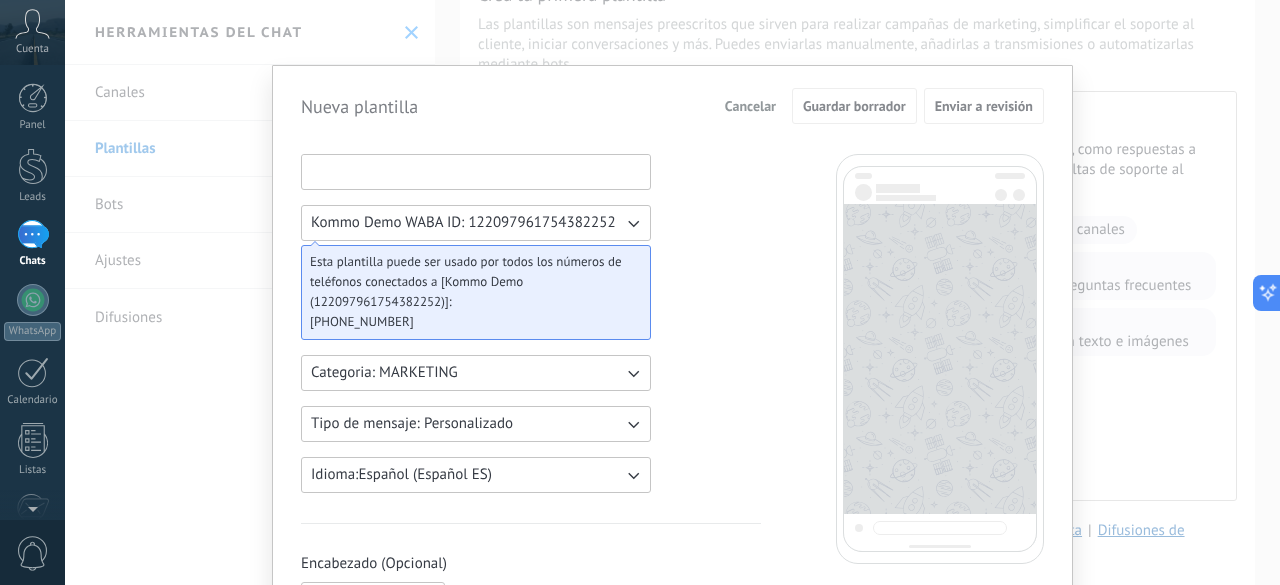 click at bounding box center [476, 171] 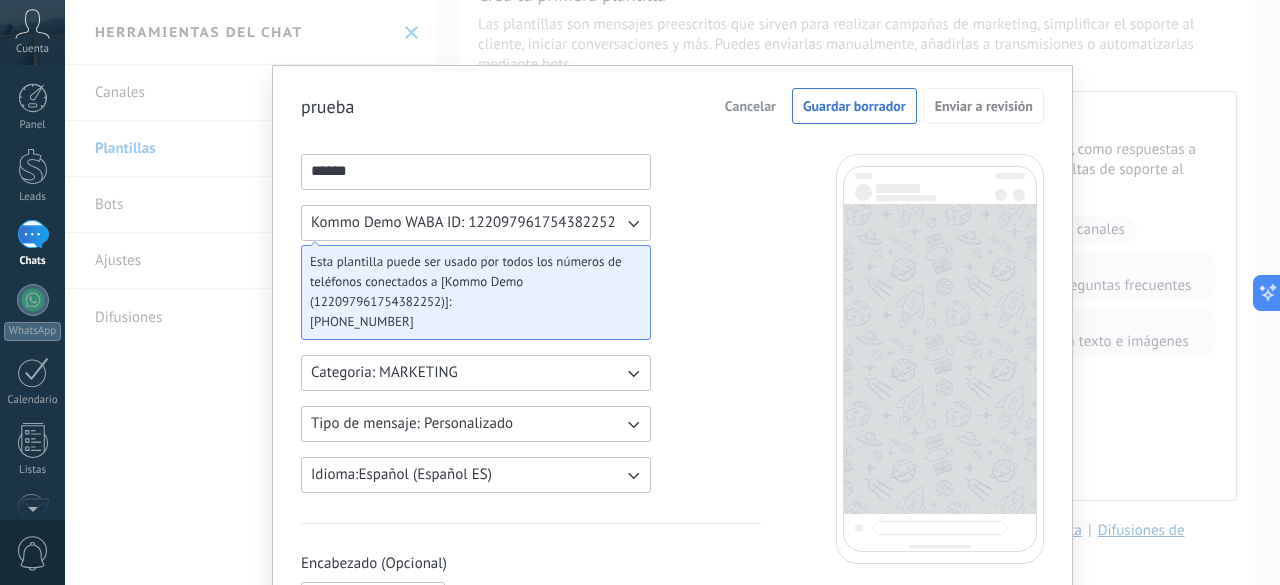 scroll, scrollTop: 100, scrollLeft: 0, axis: vertical 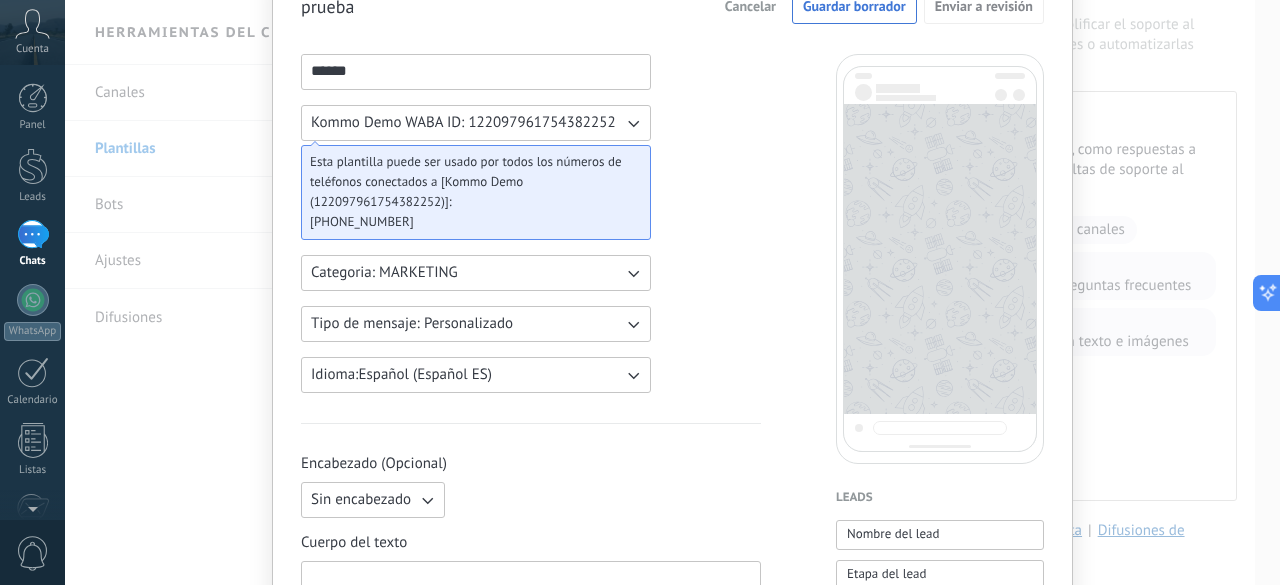 type on "******" 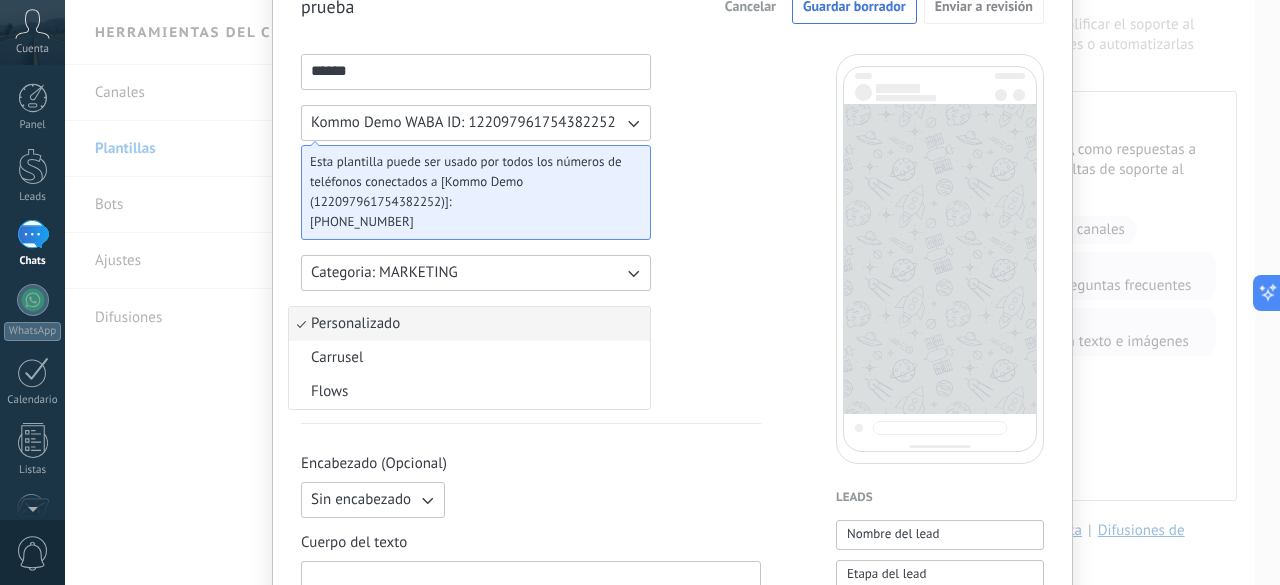 click on "Personalizado" at bounding box center [469, 324] 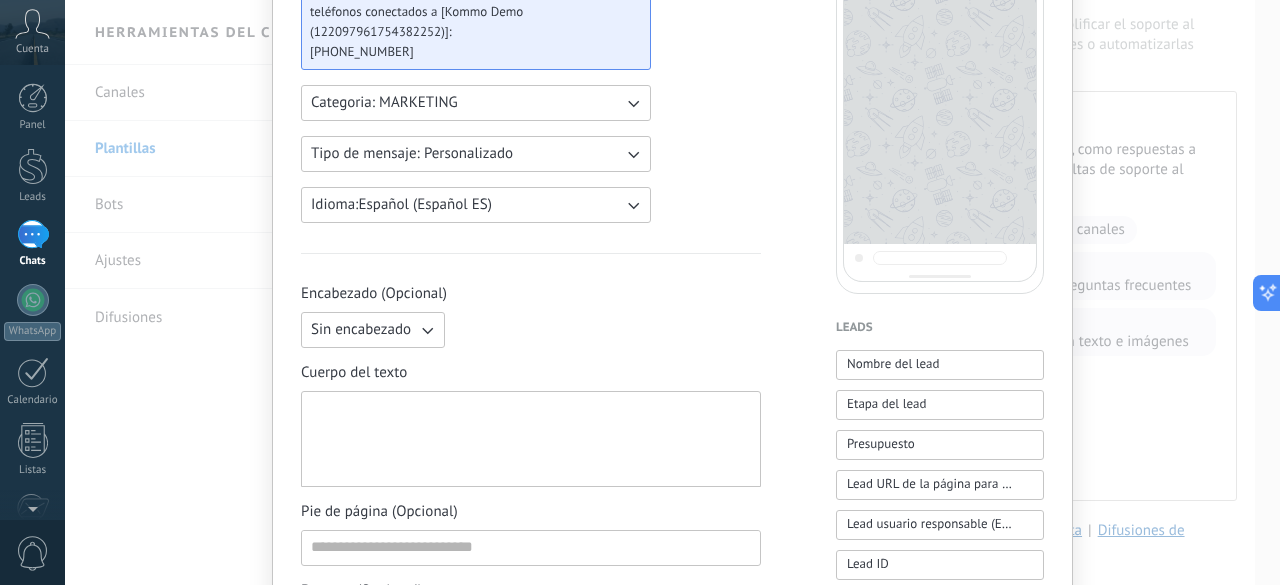 scroll, scrollTop: 300, scrollLeft: 0, axis: vertical 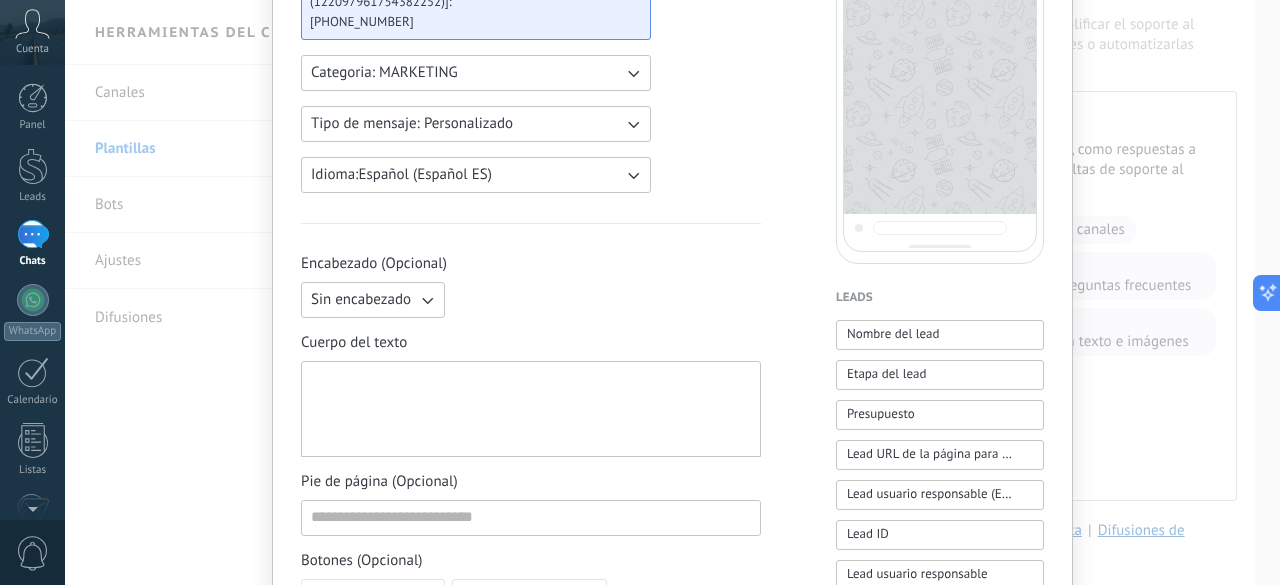click at bounding box center (531, 409) 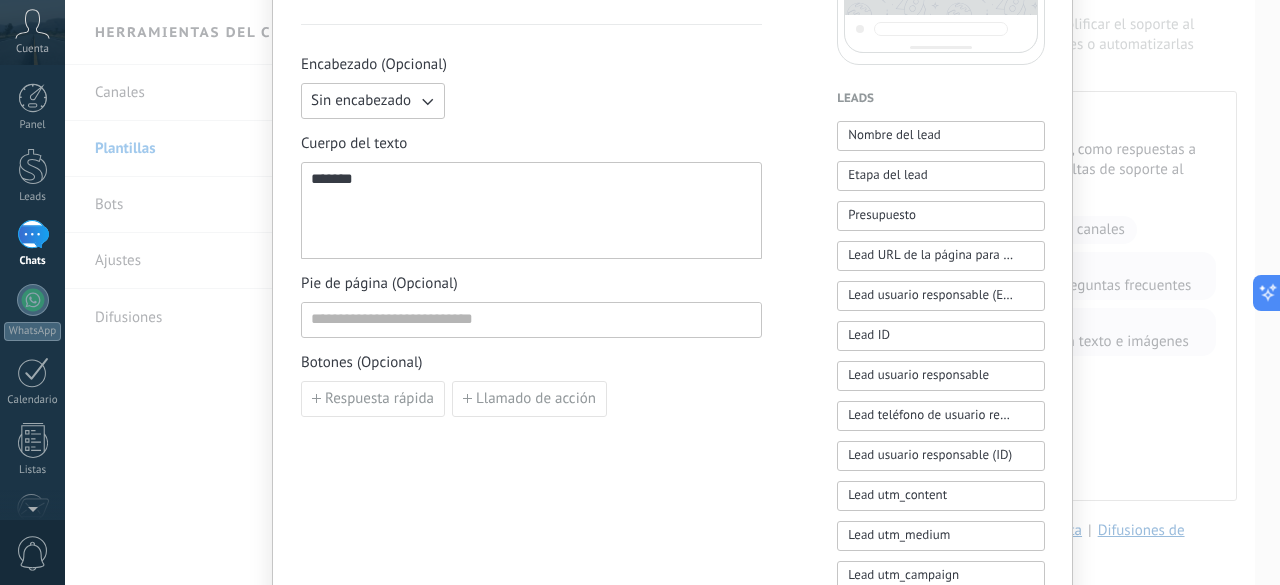 scroll, scrollTop: 500, scrollLeft: 0, axis: vertical 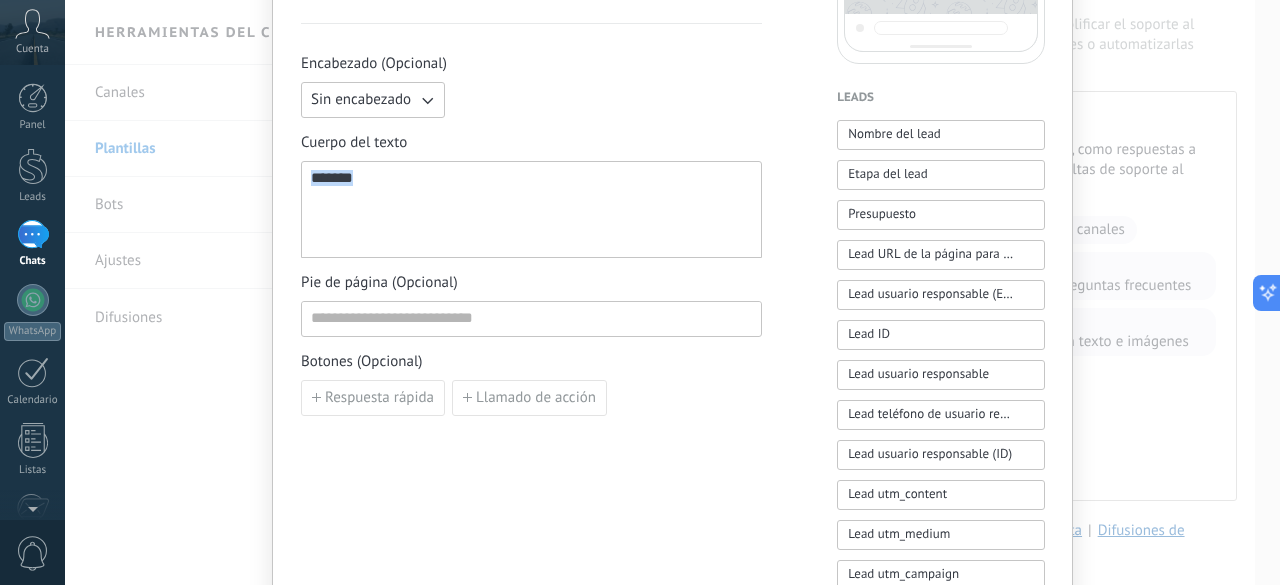 drag, startPoint x: 377, startPoint y: 173, endPoint x: 296, endPoint y: 178, distance: 81.154175 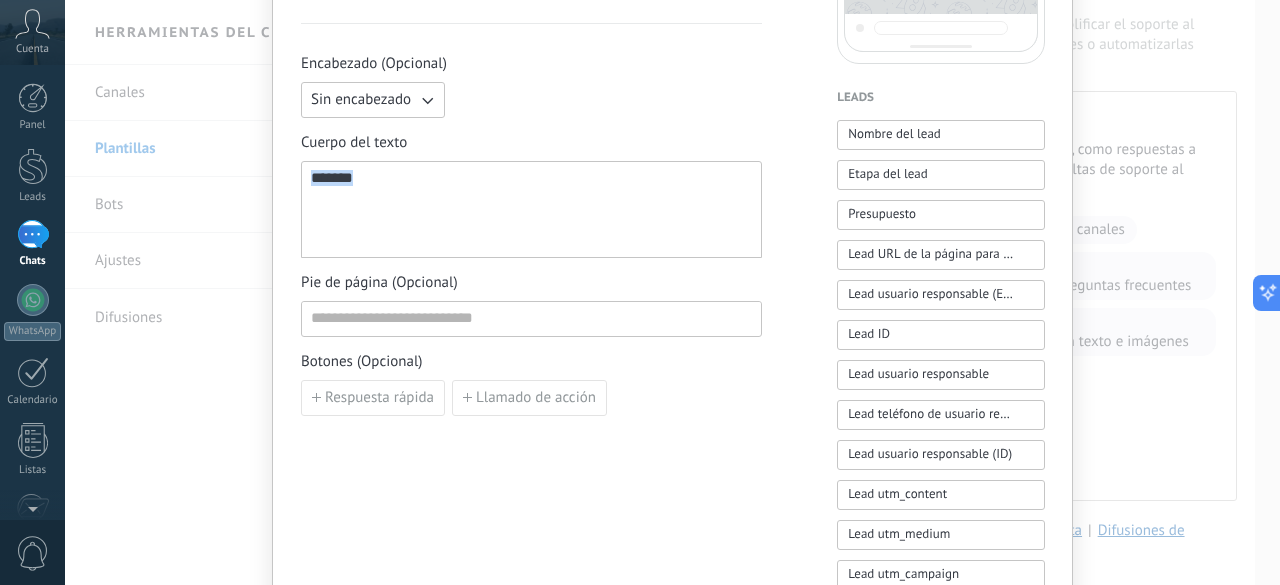 click on "prueba Cancelar Guardar borrador Enviar a revisión ****** Kommo Demo WABA ID: 122097961754382252 Esta plantilla puede ser usado por todos los números de teléfonos conectados a [Kommo Demo (122097961754382252)]: [PHONE_NUMBER] Categoria: MARKETING Tipo de mensaje: Personalizado Idioma:  Español (Español ES) Encabezado (Opcional) Sin encabezado Cuerpo del texto ******* Pie de página (Opcional) Botones (Opcional) Respuesta rápida Llamado de acción saludos Leads Nombre del lead Etapa del lead Presupuesto Lead URL de la página para compartir con los clientes Lead usuario responsable (Email) Lead ID Lead usuario responsable Lead teléfono de usuario responsable Lead usuario responsable (ID) Lead utm_content Lead utm_medium Lead utm_campaign Lead utm_source Lead utm_term Lead utm_referrer Lead referrer Lead gclientid Lead gclid Lead fbclid Contactos Nombre del contacto Nombre Apellido Contacto ID Contacto usuario responsable Contacto teléfono de usuario responsable Contacto usuario responsable (ID) Usuario" at bounding box center [672, 305] 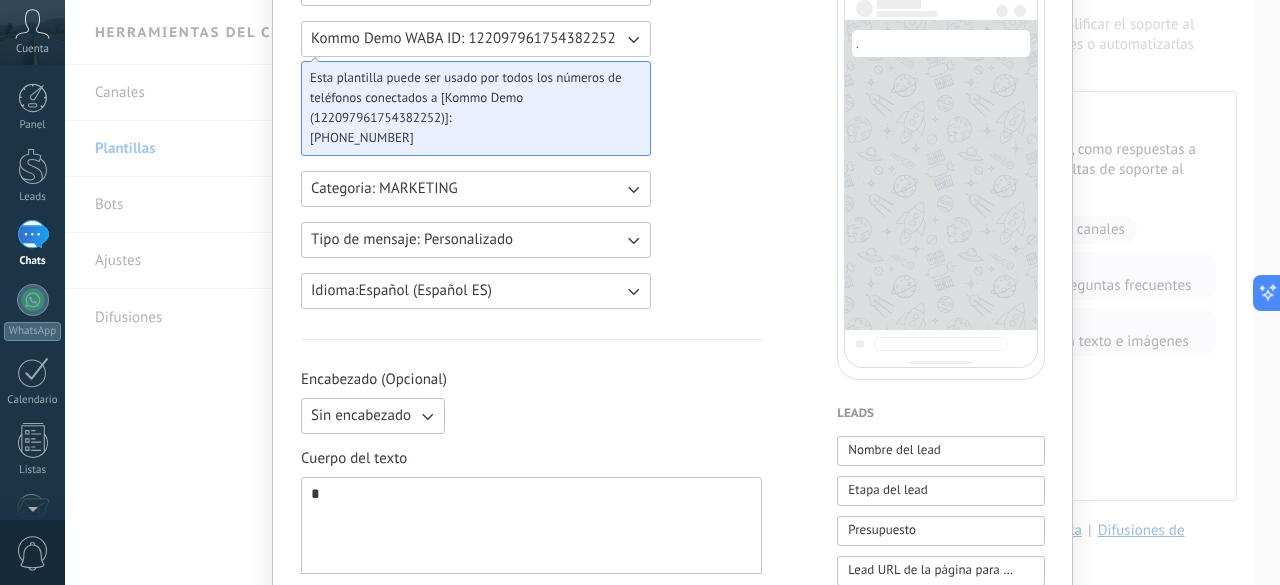 scroll, scrollTop: 300, scrollLeft: 0, axis: vertical 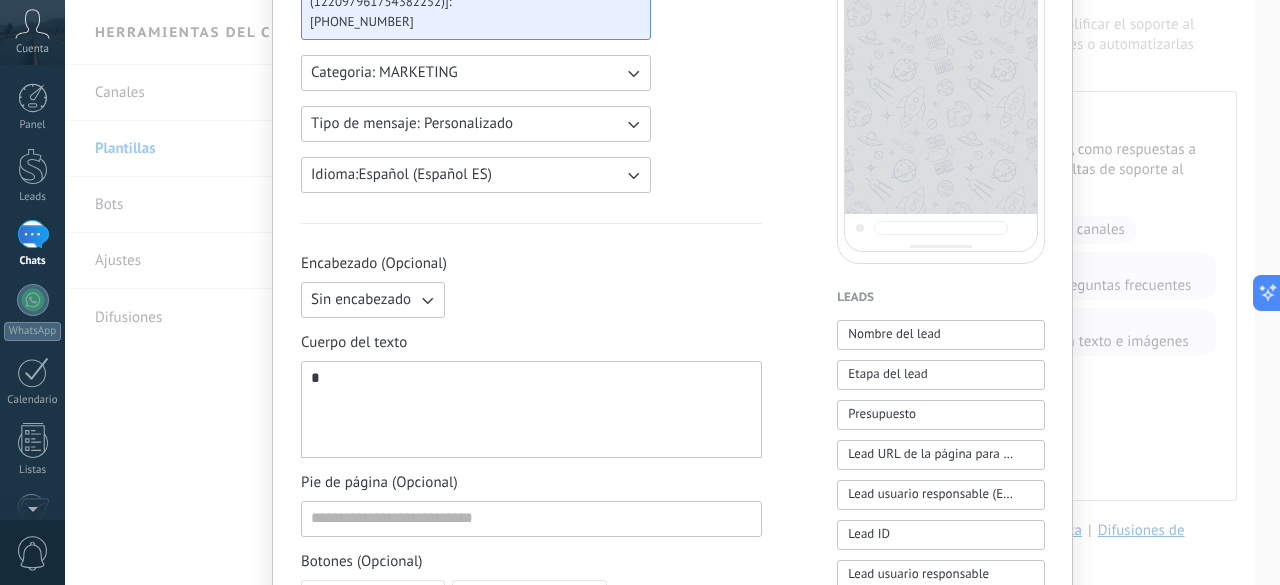 click 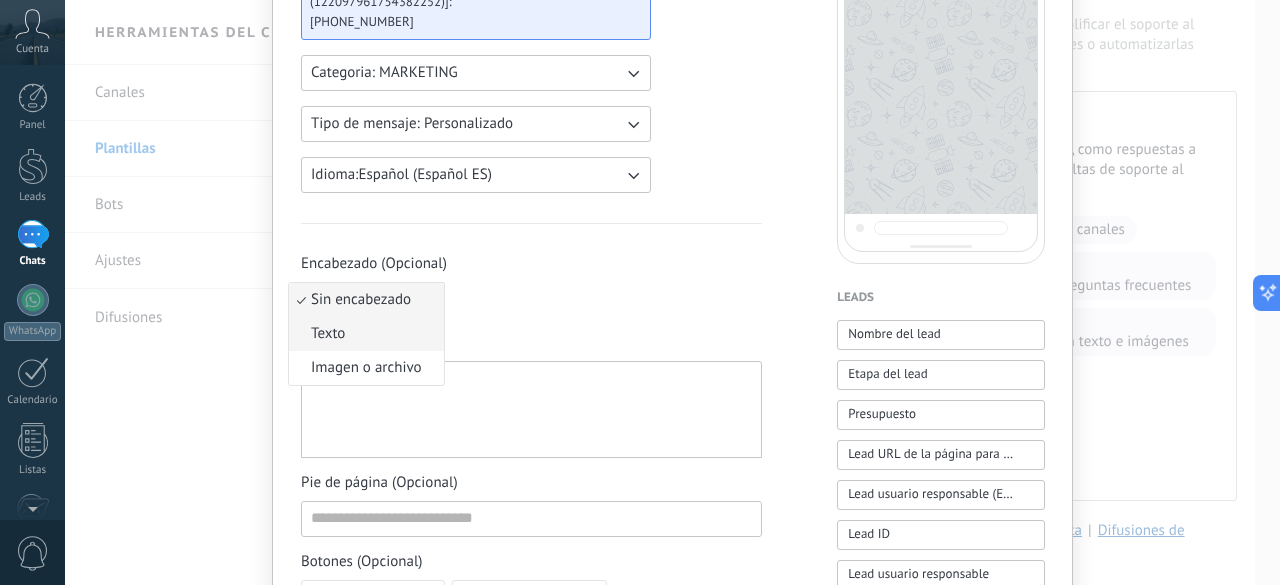 click on "Texto" at bounding box center [366, 334] 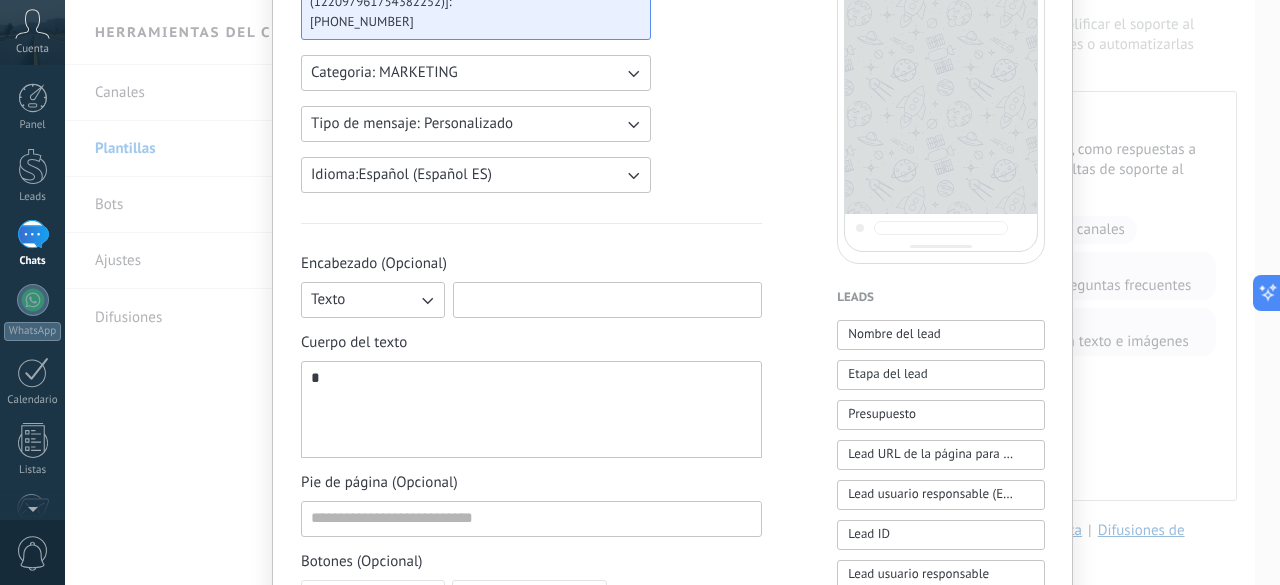 click at bounding box center [607, 299] 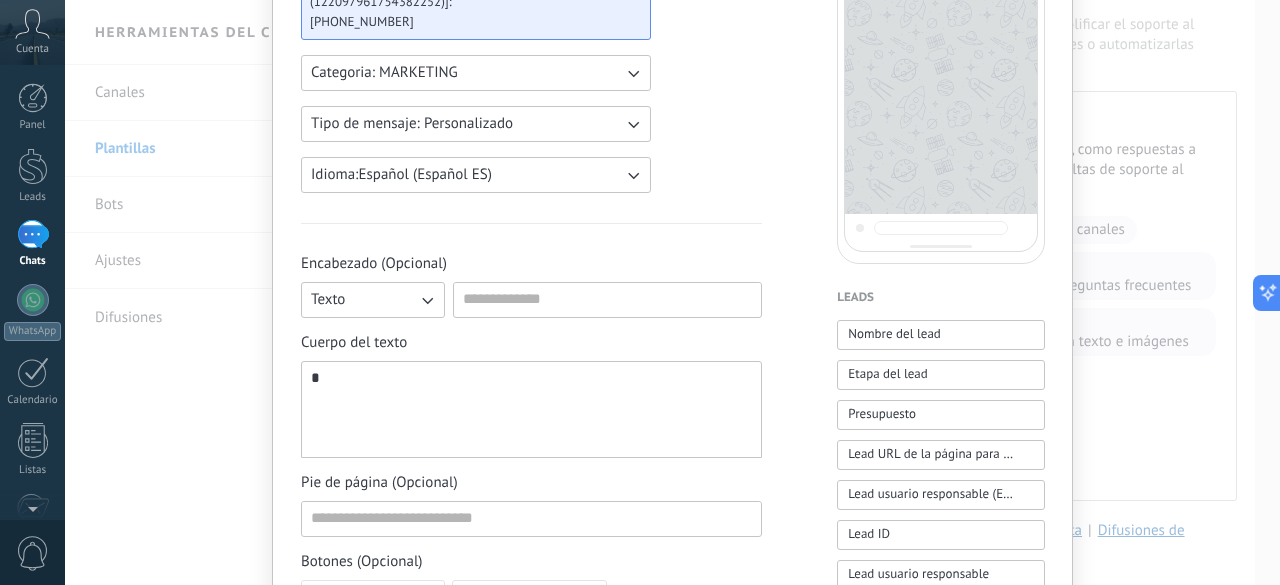 click on "Texto" at bounding box center [373, 300] 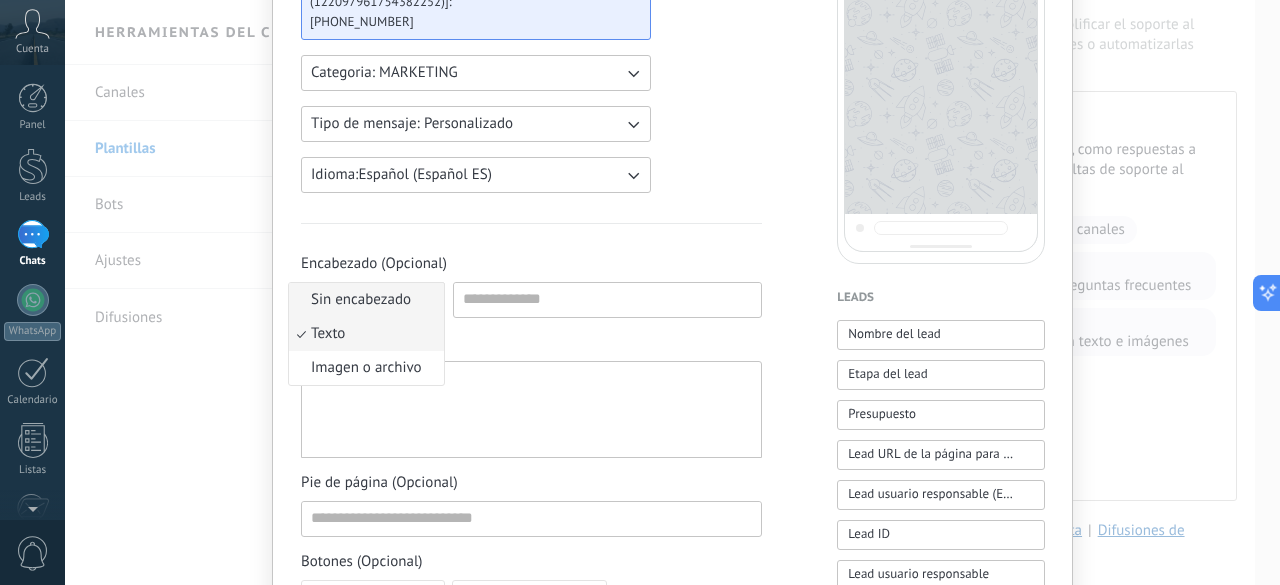 click on "Sin encabezado" at bounding box center (361, 300) 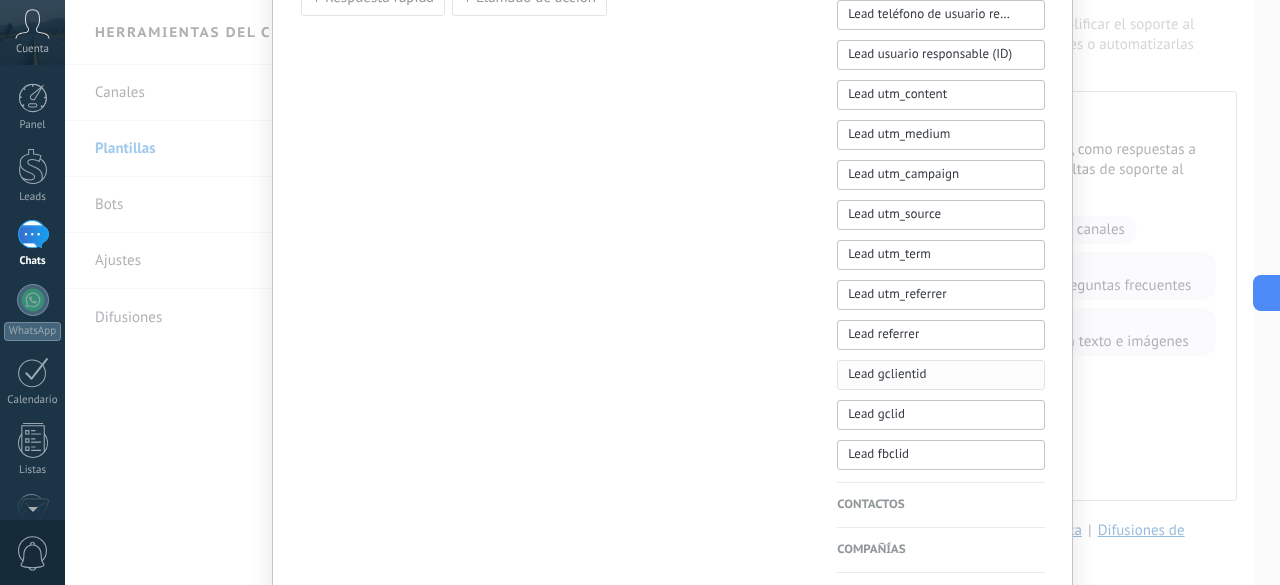 scroll, scrollTop: 1024, scrollLeft: 0, axis: vertical 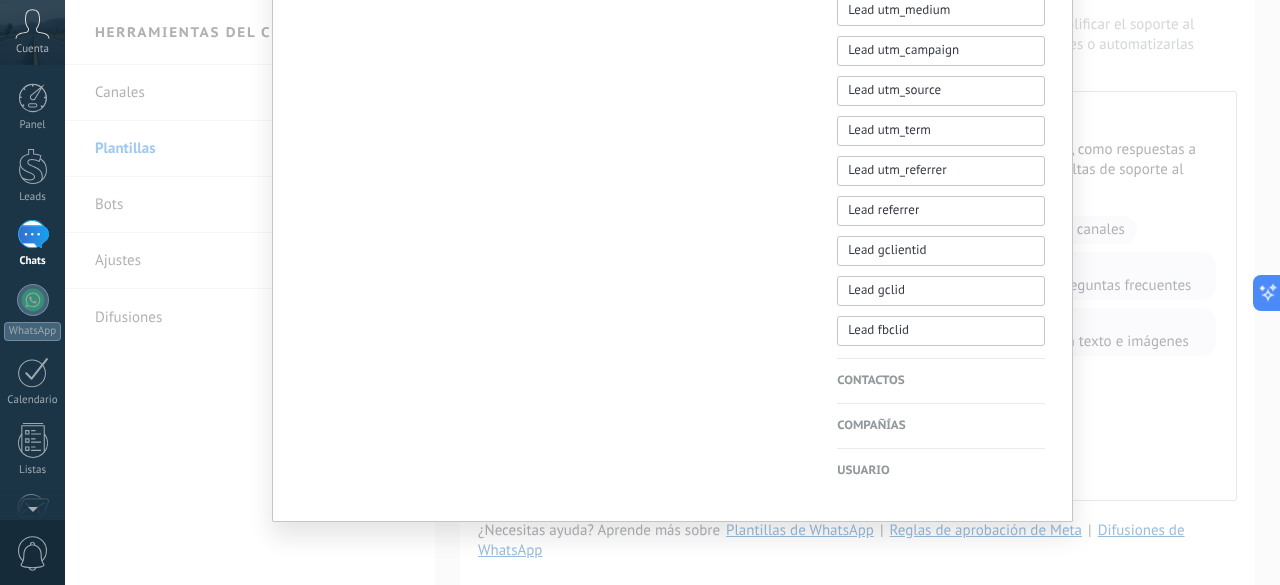 click on "Contactos" at bounding box center (941, 381) 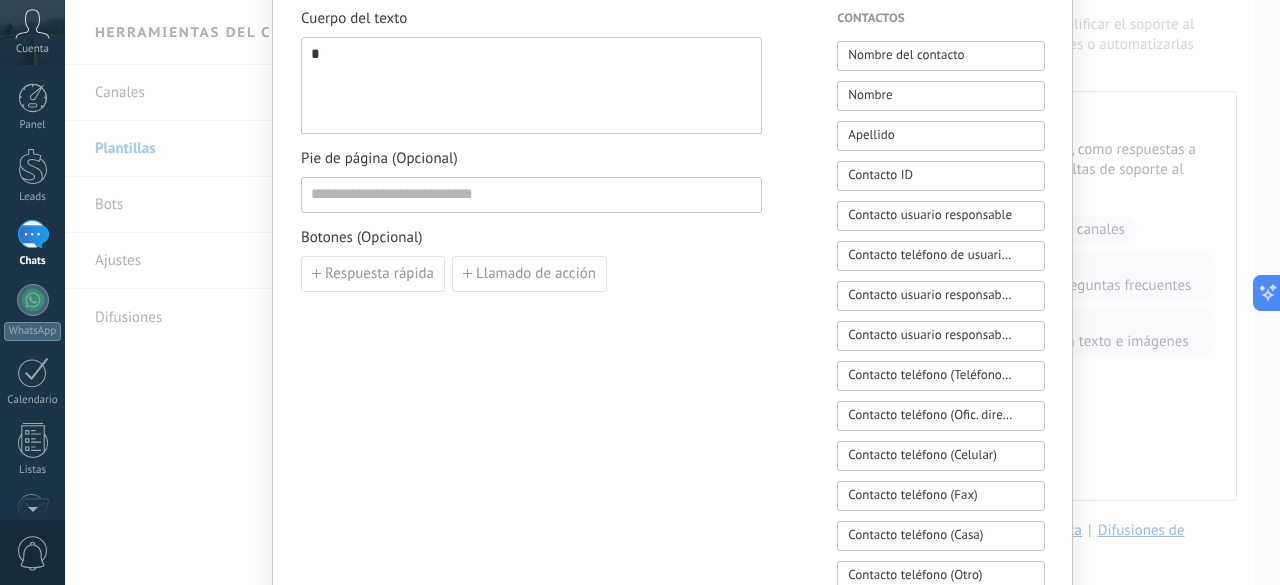 scroll, scrollTop: 524, scrollLeft: 0, axis: vertical 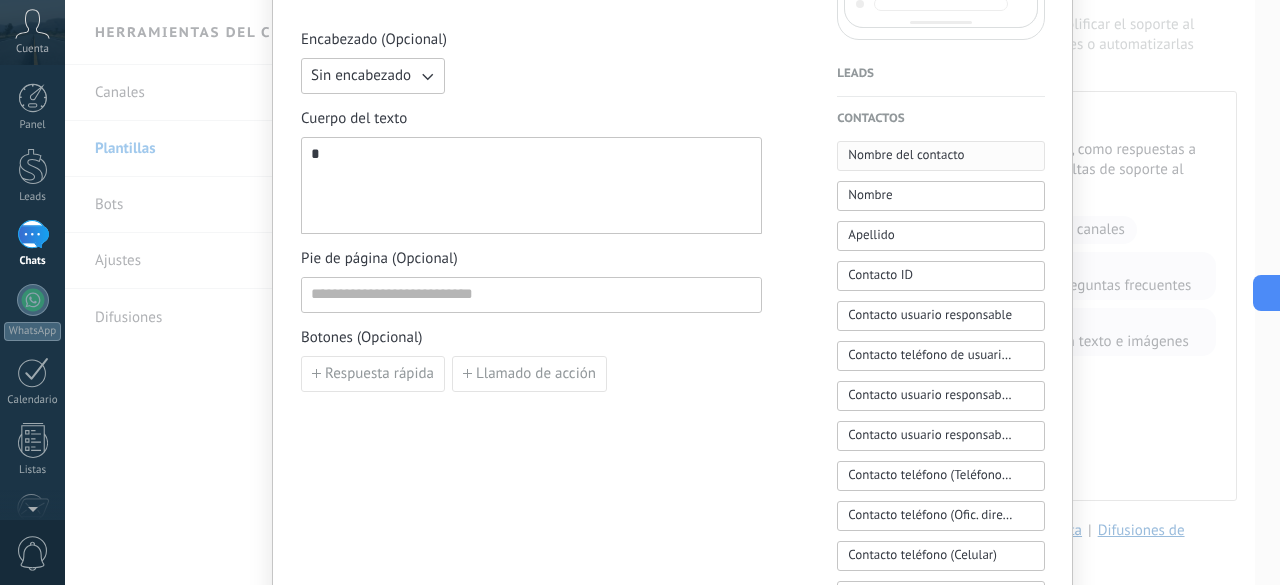 click on "Nombre del contacto" at bounding box center [906, 155] 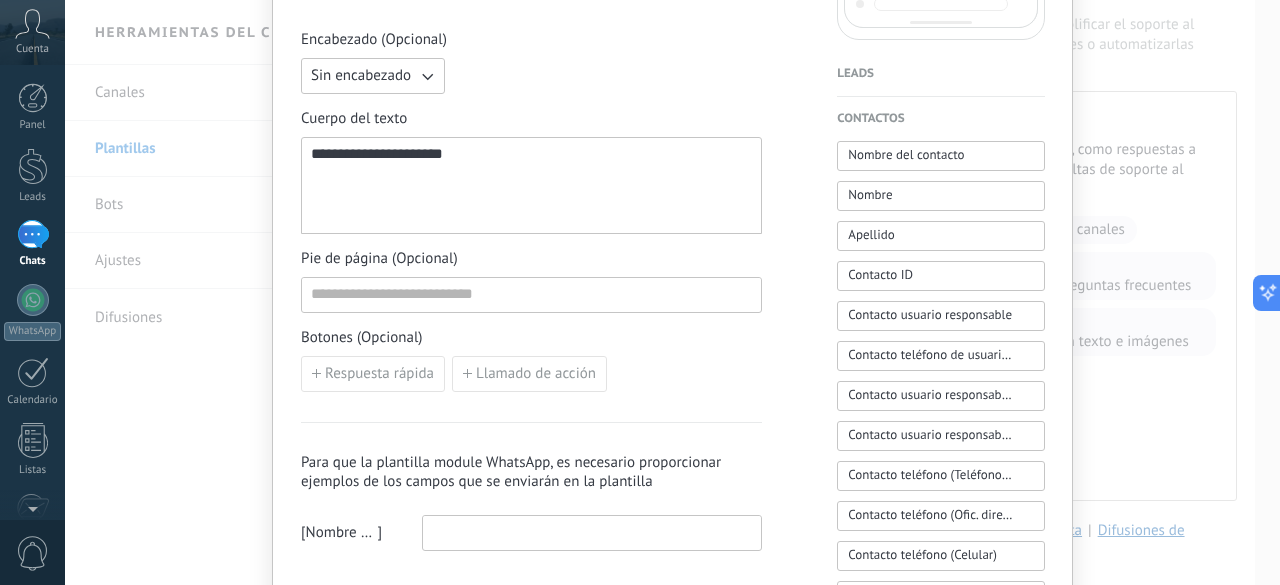 click on "**********" at bounding box center (383, 153) 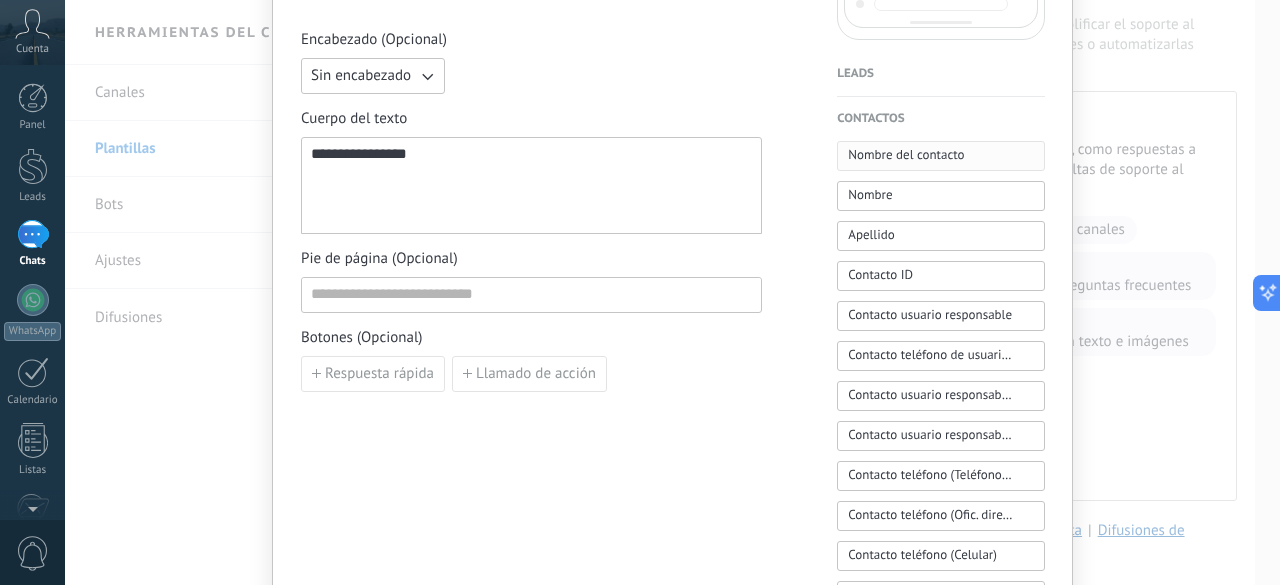 click on "Nombre del contacto" at bounding box center (906, 155) 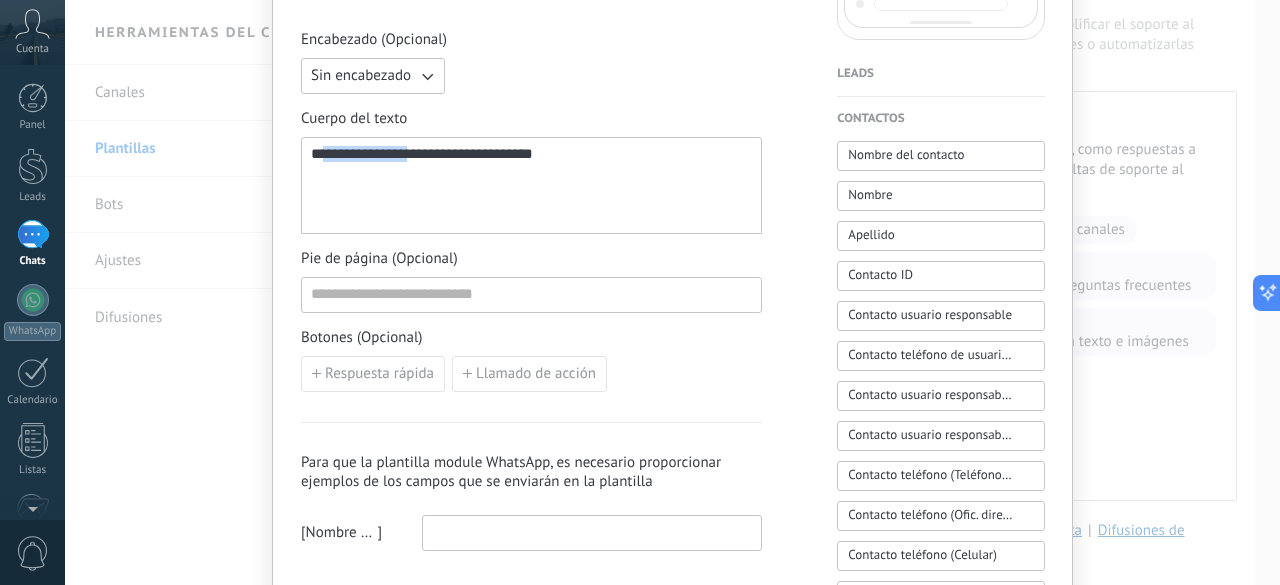 drag, startPoint x: 404, startPoint y: 157, endPoint x: 309, endPoint y: 159, distance: 95.02105 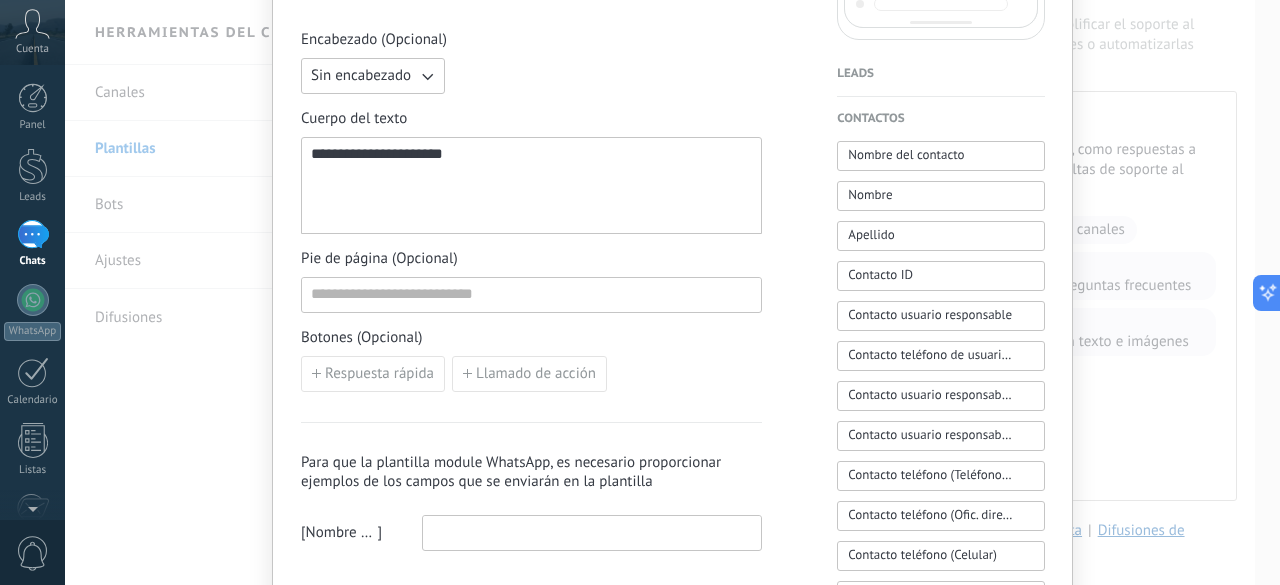 drag, startPoint x: 317, startPoint y: 155, endPoint x: 342, endPoint y: 156, distance: 25.019993 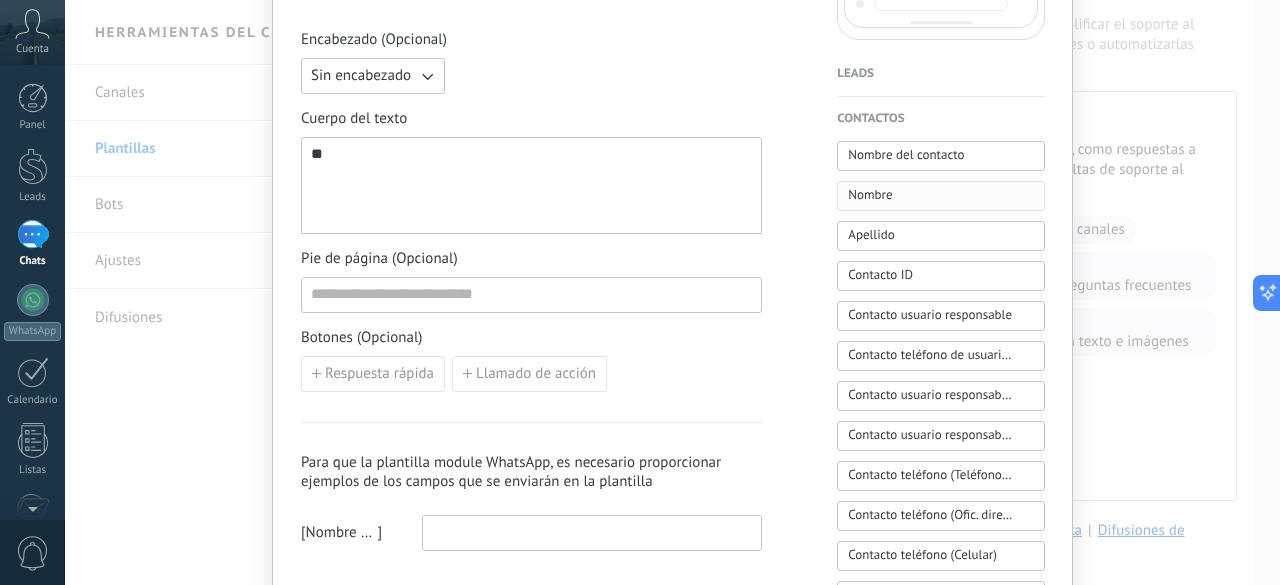 click on "Nombre" at bounding box center [870, 195] 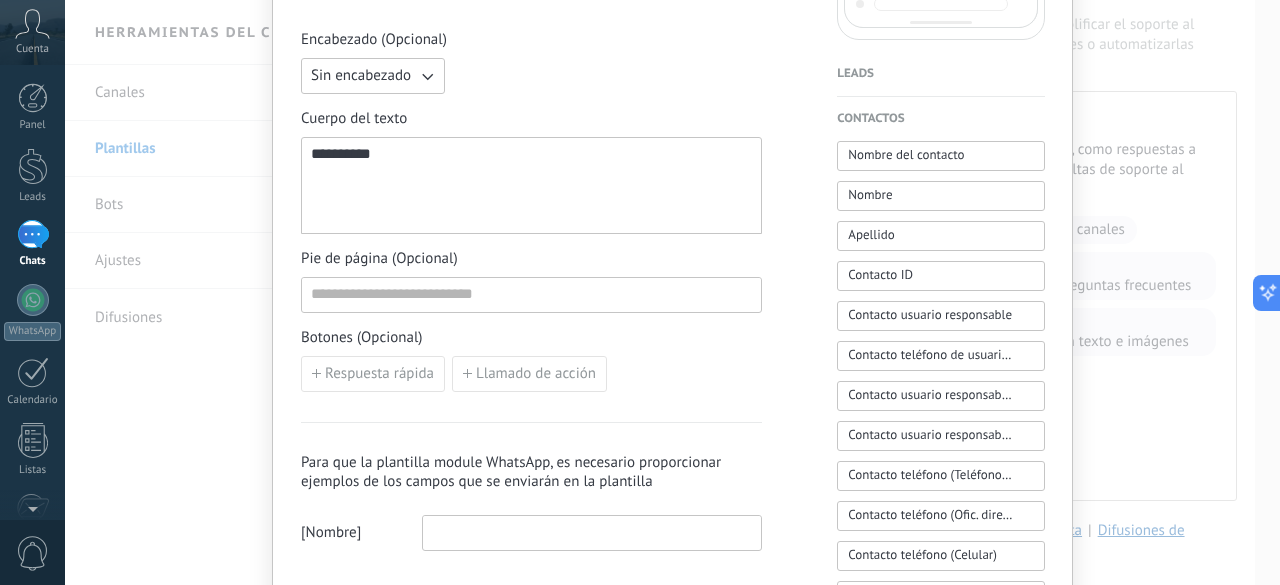 click on "********" at bounding box center (347, 153) 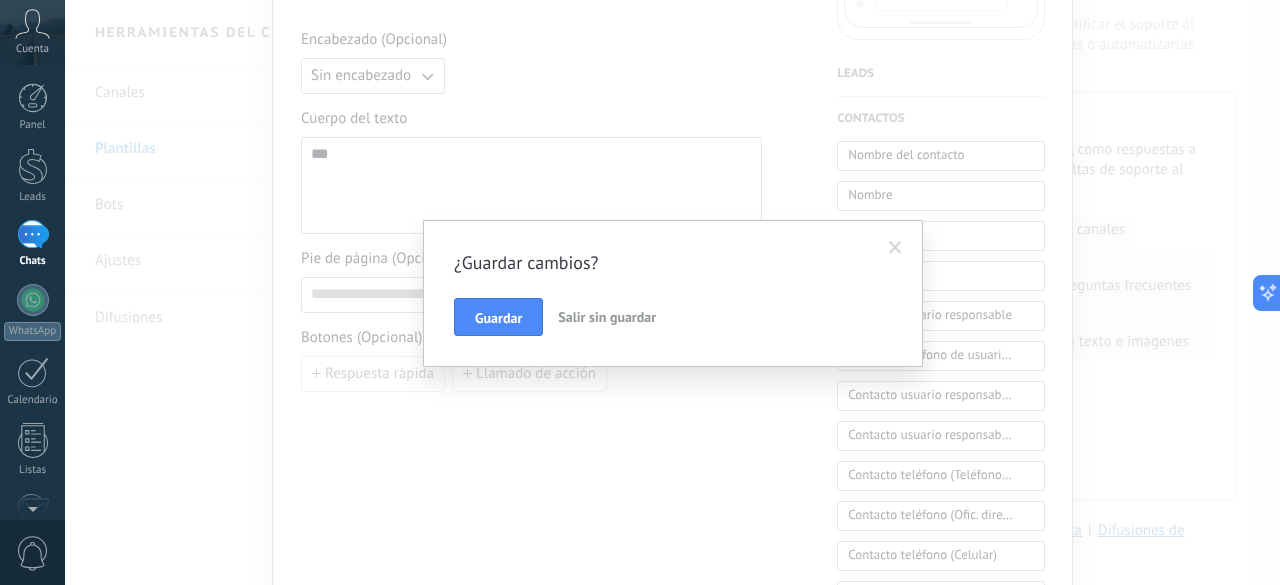 click at bounding box center (895, 248) 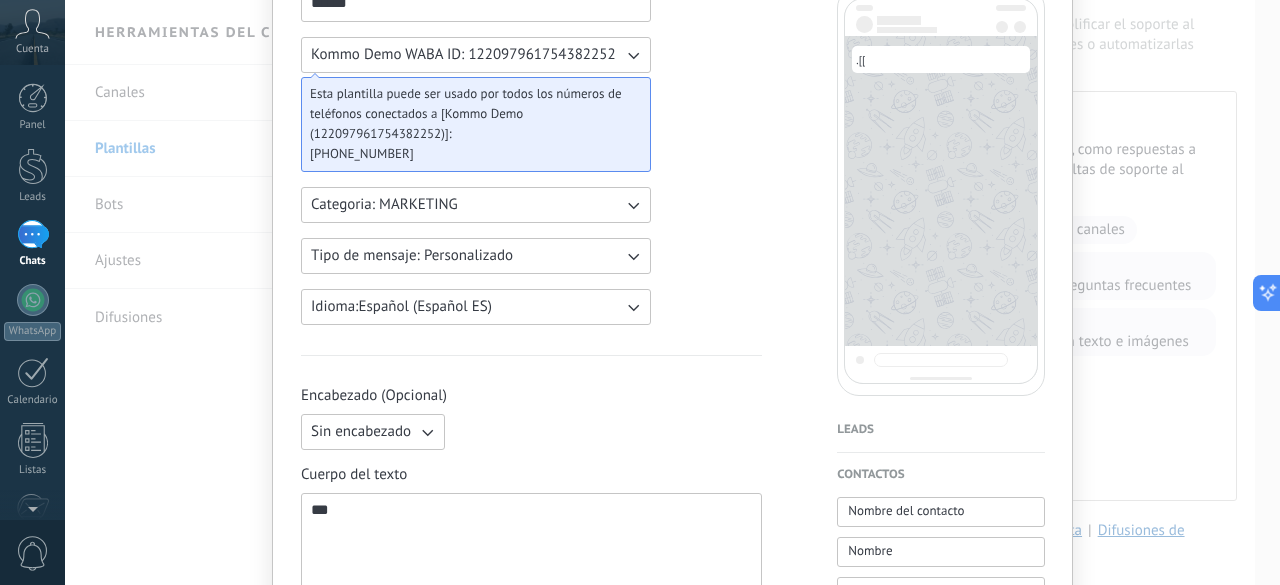 scroll, scrollTop: 200, scrollLeft: 0, axis: vertical 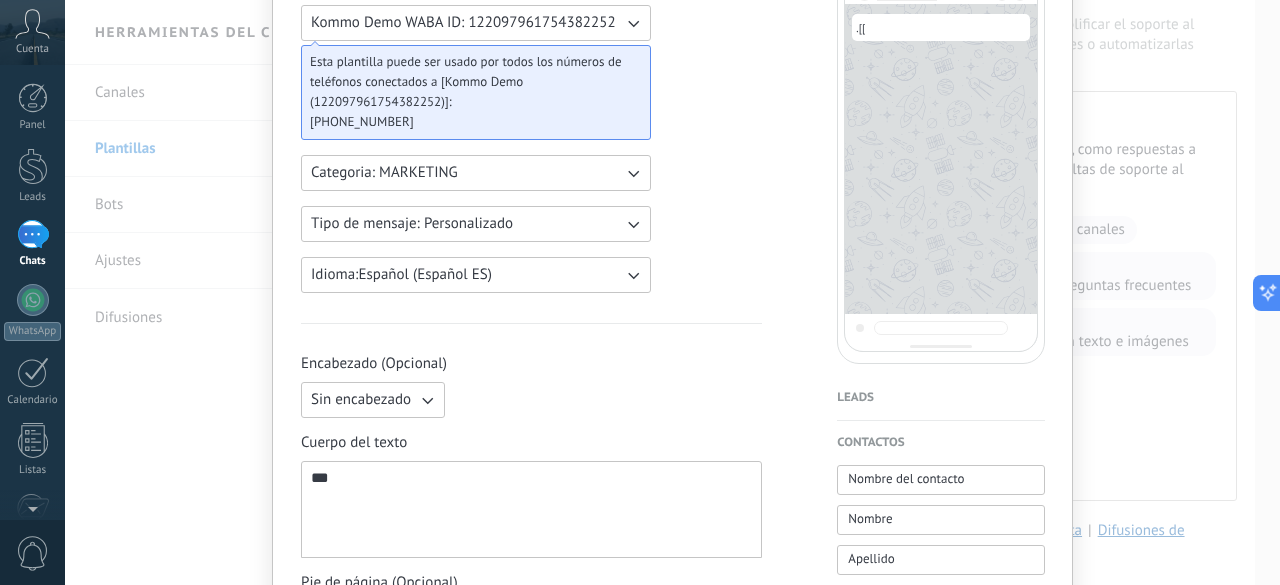 click on "* * *" at bounding box center [531, 510] 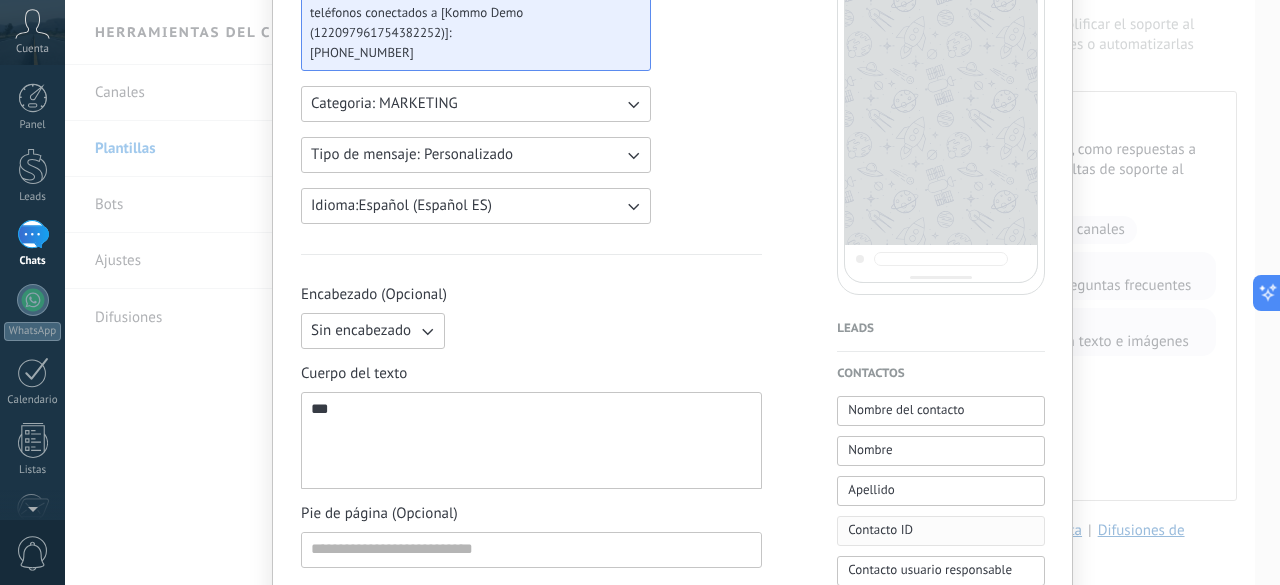 scroll, scrollTop: 300, scrollLeft: 0, axis: vertical 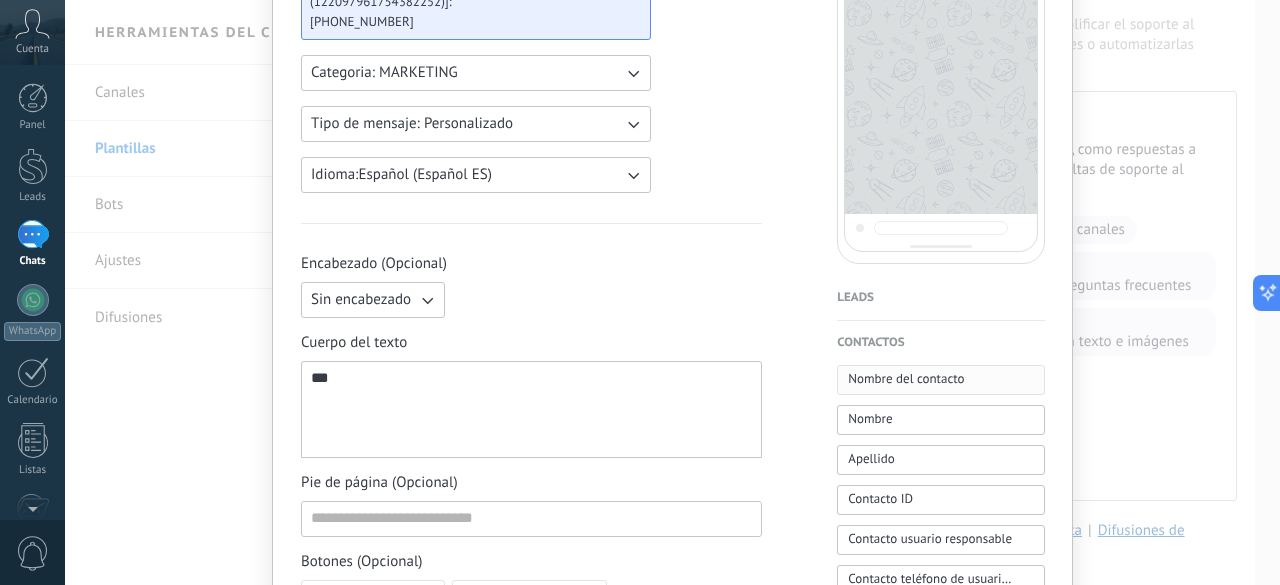 click on "Nombre del contacto" at bounding box center [906, 379] 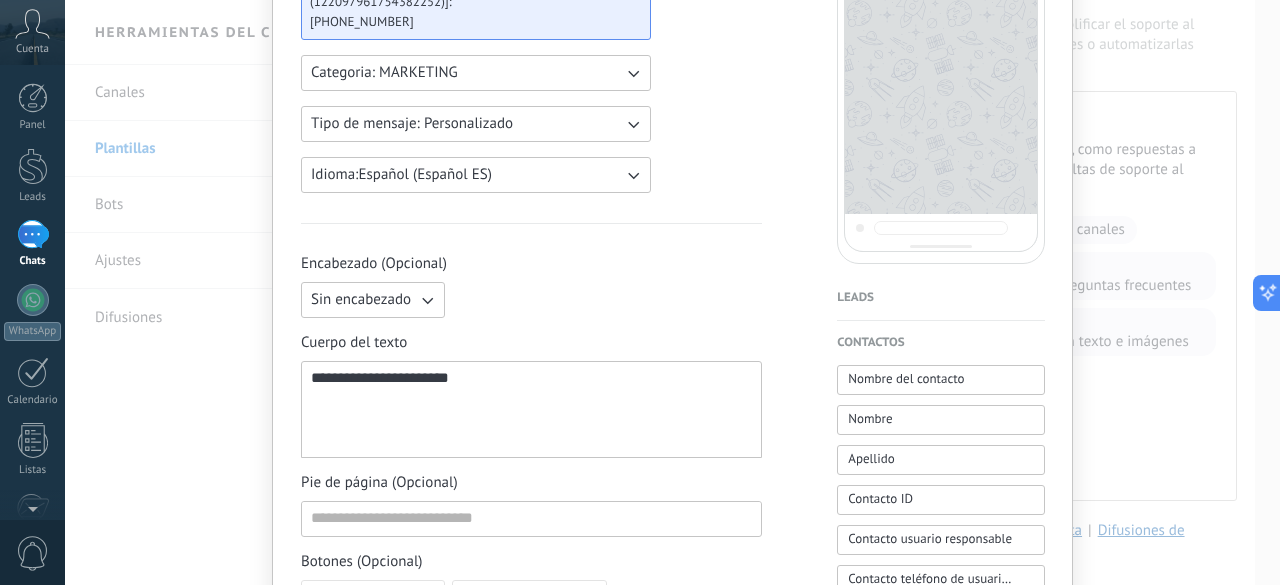 click on "**********" at bounding box center [386, 377] 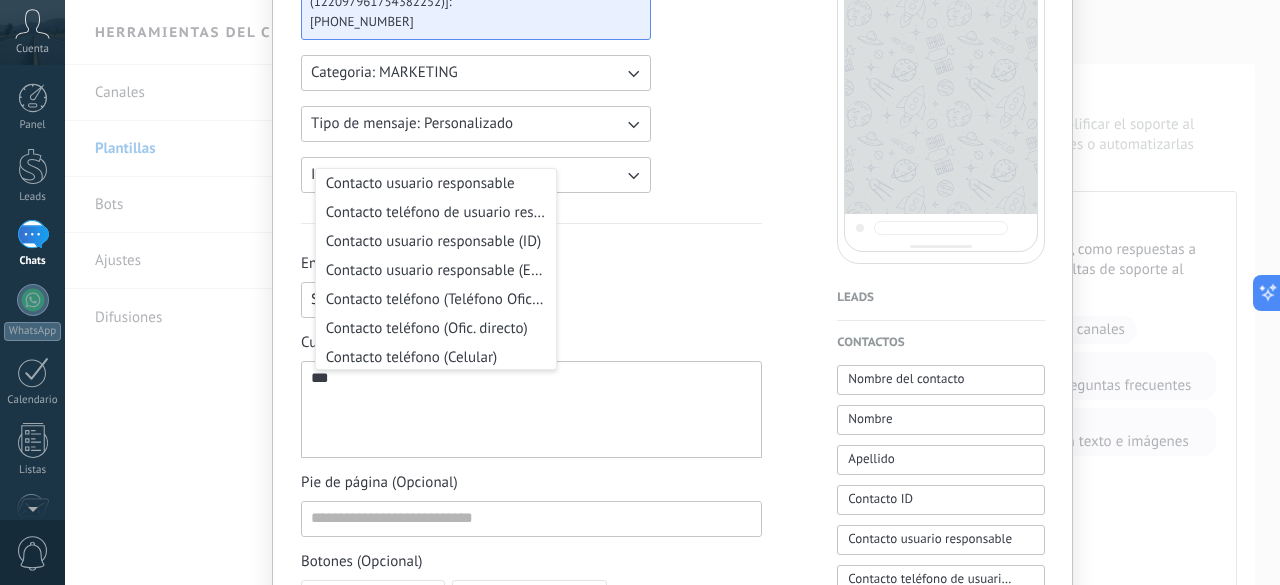 scroll, scrollTop: 0, scrollLeft: 0, axis: both 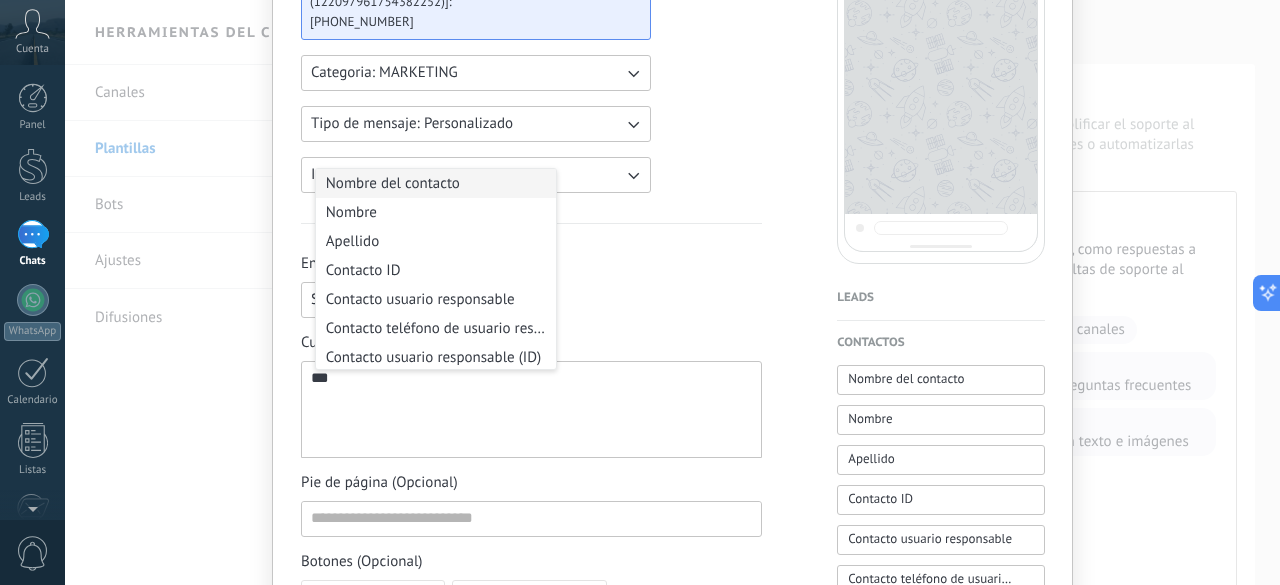 click on "Nombre del contacto" at bounding box center [436, 183] 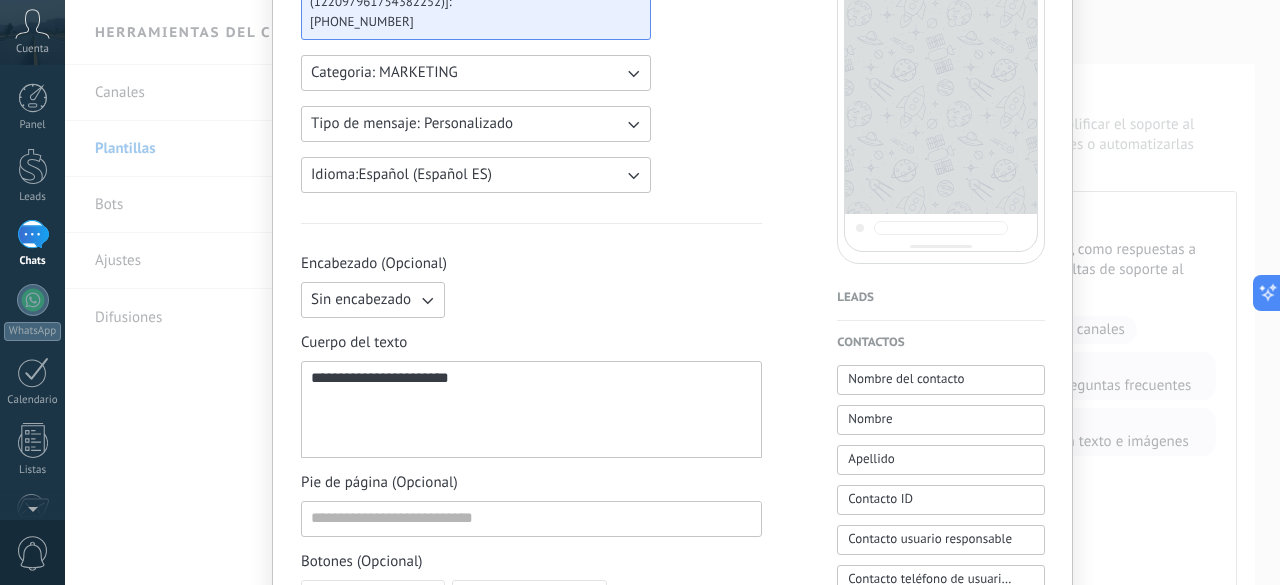 click on "**********" at bounding box center (386, 377) 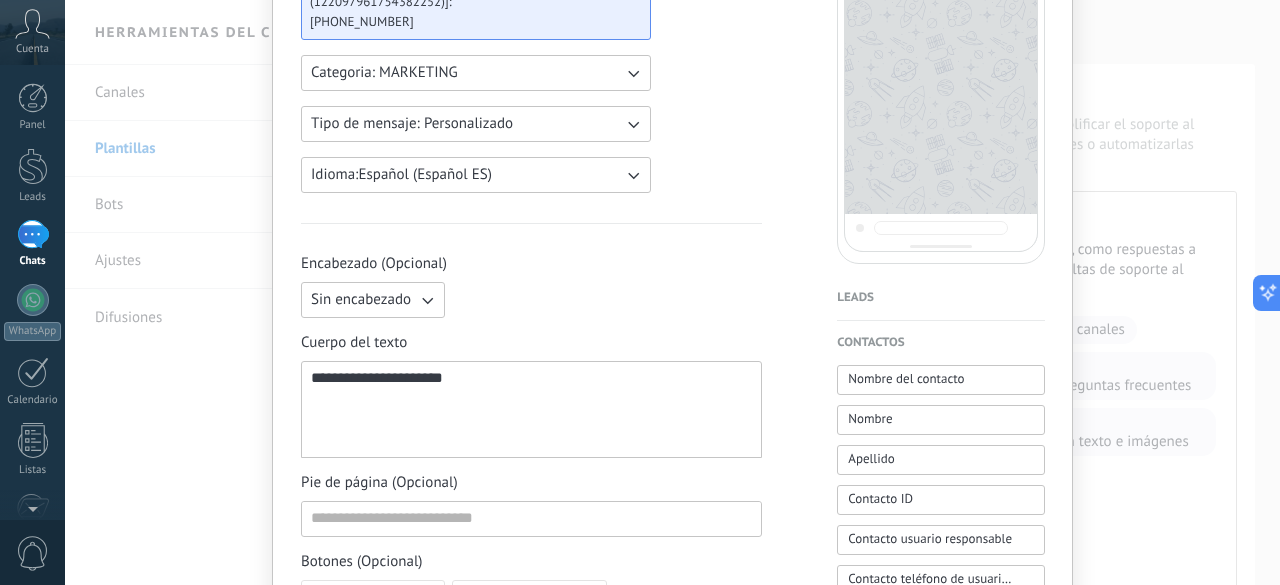 click on "**********" at bounding box center (383, 377) 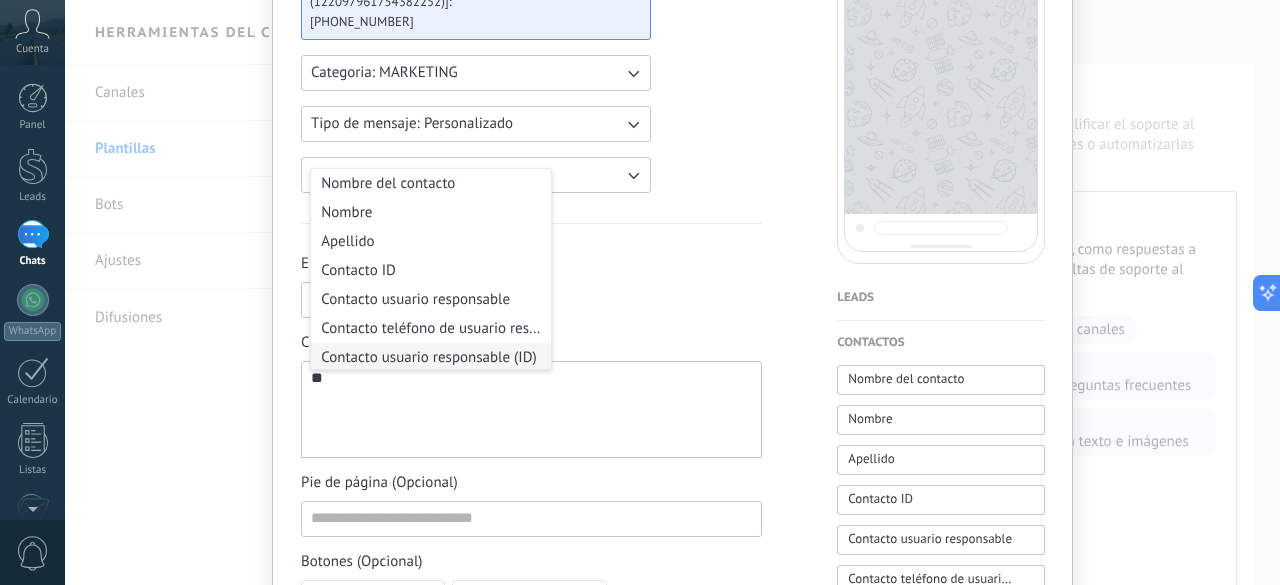 click on "* *" at bounding box center (531, 410) 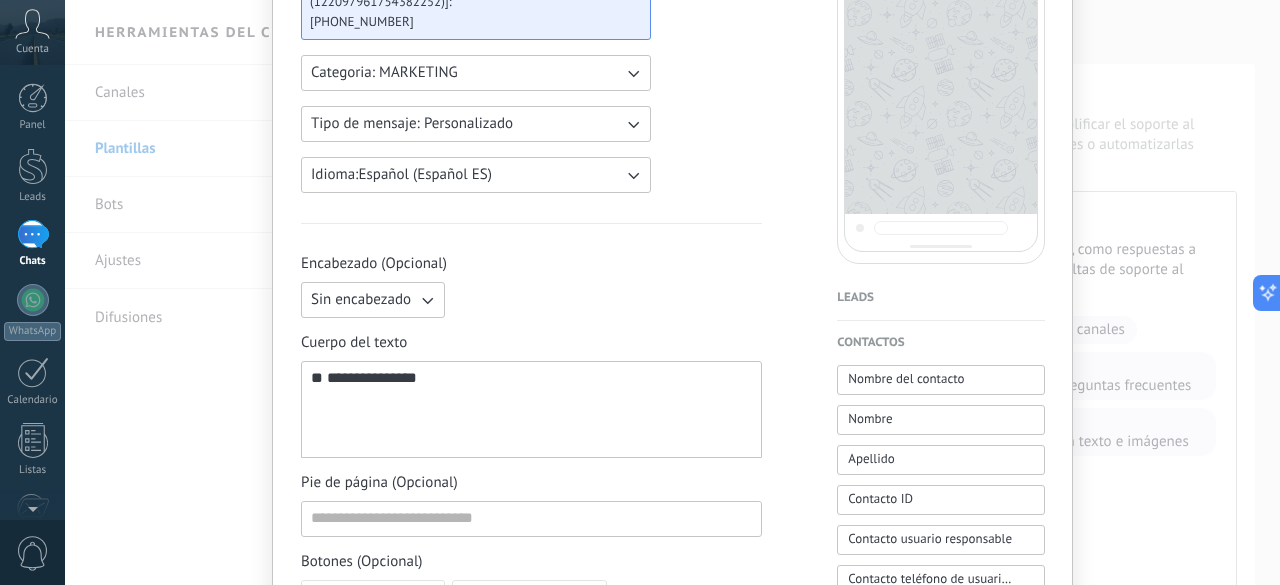click on "**********" at bounding box center (531, 410) 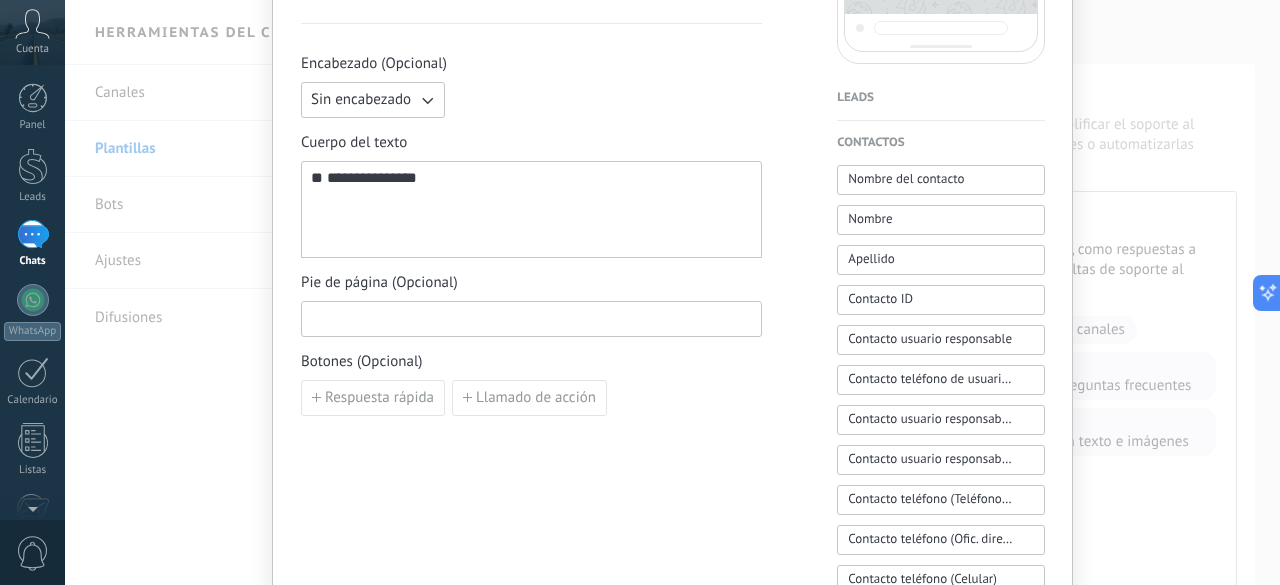 click at bounding box center (531, 318) 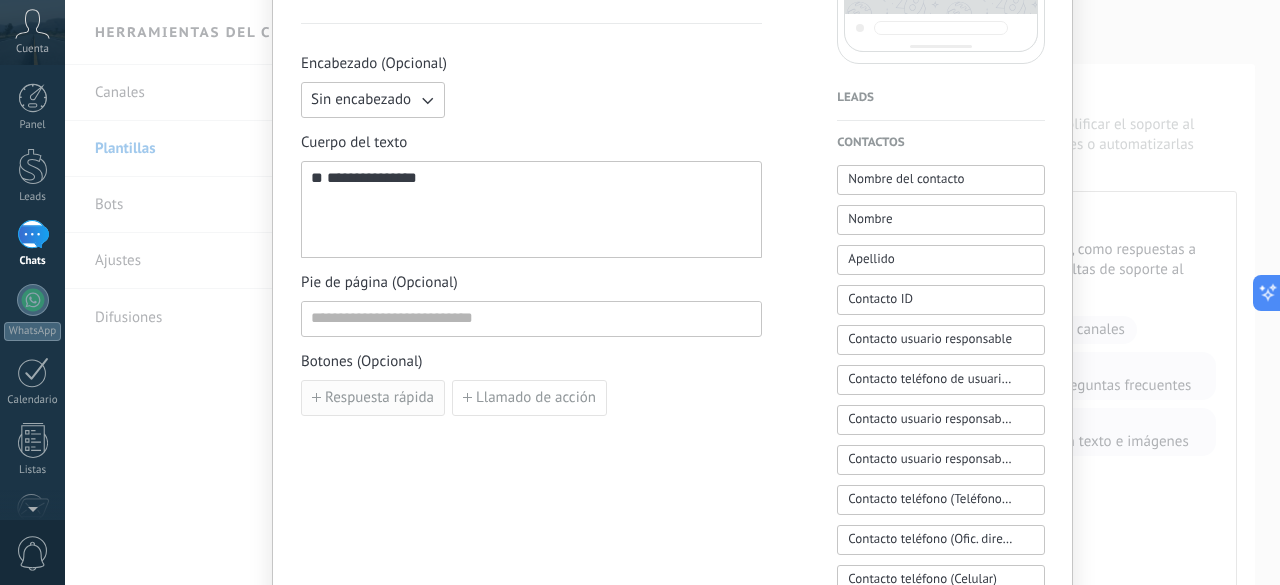 click on "Respuesta rápida" at bounding box center (379, 398) 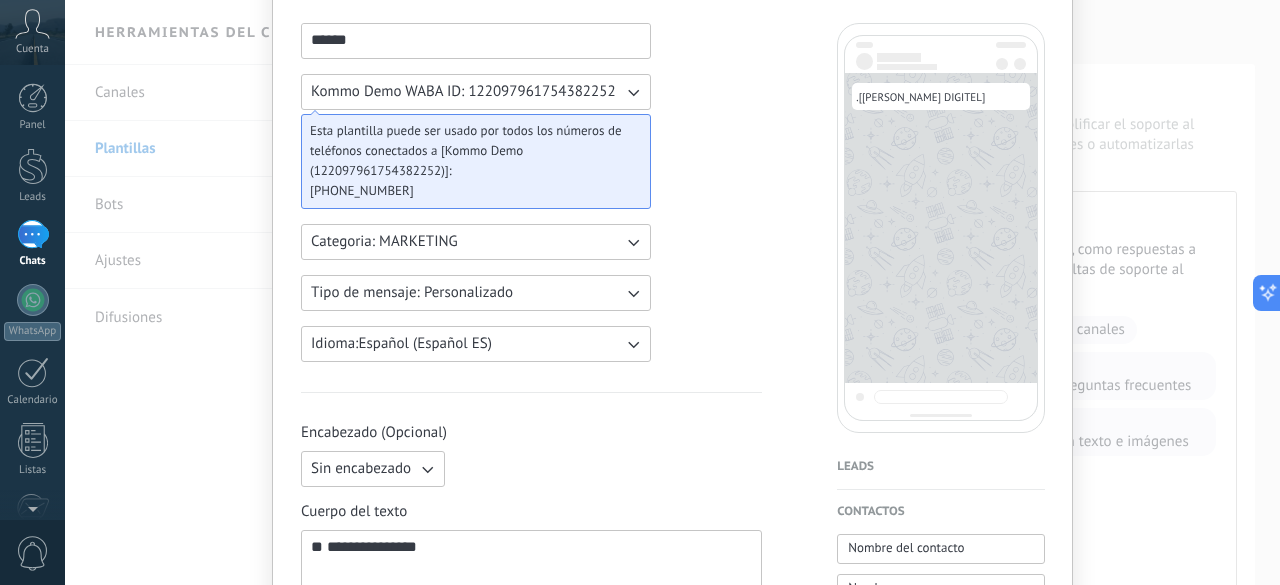 scroll, scrollTop: 0, scrollLeft: 0, axis: both 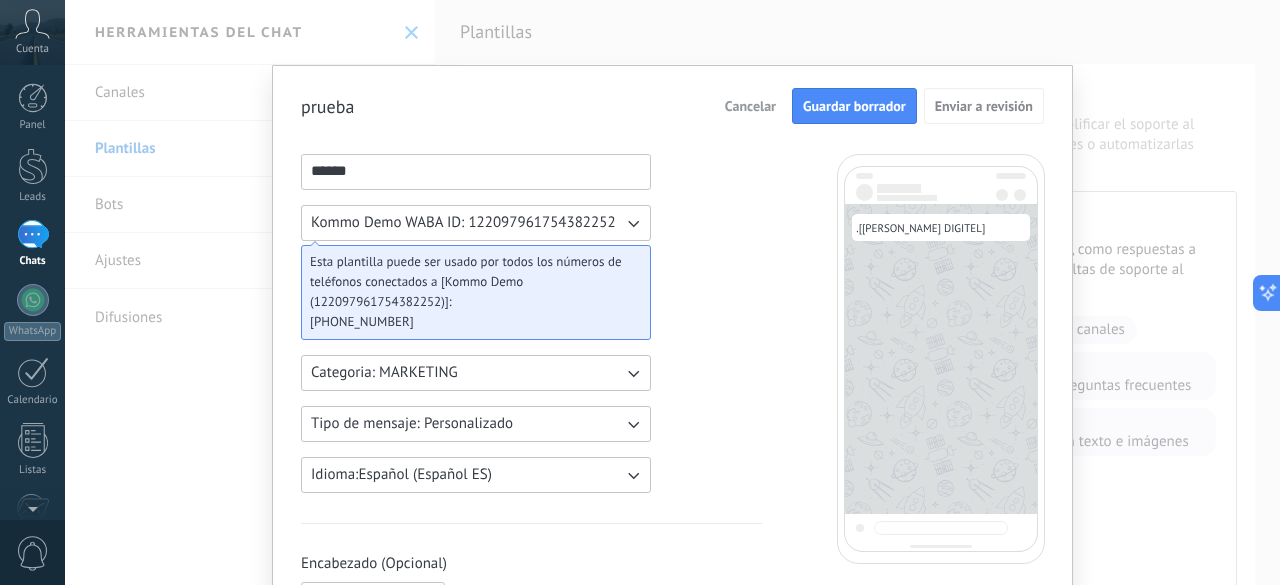 click on "Guardar borrador" at bounding box center (854, 106) 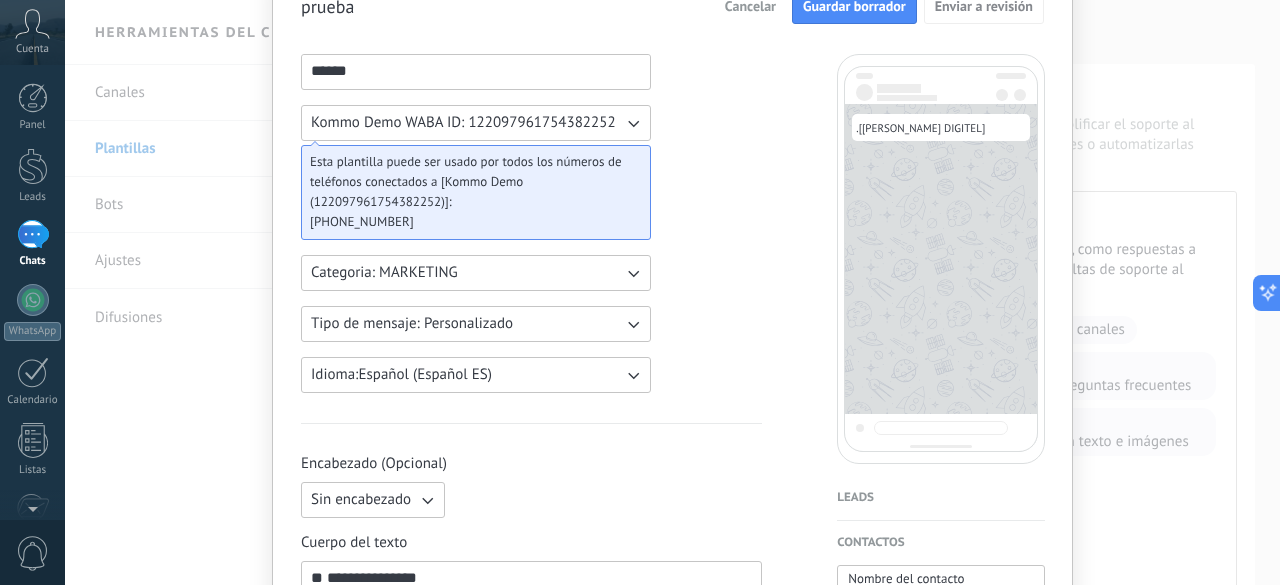 scroll, scrollTop: 0, scrollLeft: 0, axis: both 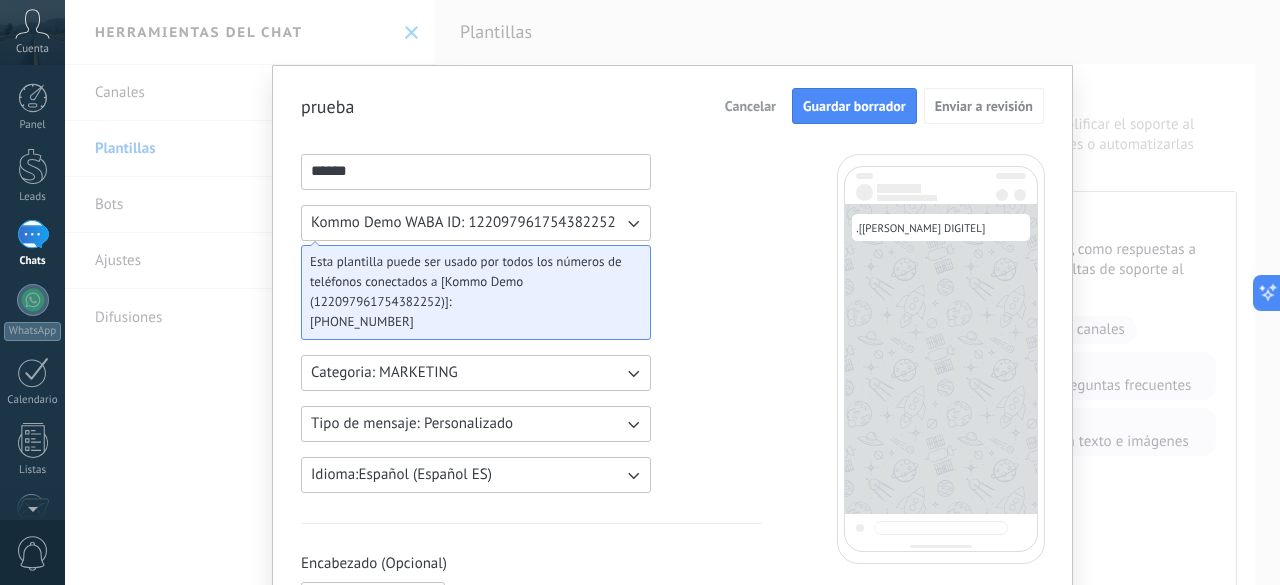 click on "Cancelar" at bounding box center (750, 106) 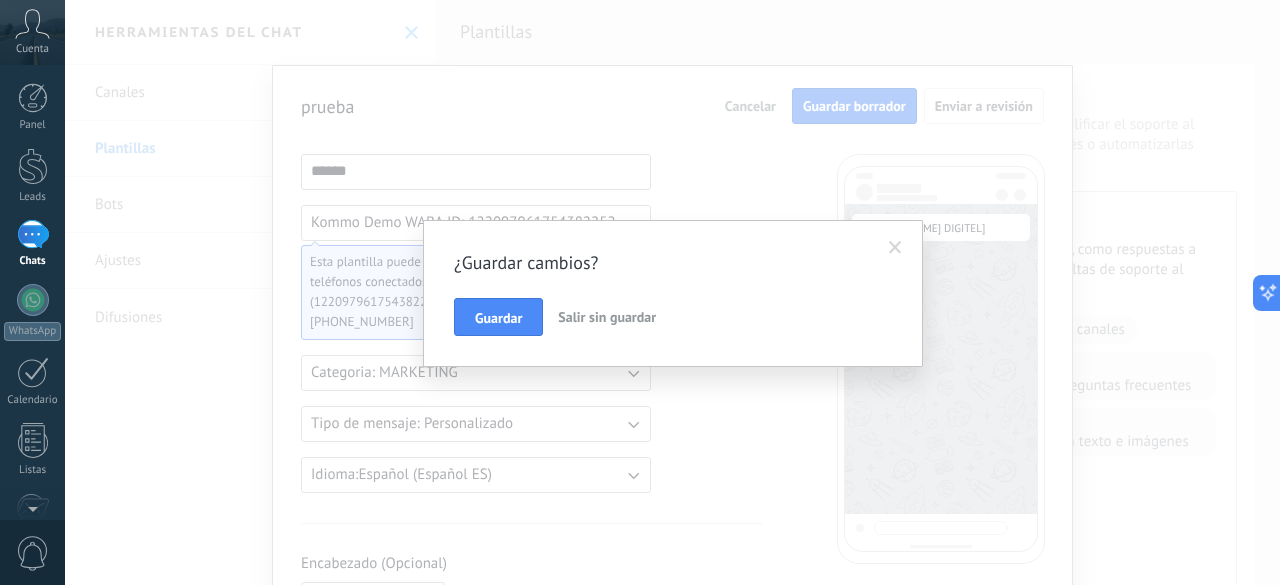 click on "Salir sin guardar" at bounding box center [607, 317] 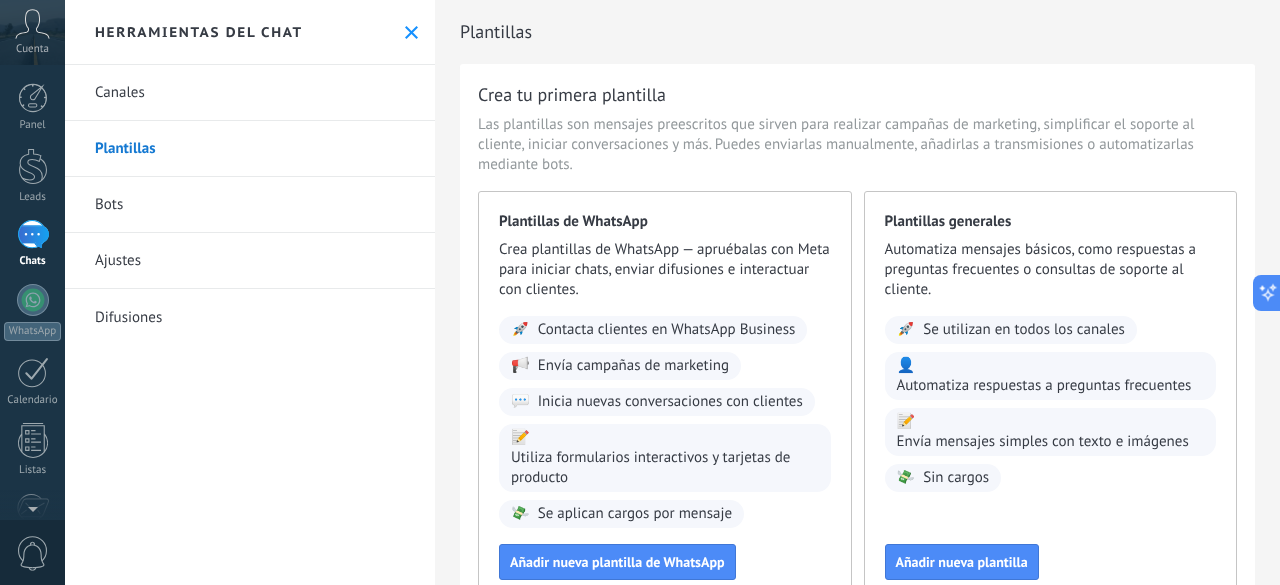 scroll, scrollTop: 100, scrollLeft: 0, axis: vertical 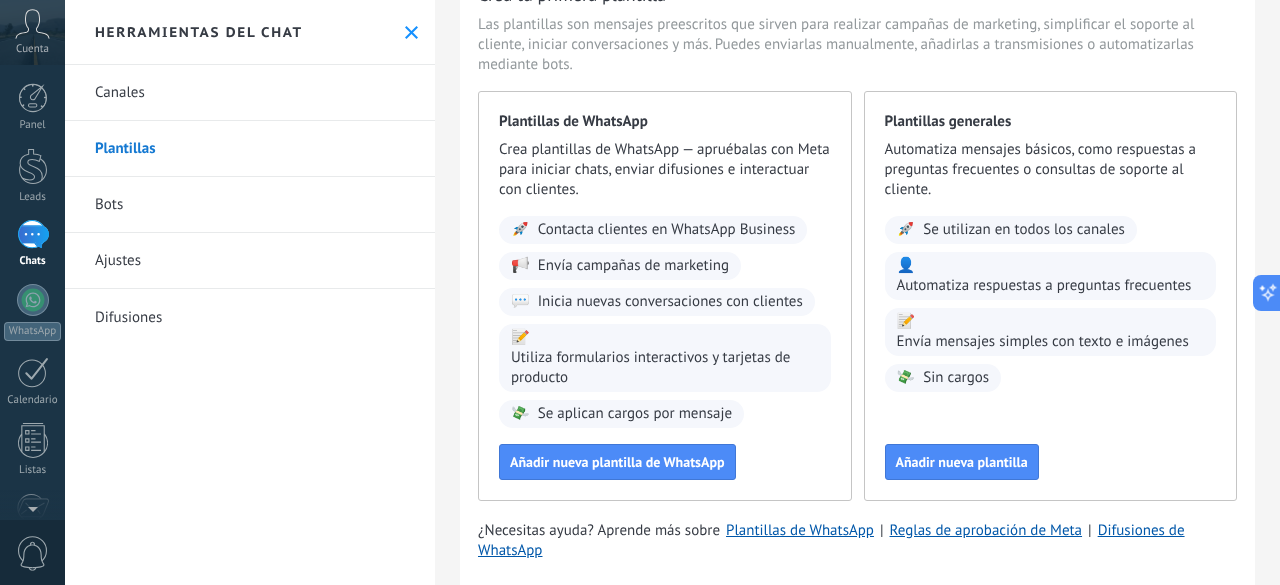 click on "Bots" at bounding box center (250, 205) 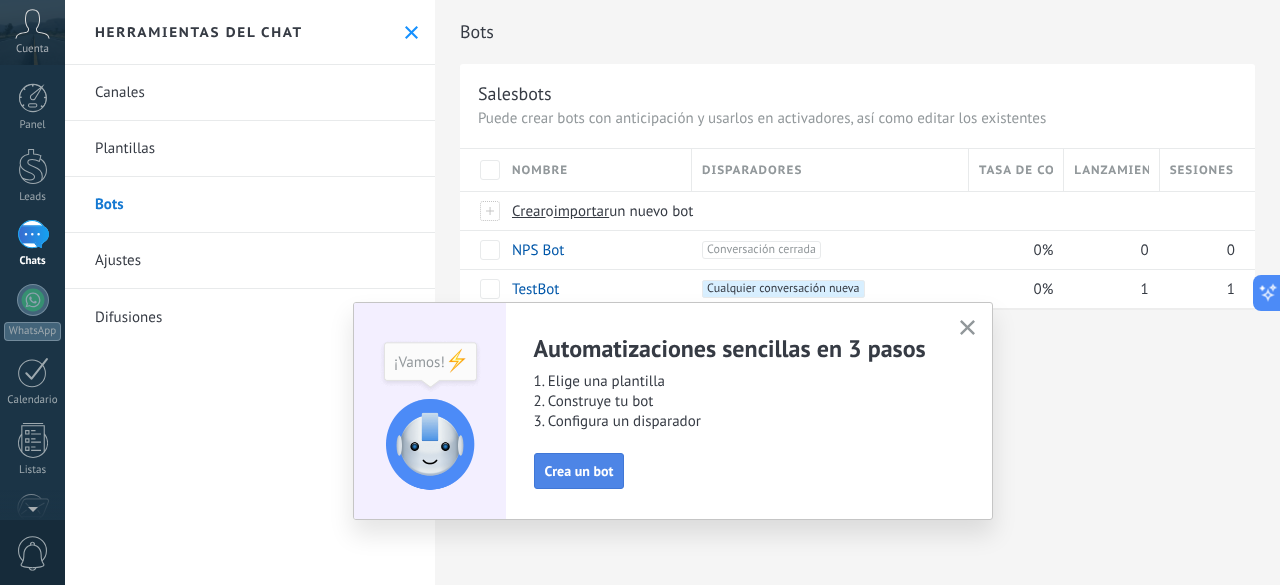 click on "Crea un bot" at bounding box center (579, 471) 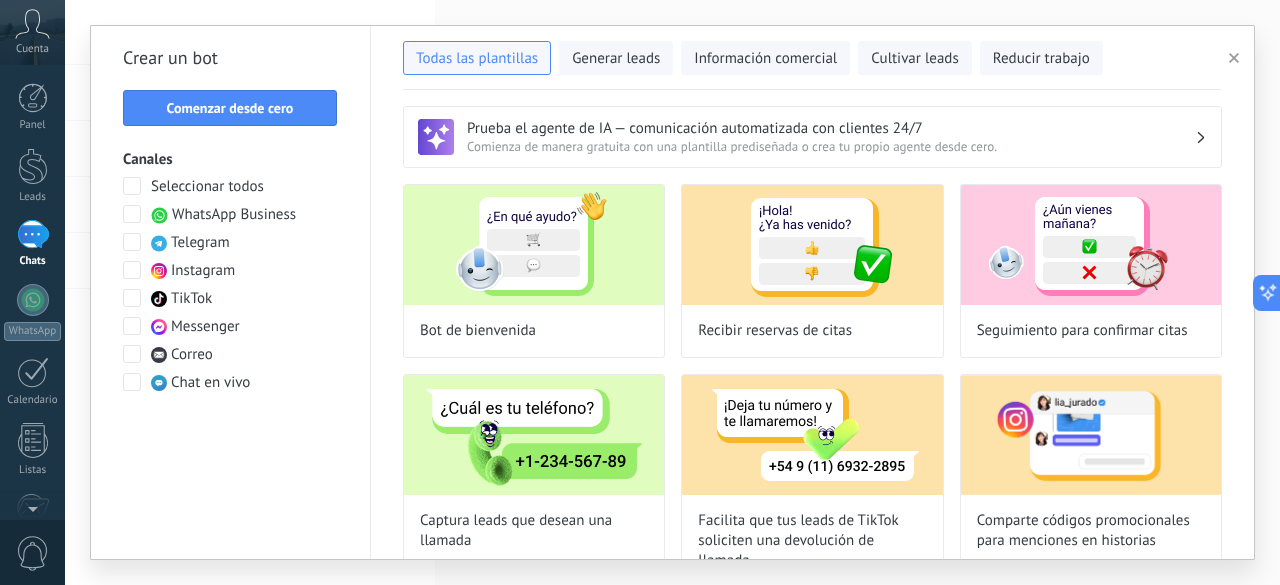 click at bounding box center (132, 214) 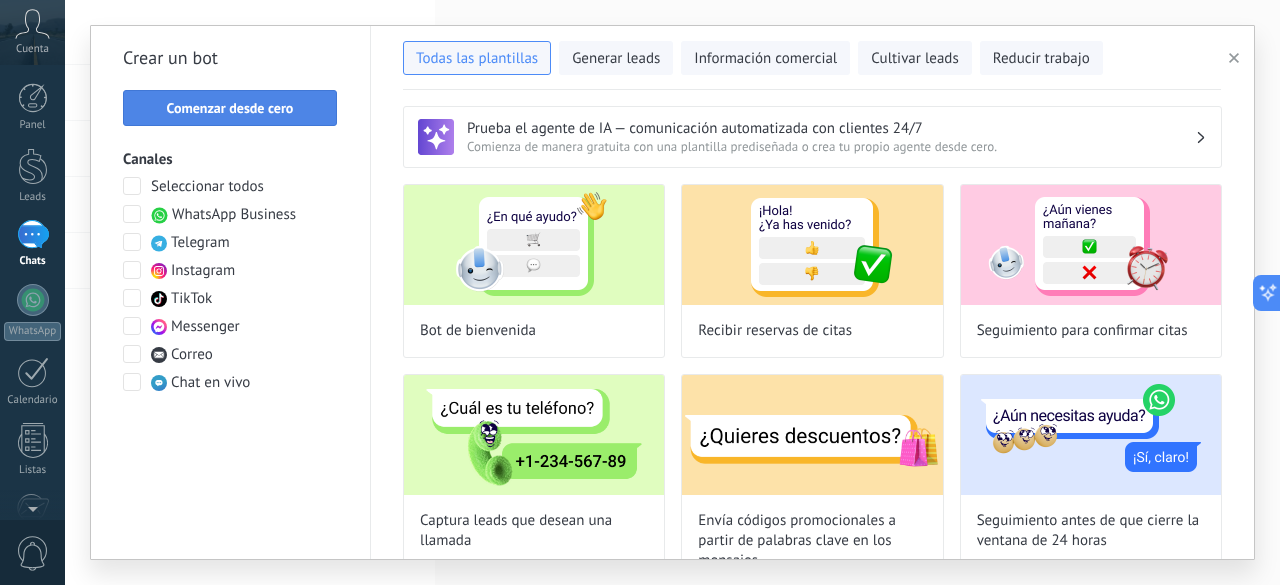 click on "Comenzar desde cero" at bounding box center (230, 108) 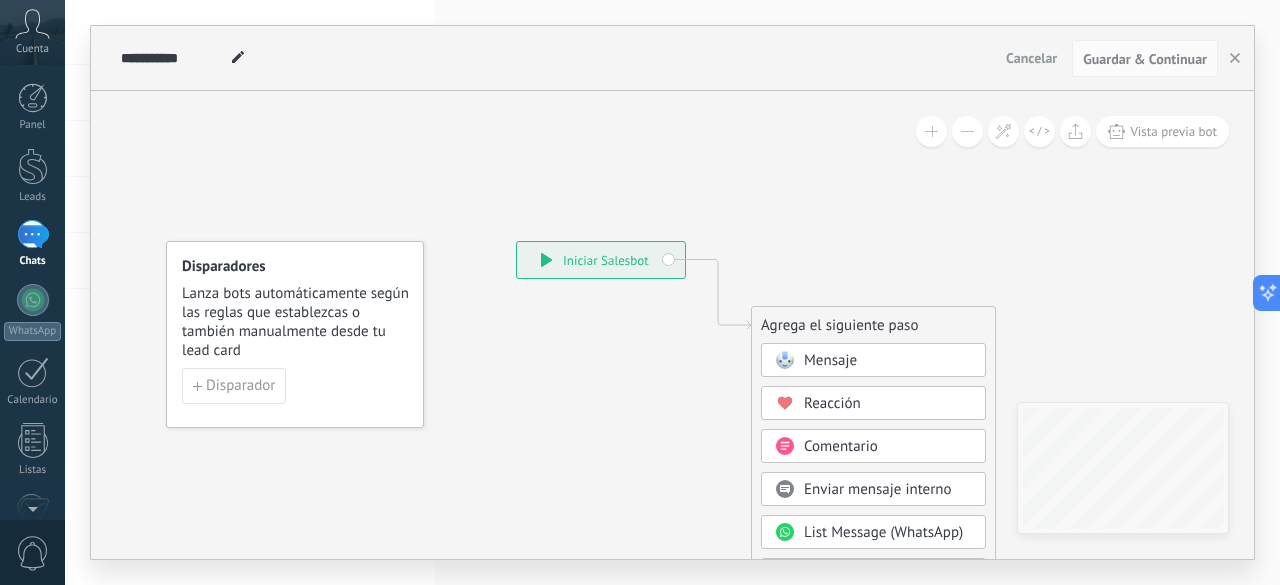 click on "Mensaje" at bounding box center [830, 360] 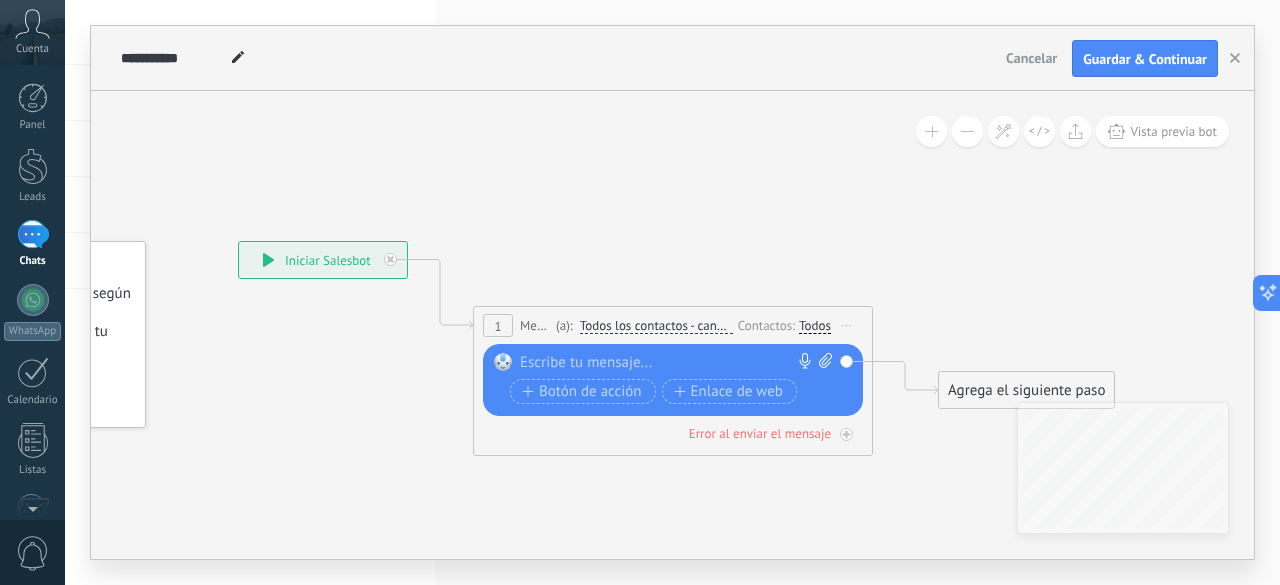 click at bounding box center (668, 363) 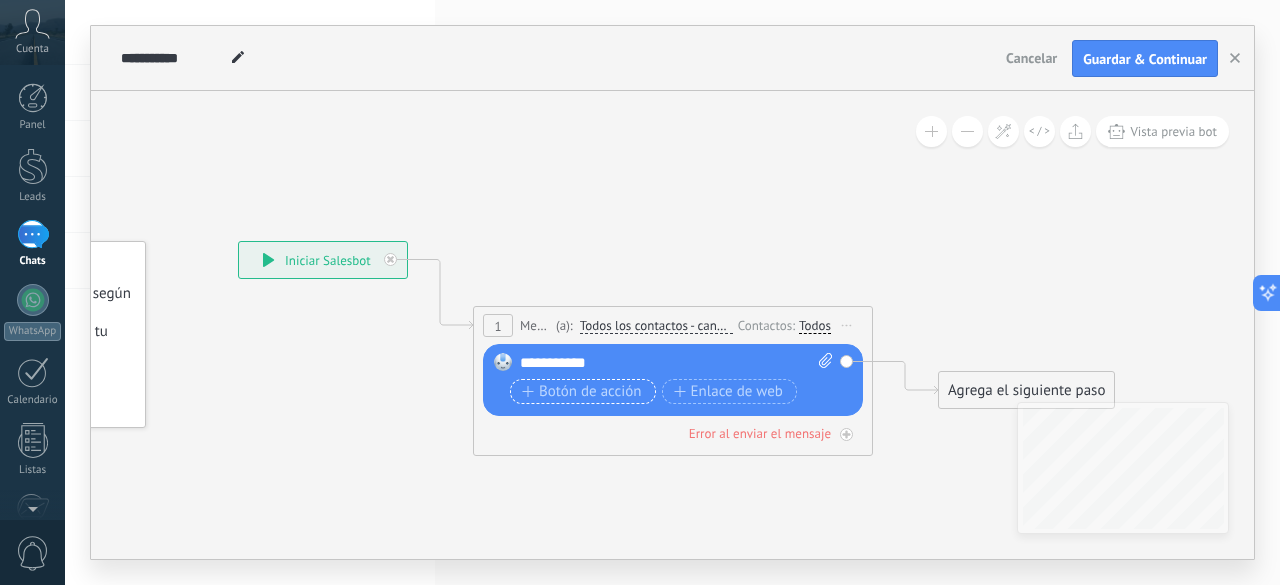 click on "Botón de acción" at bounding box center [582, 392] 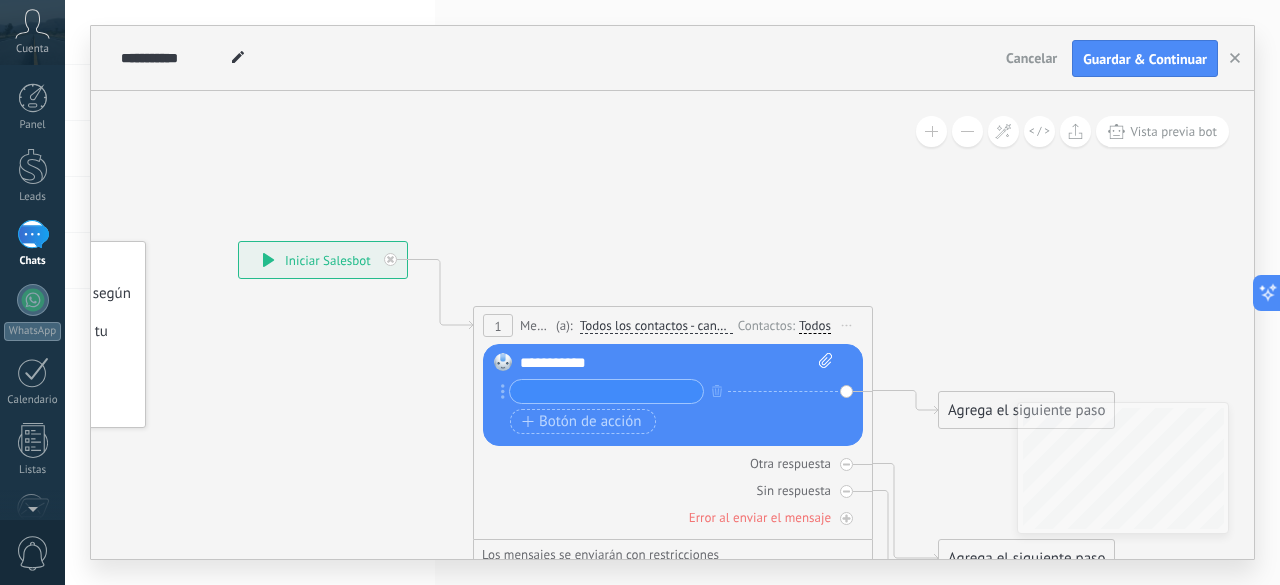 click at bounding box center [606, 391] 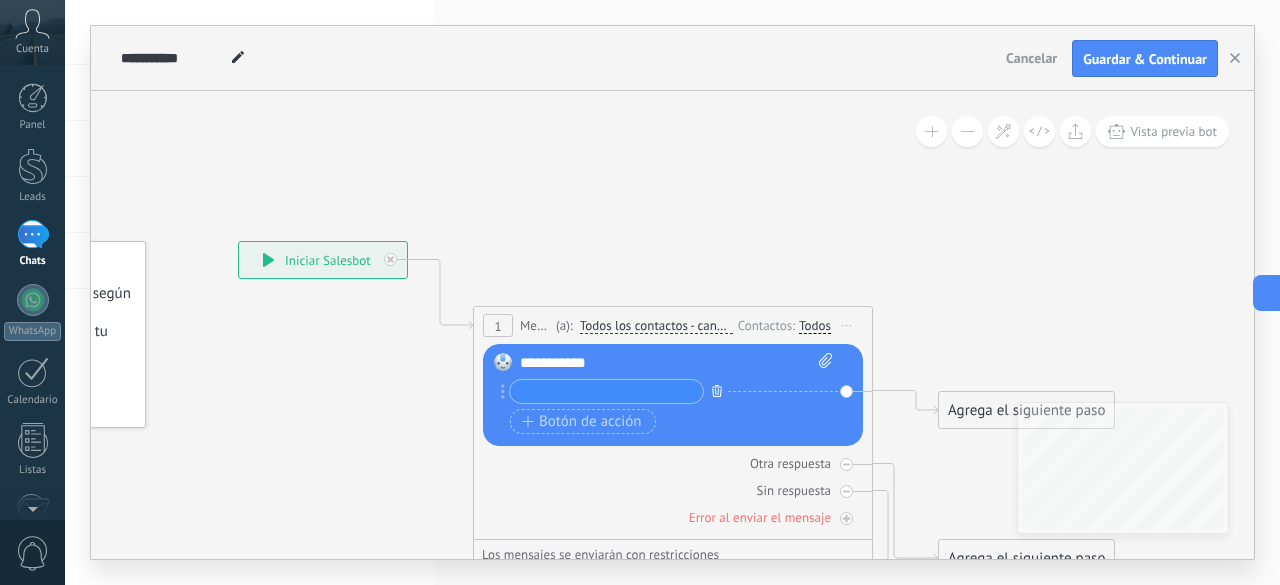 click 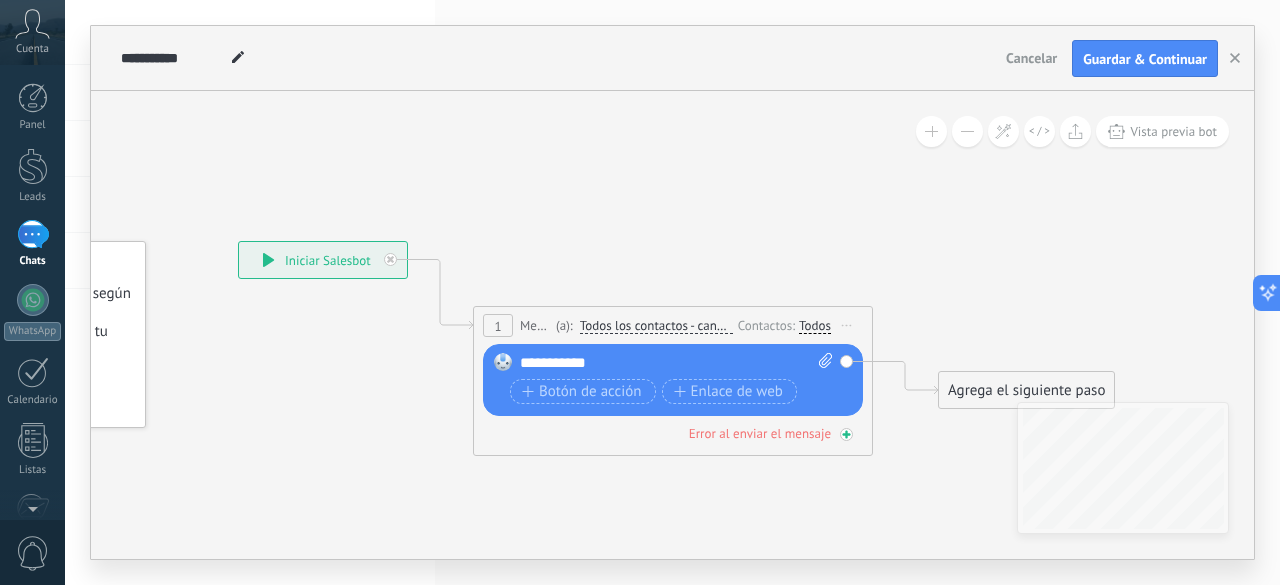 click 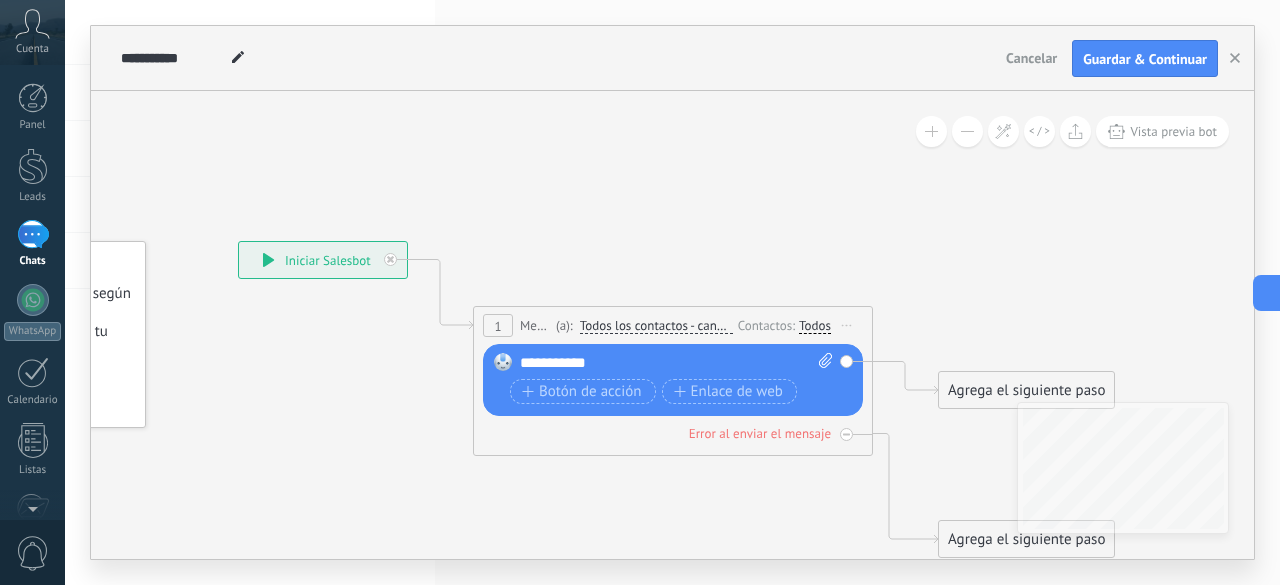 click 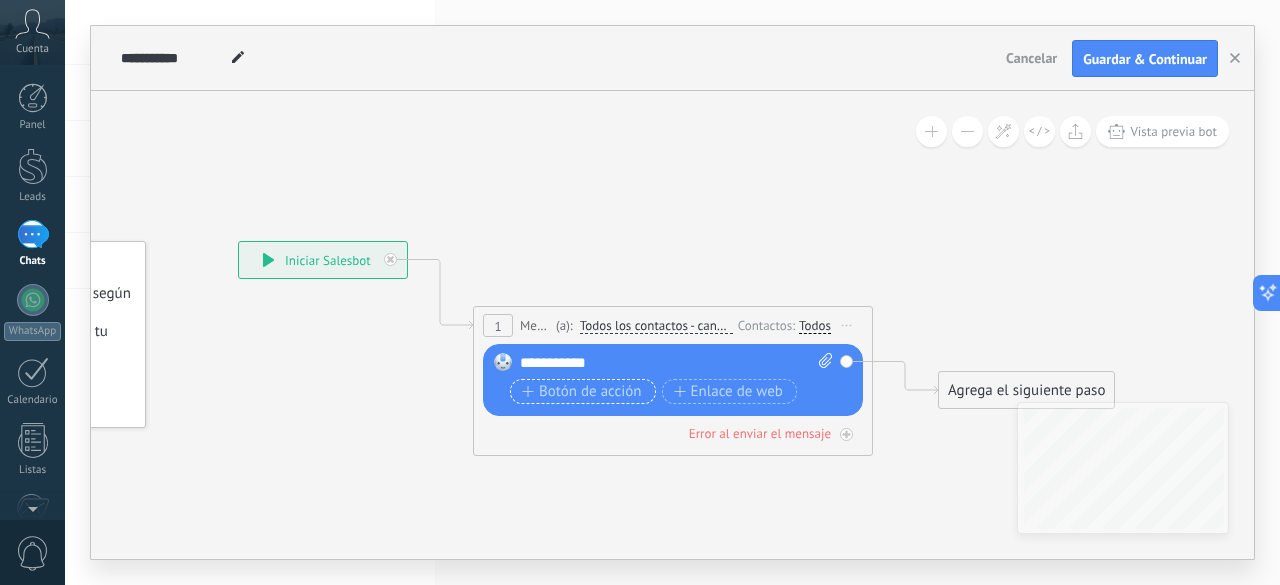 click on "Botón de acción" at bounding box center (582, 392) 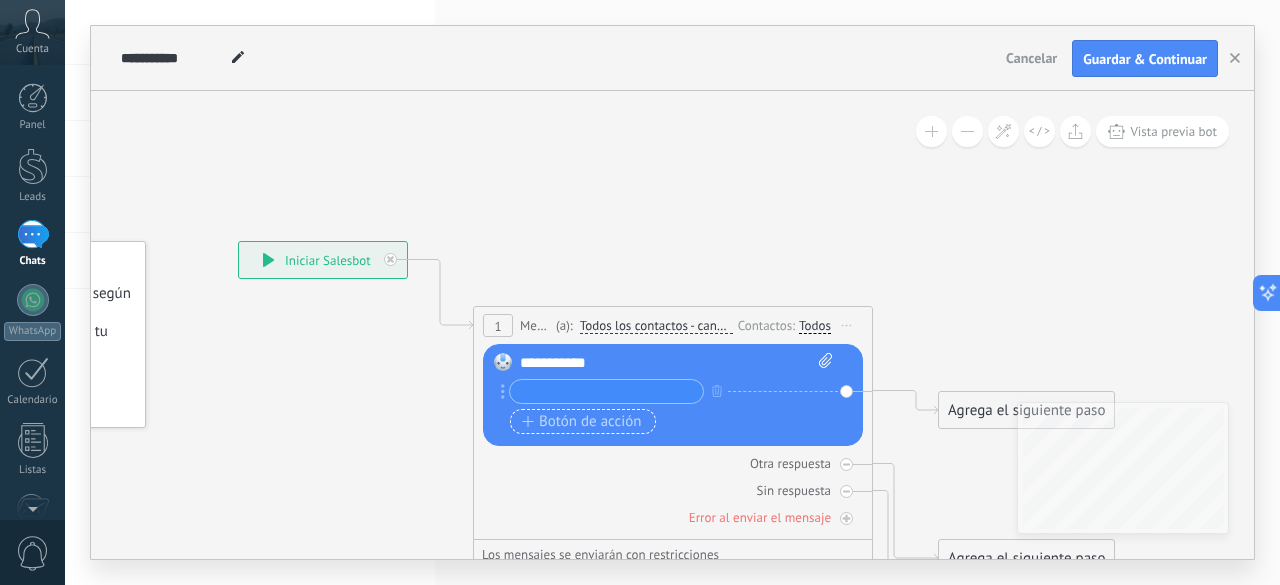click at bounding box center [606, 391] 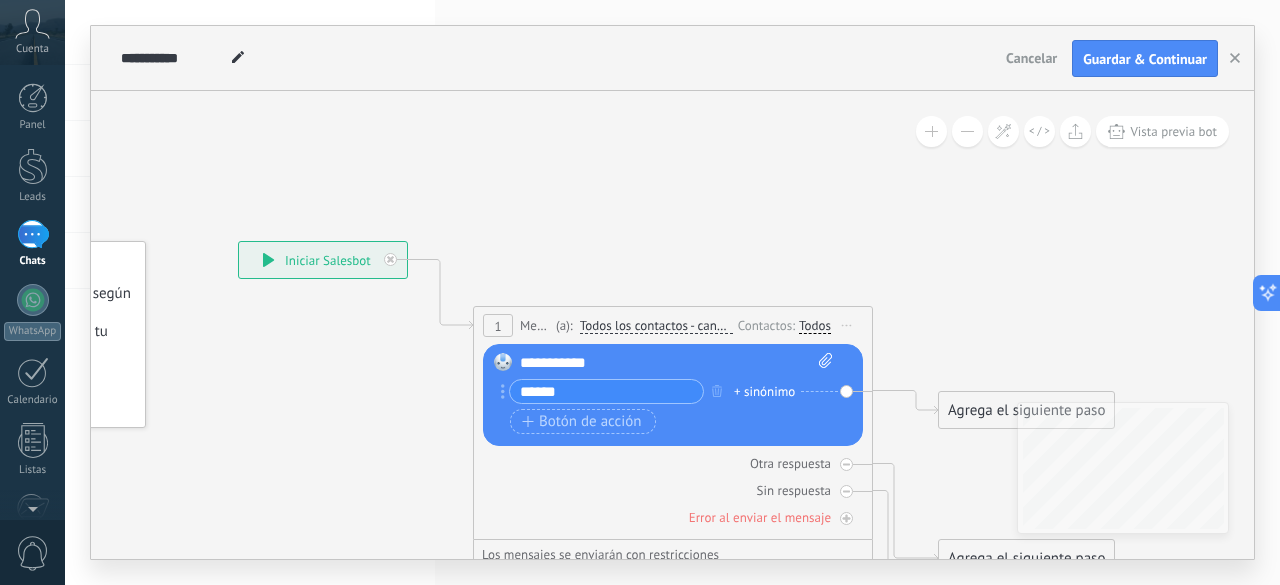 type on "******" 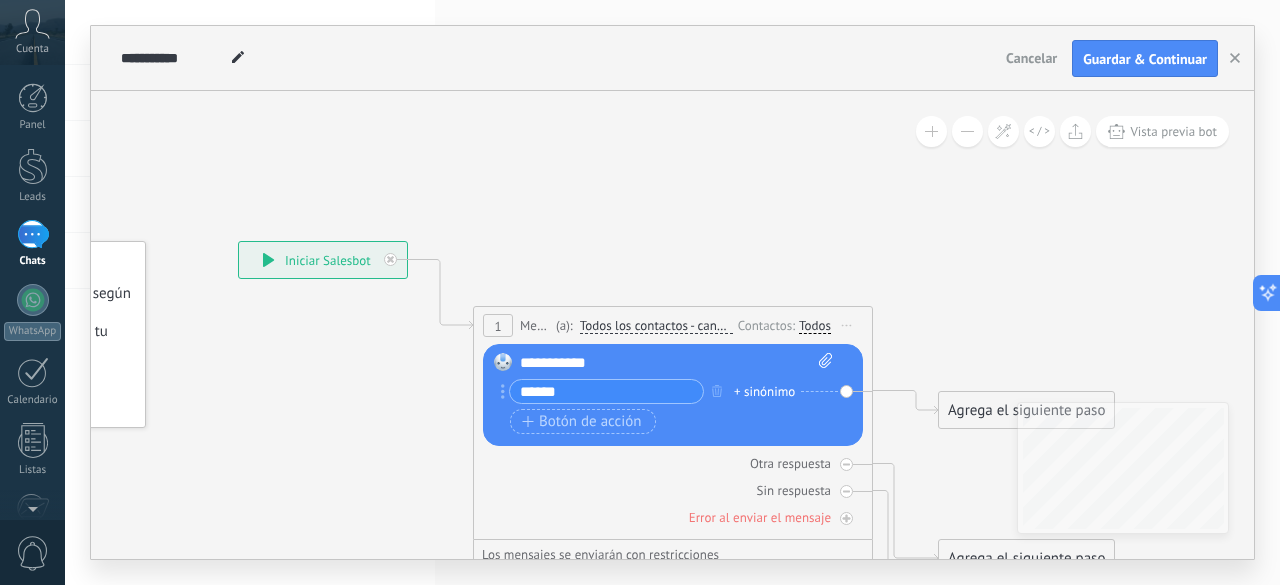 click on "Agrega el siguiente paso" at bounding box center [1026, 410] 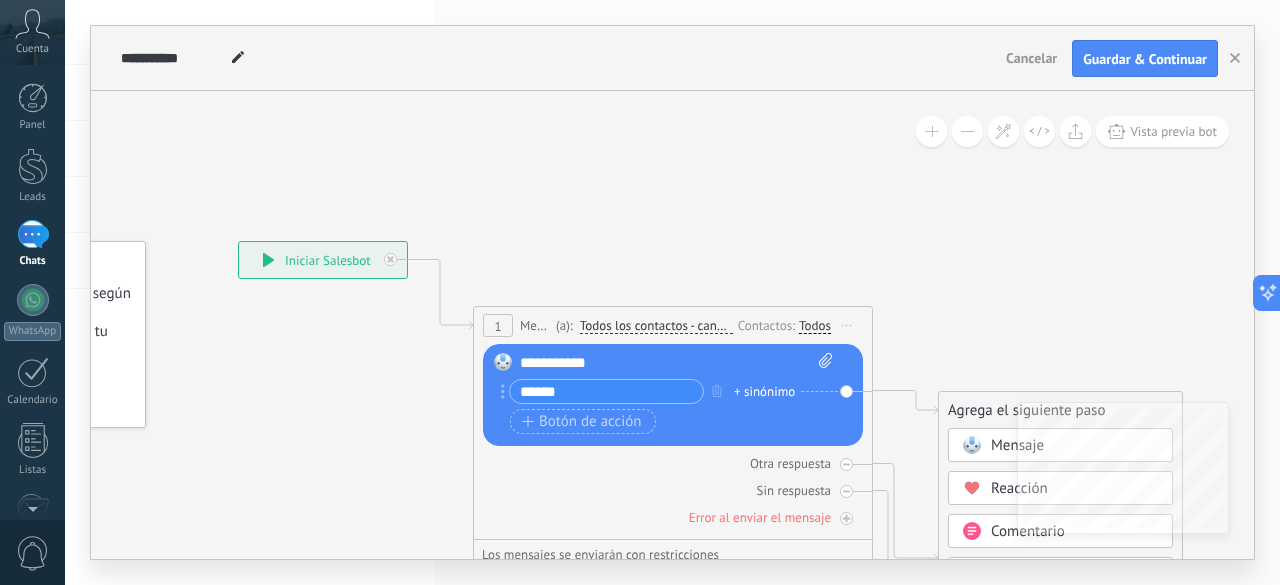 click on "Mensaje" at bounding box center [1017, 445] 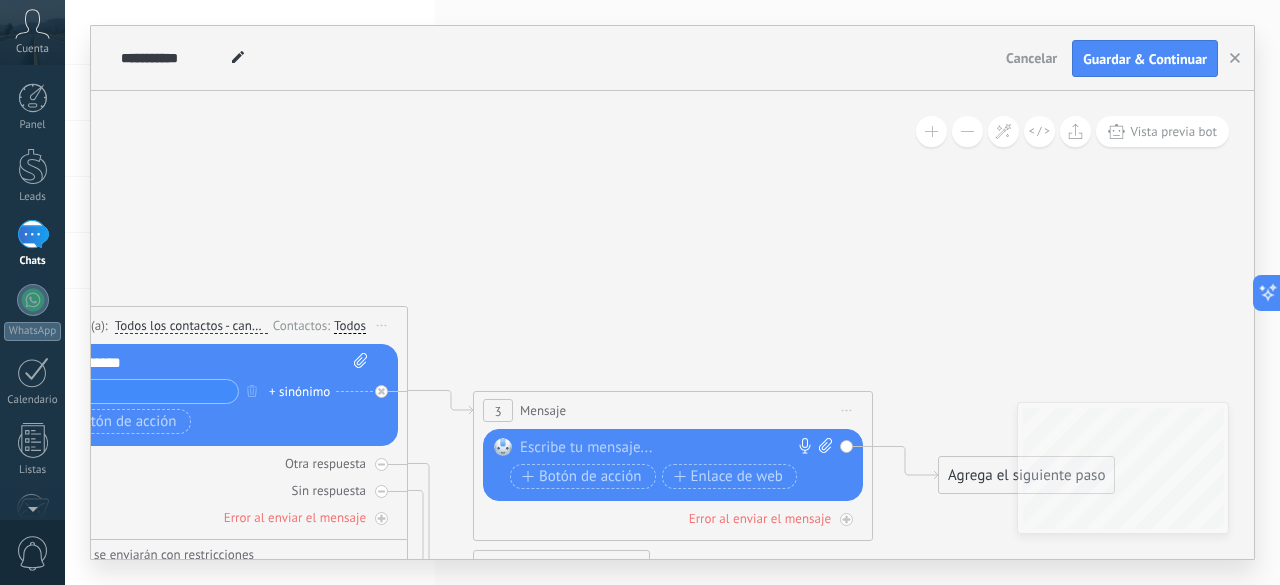 click at bounding box center [668, 448] 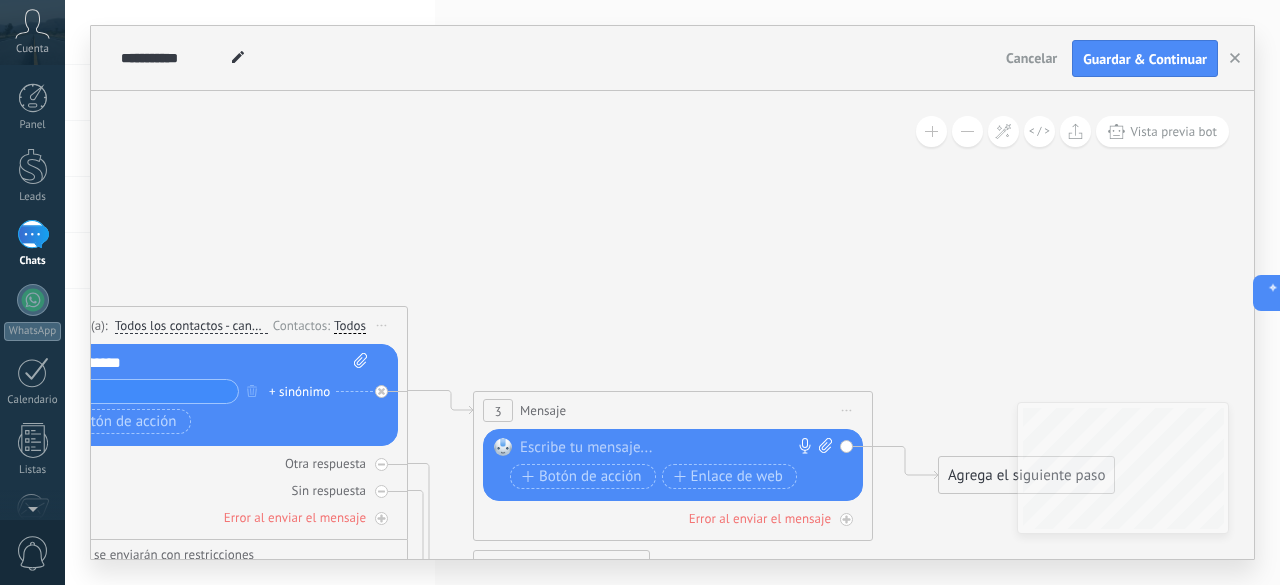 type 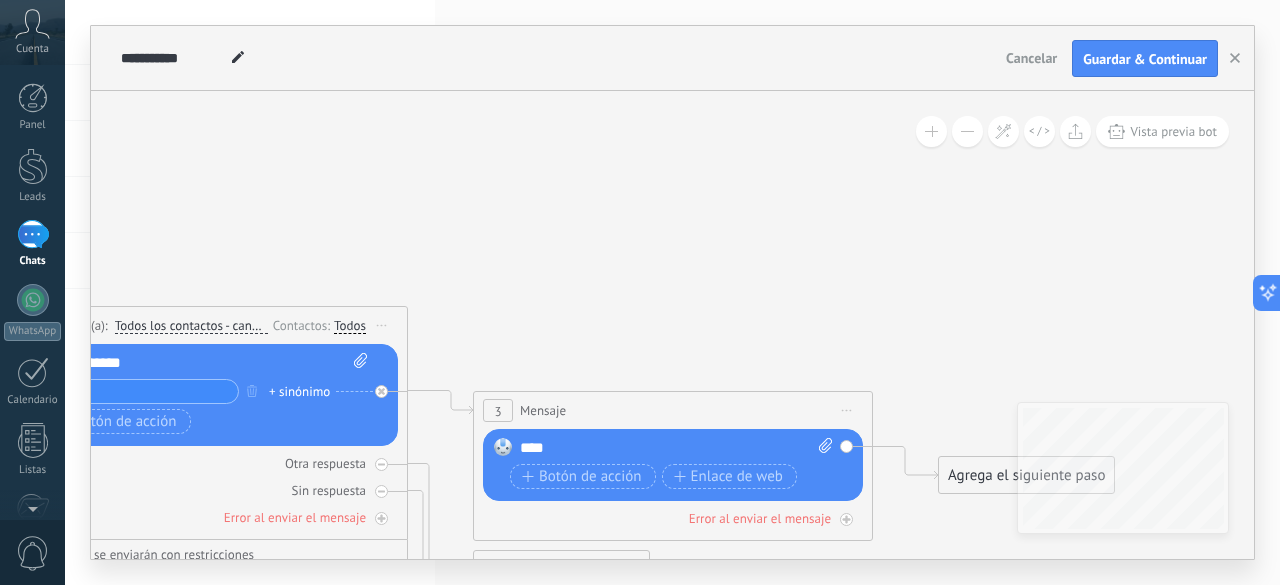 drag, startPoint x: 668, startPoint y: 571, endPoint x: 476, endPoint y: 567, distance: 192.04166 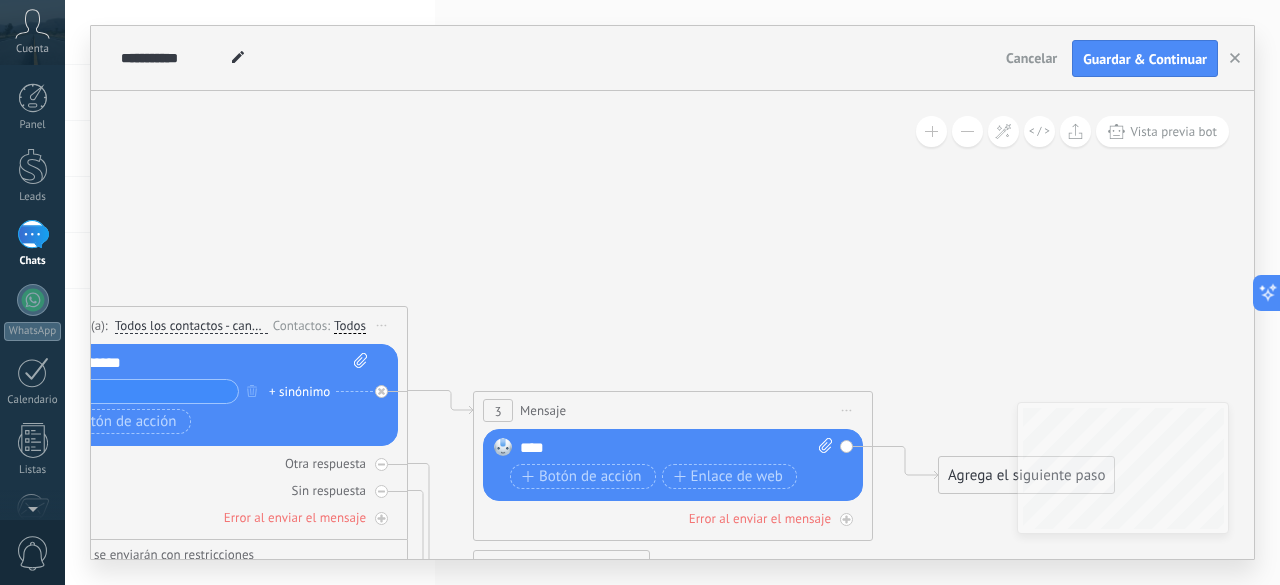 click on "Agrega el siguiente paso" at bounding box center (1026, 475) 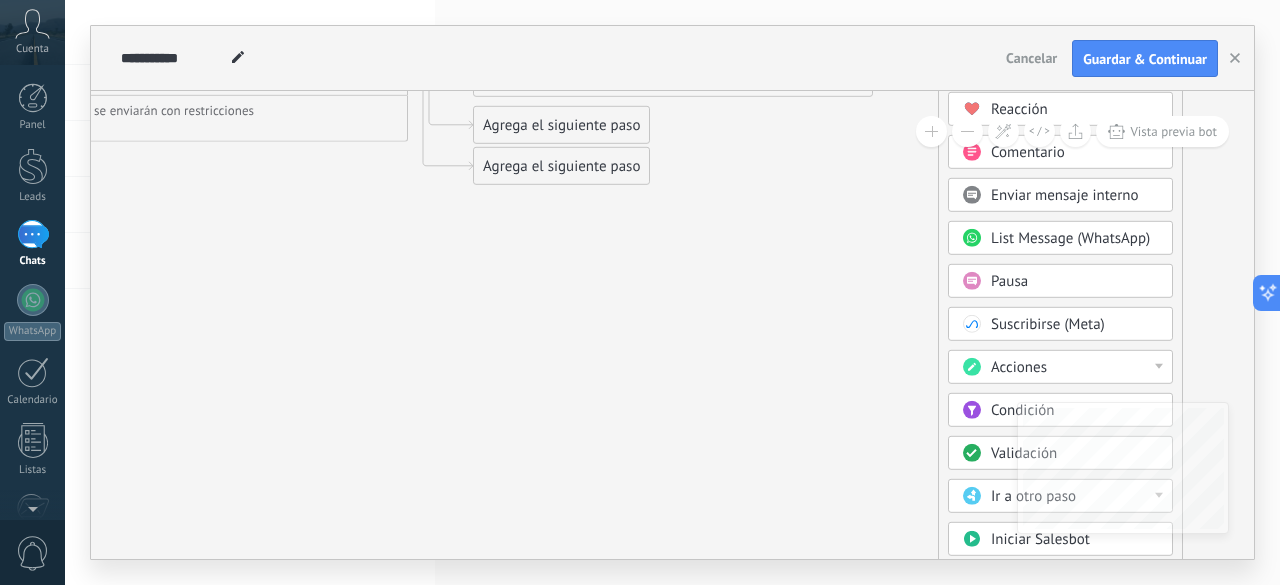 click at bounding box center [971, 539] 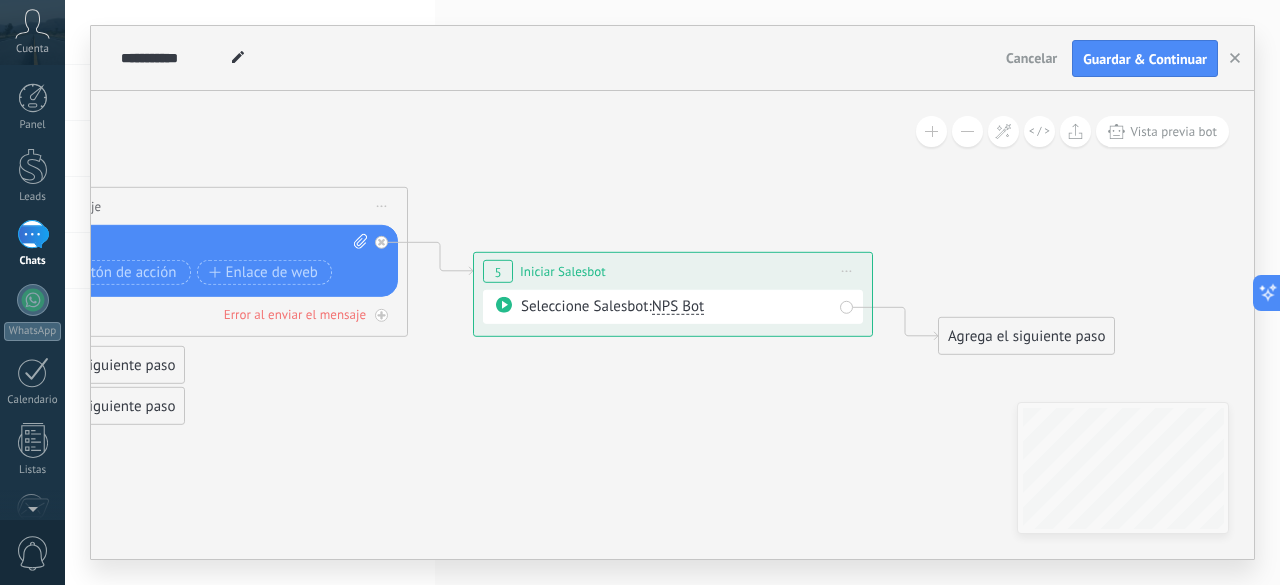 click on "**********" at bounding box center (673, 271) 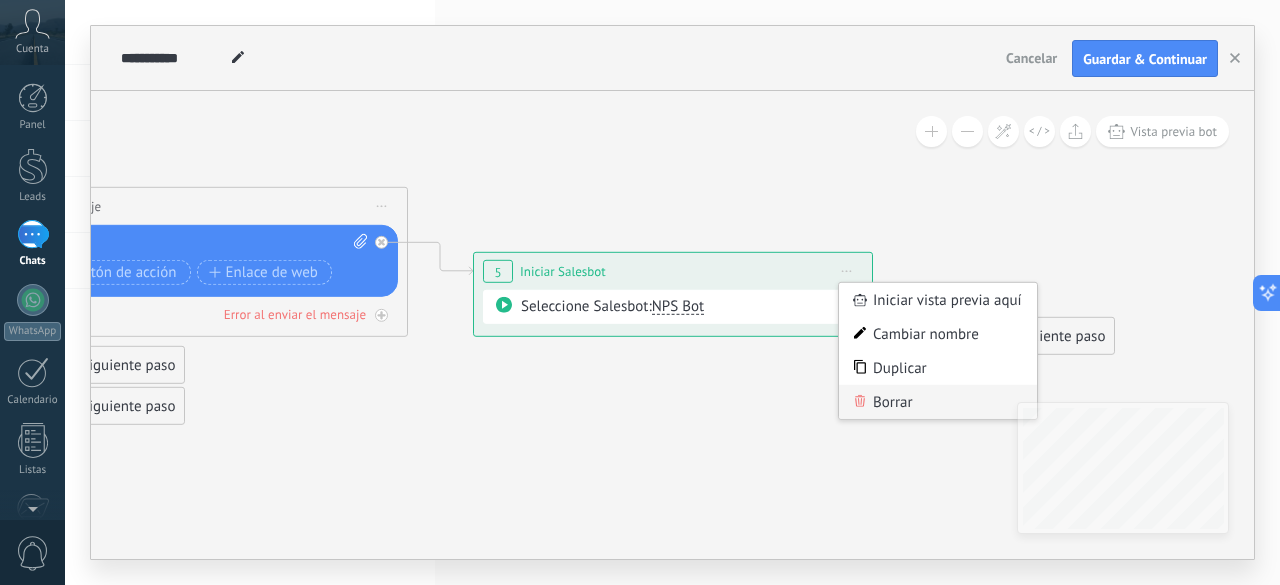 click on "Borrar" at bounding box center [938, 402] 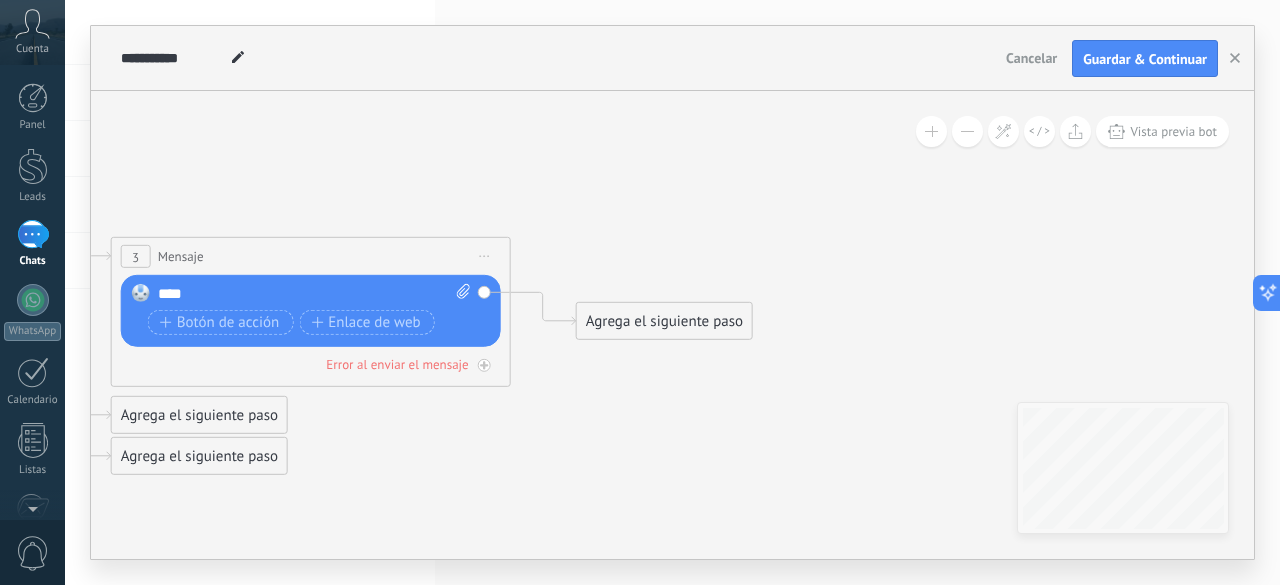 drag, startPoint x: 279, startPoint y: 177, endPoint x: 552, endPoint y: 179, distance: 273.00732 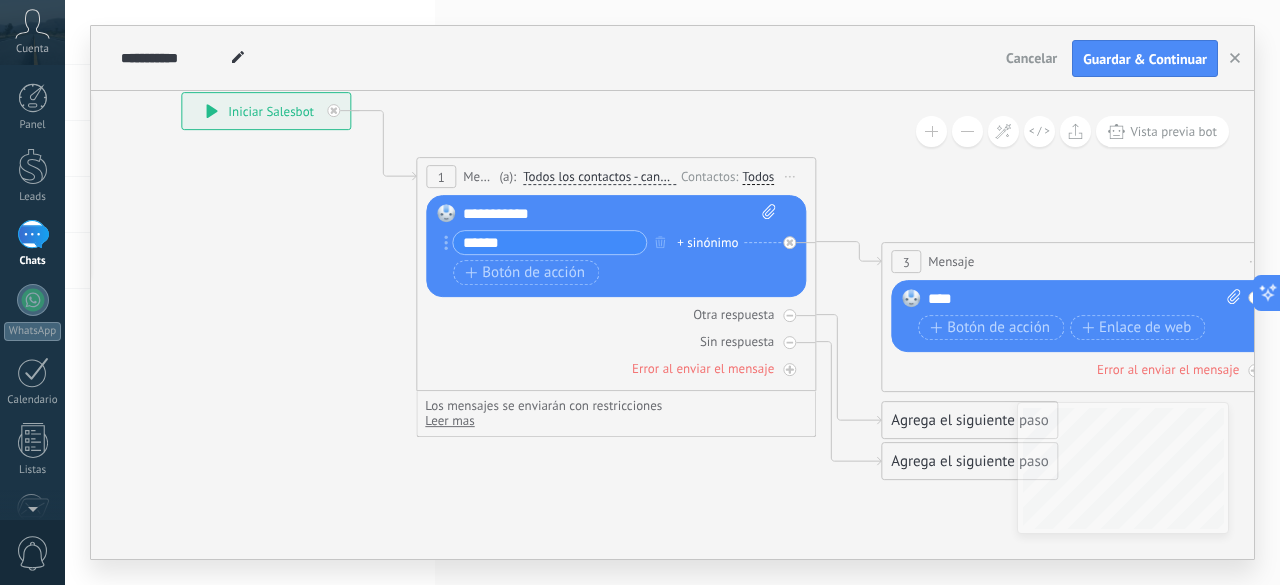 drag, startPoint x: 552, startPoint y: 179, endPoint x: 1152, endPoint y: 184, distance: 600.0208 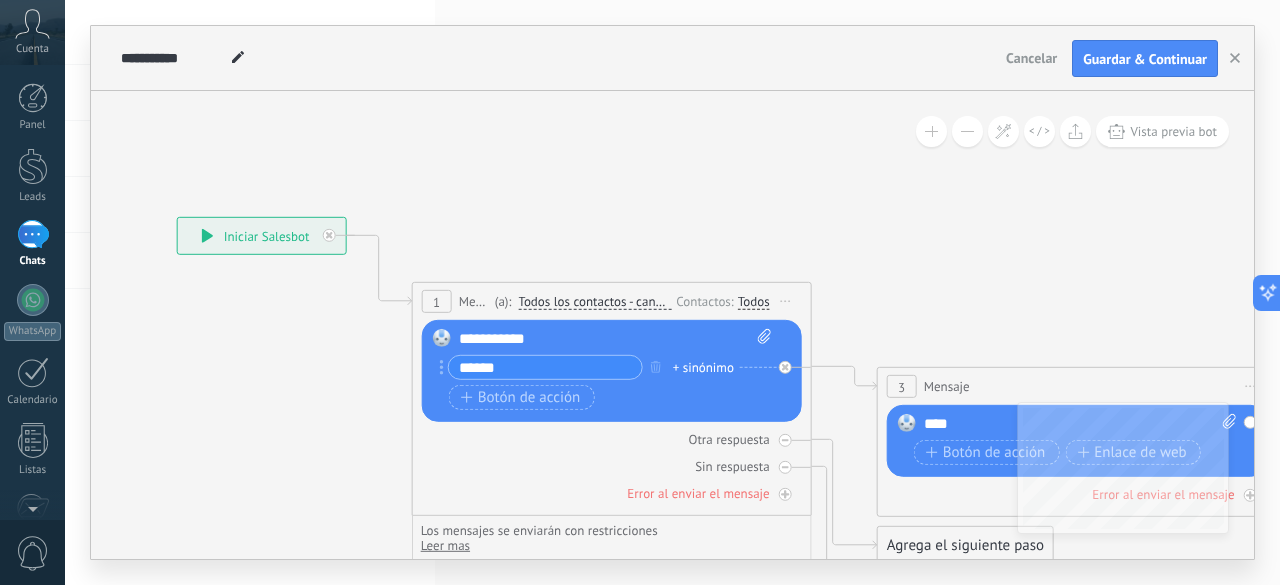 click 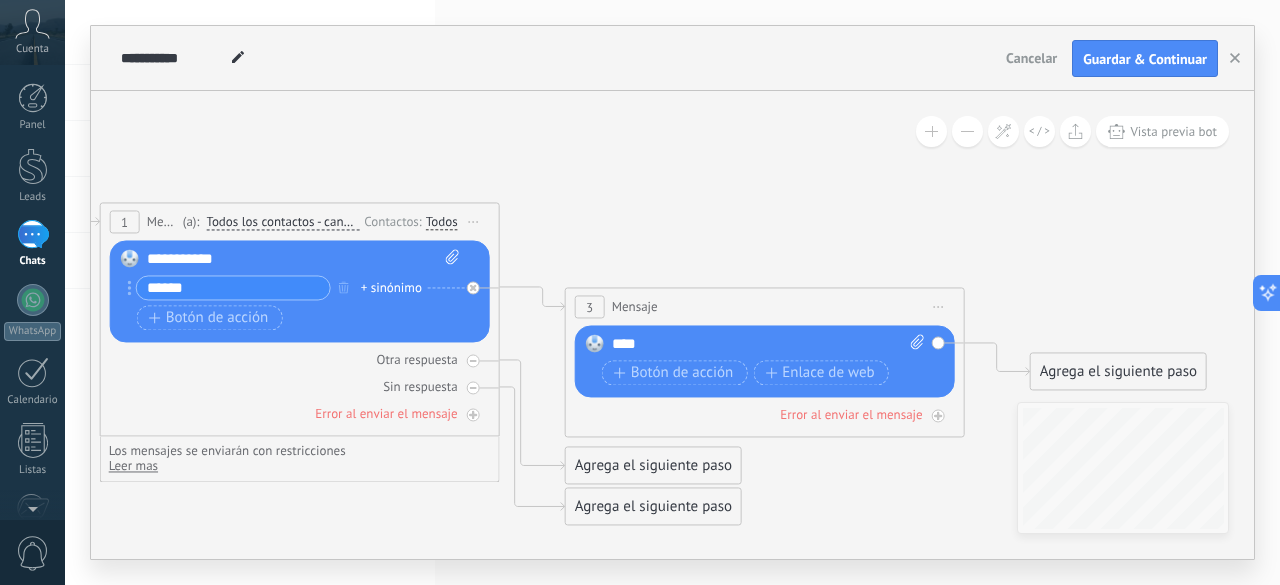 drag, startPoint x: 1020, startPoint y: 241, endPoint x: 708, endPoint y: 210, distance: 313.5363 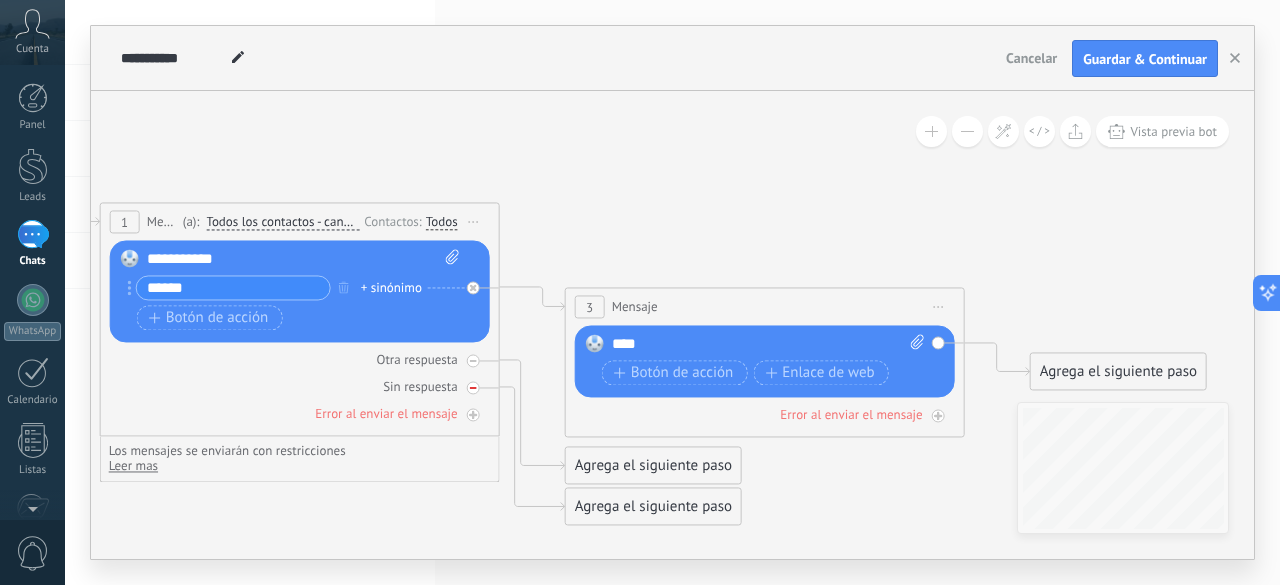 click 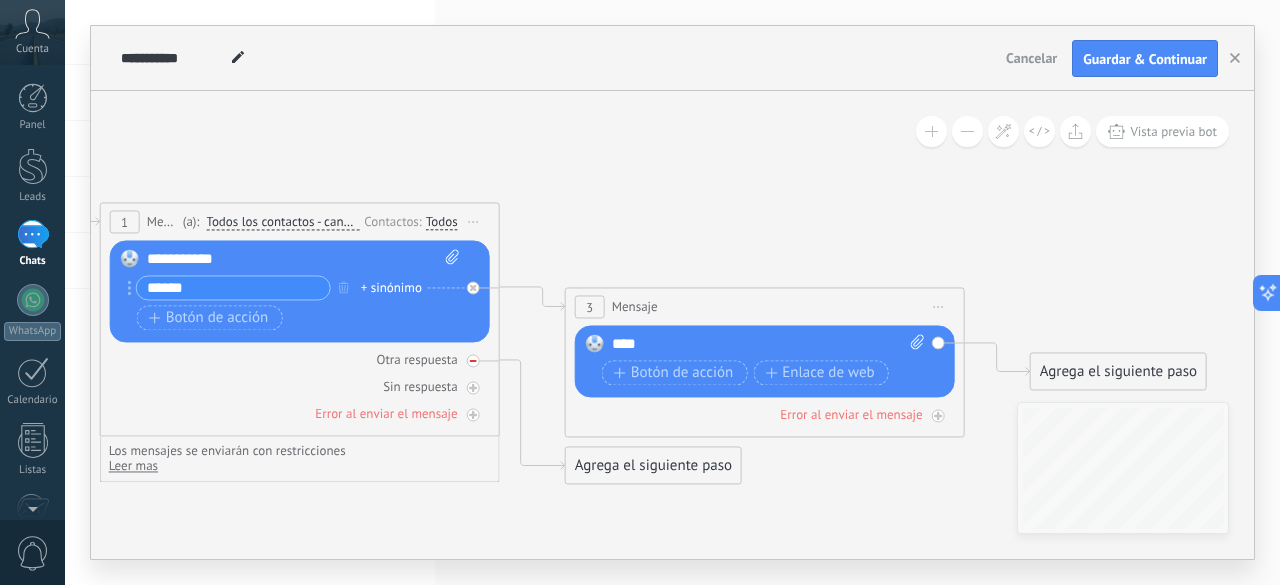 click 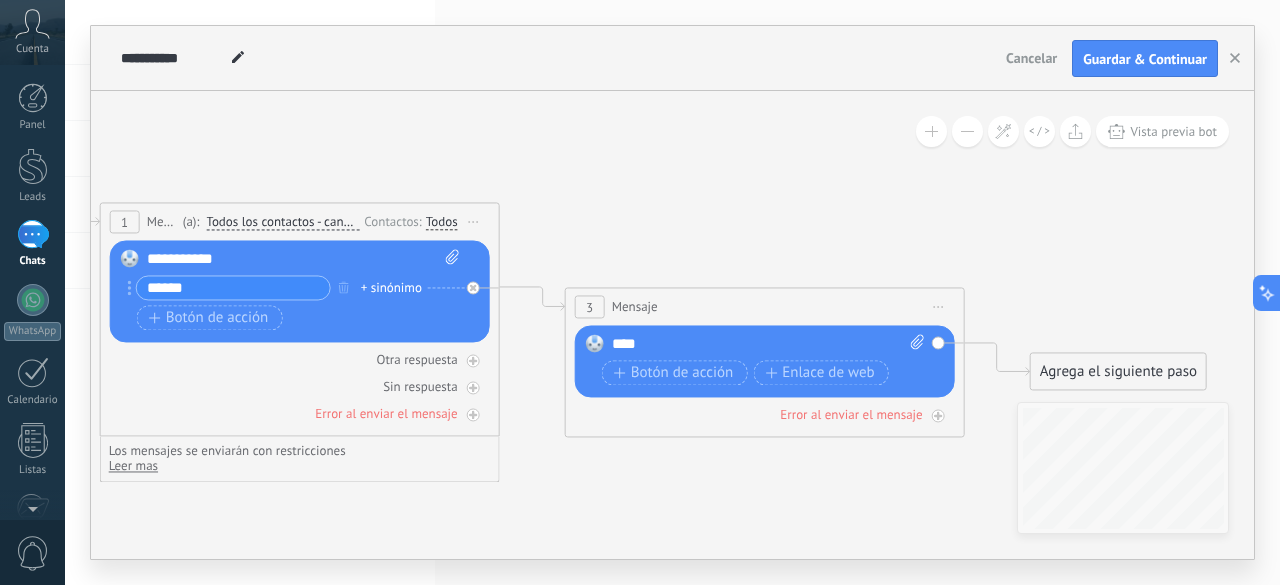 click 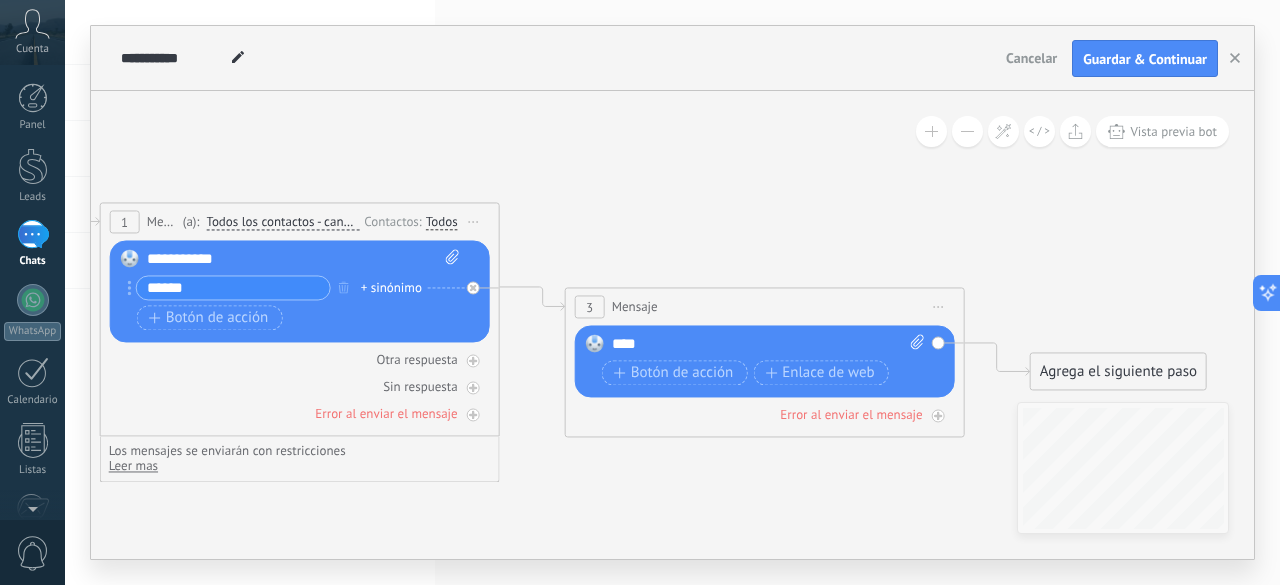 click on "Todos" at bounding box center (442, 222) 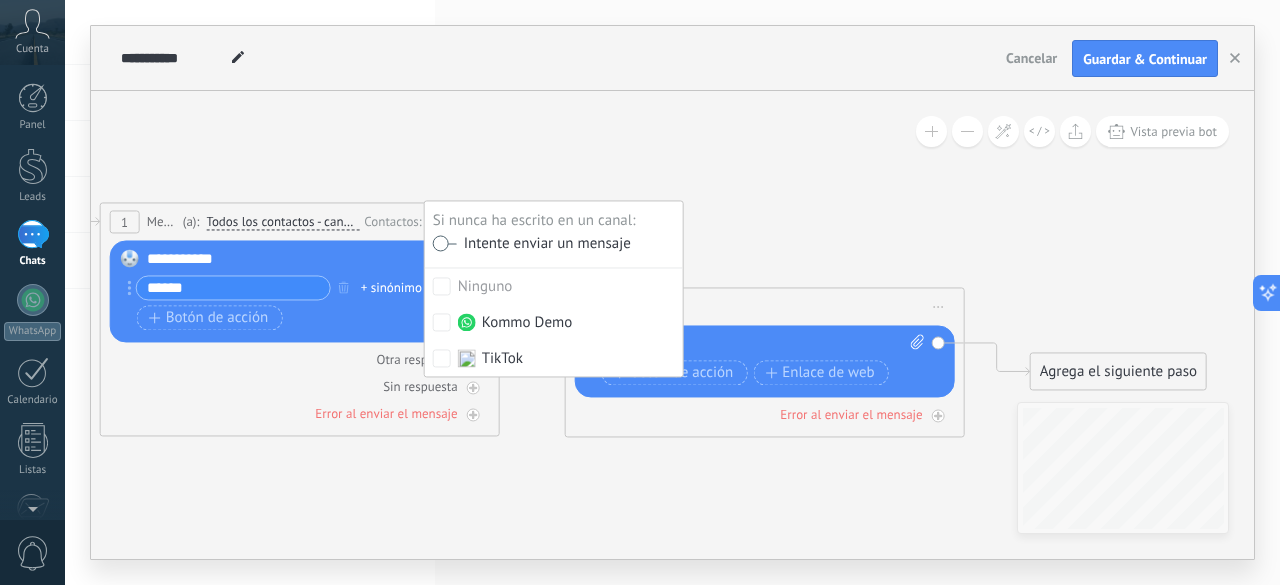click 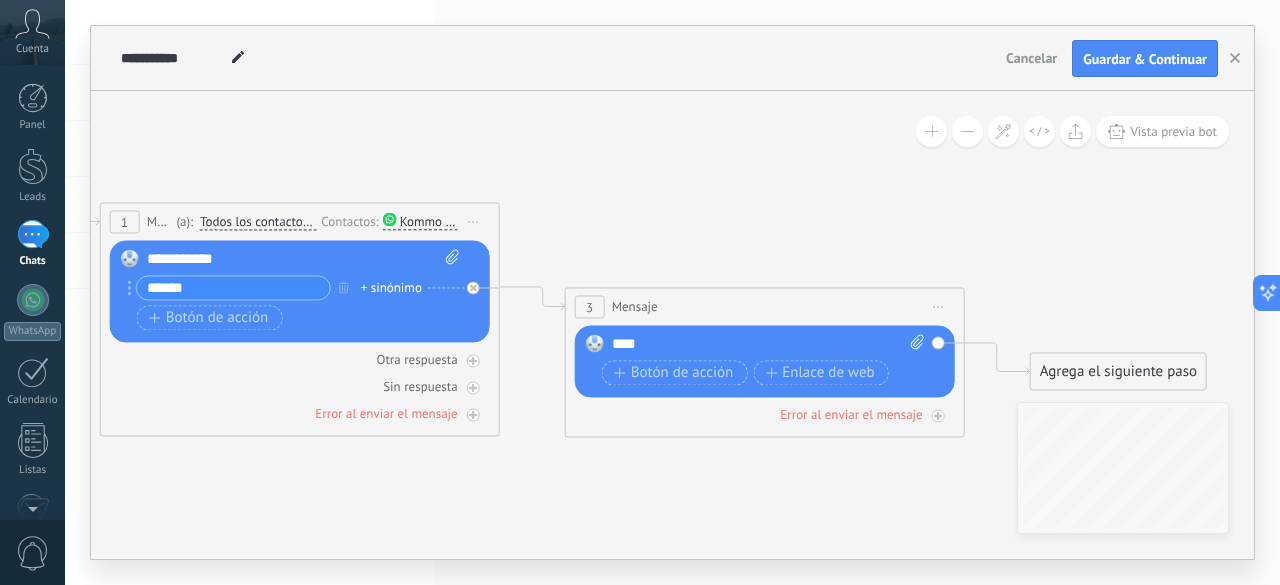 click on "Agrega el siguiente paso" at bounding box center (1118, 372) 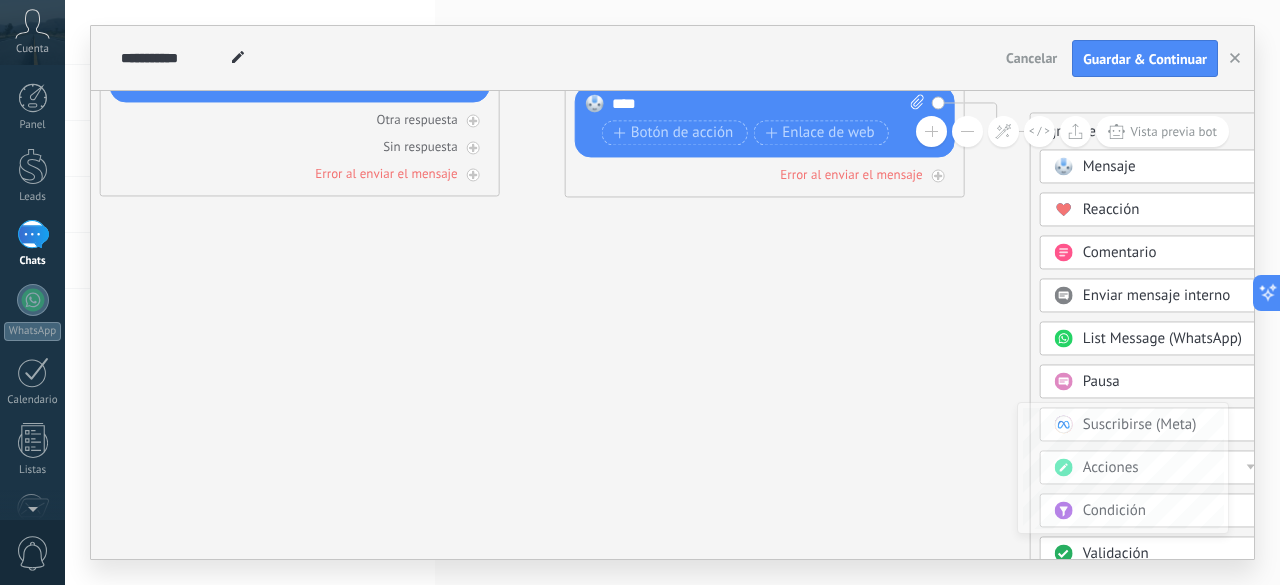 click on "Validación" at bounding box center [1116, 554] 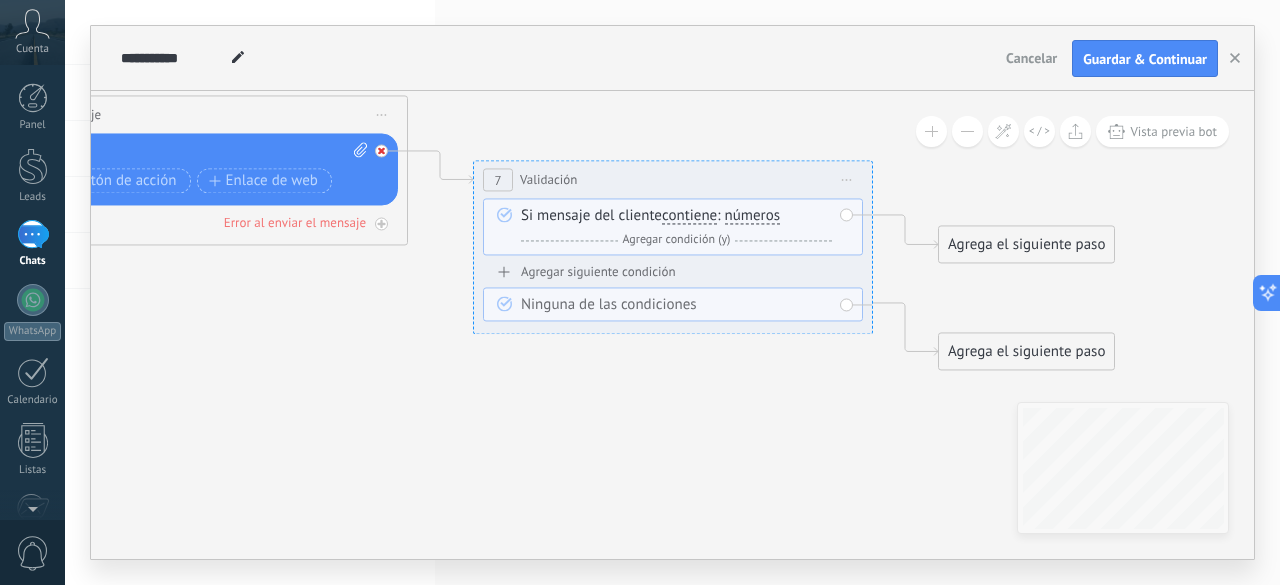 click 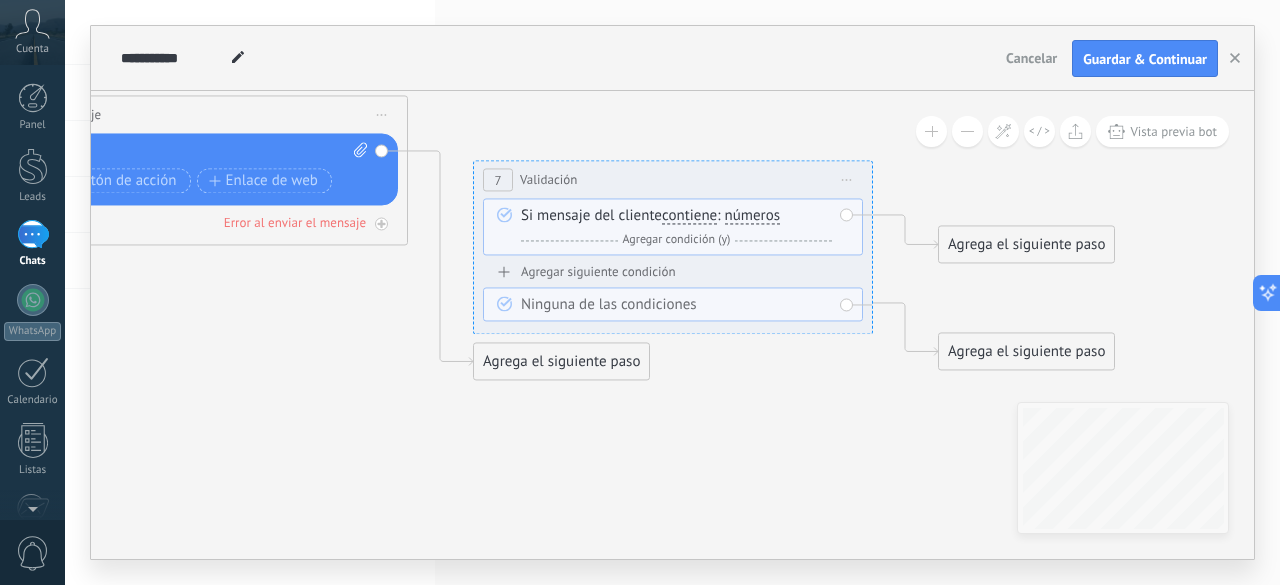 drag, startPoint x: 567, startPoint y: 363, endPoint x: 522, endPoint y: 371, distance: 45.705578 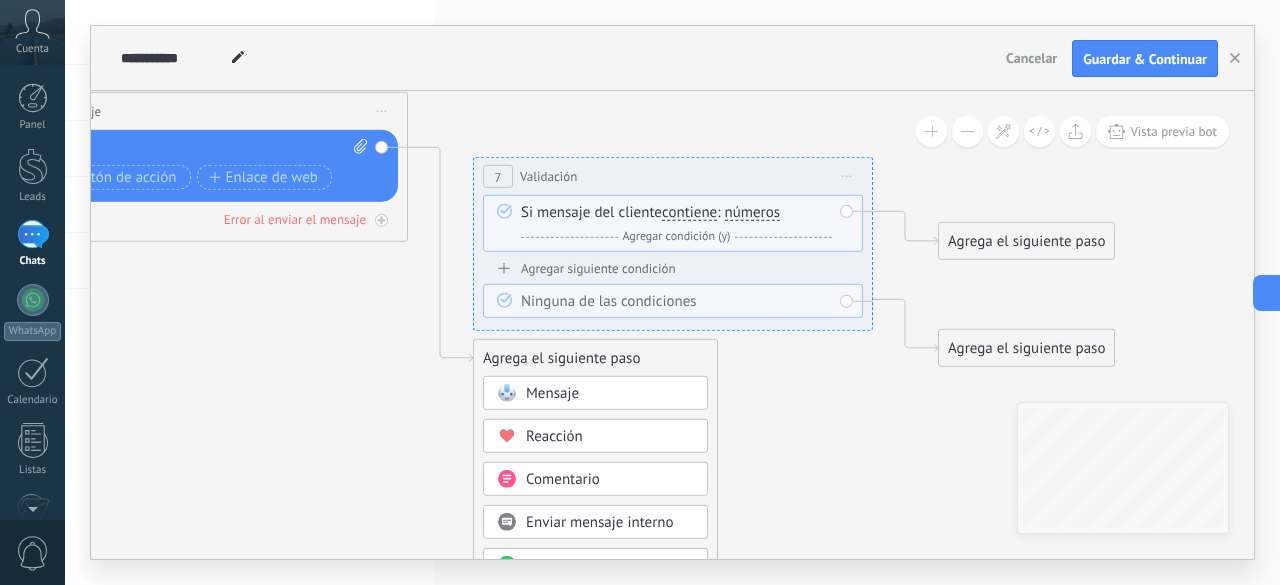 click 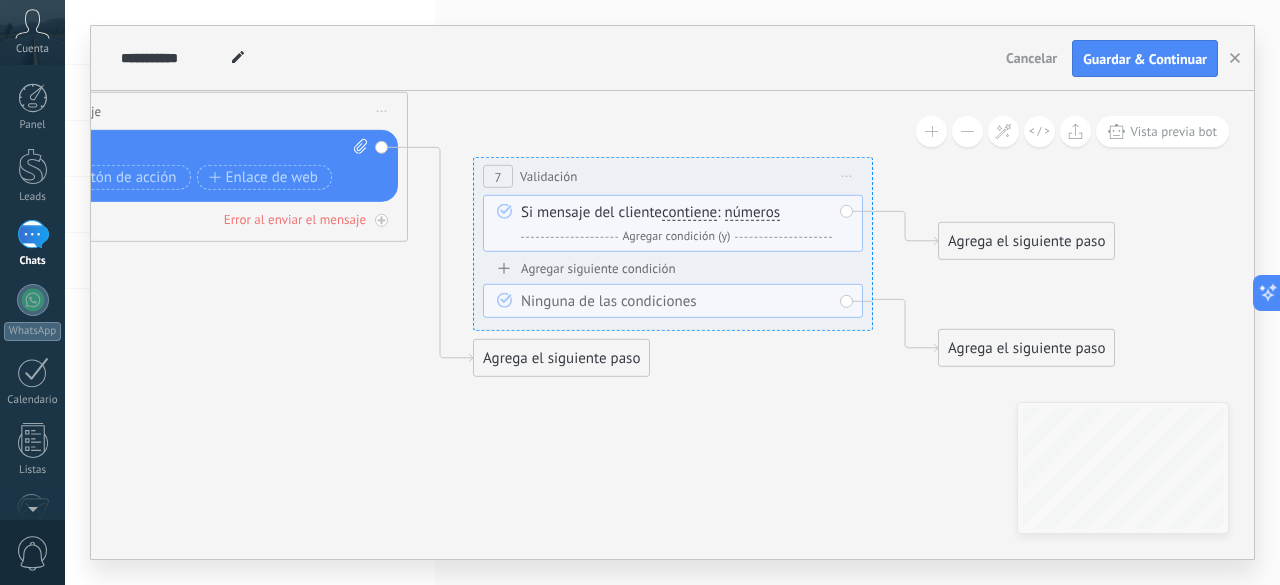 click on "Reemplazar
Quitar
Convertir a mensaje de voz
Arrastre la imagen aquí para adjuntarla.
Añadir imagen
Subir
Arrastrar y soltar
Archivo no encontrado
Escribe tu mensaje..." at bounding box center (208, 166) 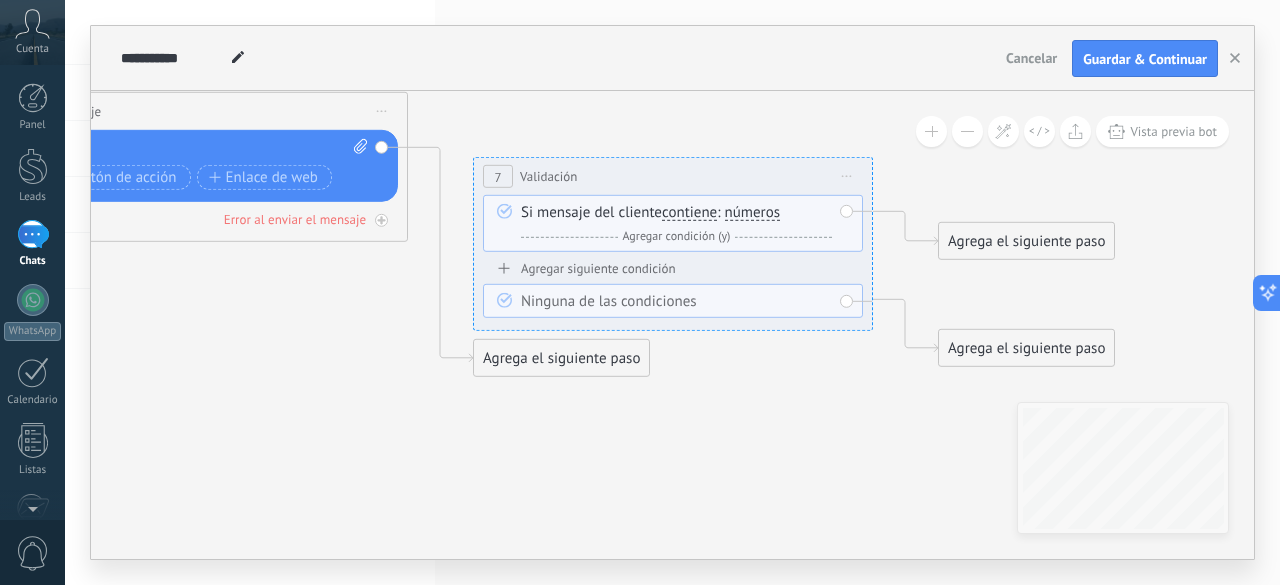 click on "Iniciar vista previa aquí
Cambiar nombre
Duplicar
[GEOGRAPHIC_DATA]" at bounding box center [847, 176] 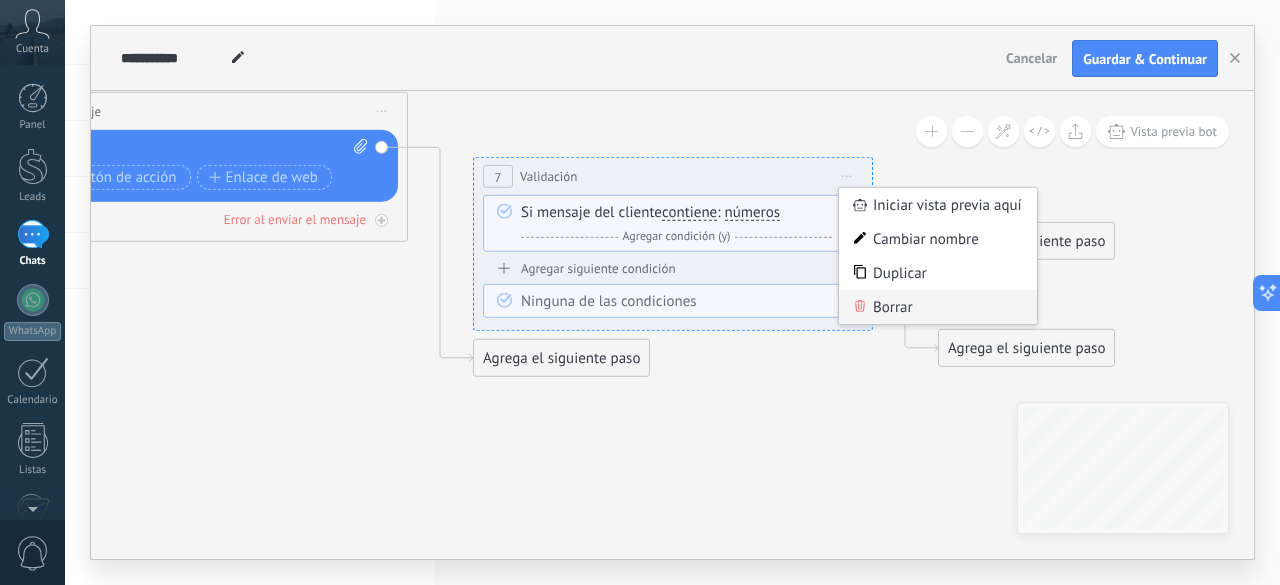 click on "Borrar" at bounding box center (938, 307) 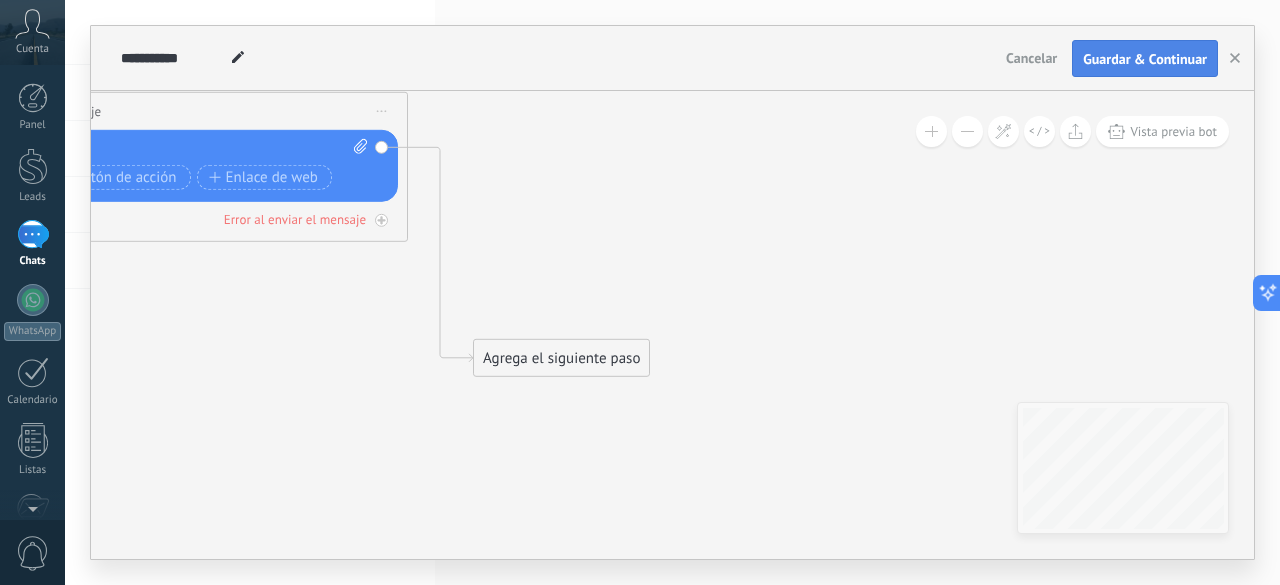 click on "Guardar & Continuar" at bounding box center (1145, 59) 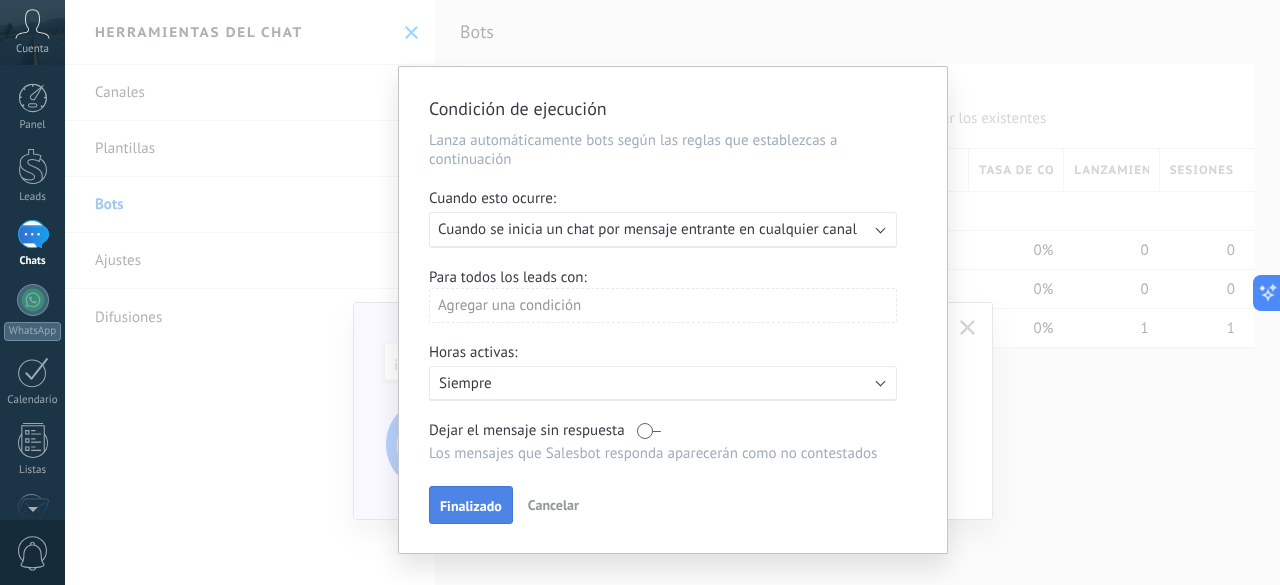 click on "Finalizado" at bounding box center (471, 506) 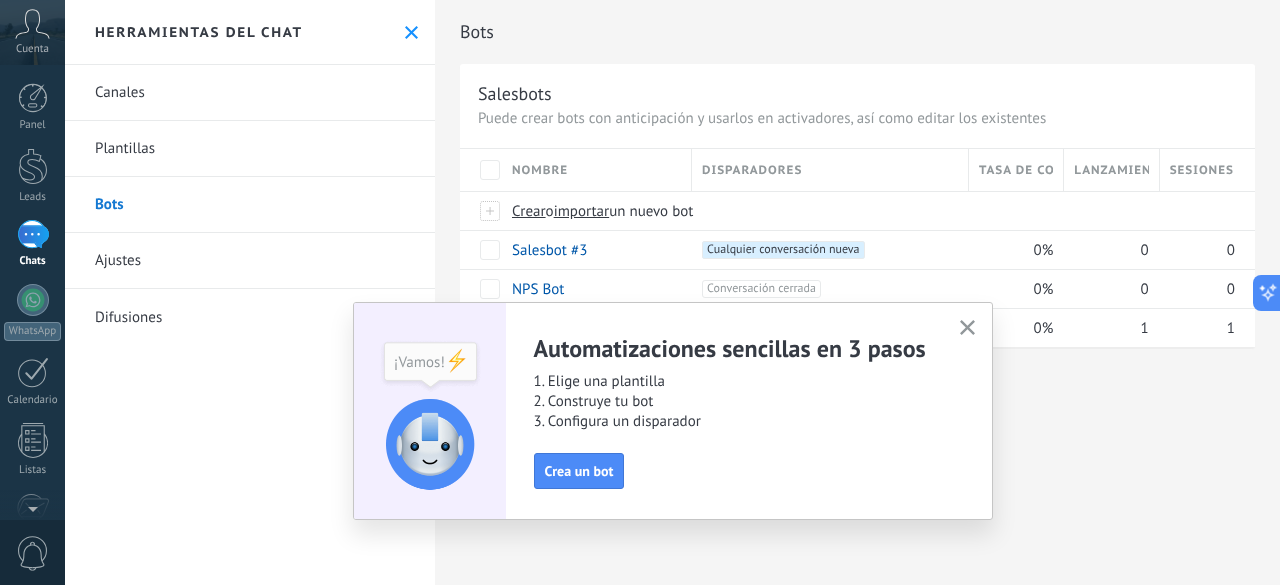 click 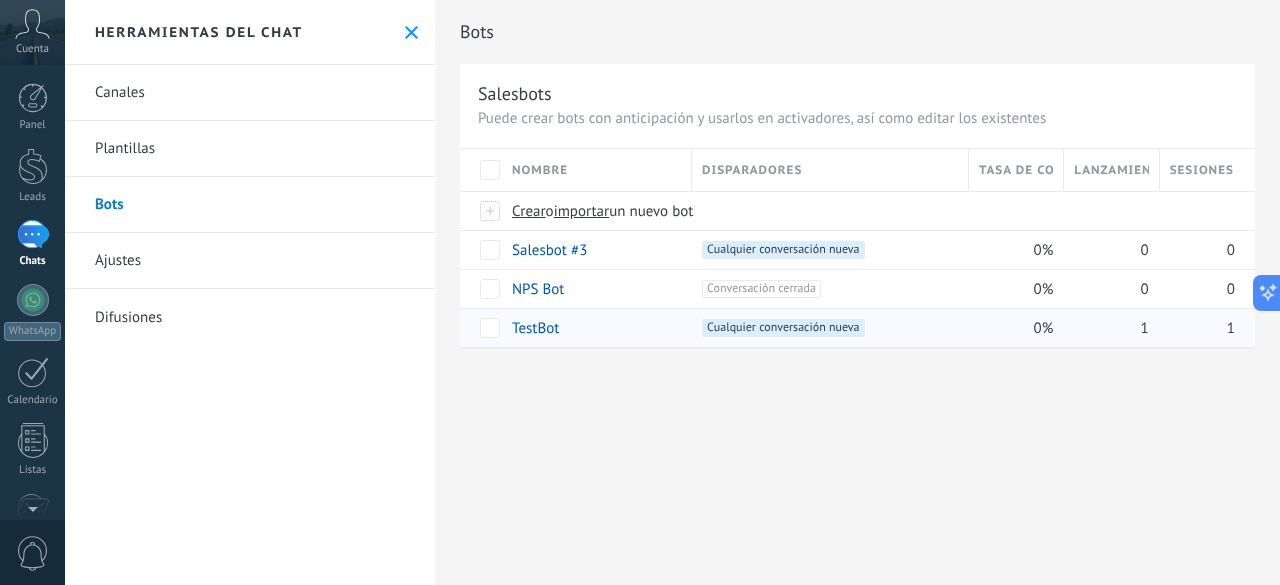 click on "TestBot" at bounding box center [535, 328] 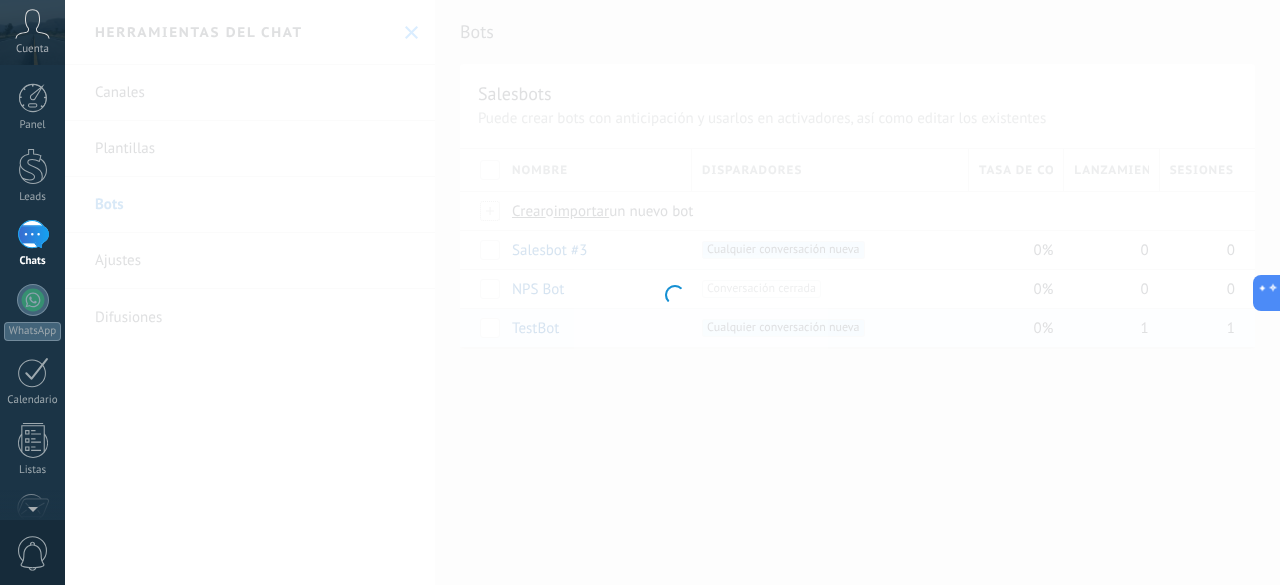 type on "*******" 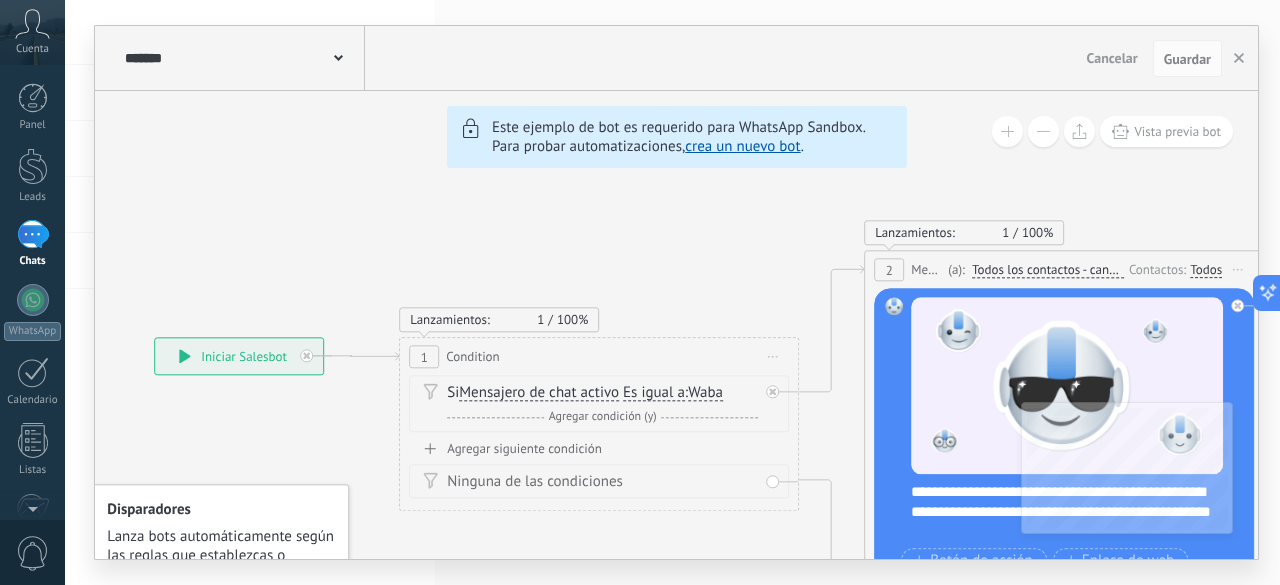 drag, startPoint x: 250, startPoint y: 175, endPoint x: 708, endPoint y: 228, distance: 461.0564 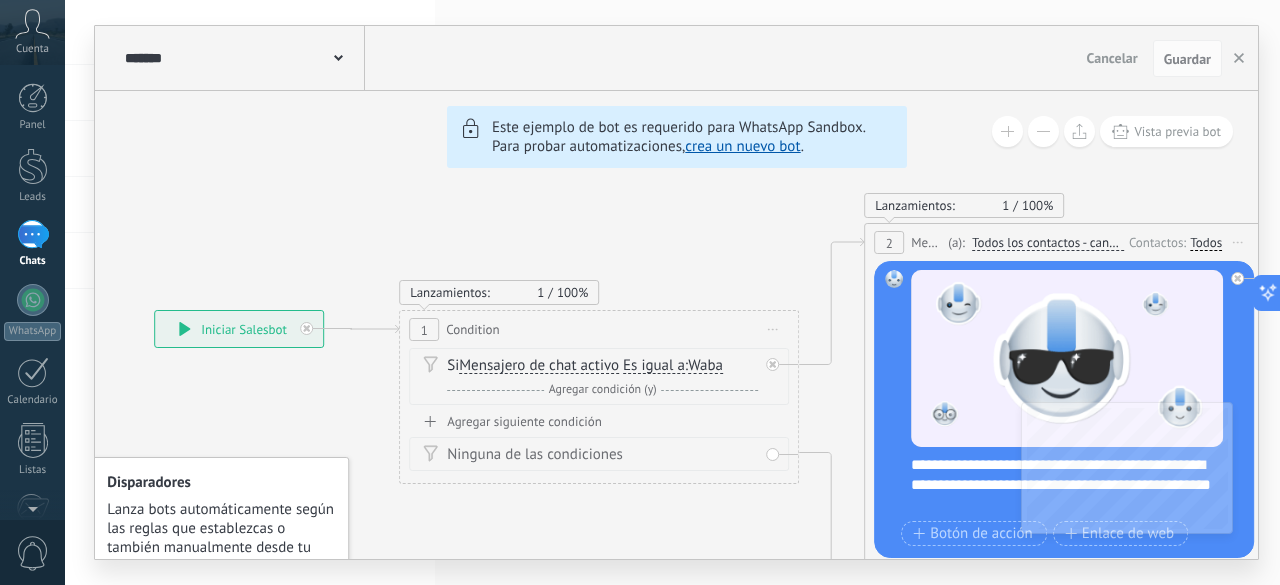 drag, startPoint x: 411, startPoint y: 265, endPoint x: 520, endPoint y: 217, distance: 119.1008 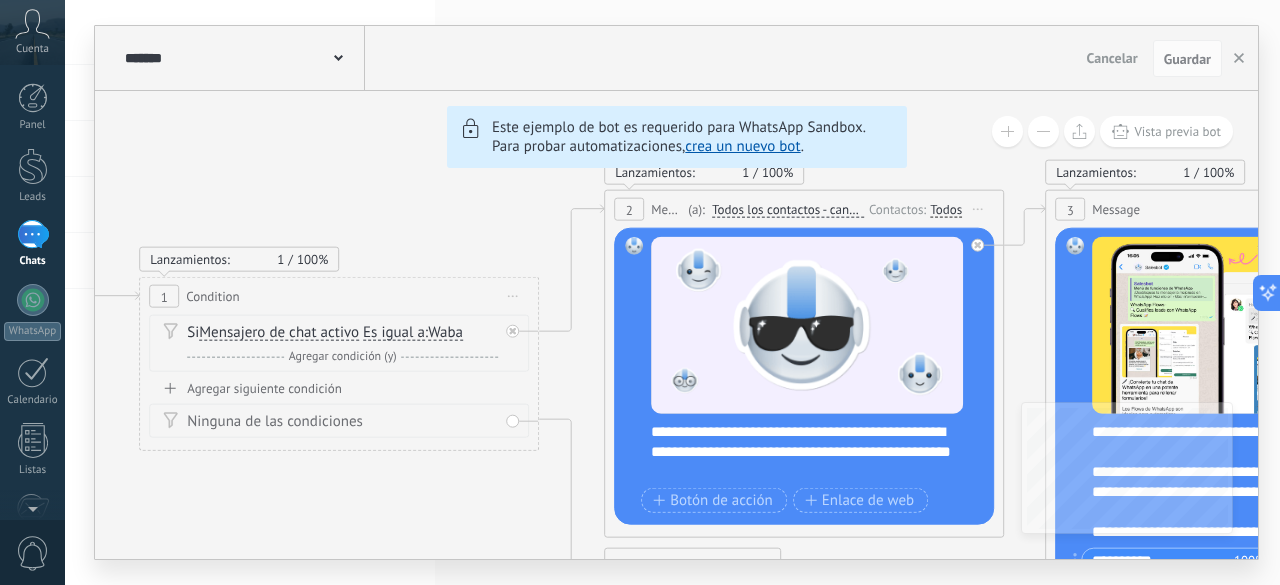 drag, startPoint x: 754, startPoint y: 448, endPoint x: 439, endPoint y: 426, distance: 315.76733 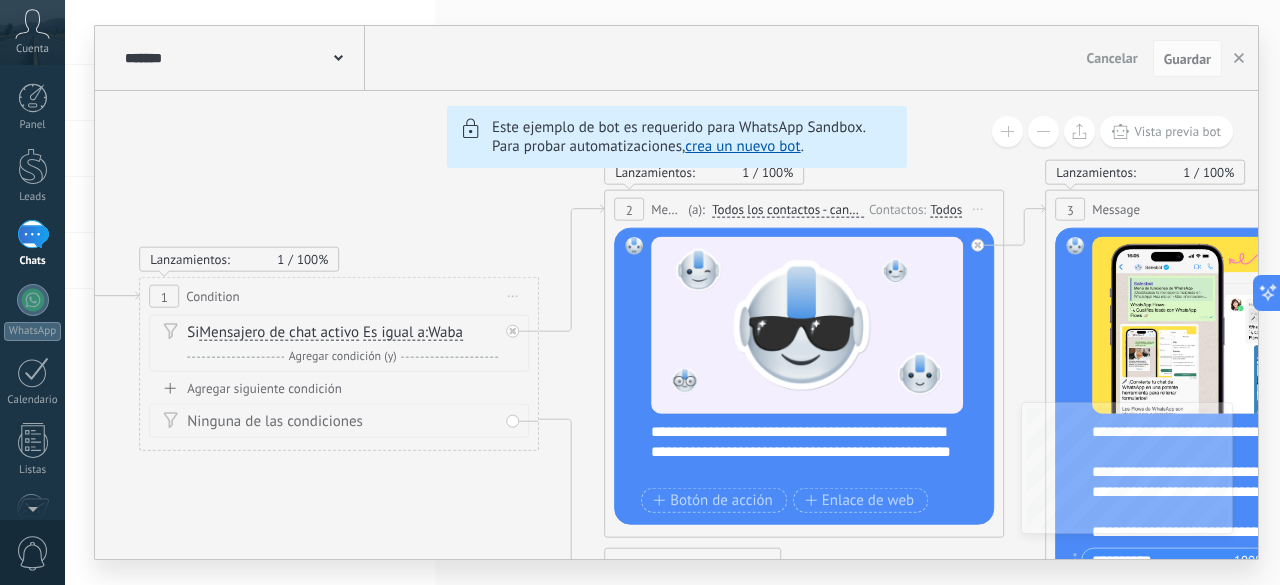 click on "6 Flows 7 List 8 Buttons 9 AI 10 Broadcast 11 Ads 12 Carousel 13 Verification 14 Get started 15 Get a demo" 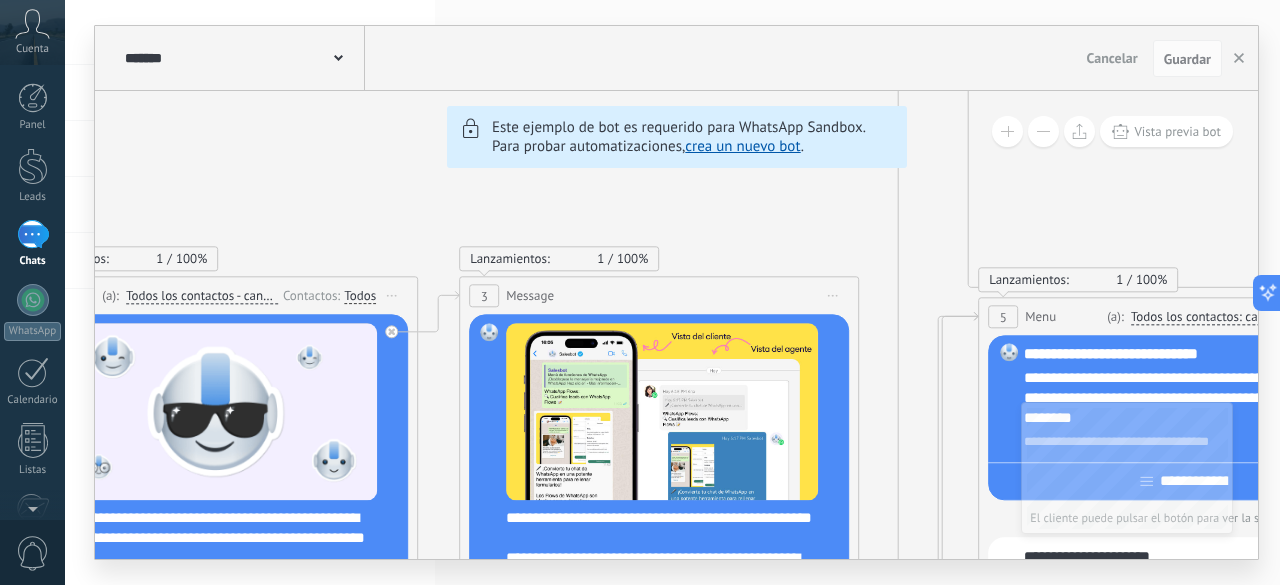 drag, startPoint x: 948, startPoint y: 406, endPoint x: 420, endPoint y: 493, distance: 535.1196 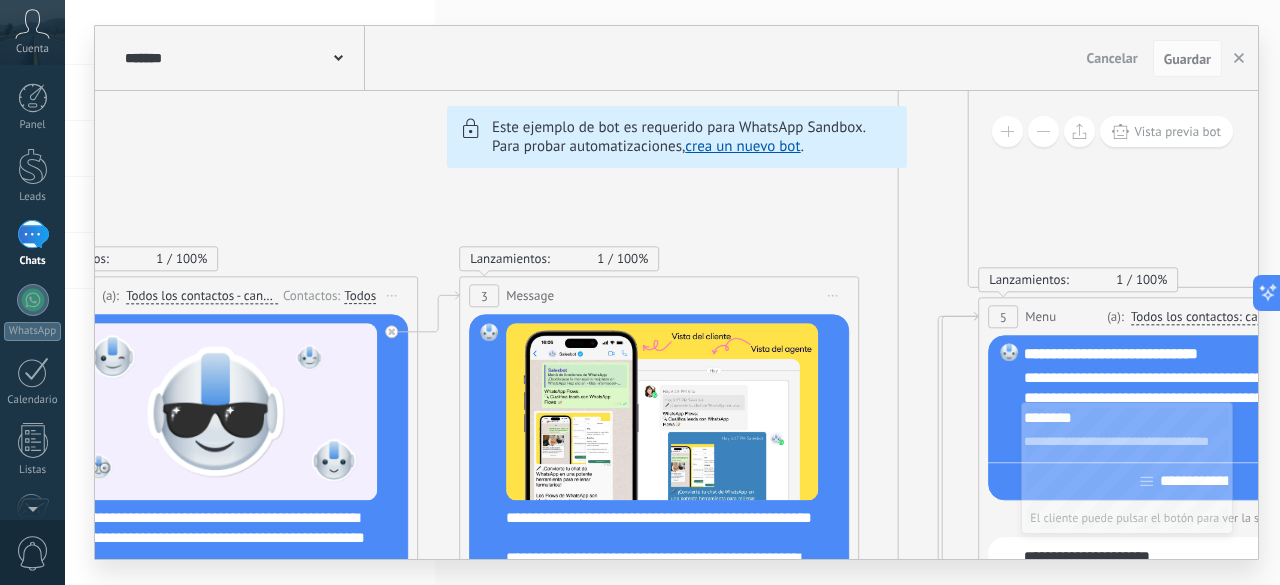 click on "6 Flows 7 List 8 Buttons 9 AI 10 Broadcast 11 Ads 12 Carousel 13 Verification 14 Get started 15 Get a demo" 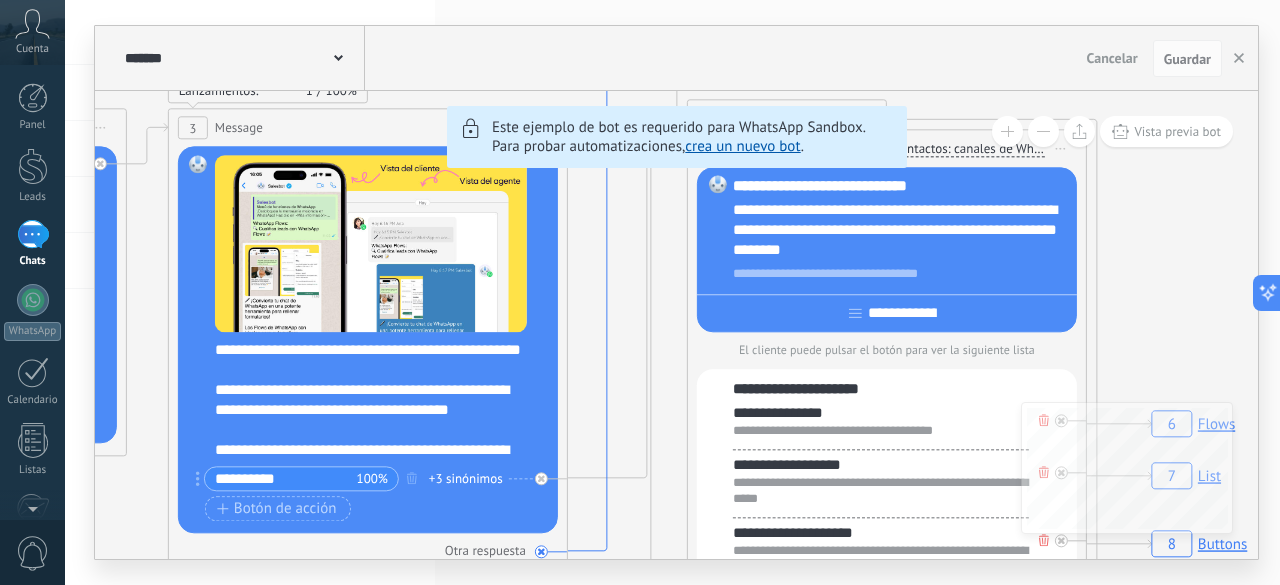 drag, startPoint x: 892, startPoint y: 459, endPoint x: 590, endPoint y: 289, distance: 346.56024 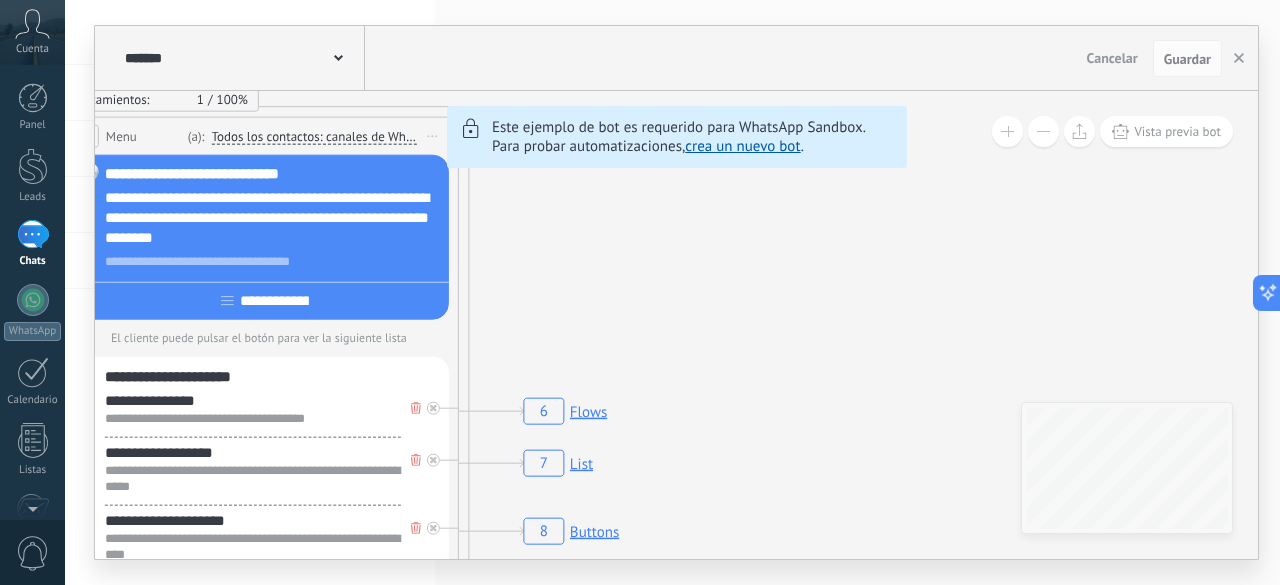 drag, startPoint x: 1129, startPoint y: 314, endPoint x: 389, endPoint y: 278, distance: 740.8752 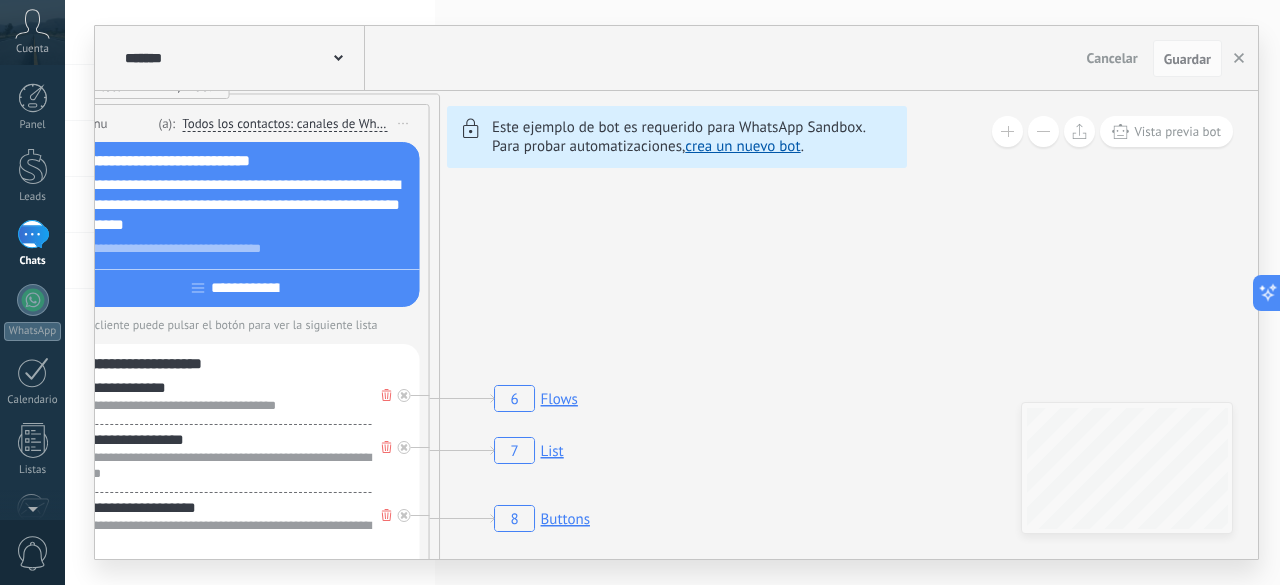drag, startPoint x: 542, startPoint y: 386, endPoint x: 888, endPoint y: 409, distance: 346.7636 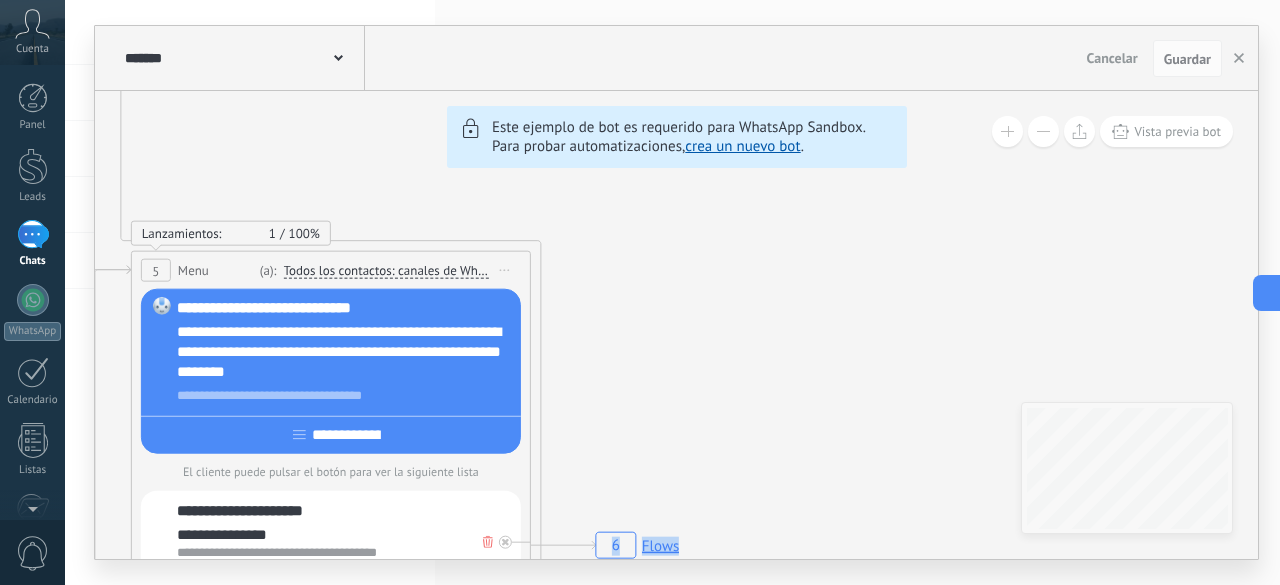 drag, startPoint x: 816, startPoint y: 434, endPoint x: 943, endPoint y: 564, distance: 181.73883 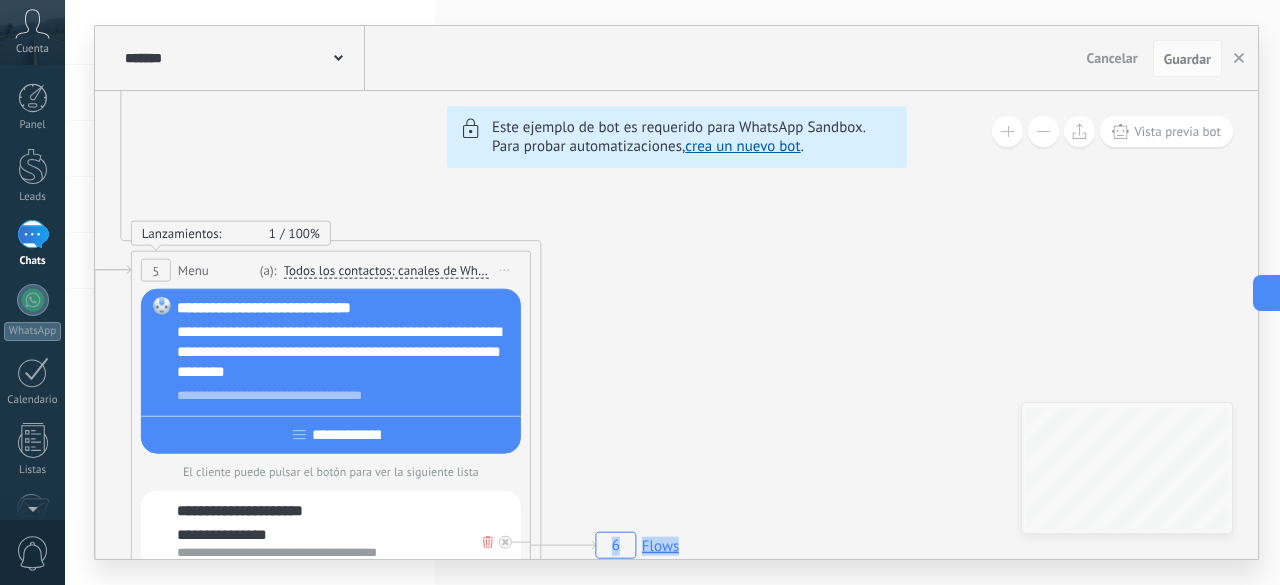 click on "**********" at bounding box center [672, 292] 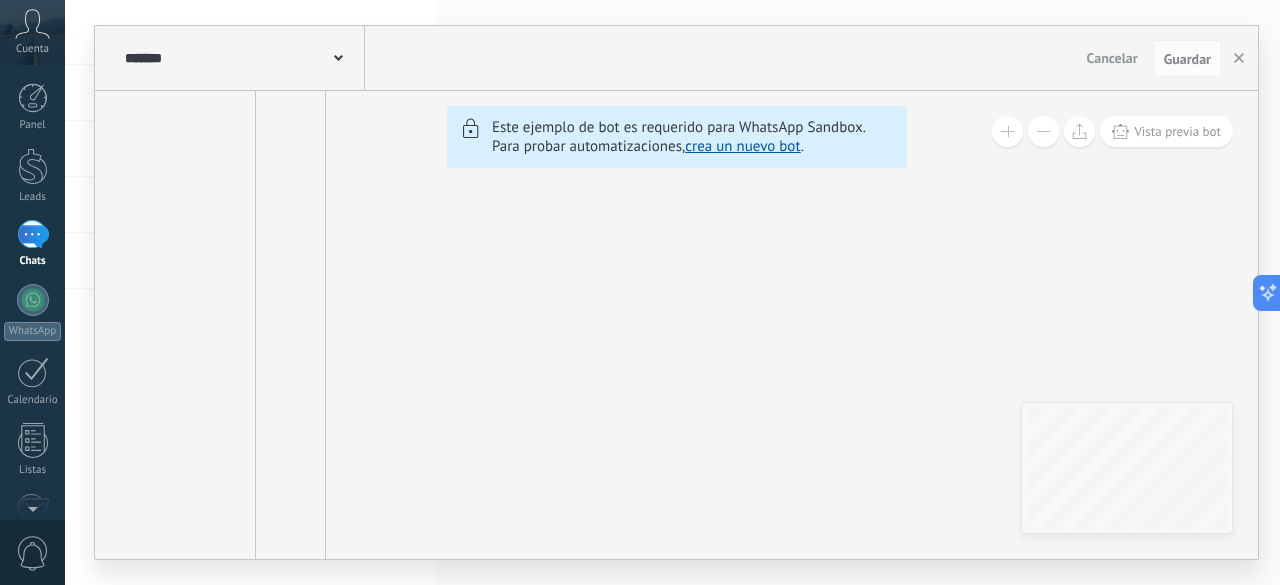 drag, startPoint x: 818, startPoint y: 273, endPoint x: 844, endPoint y: 467, distance: 195.73451 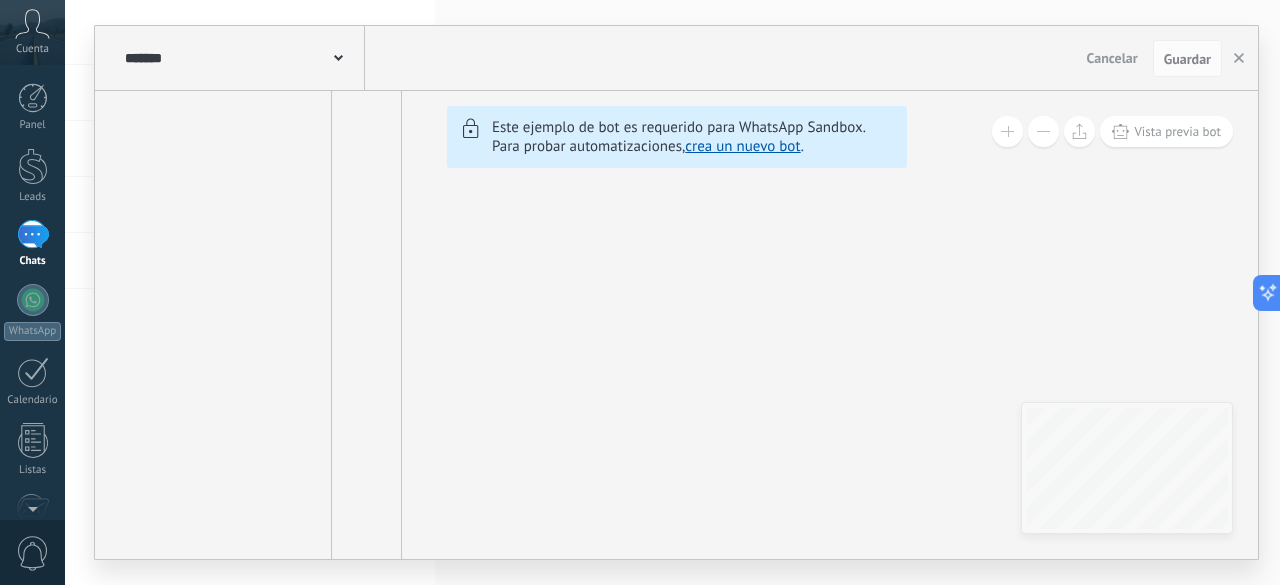 drag, startPoint x: 680, startPoint y: 487, endPoint x: 700, endPoint y: 513, distance: 32.80244 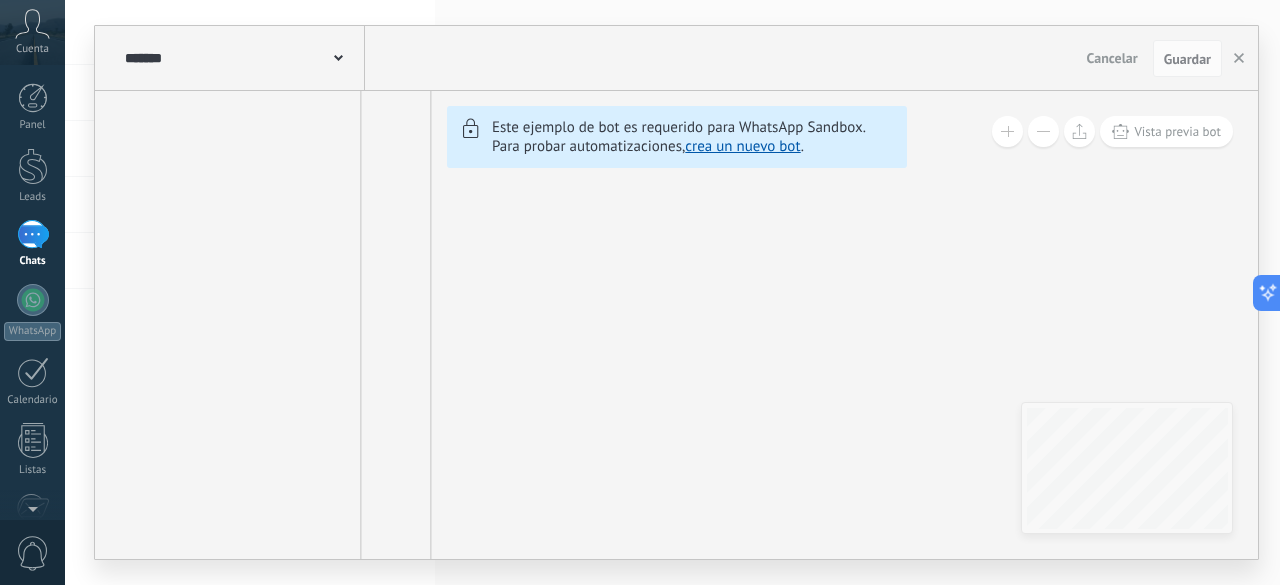 drag, startPoint x: 601, startPoint y: 497, endPoint x: 567, endPoint y: 444, distance: 62.968246 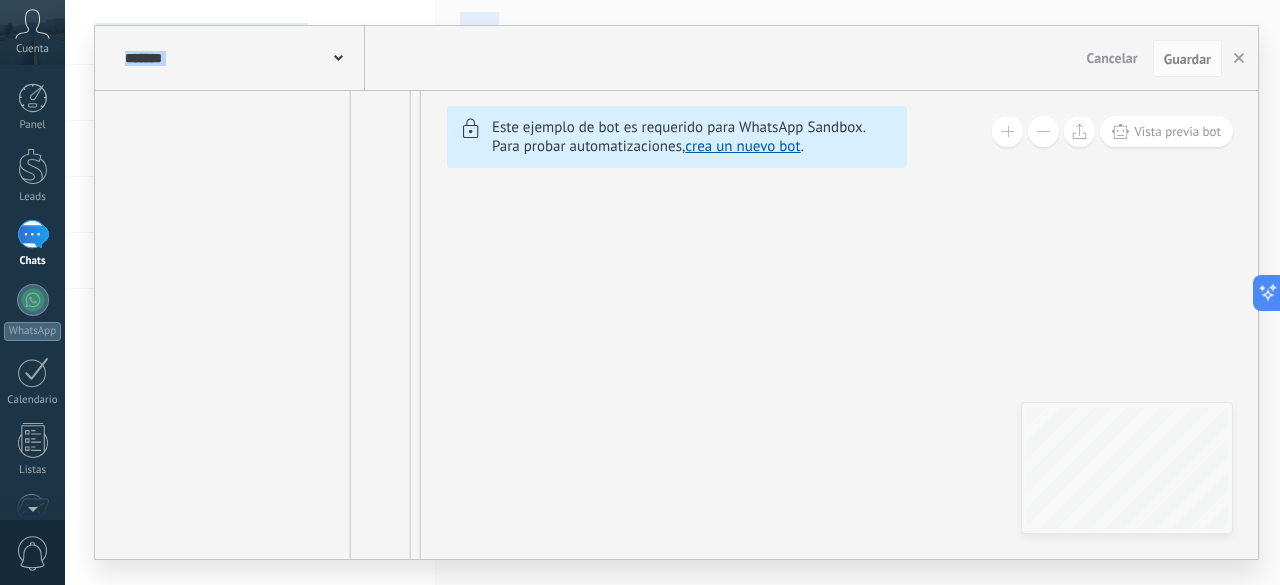drag, startPoint x: 641, startPoint y: 510, endPoint x: 704, endPoint y: 632, distance: 137.30623 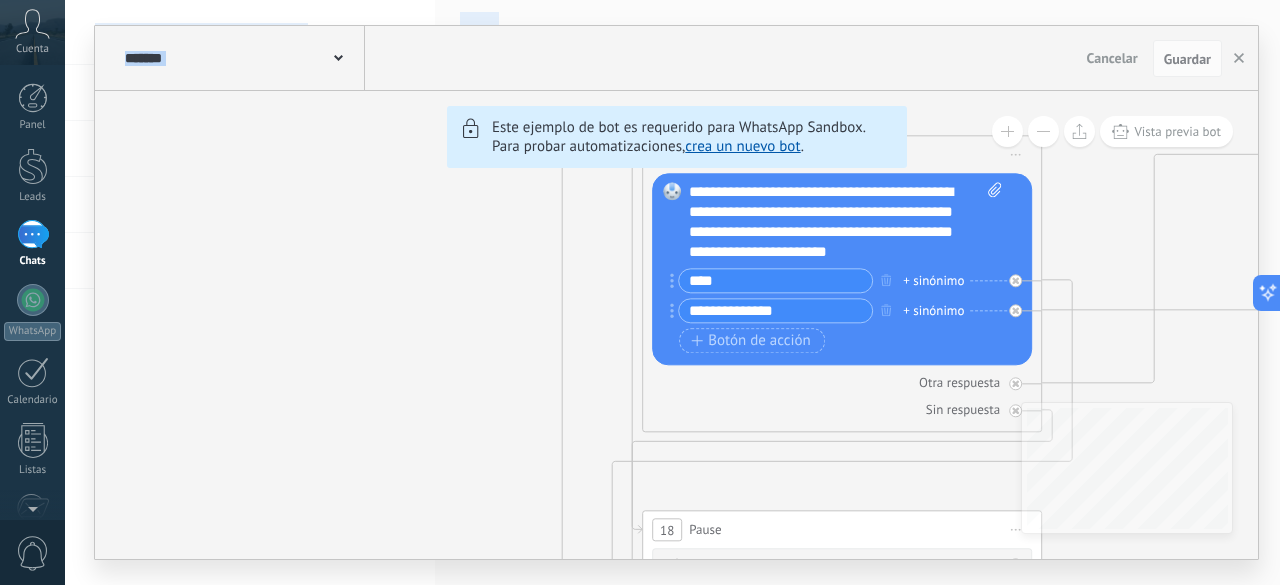 click on ".abccls-1,.abccls-2{fill-rule:evenodd}.abccls-2{fill:#fff} .abfcls-1{fill:none}.abfcls-2{fill:#fff} .abncls-1{isolation:isolate}.abncls-2{opacity:.06}.abncls-2,.abncls-3,.abncls-6{mix-blend-mode:multiply}.abncls-3{opacity:.15}.abncls-4,.abncls-8{fill:#fff}.abncls-5{fill:url(#abnlinear-gradient)}.abncls-6{opacity:.04}.abncls-7{fill:url(#abnlinear-gradient-2)}.abncls-8{fill-rule:evenodd} .abqst0{fill:#ffa200} .abwcls-1{fill:#252525} .cls-1{isolation:isolate} .acicls-1{fill:none} .aclcls-1{fill:#232323} .acnst0{display:none} .addcls-1,.addcls-2{fill:none;stroke-miterlimit:10}.addcls-1{stroke:#dfe0e5}.addcls-2{stroke:#a1a7ab} .adecls-1,.adecls-2{fill:none;stroke-miterlimit:10}.adecls-1{stroke:#dfe0e5}.adecls-2{stroke:#a1a7ab} .adqcls-1{fill:#8591a5;fill-rule:evenodd} .aeccls-1{fill:#5c9f37} .aeecls-1{fill:#f86161} .aejcls-1{fill:#8591a5;fill-rule:evenodd} .aekcls-1{fill-rule:evenodd} .aelcls-1{fill-rule:evenodd;fill:currentColor} .aemcls-1{fill-rule:evenodd;fill:currentColor} .aercls-2{fill:#24bc8c}" at bounding box center [640, 292] 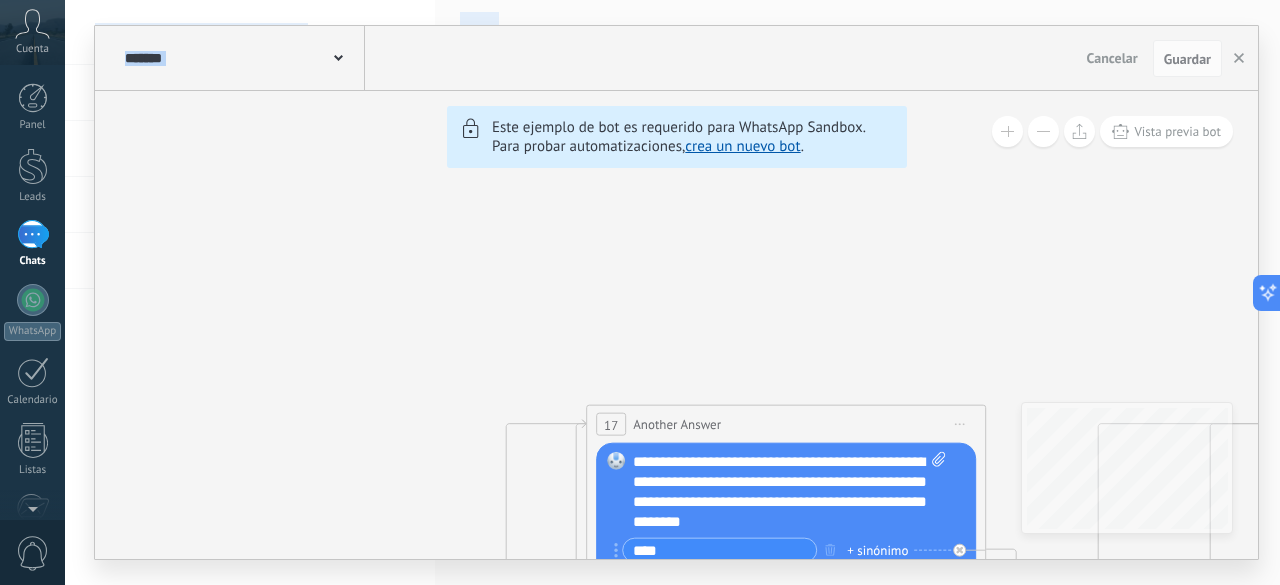 drag, startPoint x: 388, startPoint y: 334, endPoint x: 332, endPoint y: 590, distance: 262.05344 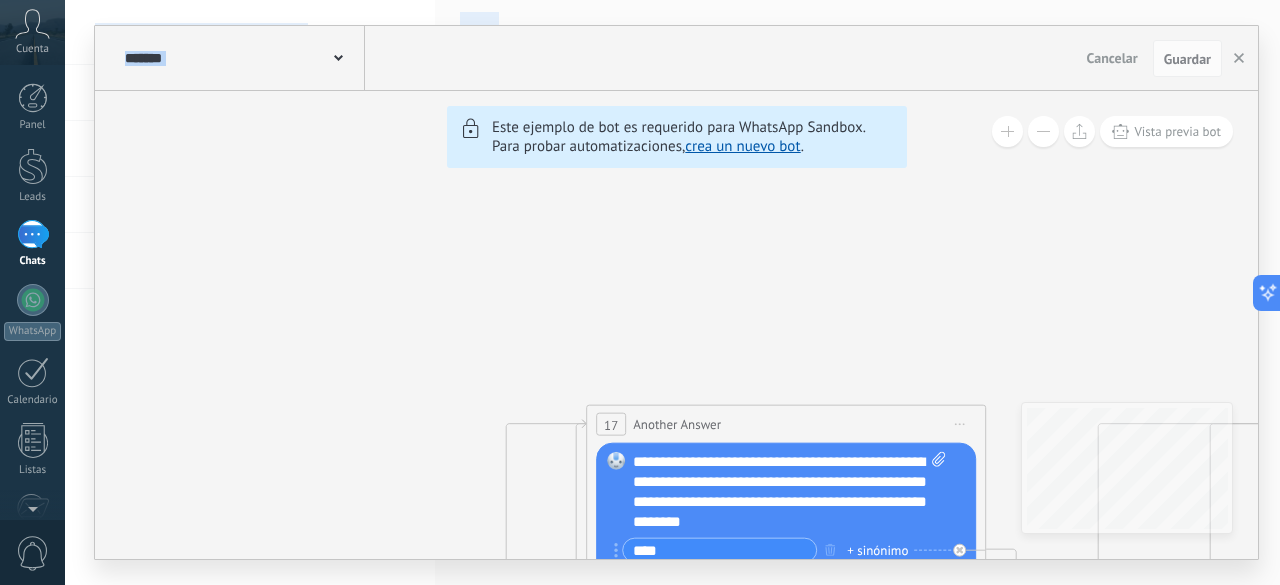 click on ".abccls-1,.abccls-2{fill-rule:evenodd}.abccls-2{fill:#fff} .abfcls-1{fill:none}.abfcls-2{fill:#fff} .abncls-1{isolation:isolate}.abncls-2{opacity:.06}.abncls-2,.abncls-3,.abncls-6{mix-blend-mode:multiply}.abncls-3{opacity:.15}.abncls-4,.abncls-8{fill:#fff}.abncls-5{fill:url(#abnlinear-gradient)}.abncls-6{opacity:.04}.abncls-7{fill:url(#abnlinear-gradient-2)}.abncls-8{fill-rule:evenodd} .abqst0{fill:#ffa200} .abwcls-1{fill:#252525} .cls-1{isolation:isolate} .acicls-1{fill:none} .aclcls-1{fill:#232323} .acnst0{display:none} .addcls-1,.addcls-2{fill:none;stroke-miterlimit:10}.addcls-1{stroke:#dfe0e5}.addcls-2{stroke:#a1a7ab} .adecls-1,.adecls-2{fill:none;stroke-miterlimit:10}.adecls-1{stroke:#dfe0e5}.adecls-2{stroke:#a1a7ab} .adqcls-1{fill:#8591a5;fill-rule:evenodd} .aeccls-1{fill:#5c9f37} .aeecls-1{fill:#f86161} .aejcls-1{fill:#8591a5;fill-rule:evenodd} .aekcls-1{fill-rule:evenodd} .aelcls-1{fill-rule:evenodd;fill:currentColor} .aemcls-1{fill-rule:evenodd;fill:currentColor} .aercls-2{fill:#24bc8c}" at bounding box center [640, 292] 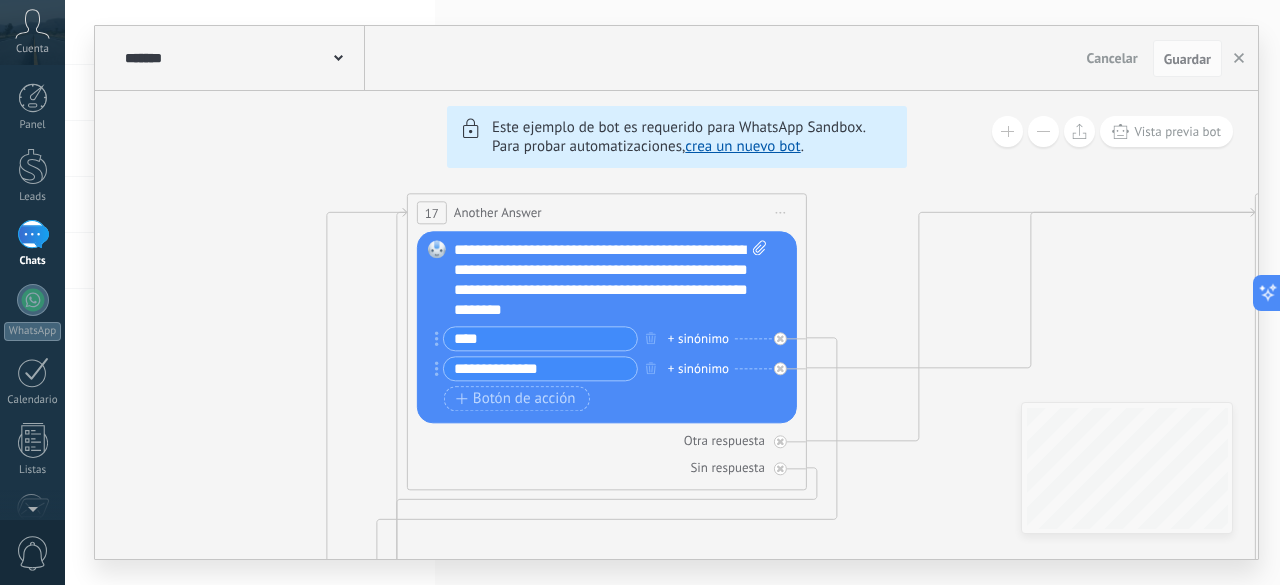 drag, startPoint x: 286, startPoint y: 266, endPoint x: 231, endPoint y: 245, distance: 58.872746 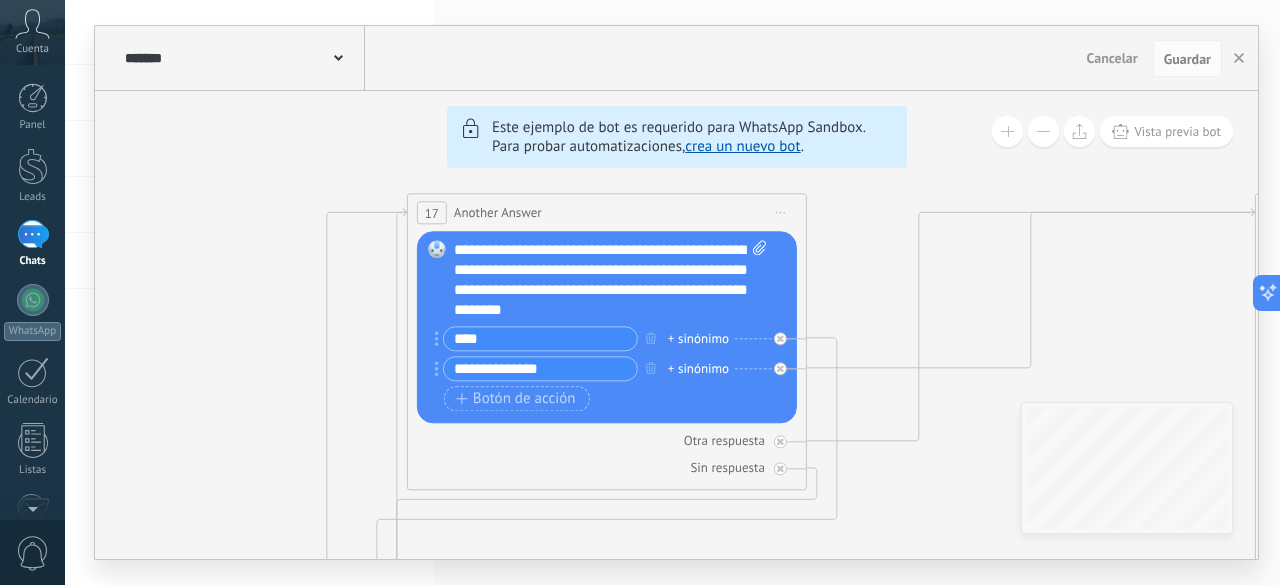 click on "6 Flows 7 List 8 Buttons 9 AI 10 Broadcast 11 Ads 12 Carousel 13 Verification 14 Get started 15 Get a demo" 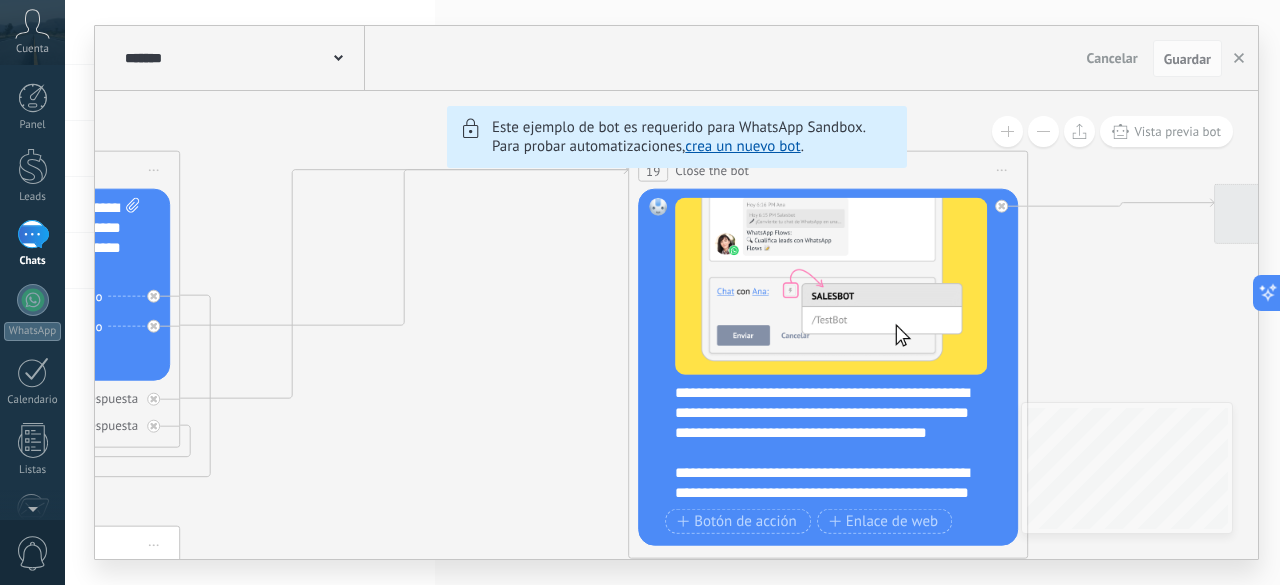 drag, startPoint x: 916, startPoint y: 395, endPoint x: 396, endPoint y: 367, distance: 520.7533 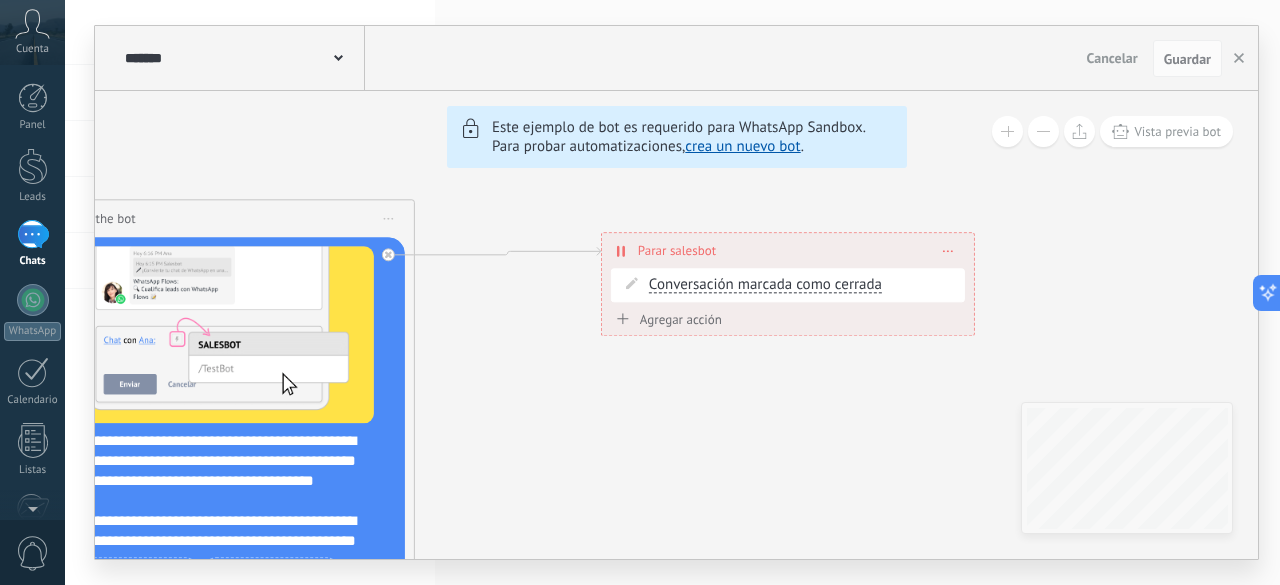 drag, startPoint x: 1117, startPoint y: 309, endPoint x: 505, endPoint y: 357, distance: 613.87946 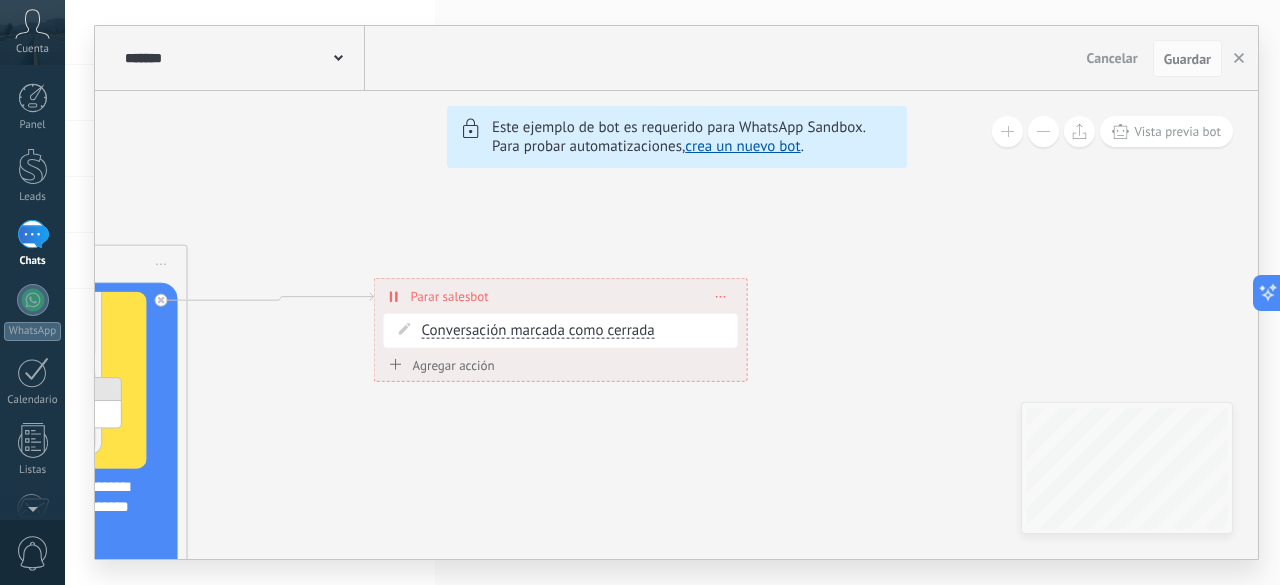 drag, startPoint x: 838, startPoint y: 385, endPoint x: 648, endPoint y: 419, distance: 193.01813 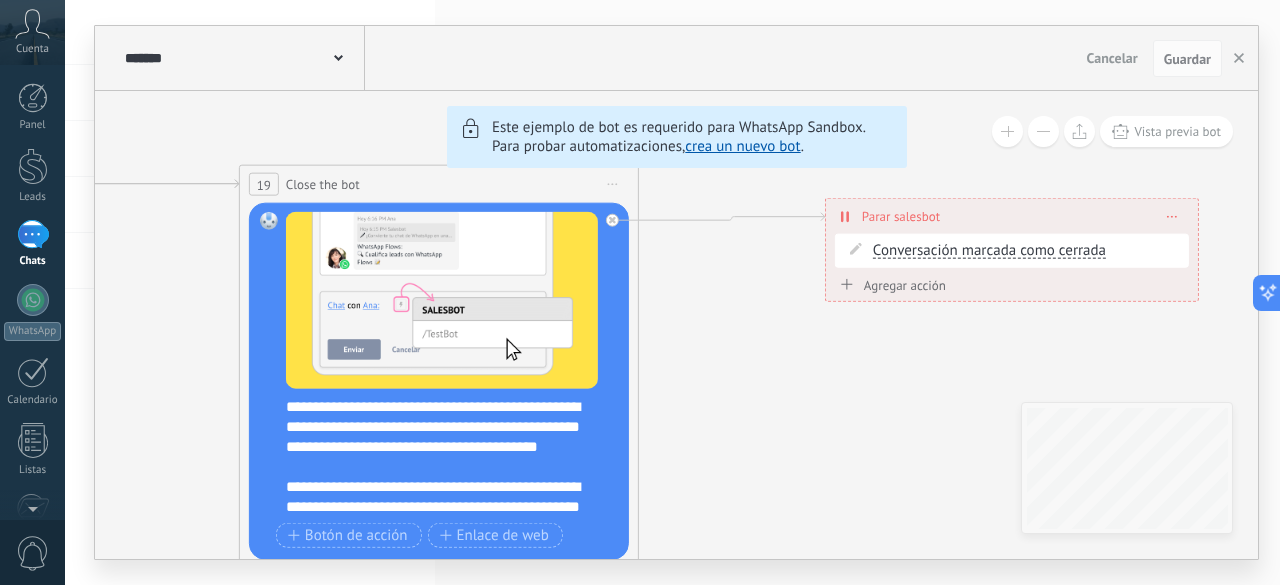 drag, startPoint x: 462, startPoint y: 454, endPoint x: 919, endPoint y: 369, distance: 464.83762 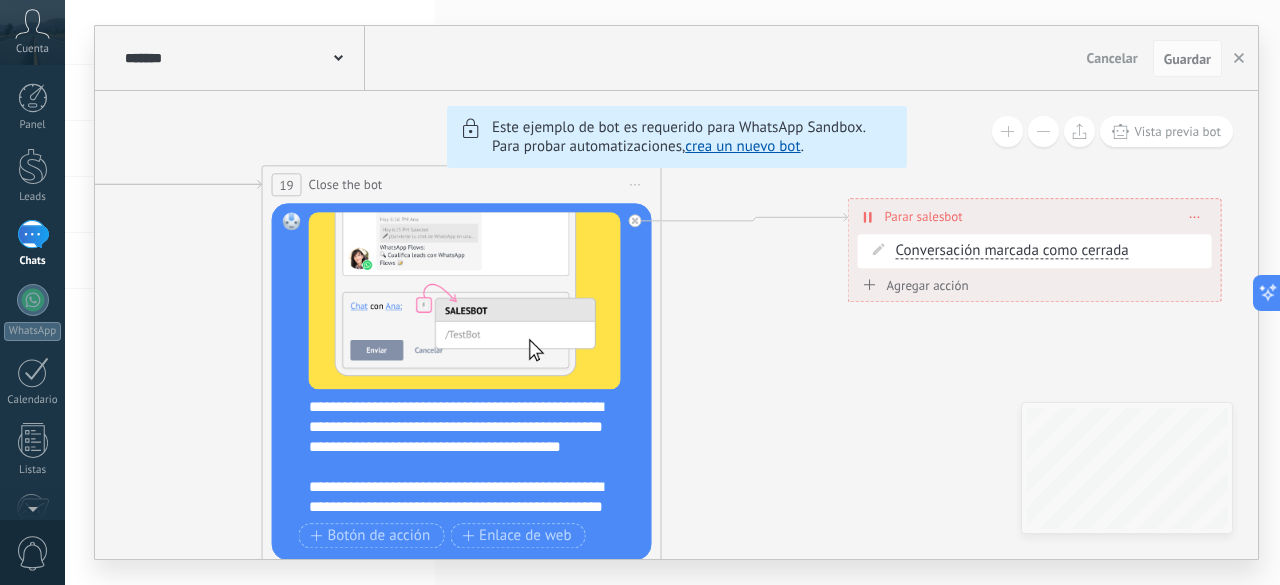 click on "6 Flows 7 List 8 Buttons 9 AI 10 Broadcast 11 Ads 12 Carousel 13 Verification 14 Get started 15 Get a demo" 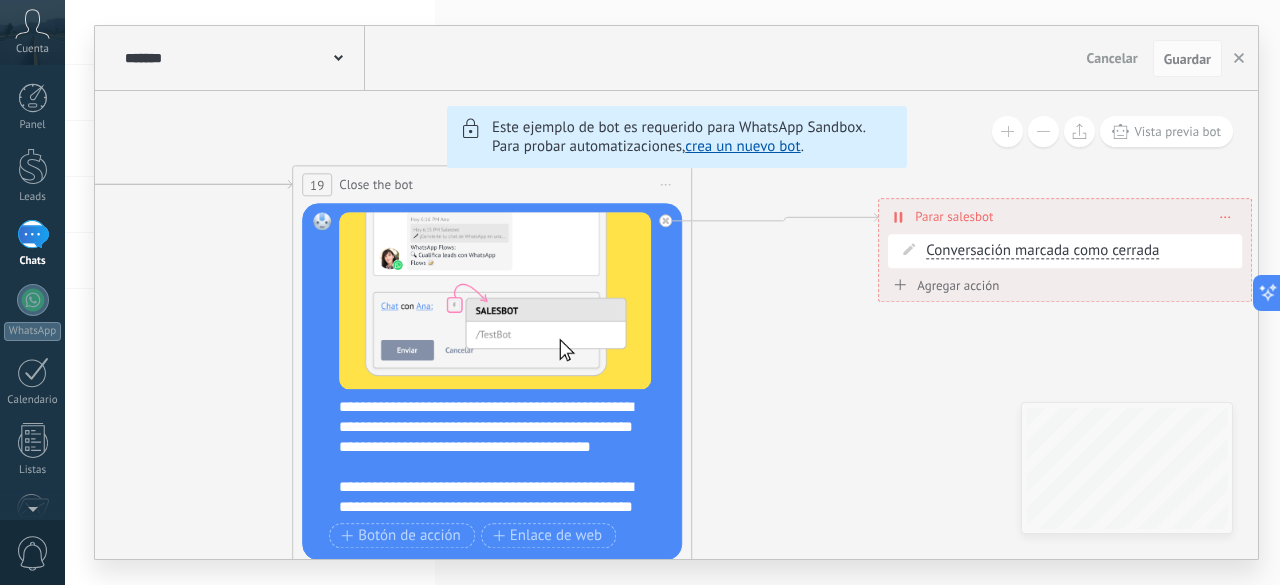 drag, startPoint x: 338, startPoint y: 356, endPoint x: 564, endPoint y: 335, distance: 226.97357 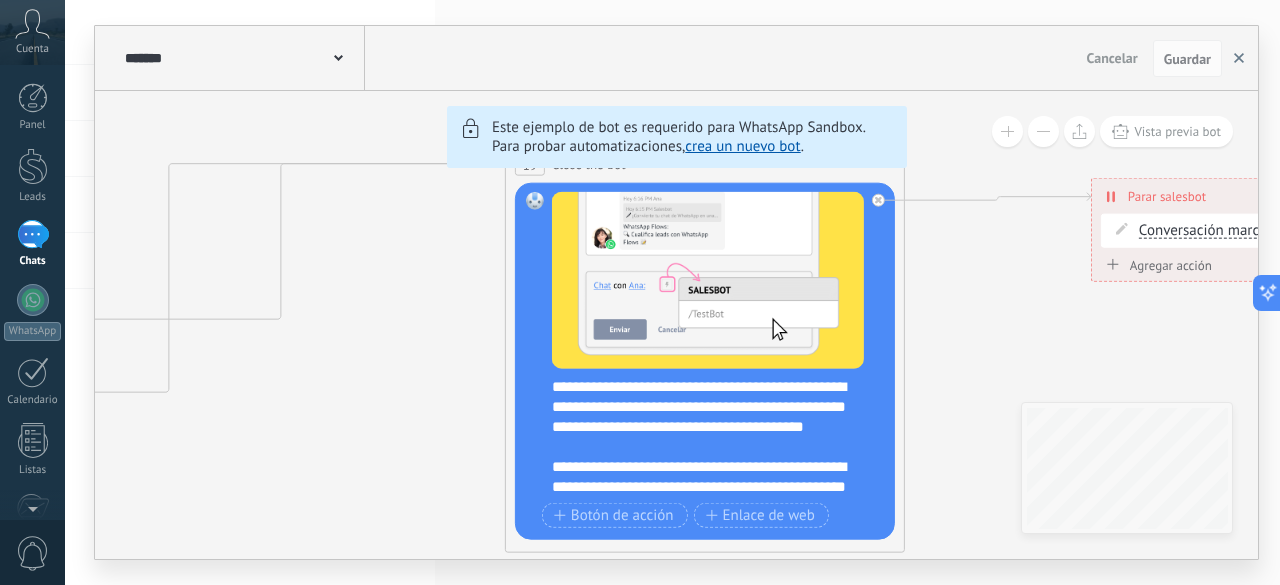 click at bounding box center [1239, 59] 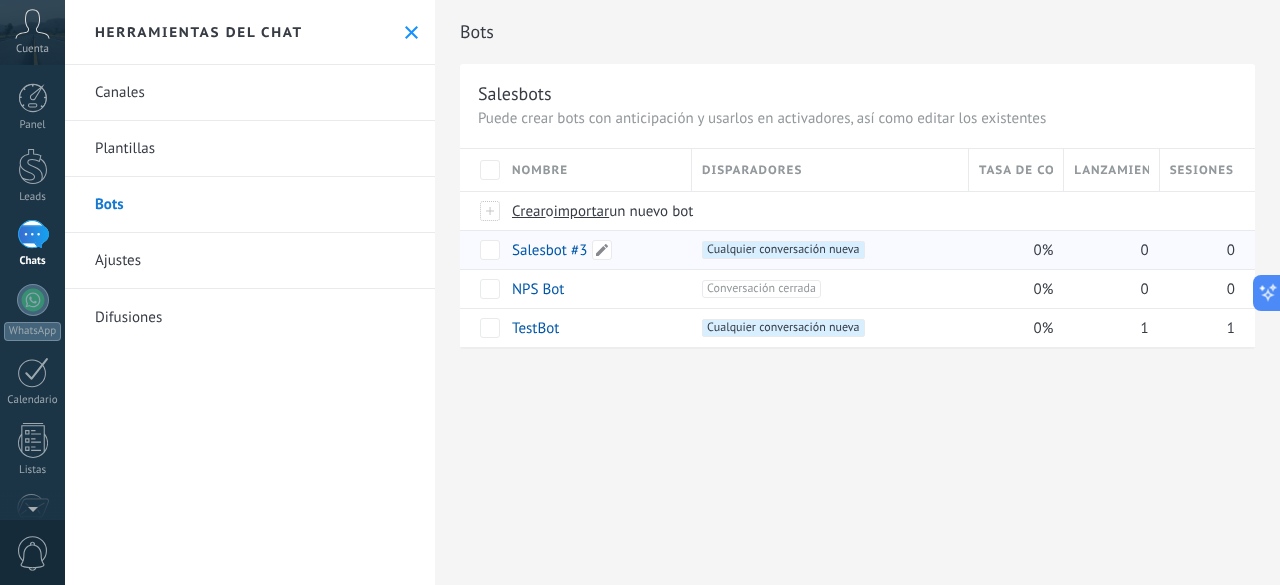 click on "Salesbot #3" at bounding box center (549, 250) 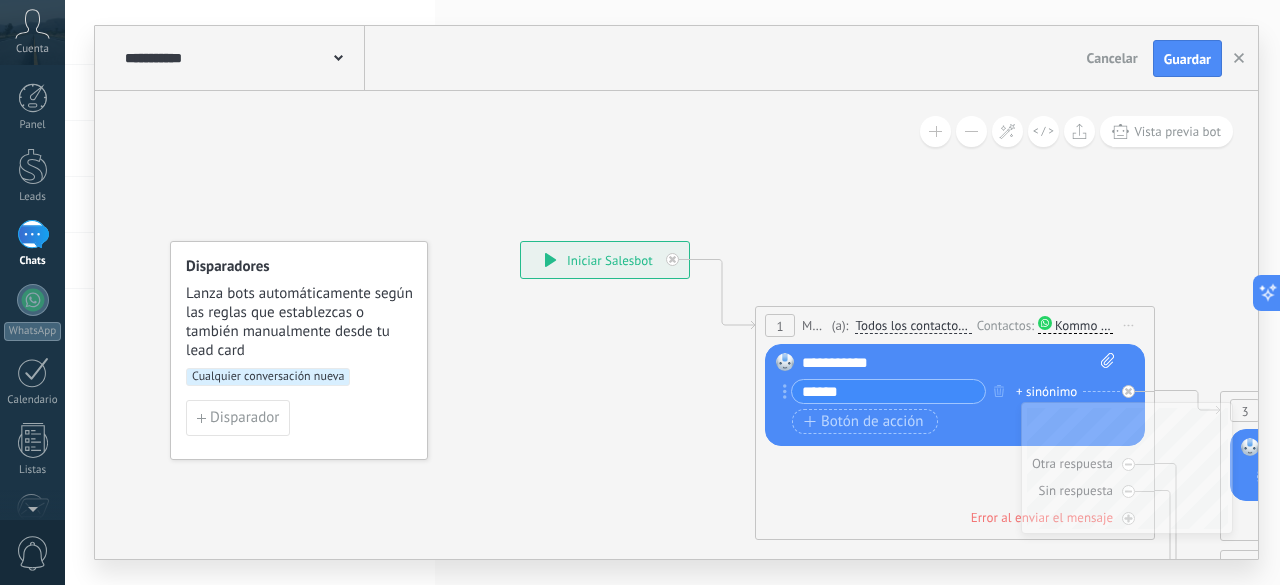 click on "Cualquier conversación nueva" at bounding box center (268, 377) 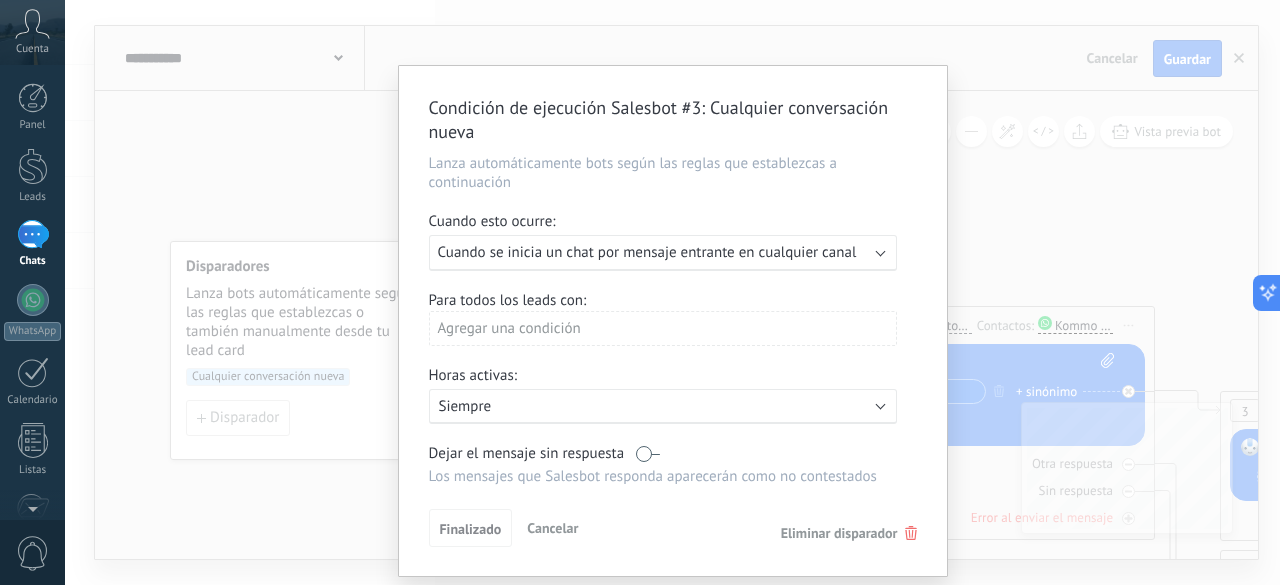 click on "Ejecutar:  Cuando se inicia un chat por mensaje entrante en cualquier canal" at bounding box center [663, 253] 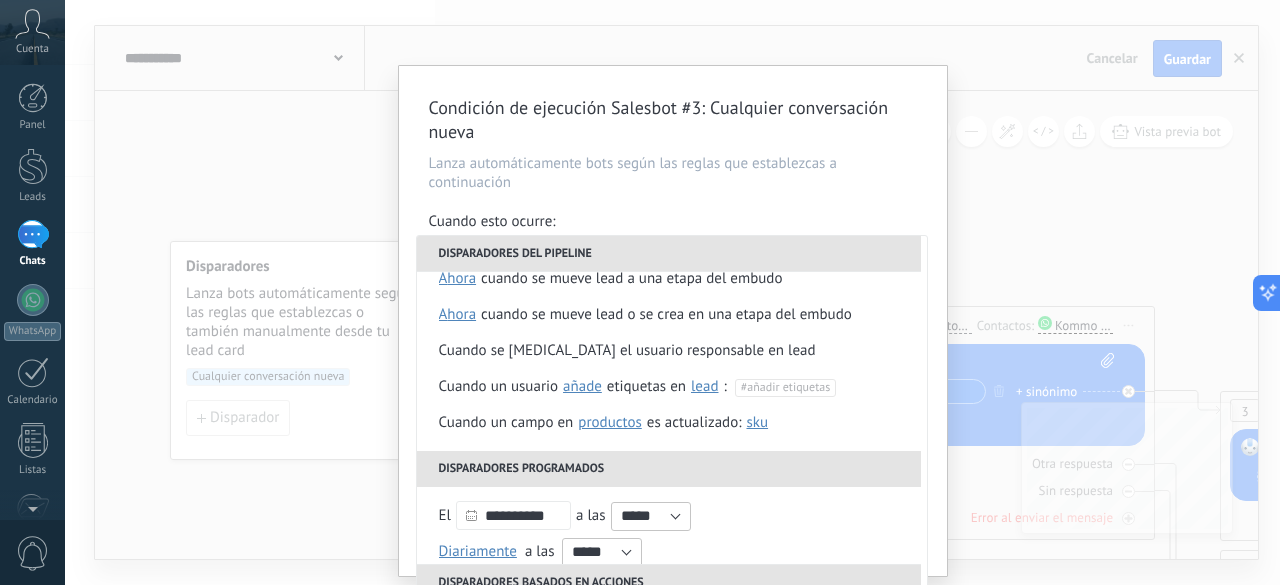 scroll, scrollTop: 0, scrollLeft: 0, axis: both 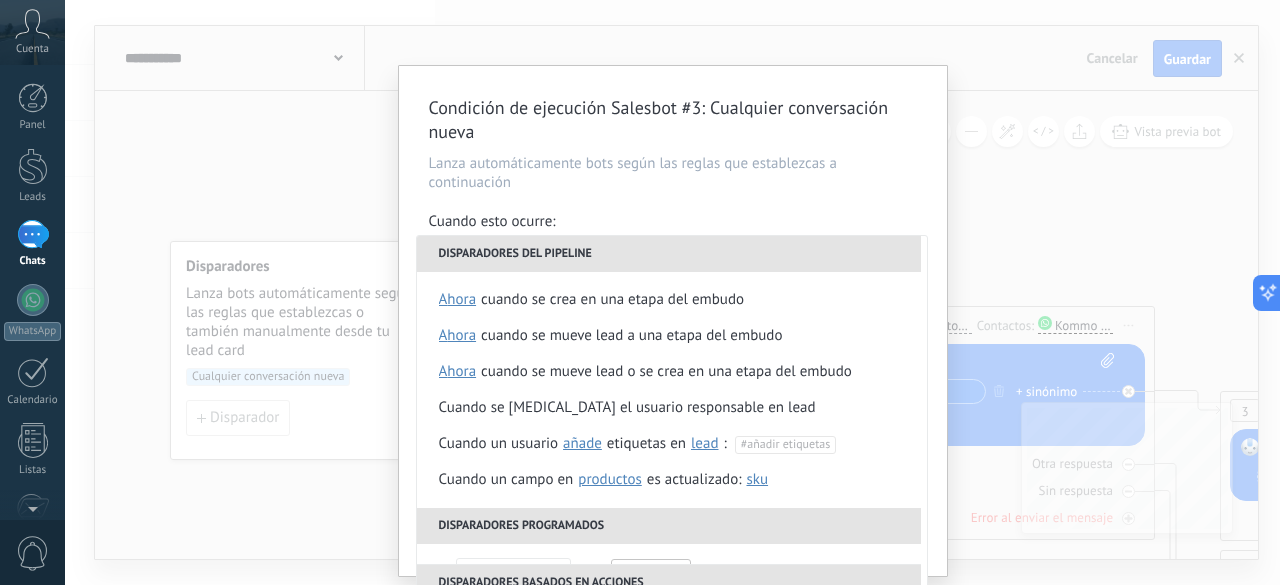 click on "Condición de ejecución Salesbot #3 : Cualquier conversación nueva Lanza automáticamente bots según las reglas que establezcas a continuación Cuando esto ocurre: Ejecutar:  Cuando se inicia un chat por mensaje entrante en cualquier canal Disparadores del pipeline Cuando se crea en una etapa del embudo ahora después de 5 minutos después de 10 minutos un día Seleccionar un intervalo ahora Cuando se mueve lead a una etapa del embudo ahora después de 5 minutos después de 10 minutos un día Seleccionar un intervalo ahora Cuando se mueve lead o se crea en una etapa del embudo ahora después de 5 minutos después de 10 minutos un día Seleccionar un intervalo ahora Cuando se [MEDICAL_DATA] el usuario responsable en lead Cuando un usuario  añade elimina añade  etiquetas en  lead contacto compañía lead : #añadir etiquetas Cuando un campo en  Productos contacto compañía lead Productos  es actualizado:  SKU Grupo Precio Descripción External ID Unit Oferta especial 1 Precio al por mayor SKU )" at bounding box center (672, 292) 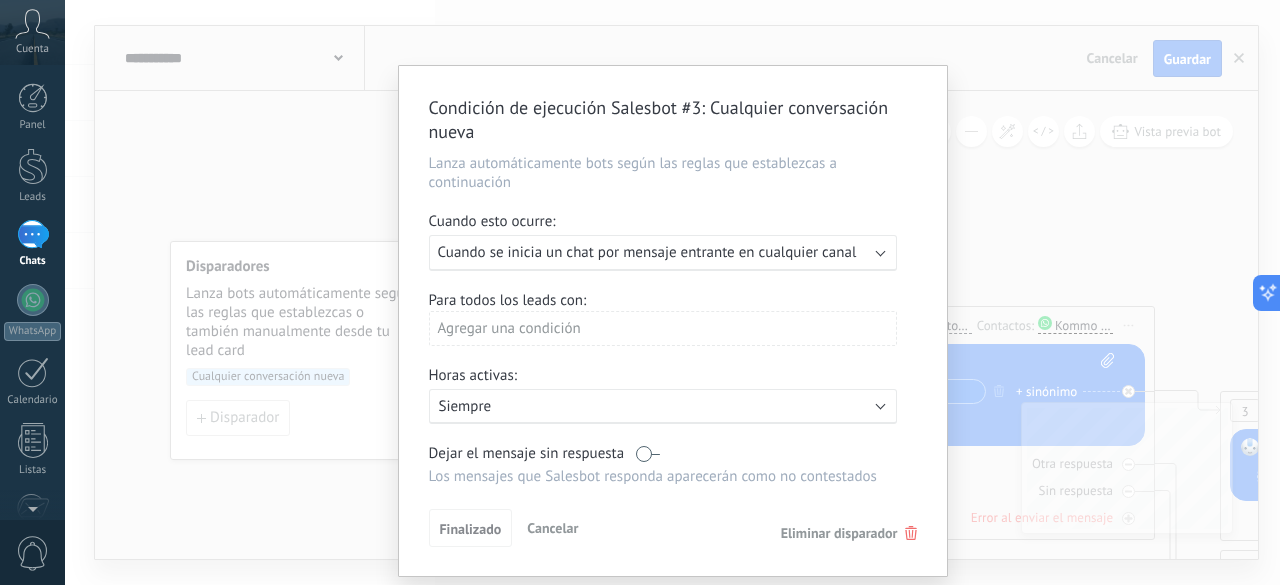 click on "Cancelar" at bounding box center (552, 528) 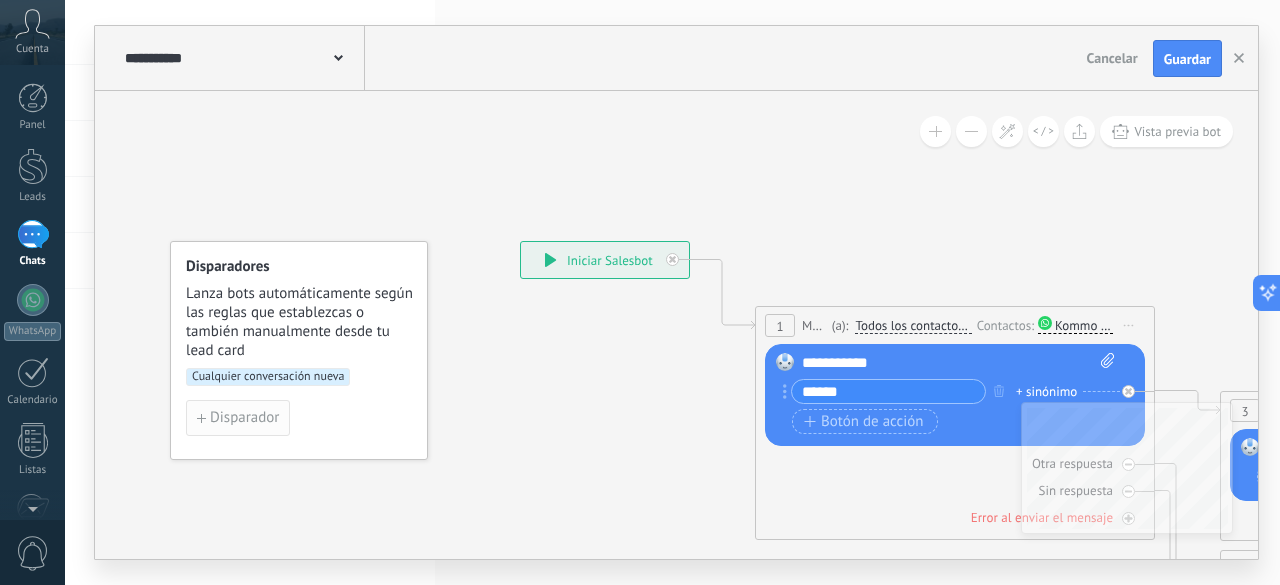 click on "Disparador" at bounding box center [244, 418] 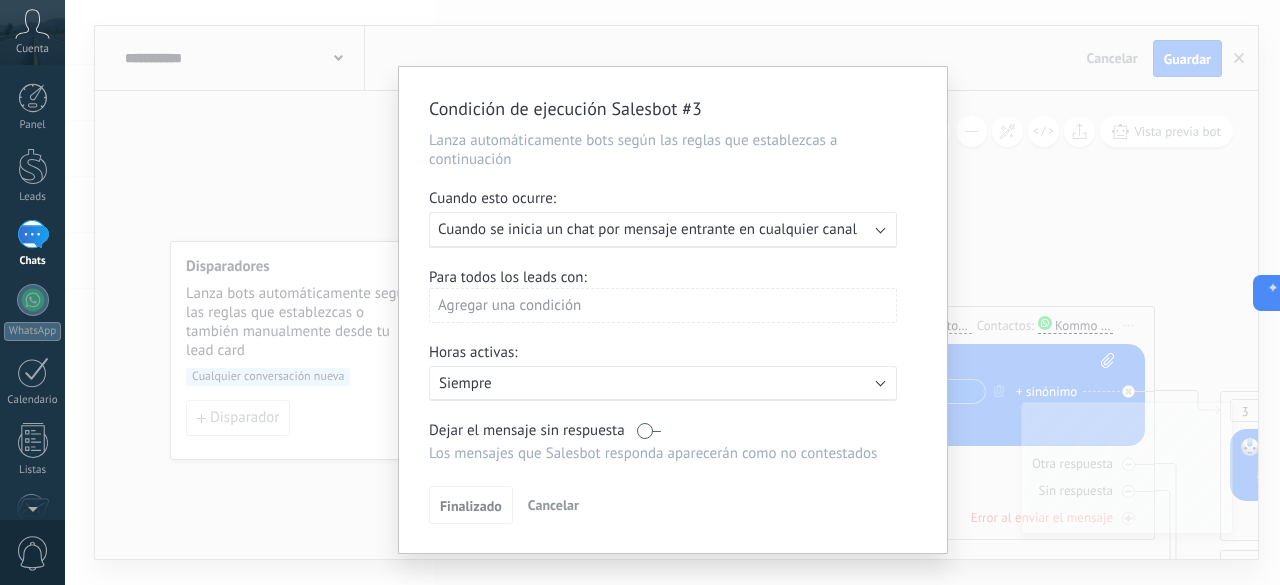 click on "Cancelar" at bounding box center [553, 505] 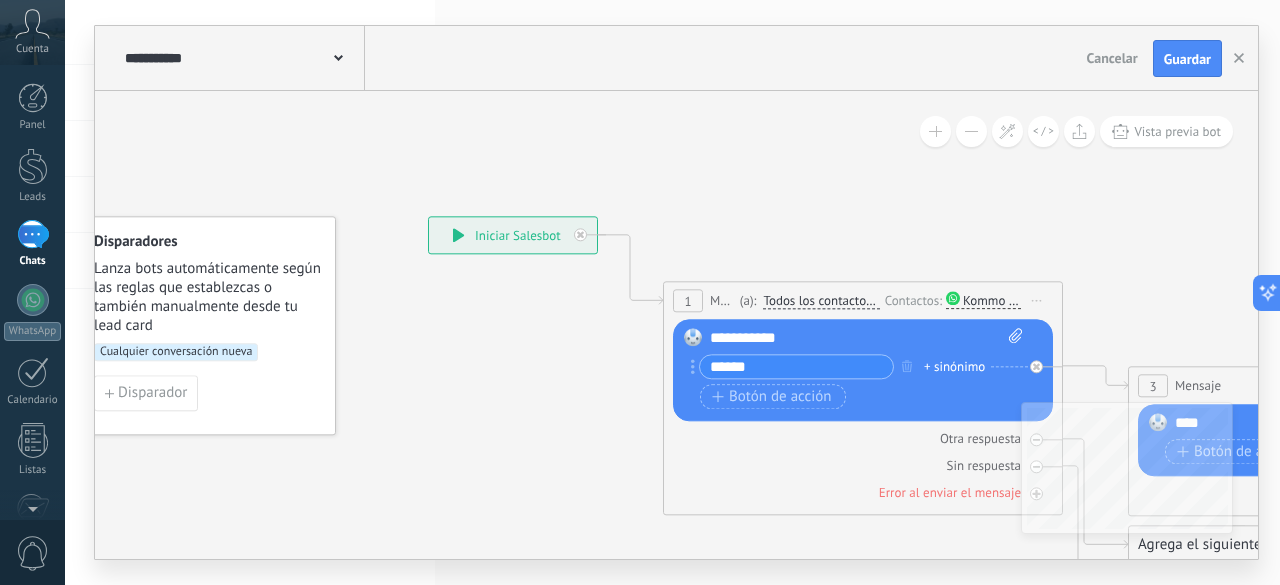 drag, startPoint x: 617, startPoint y: 440, endPoint x: 344, endPoint y: 378, distance: 279.95178 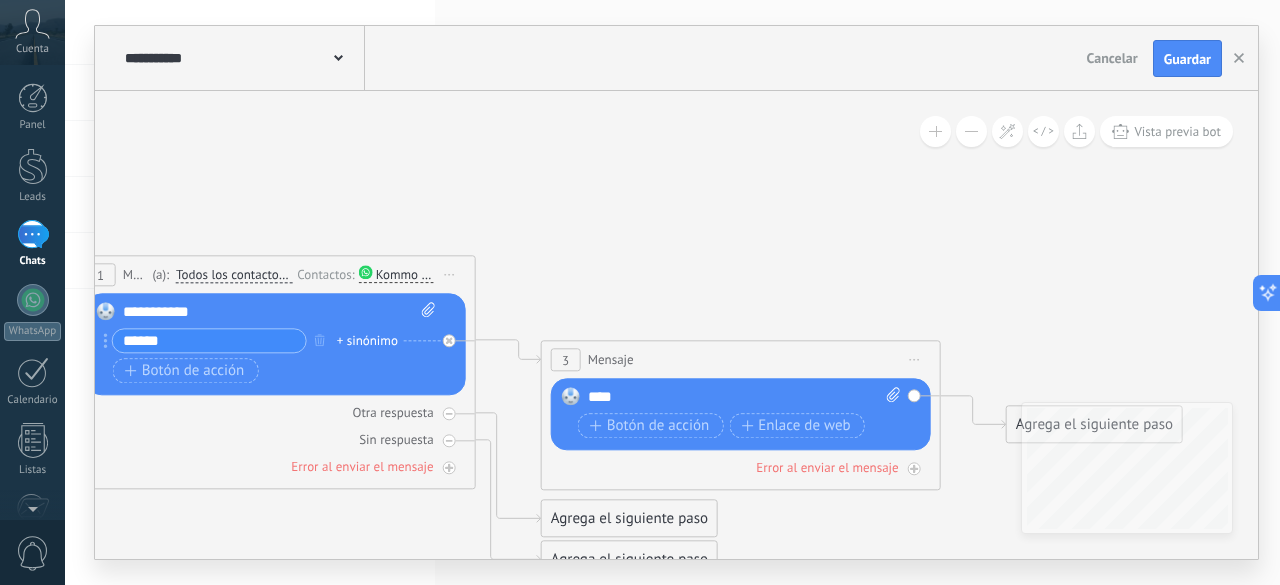 drag, startPoint x: 1042, startPoint y: 239, endPoint x: 474, endPoint y: 251, distance: 568.1268 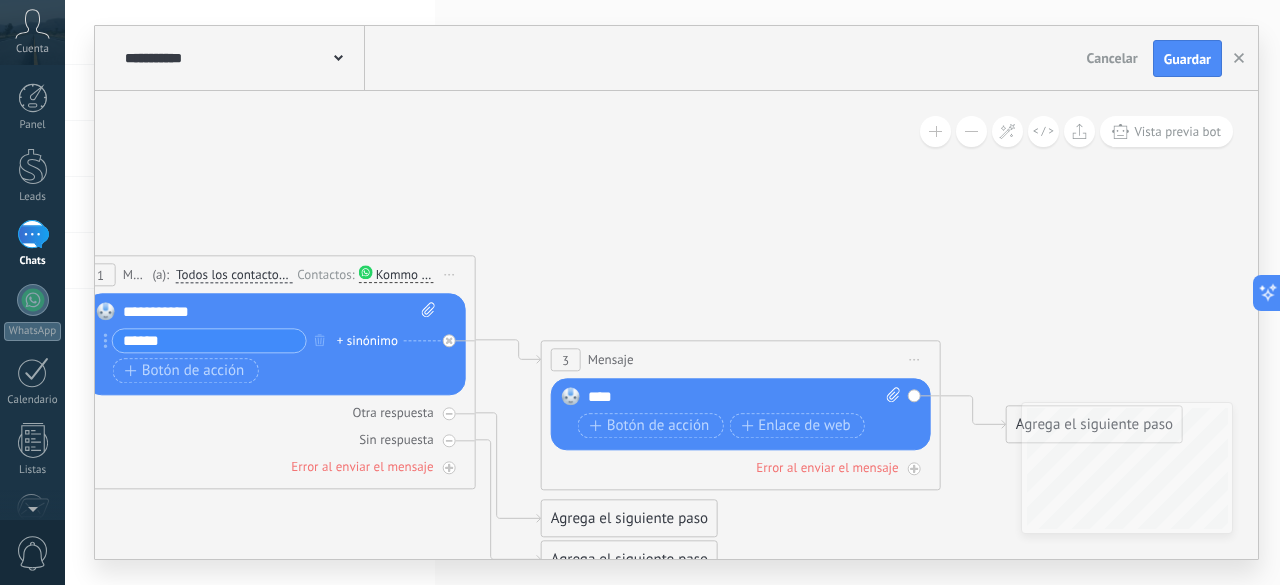 click 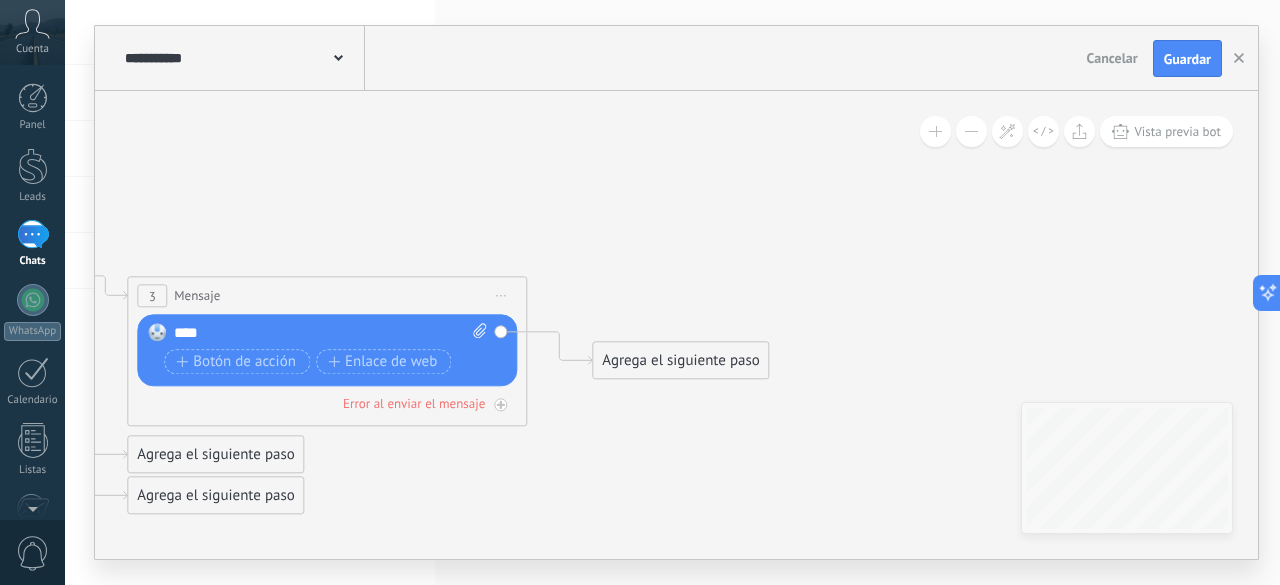 drag, startPoint x: 908, startPoint y: 301, endPoint x: 570, endPoint y: 217, distance: 348.2815 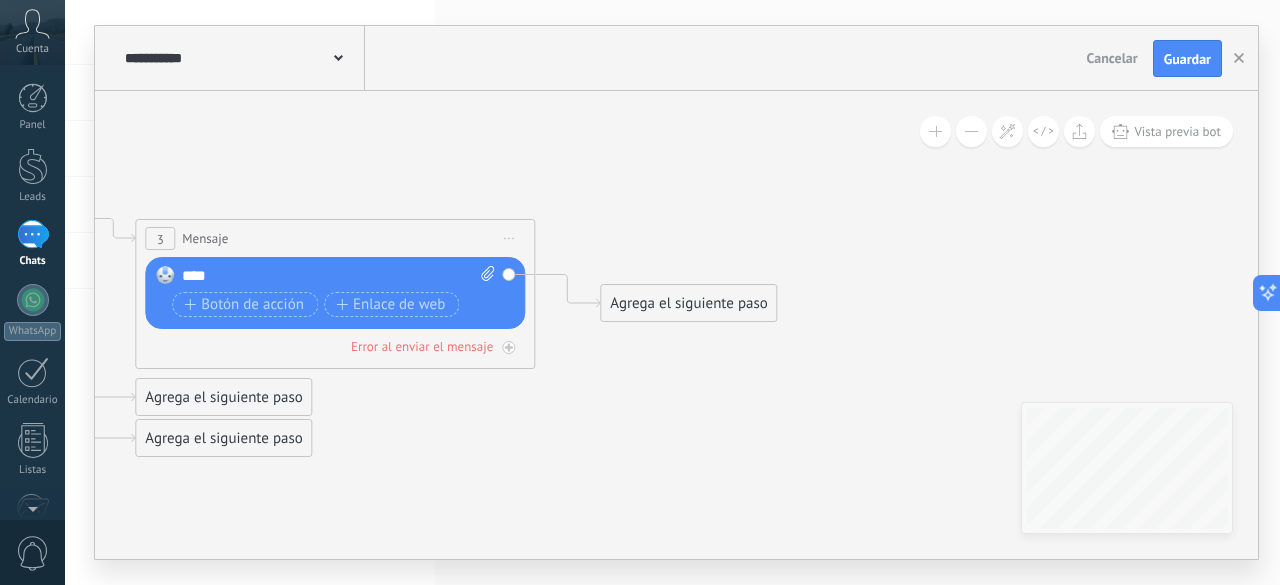 drag, startPoint x: 812, startPoint y: 348, endPoint x: 969, endPoint y: 329, distance: 158.14551 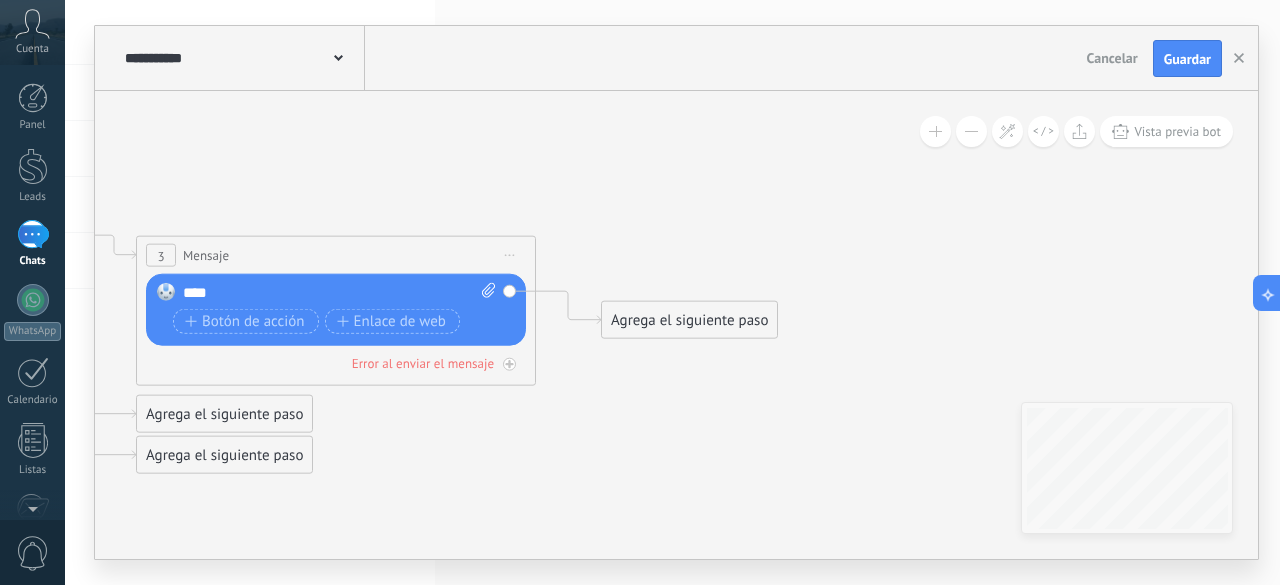 click on "Agrega el siguiente paso" at bounding box center (689, 320) 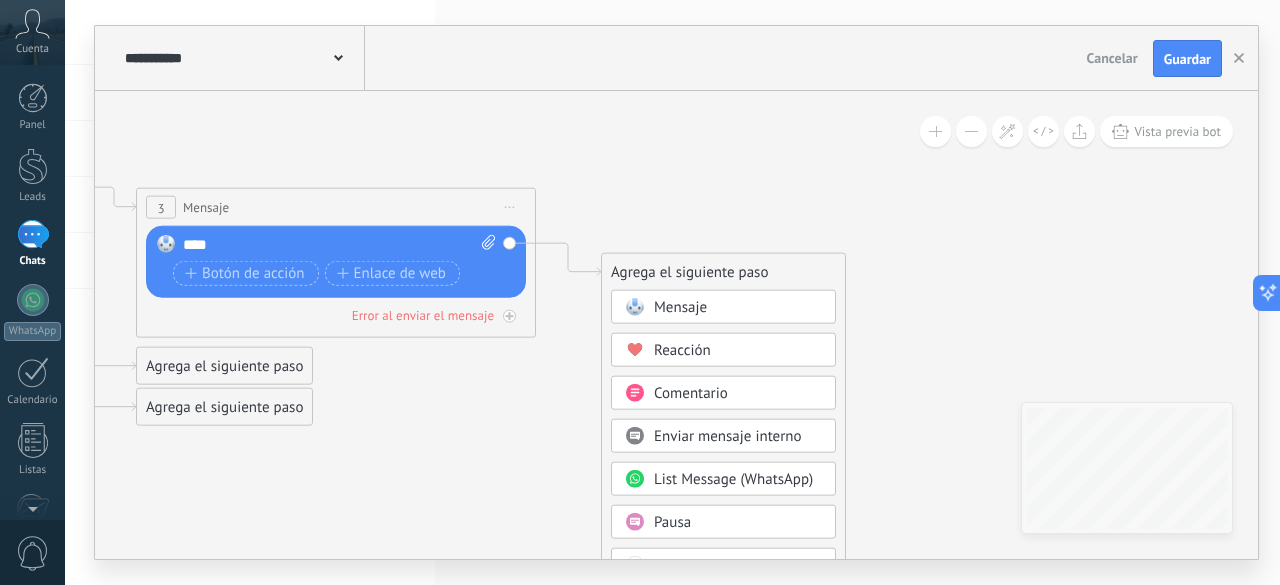 click on "Pausa" at bounding box center (672, 522) 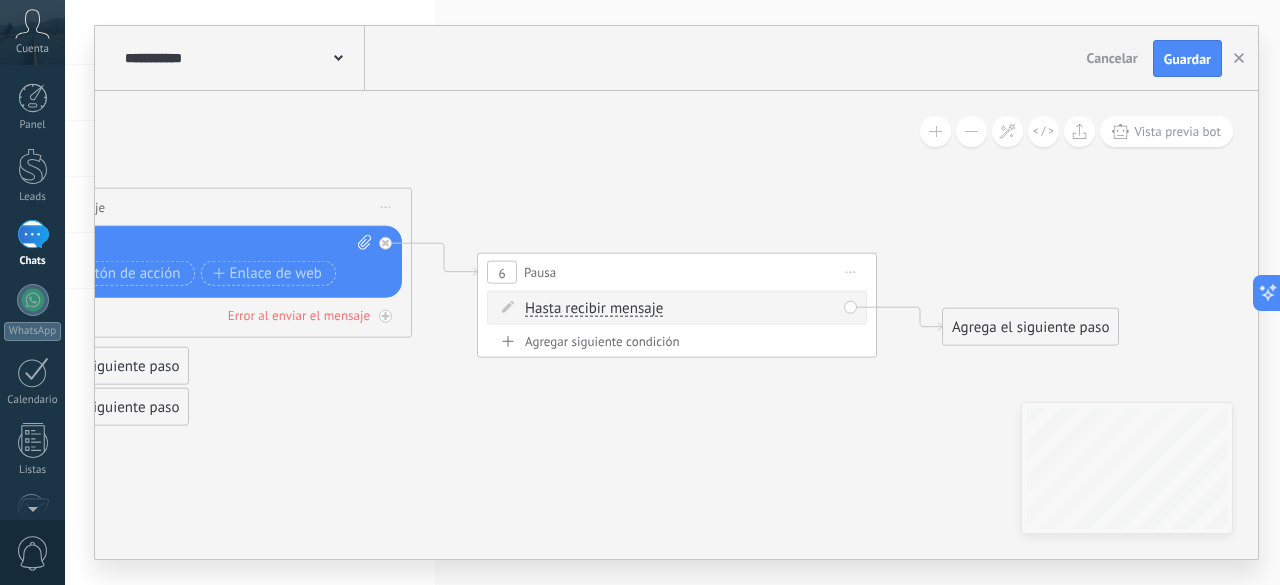 click 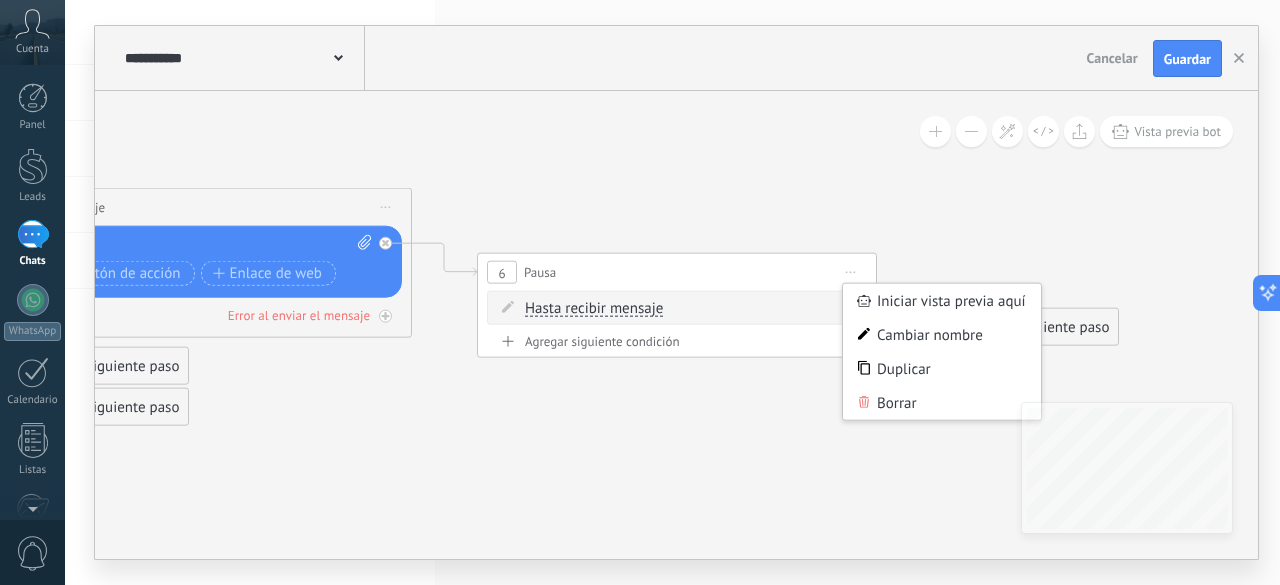 click on "Hasta recibir mensaje" at bounding box center [594, 309] 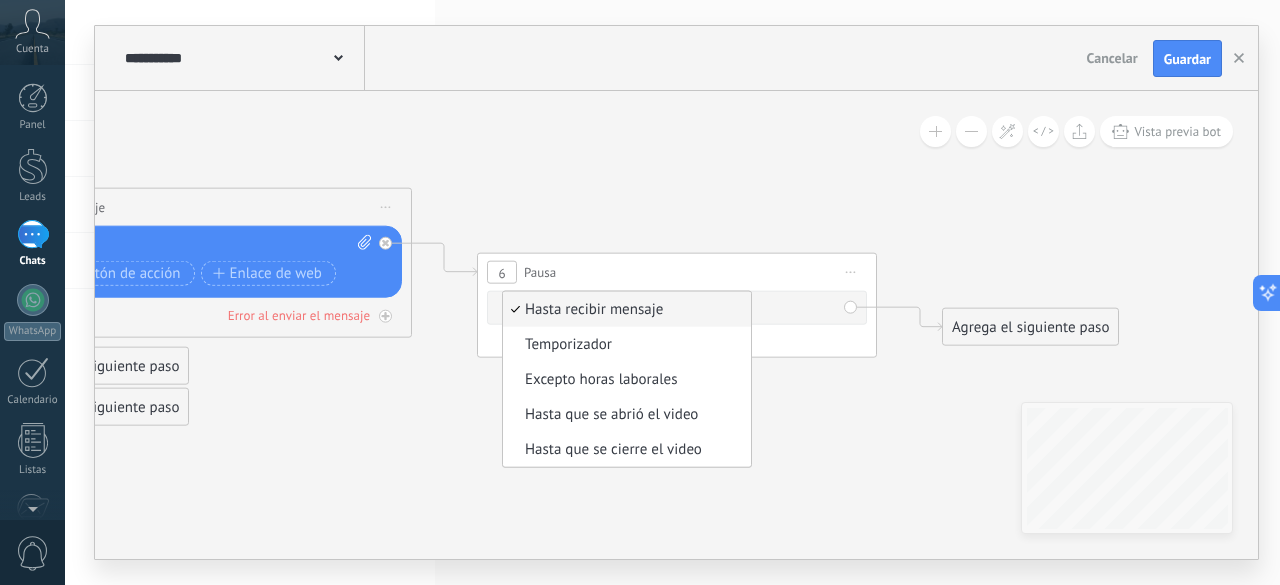 click 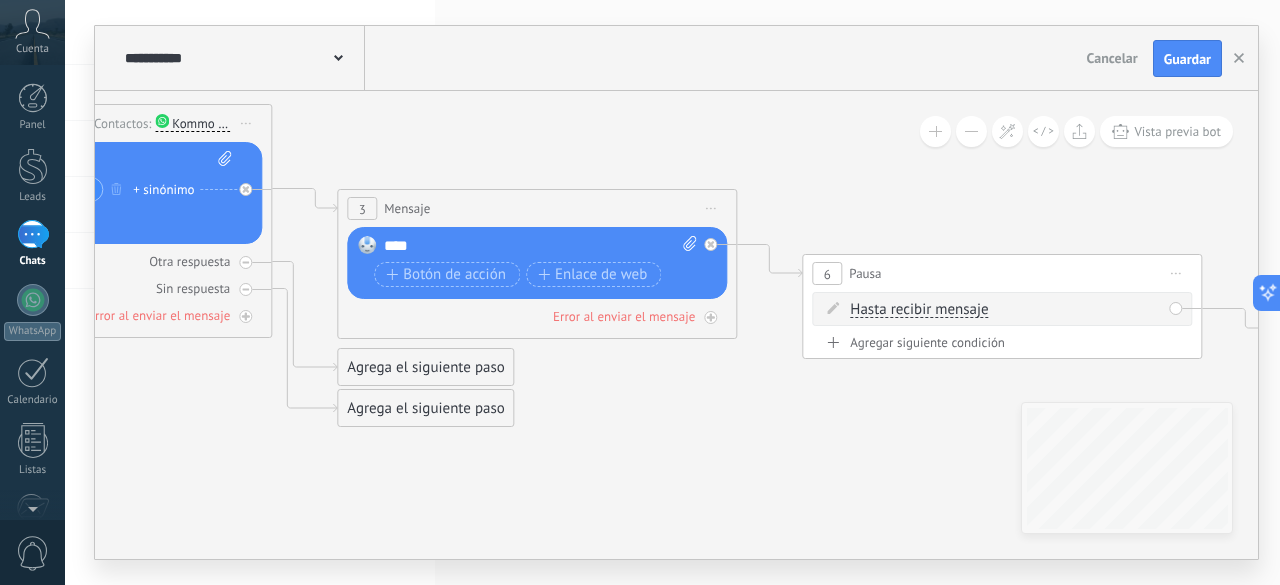 drag, startPoint x: 392, startPoint y: 478, endPoint x: 908, endPoint y: 479, distance: 516.001 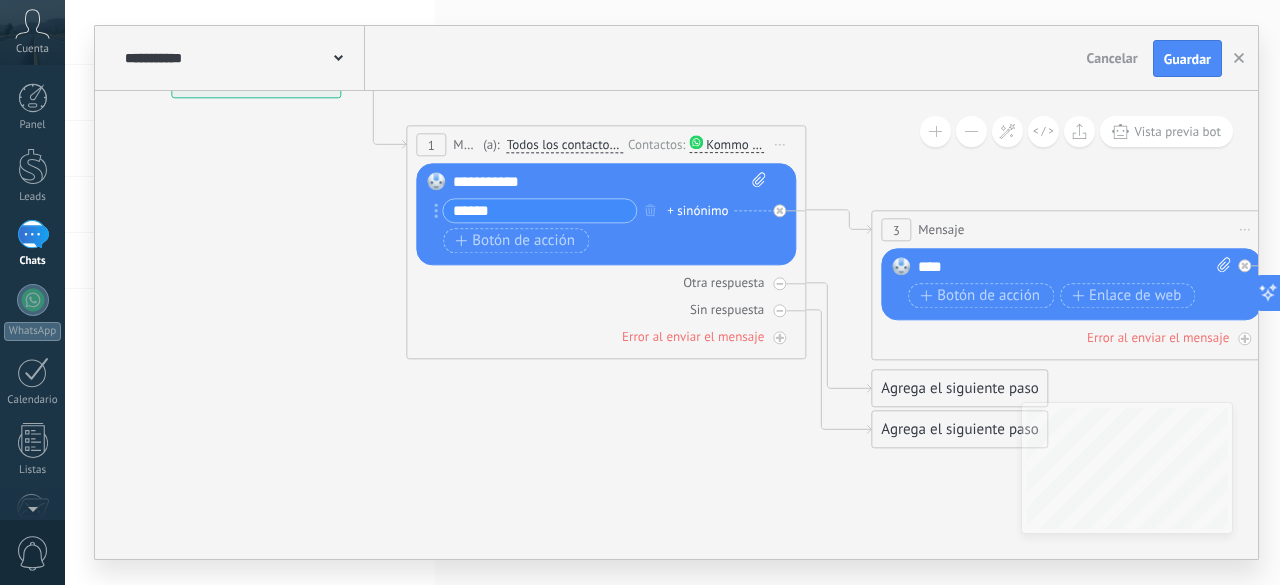 drag, startPoint x: 352, startPoint y: 444, endPoint x: 809, endPoint y: 475, distance: 458.0502 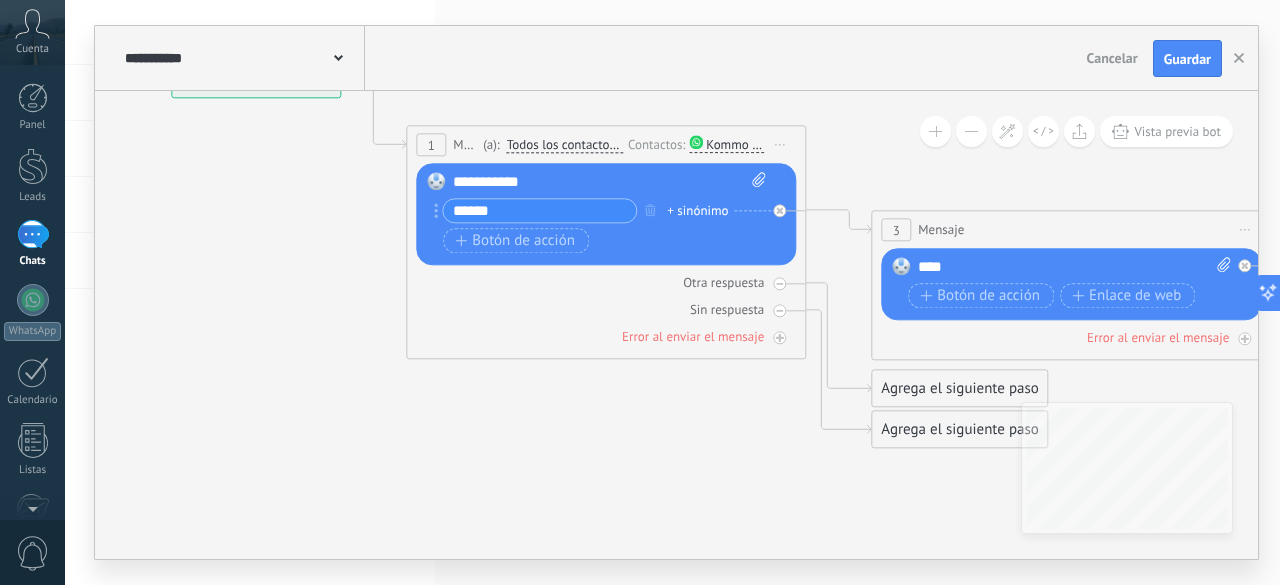 click 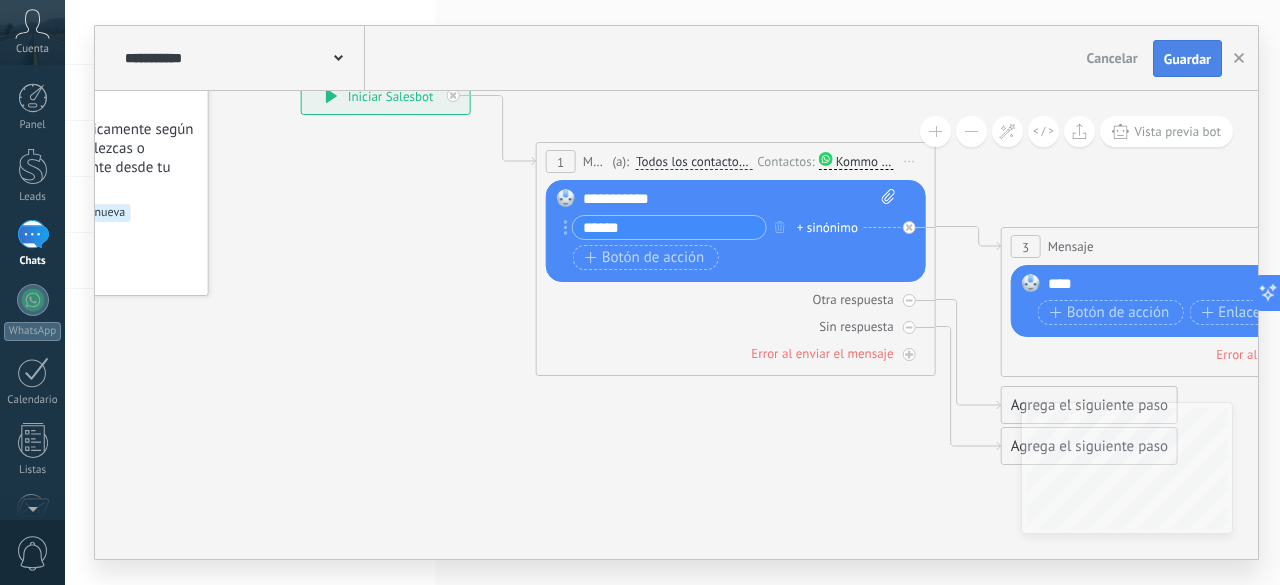 click on "Guardar" at bounding box center [1187, 59] 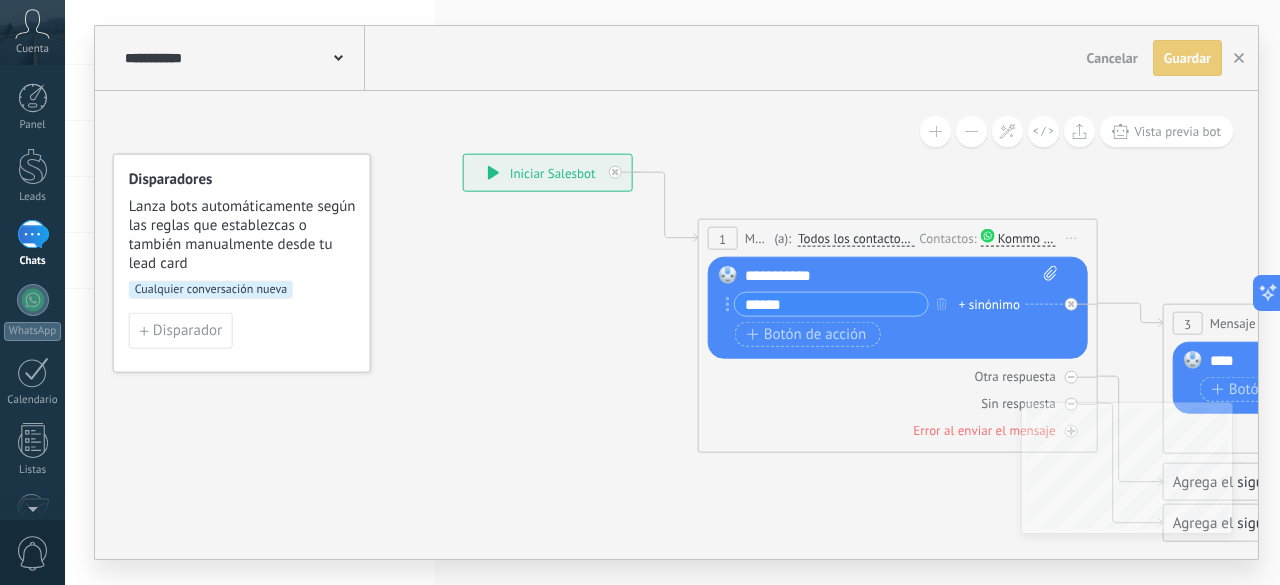 click 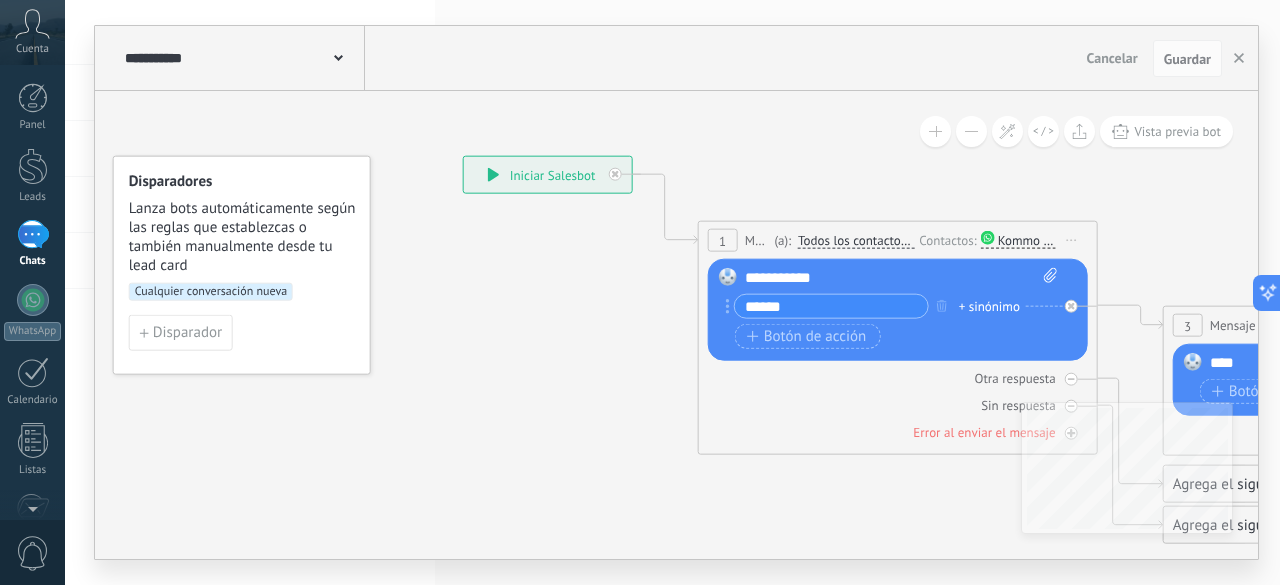click 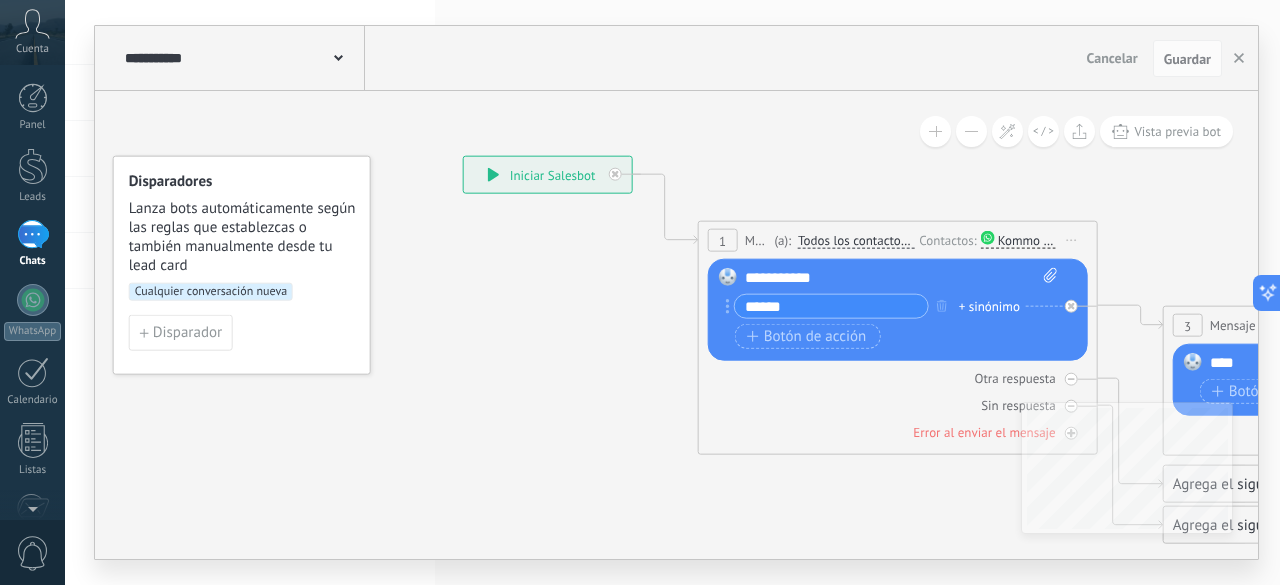 click on "**********" at bounding box center [548, 175] 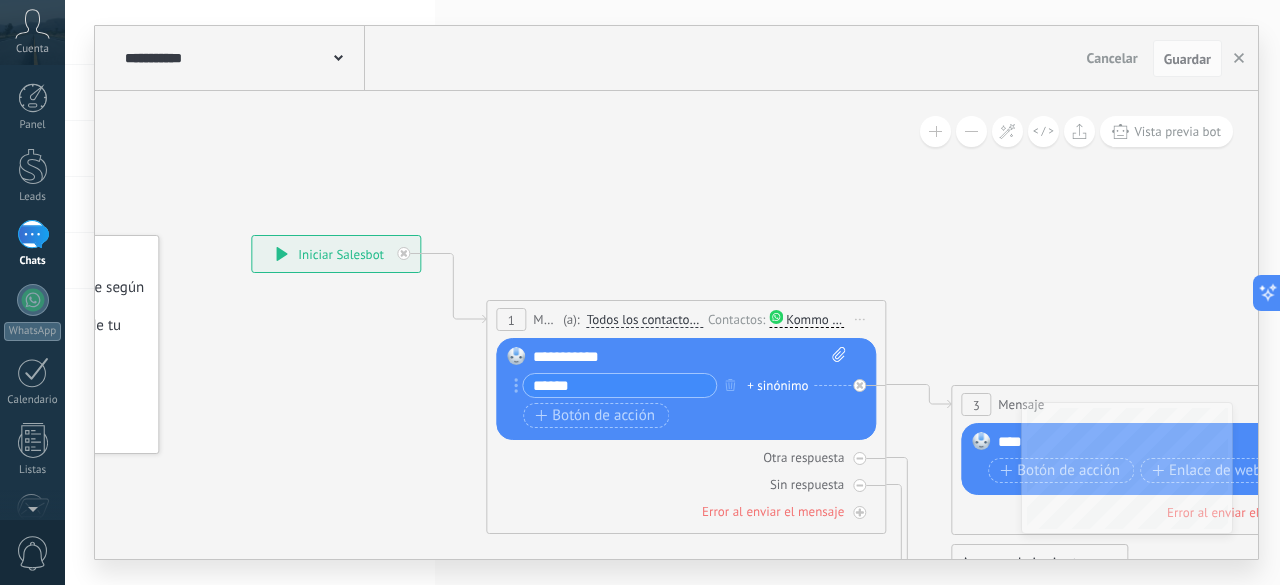 drag, startPoint x: 870, startPoint y: 303, endPoint x: 660, endPoint y: 237, distance: 220.12724 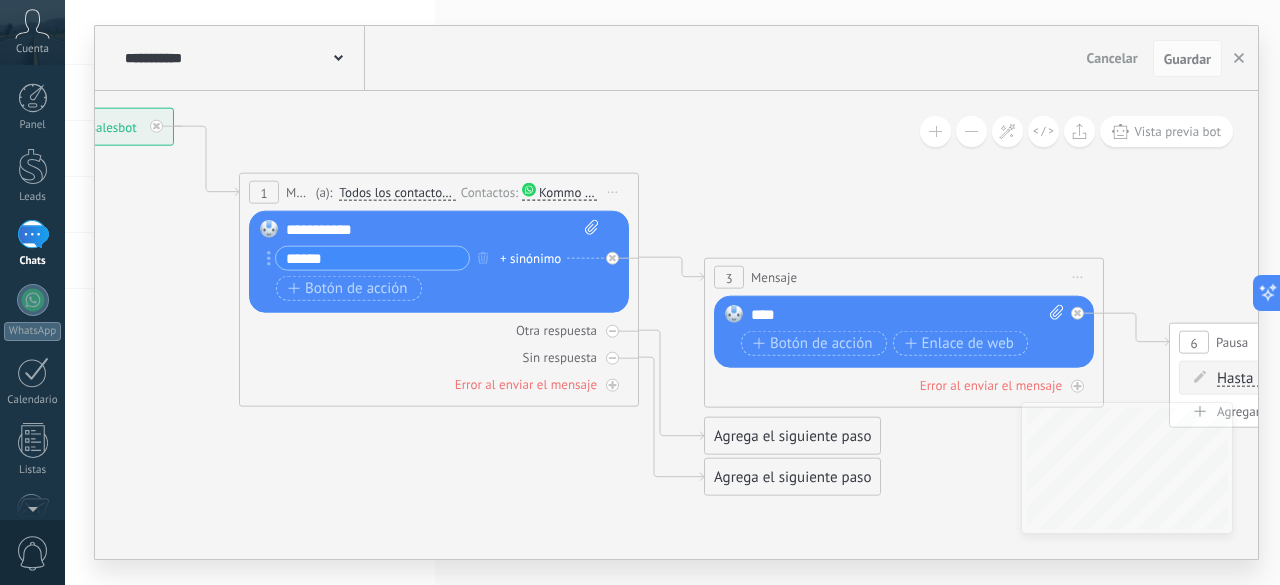 drag, startPoint x: 1053, startPoint y: 302, endPoint x: 859, endPoint y: 192, distance: 223.0157 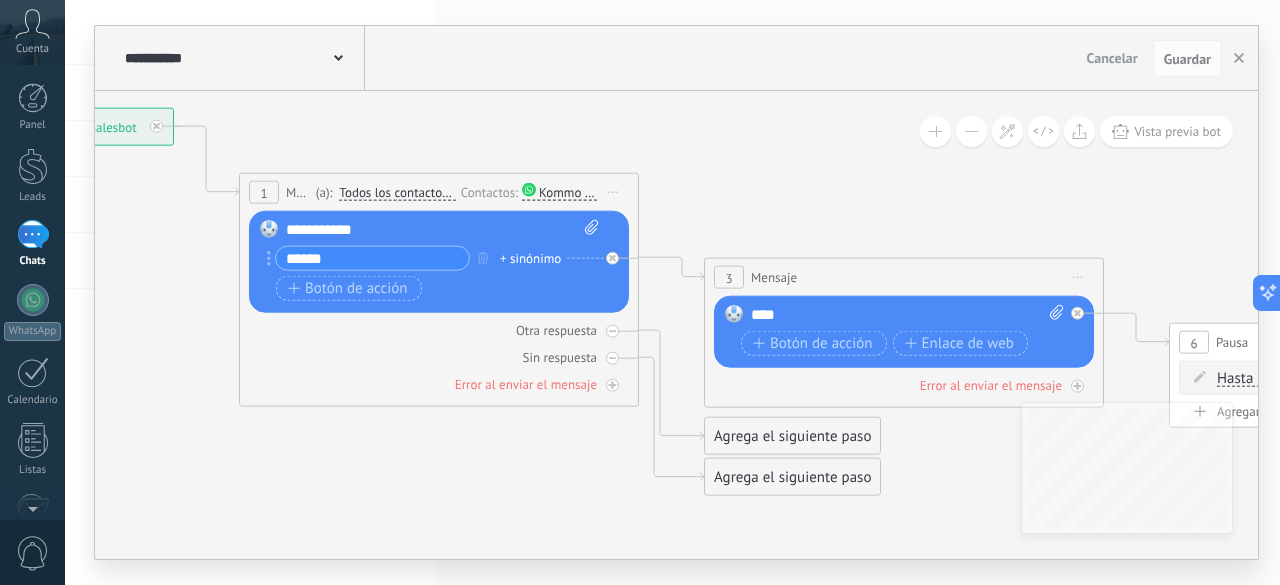 click 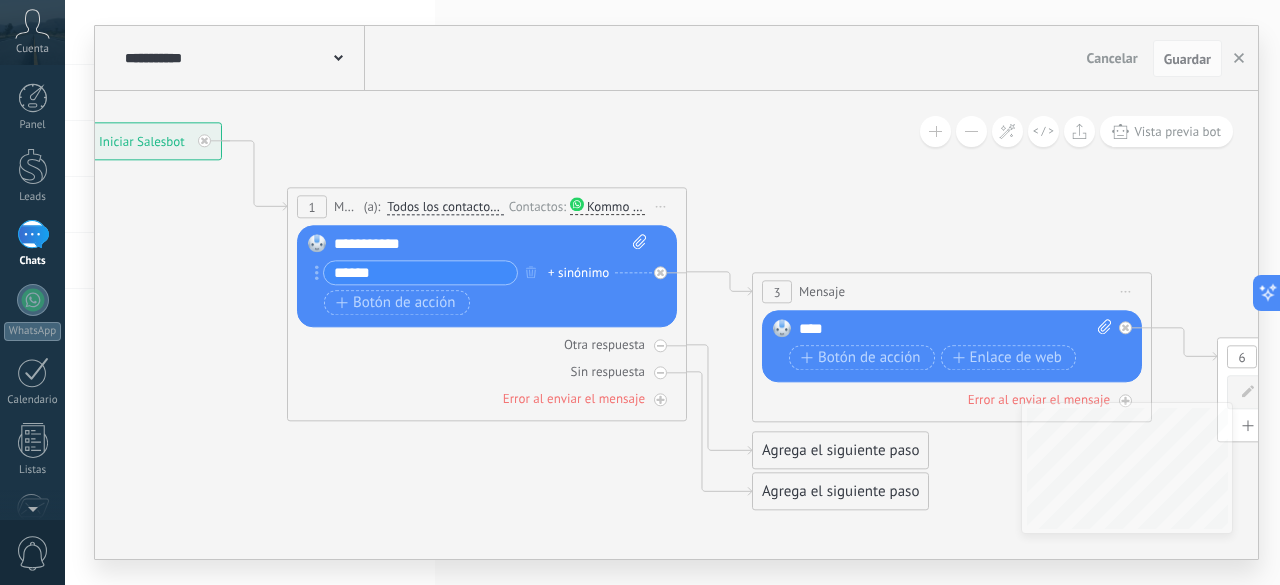 click on "Todos los contactos - canales seleccionados" at bounding box center [445, 208] 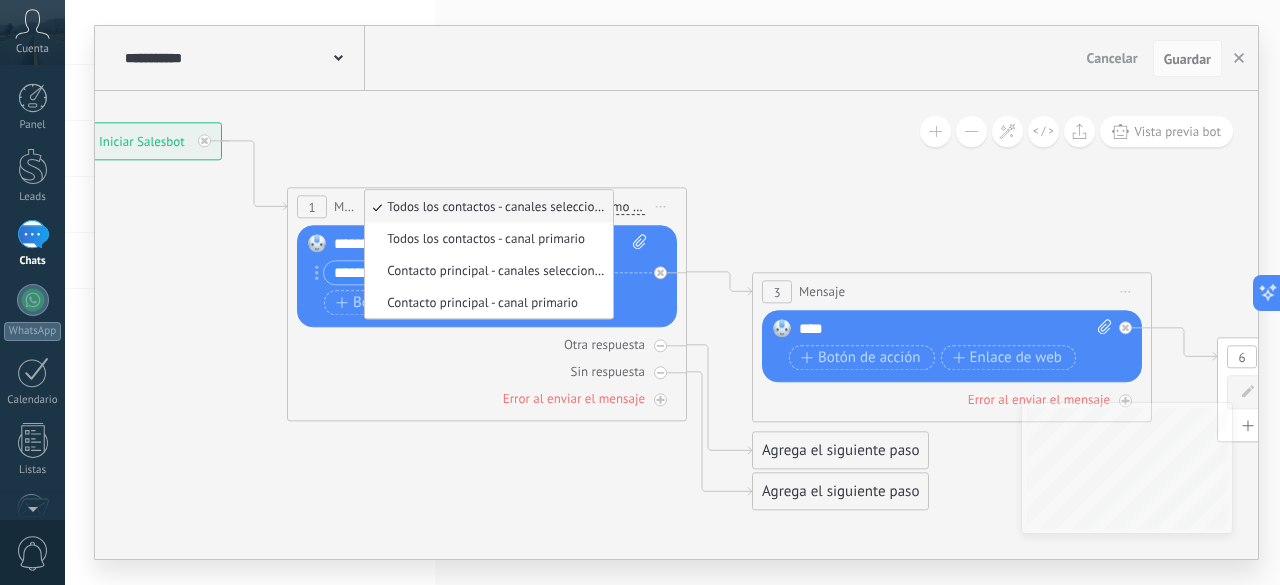 click 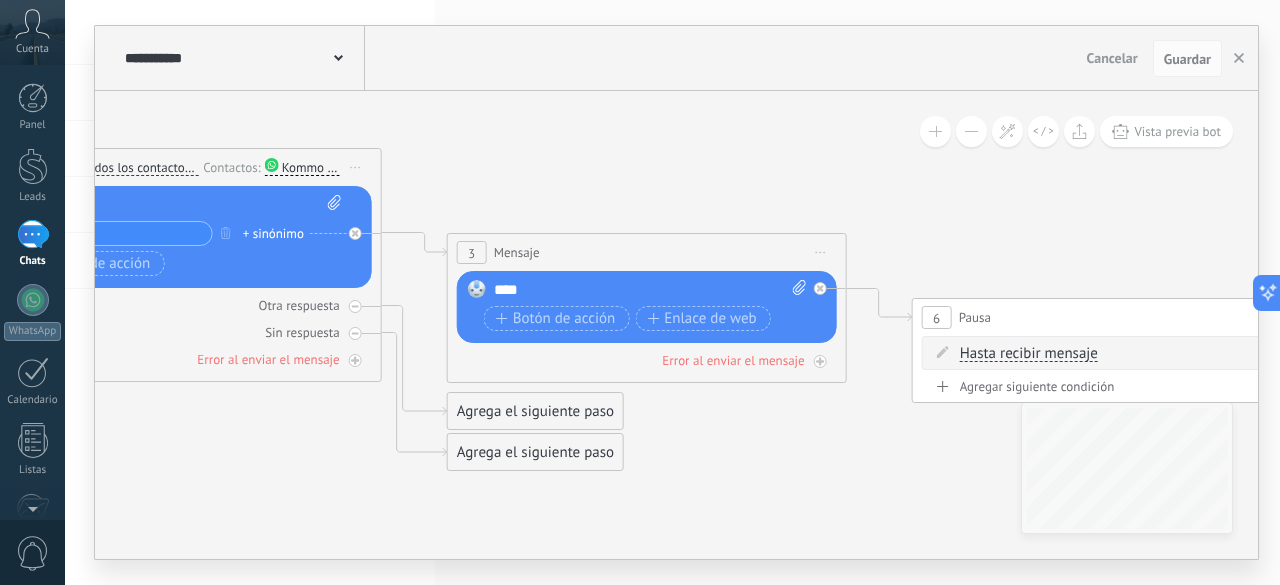 drag, startPoint x: 976, startPoint y: 223, endPoint x: 642, endPoint y: 182, distance: 336.50705 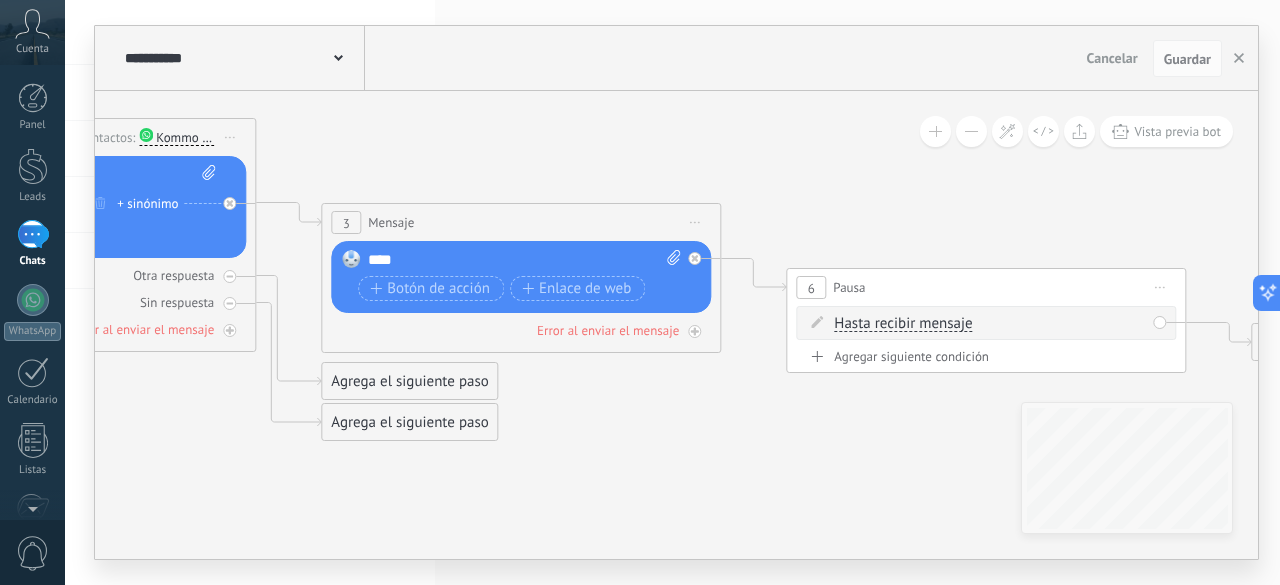 drag, startPoint x: 1003, startPoint y: 271, endPoint x: 924, endPoint y: 241, distance: 84.50444 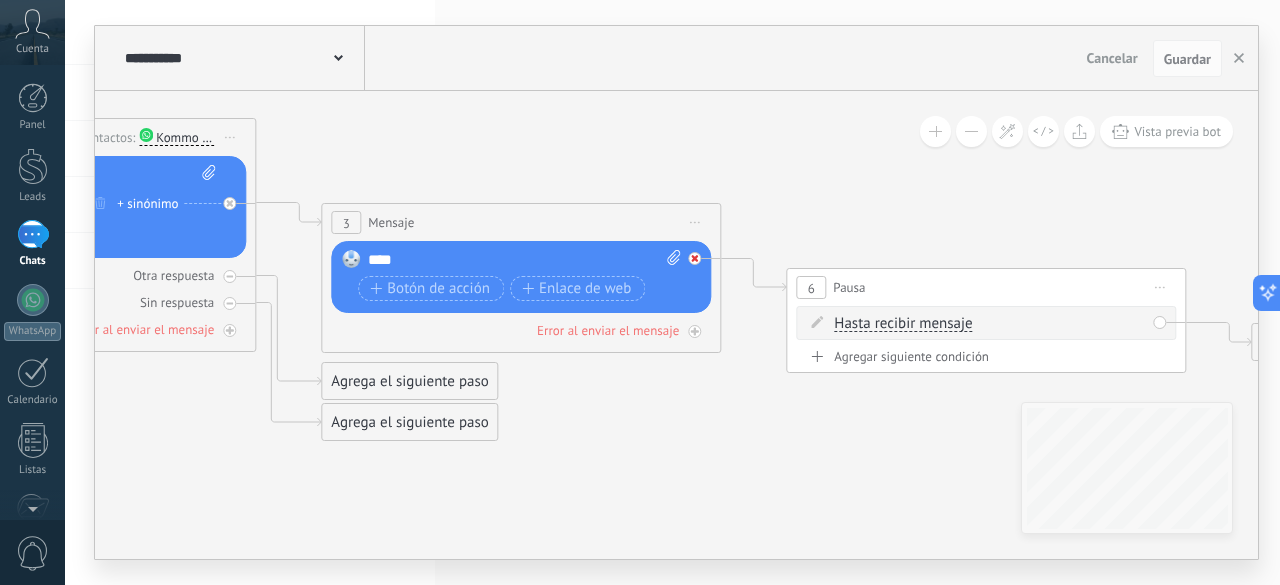 click at bounding box center [694, 258] 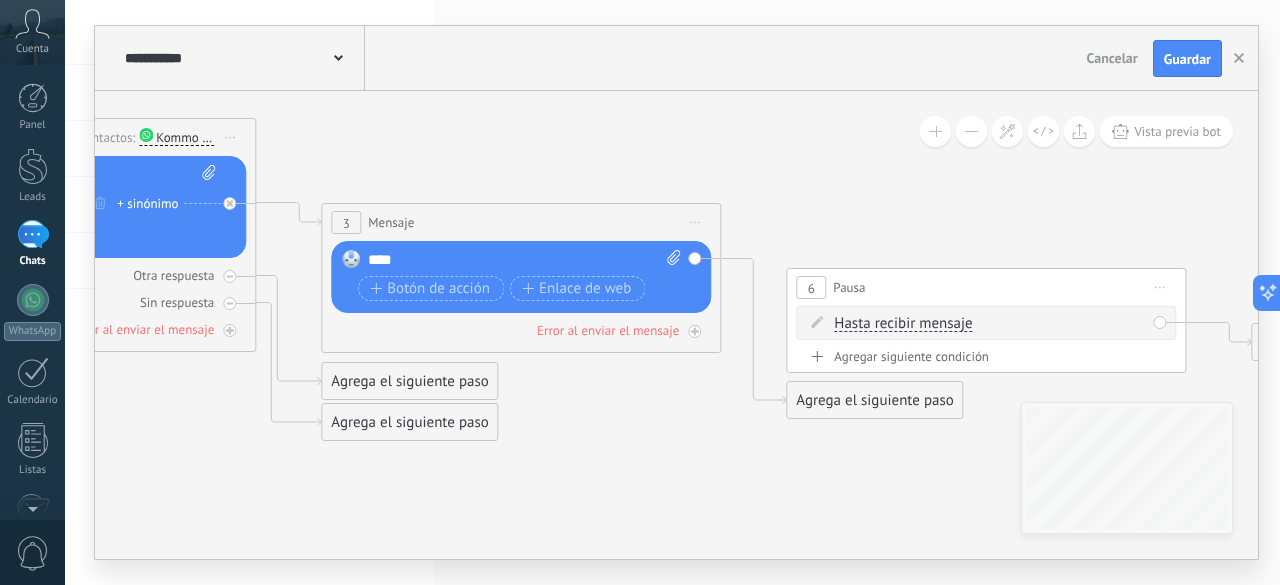 click on "Agrega el siguiente paso" at bounding box center [874, 400] 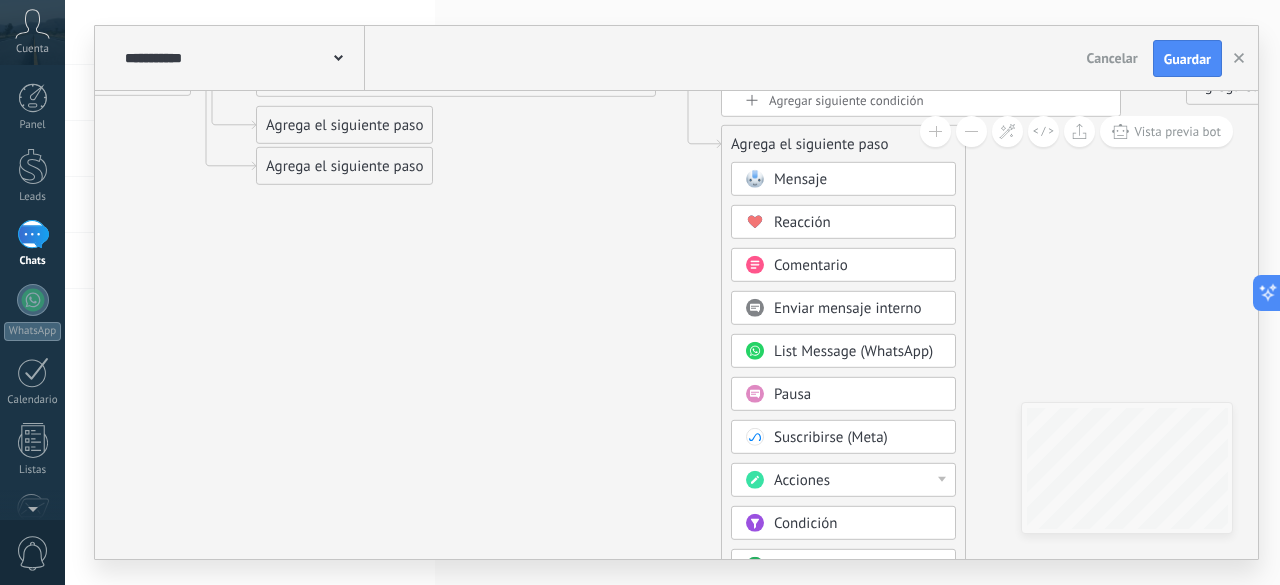 drag, startPoint x: 1143, startPoint y: 269, endPoint x: 1078, endPoint y: 28, distance: 249.6117 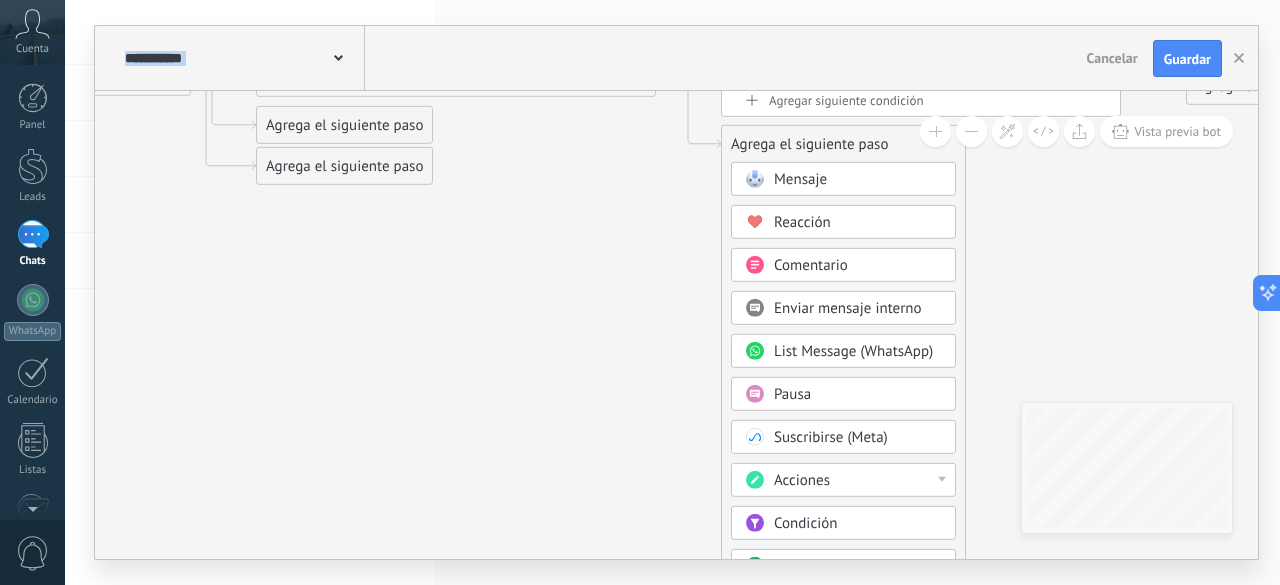drag, startPoint x: 1024, startPoint y: 305, endPoint x: 1024, endPoint y: 119, distance: 186 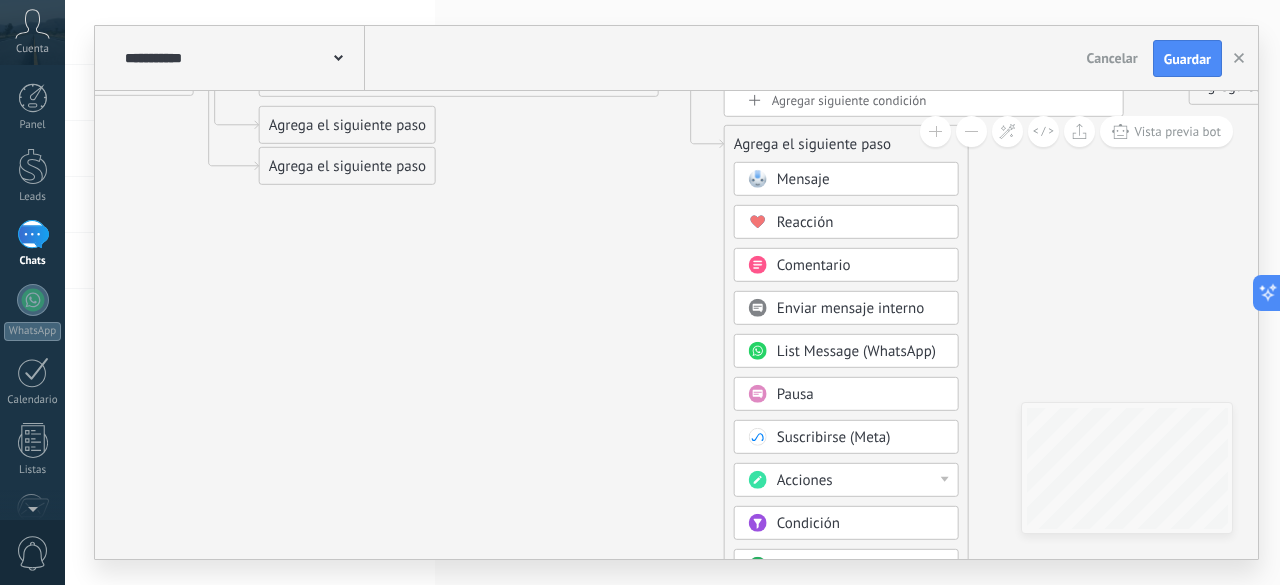 drag, startPoint x: 502, startPoint y: 475, endPoint x: 505, endPoint y: 209, distance: 266.0169 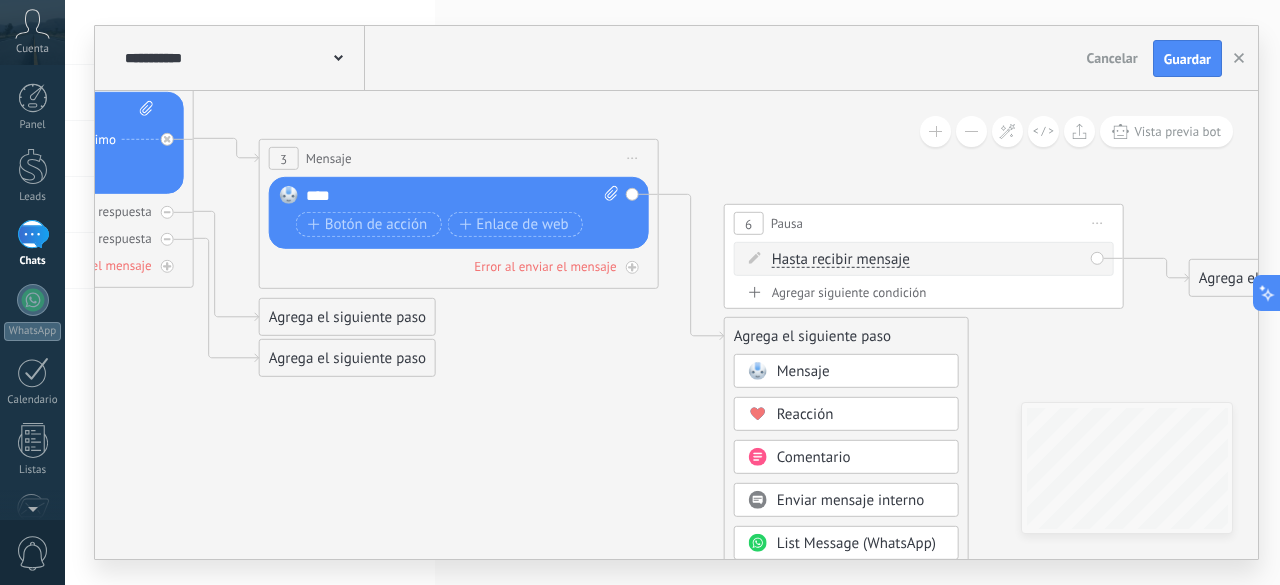click on "Reemplazar
Quitar
Convertir a mensaje de voz
Arrastre la imagen aquí para adjuntarla.
Añadir imagen
Subir
Arrastrar y soltar
Archivo no encontrado
Escribe tu mensaje..." at bounding box center (459, 213) 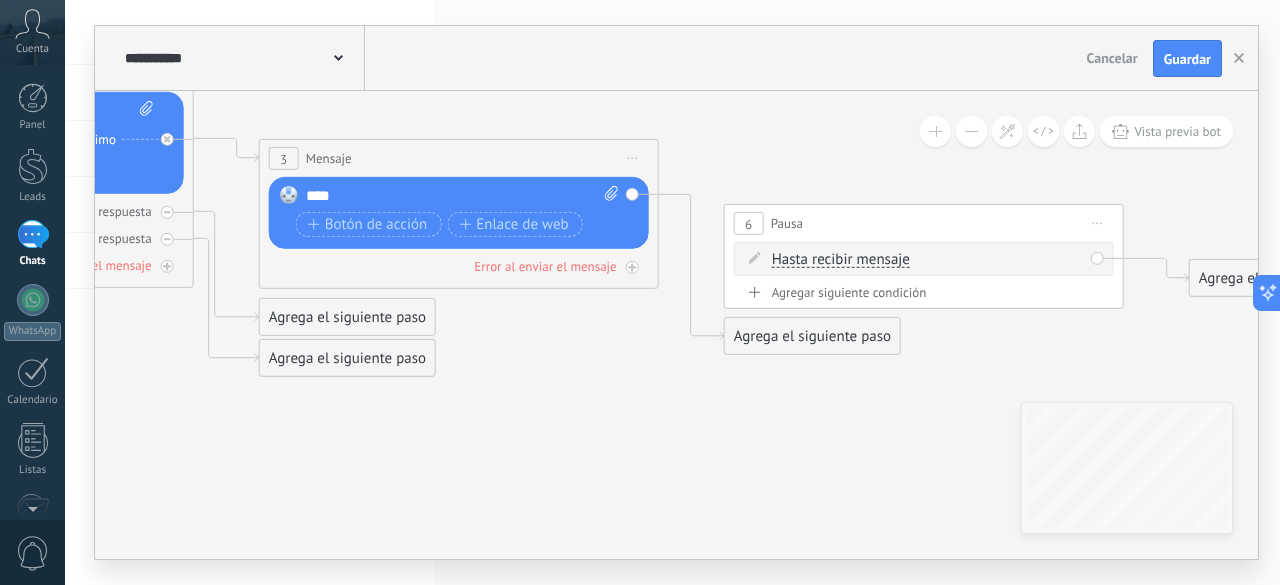 click on "Hasta recibir mensaje
Hasta recibir mensaje
Temporizador
Excepto horas laborales
Hasta que se abrió el video
Hasta que se cierre el video
Hasta recibir mensaje
Hasta recibir mensaje
Temporizador
*" at bounding box center (924, 259) 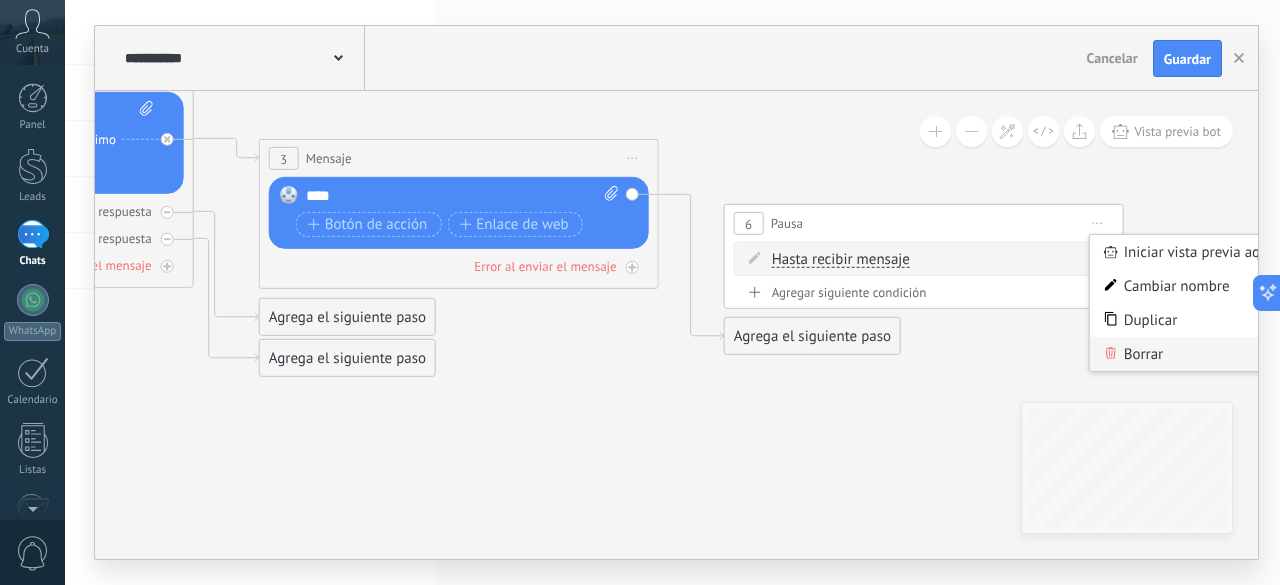 click on "Borrar" at bounding box center [1189, 354] 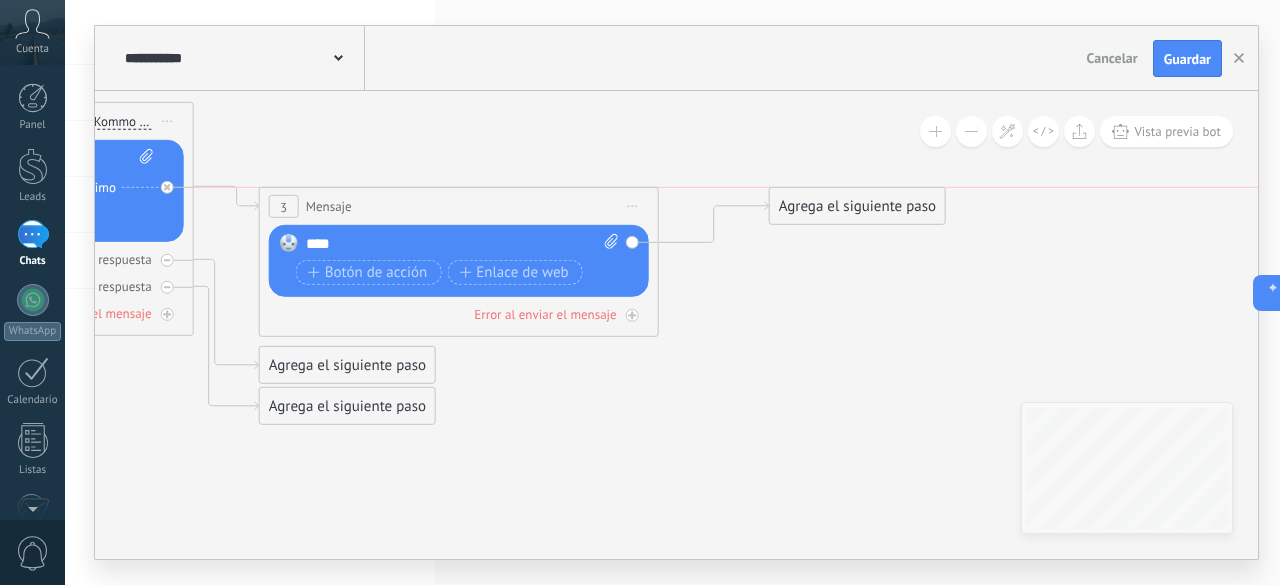 drag, startPoint x: 749, startPoint y: 383, endPoint x: 794, endPoint y: 212, distance: 176.82195 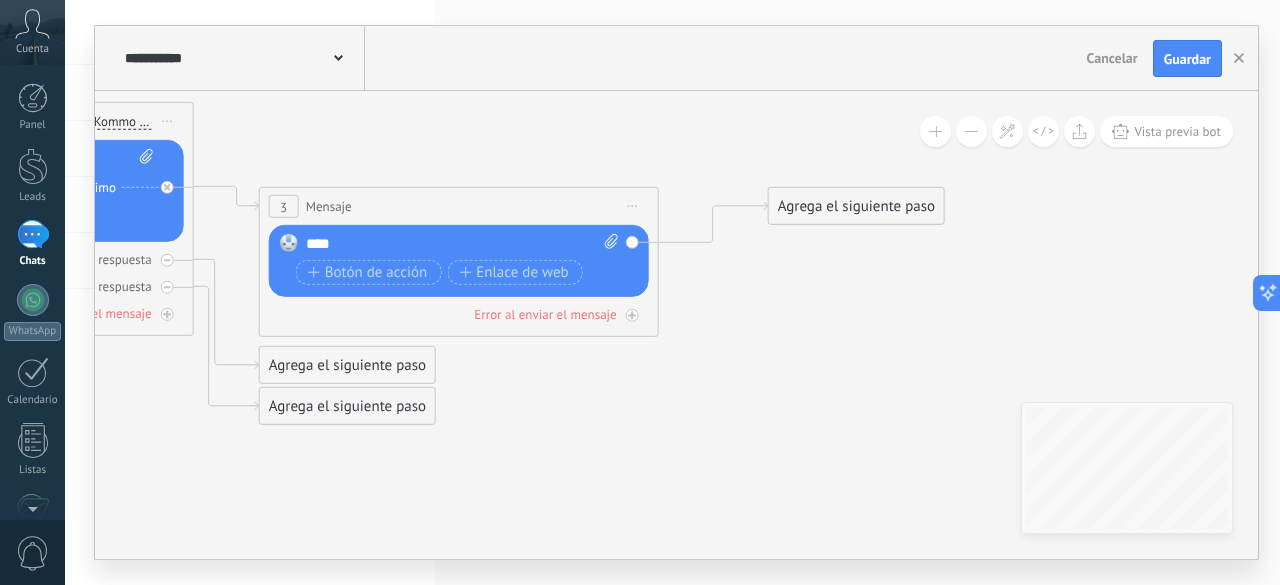 click on "Agrega el siguiente paso" at bounding box center (856, 206) 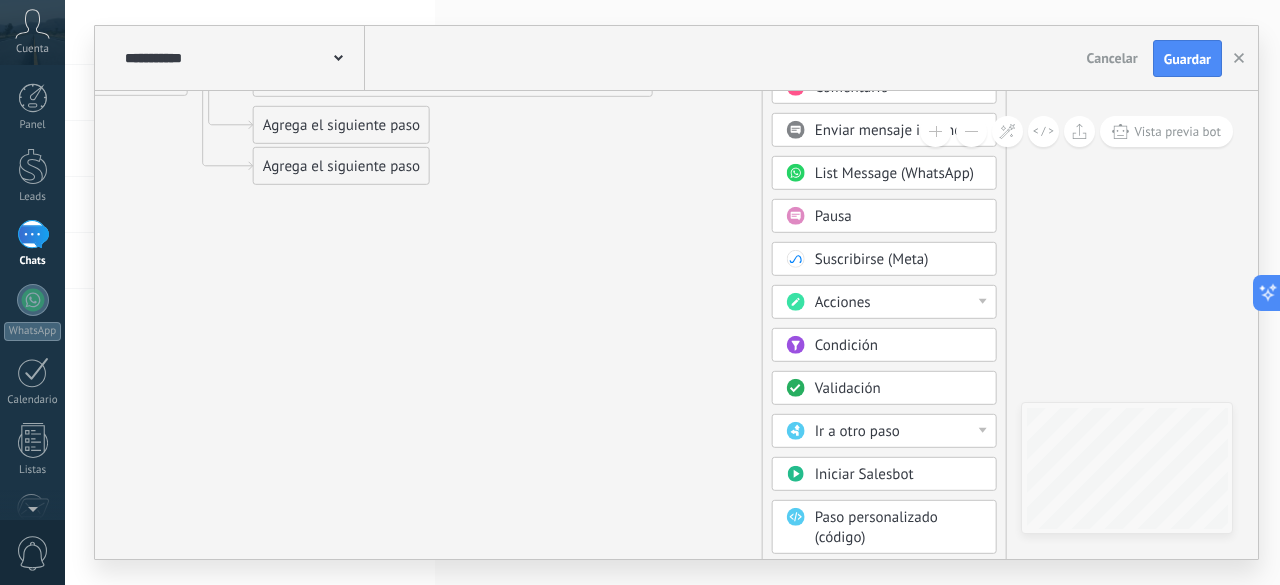drag, startPoint x: 647, startPoint y: 419, endPoint x: 636, endPoint y: 284, distance: 135.4474 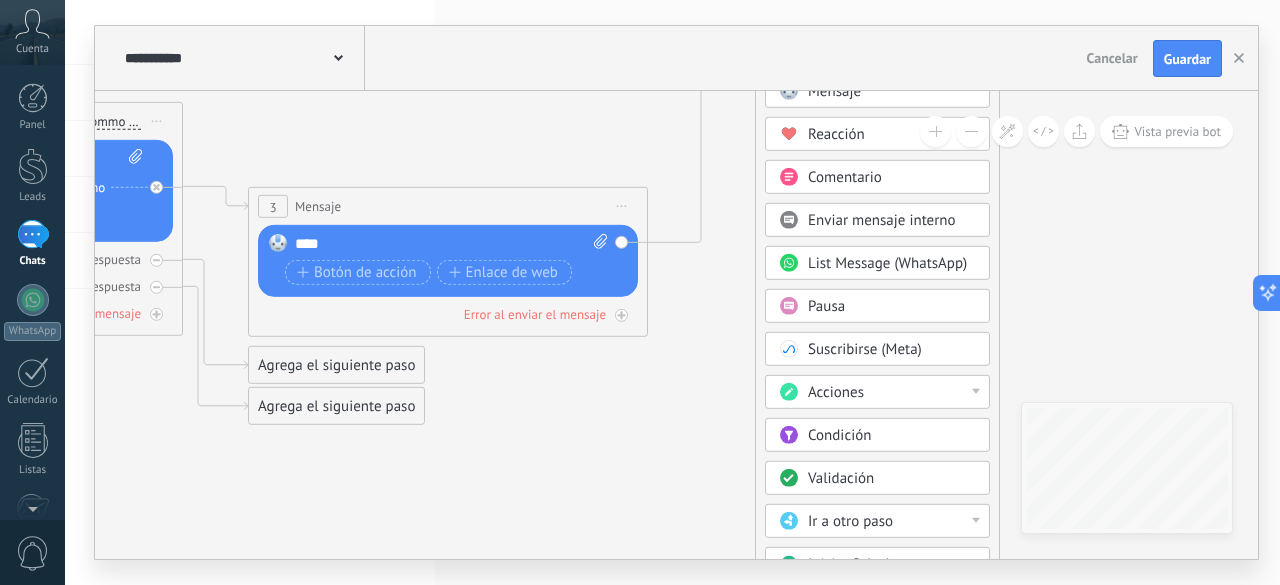 drag, startPoint x: 839, startPoint y: 199, endPoint x: 837, endPoint y: 43, distance: 156.01282 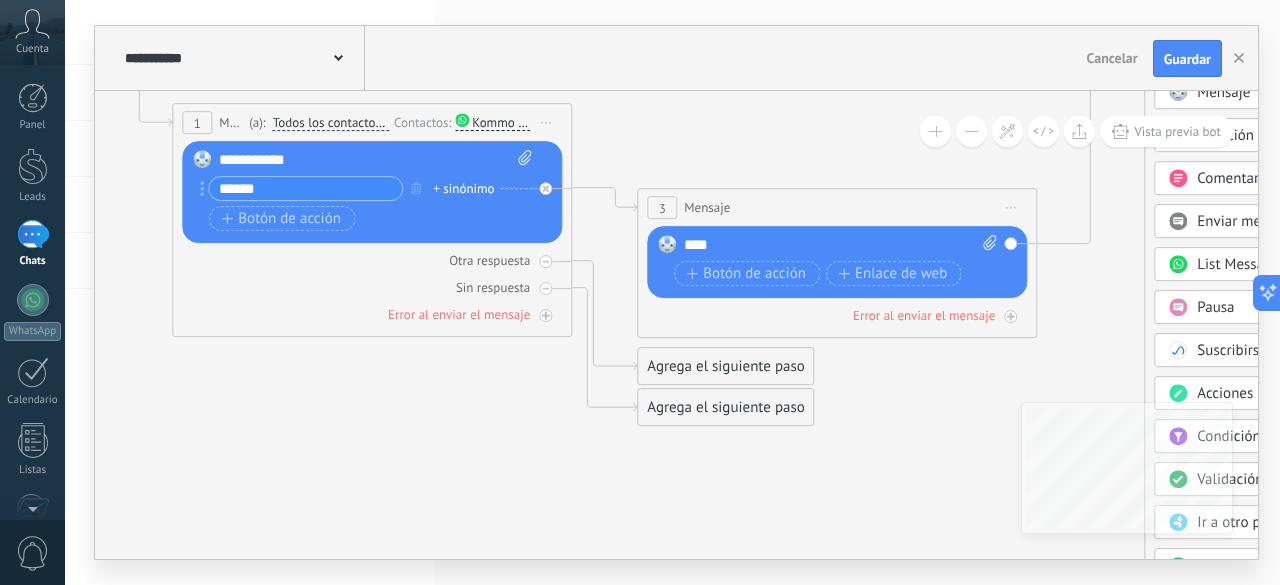 drag, startPoint x: 223, startPoint y: 501, endPoint x: 612, endPoint y: 501, distance: 389 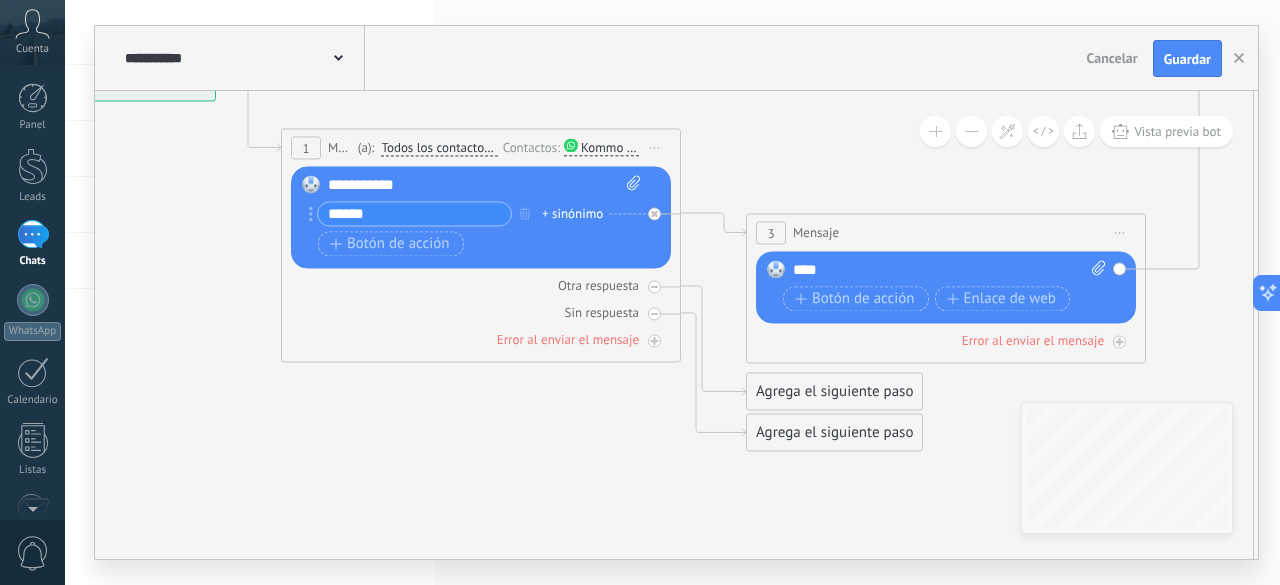 drag, startPoint x: 442, startPoint y: 463, endPoint x: 474, endPoint y: 463, distance: 32 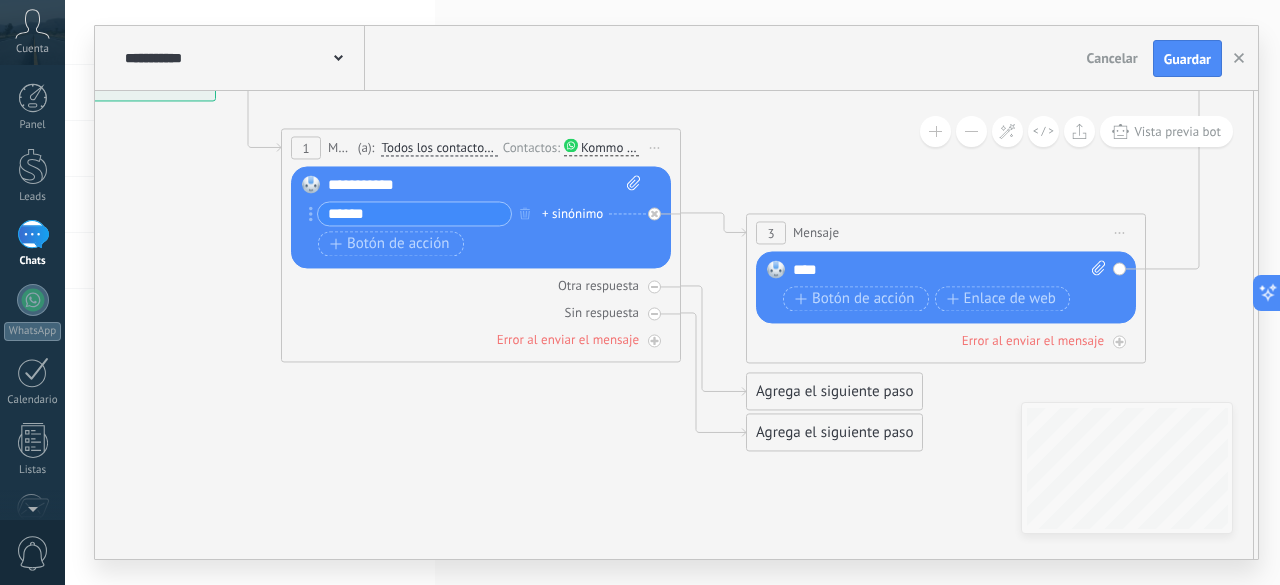 click 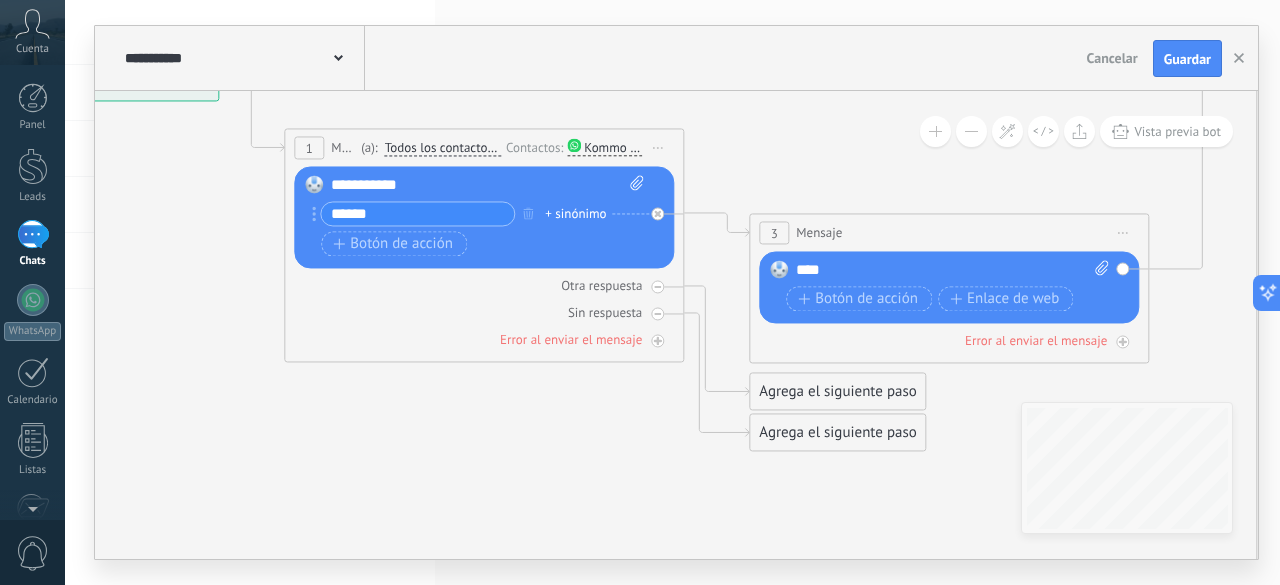 click on "Kommo Demo" at bounding box center [613, 147] 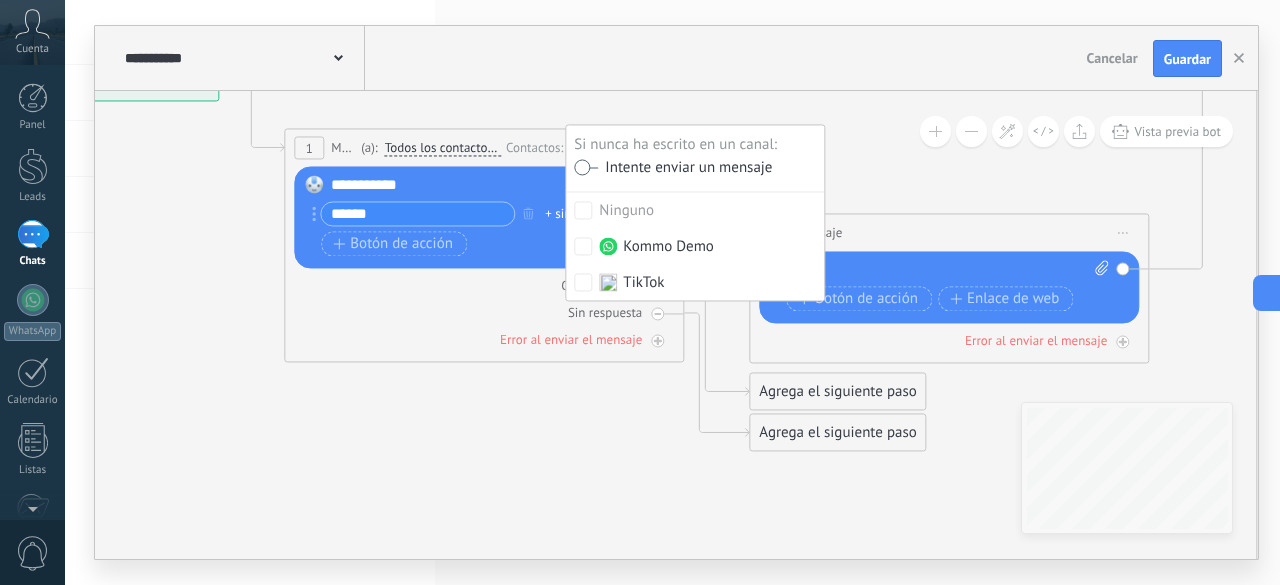 click on "Todos los contactos - canales seleccionados" at bounding box center [443, 149] 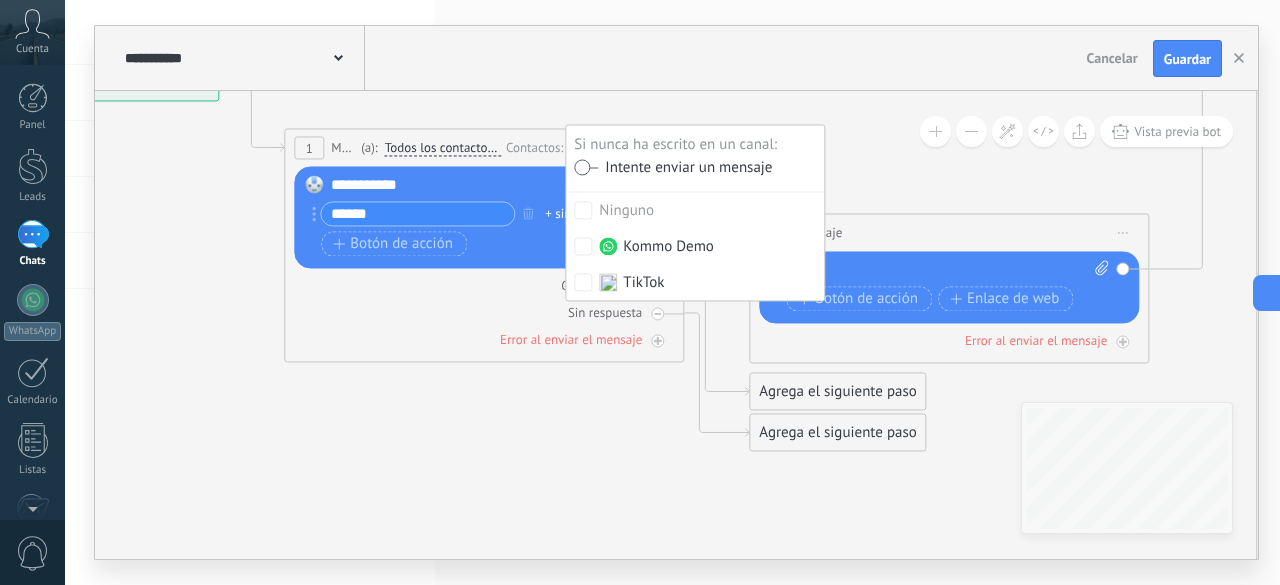 click on "Todos los contactos - canales seleccionados" at bounding box center (500, 149) 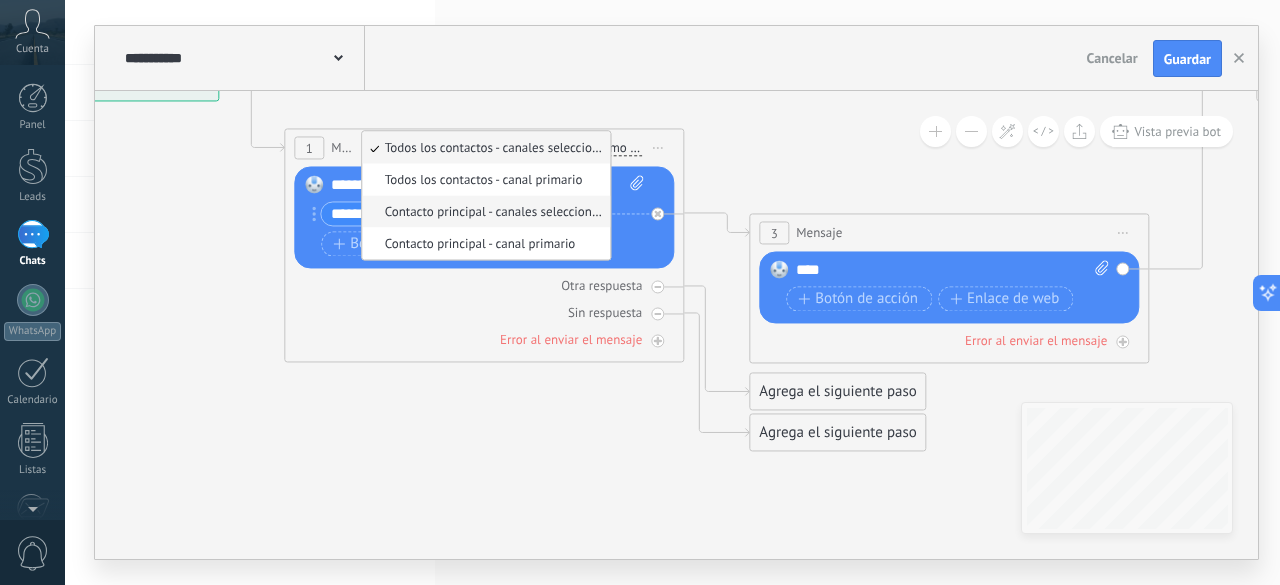 click on "Contacto principal - canales seleccionados" at bounding box center [484, 212] 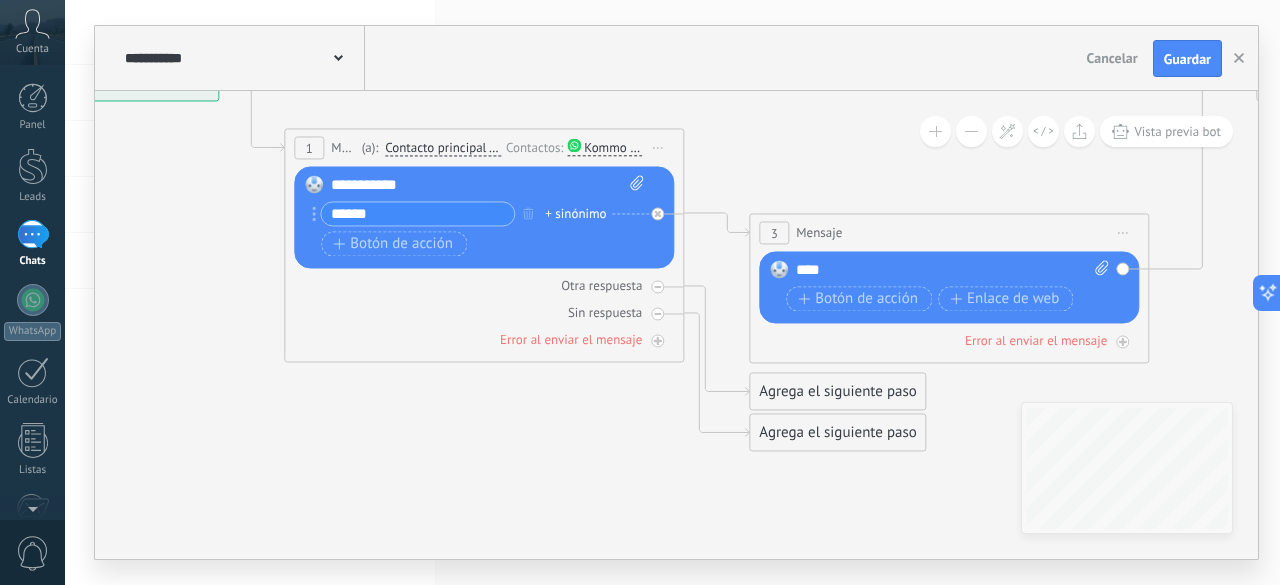 click on "Contacto principal - canales seleccionados" at bounding box center [443, 149] 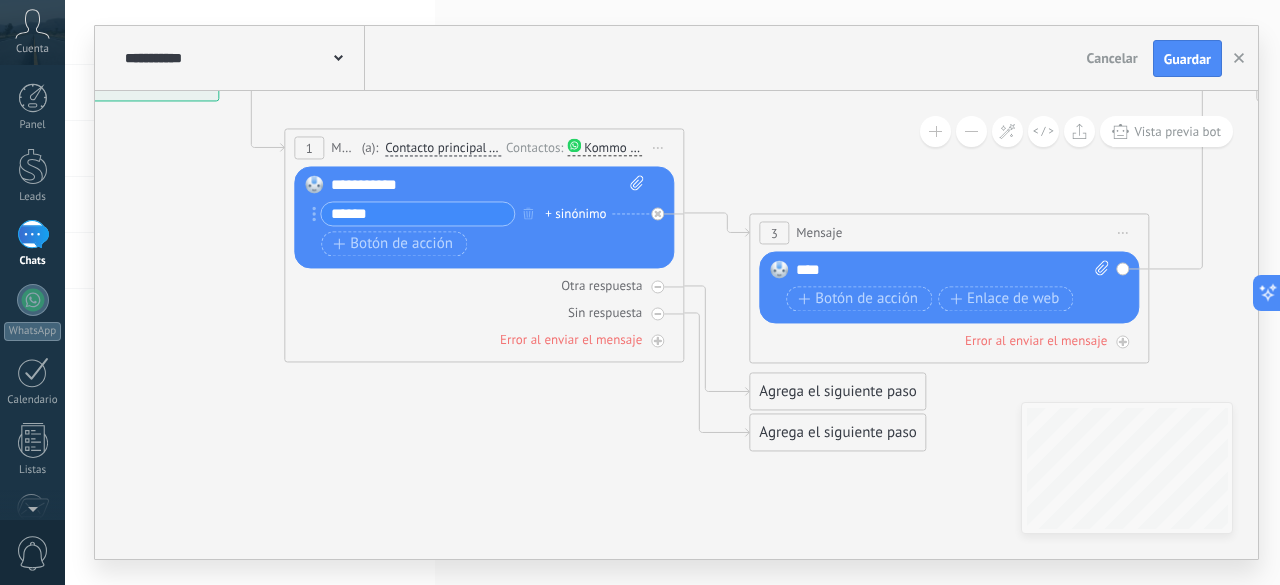 click on "Contacto principal - canales seleccionados" at bounding box center [500, 149] 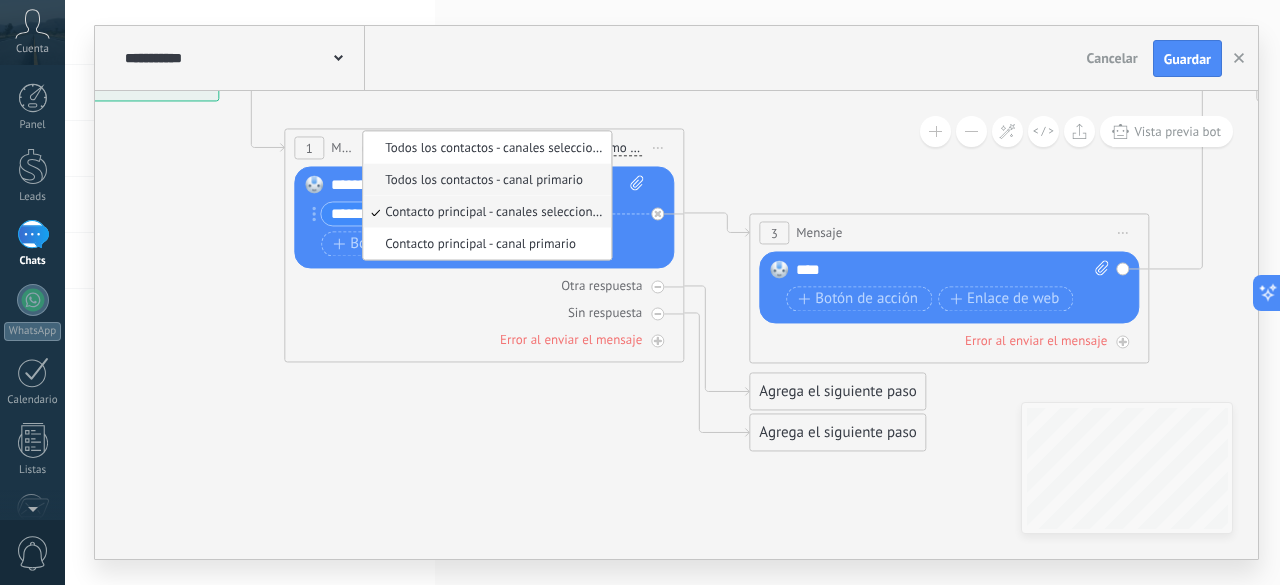 click on "Todos los contactos - canal primario" at bounding box center [484, 180] 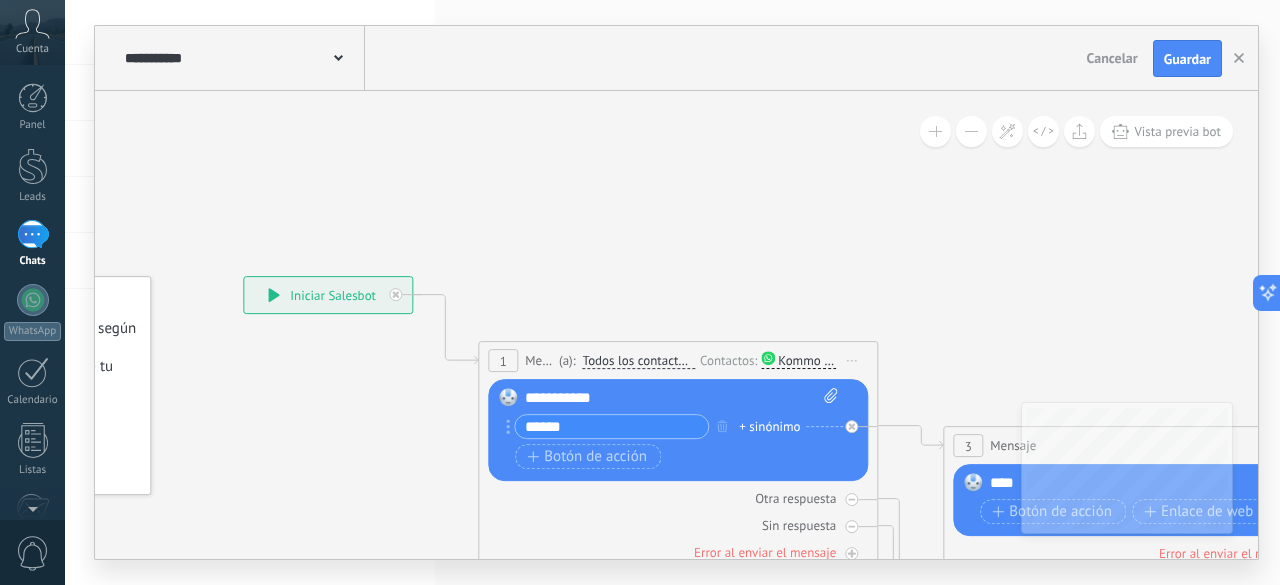 drag, startPoint x: 228, startPoint y: 204, endPoint x: 452, endPoint y: 417, distance: 309.10355 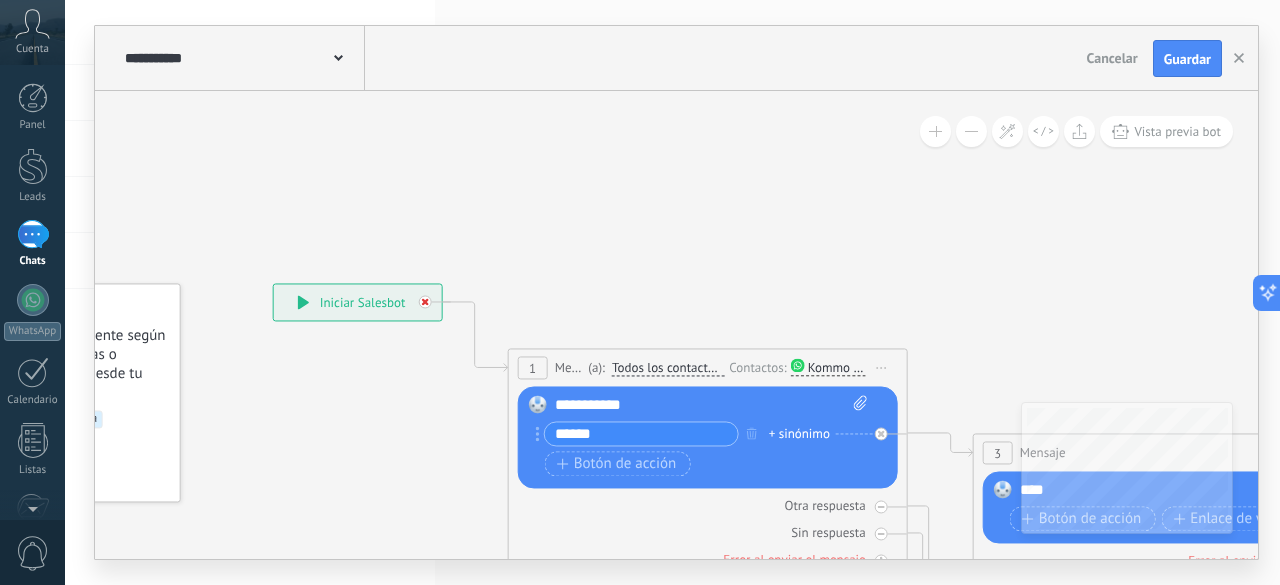 click at bounding box center (425, 302) 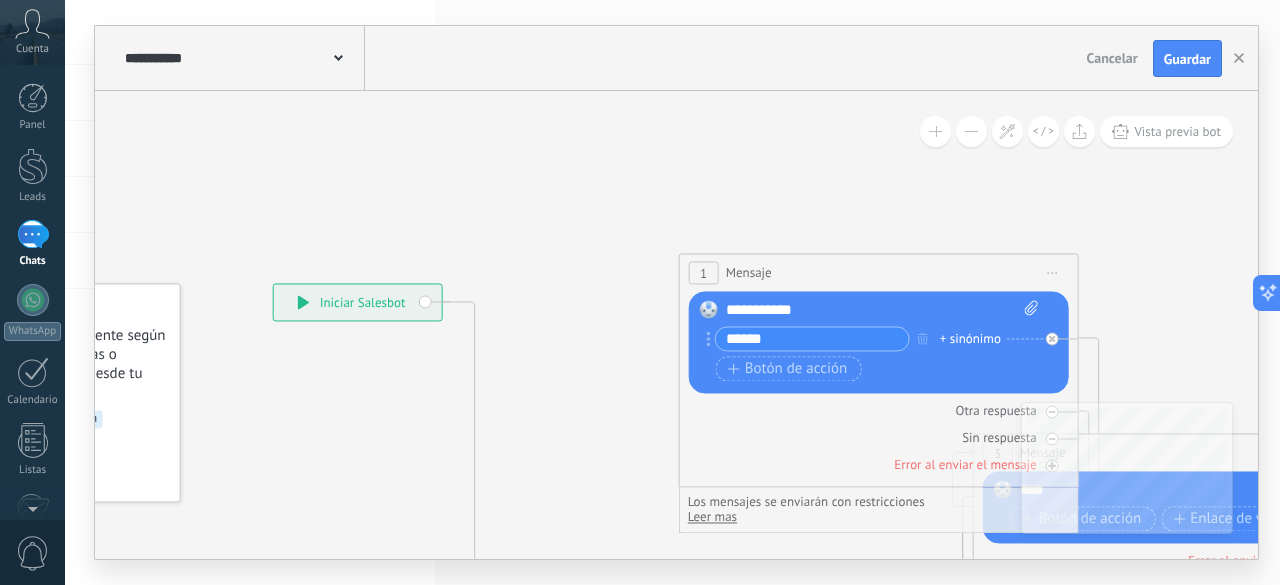 drag, startPoint x: 553, startPoint y: 354, endPoint x: 728, endPoint y: 261, distance: 198.17668 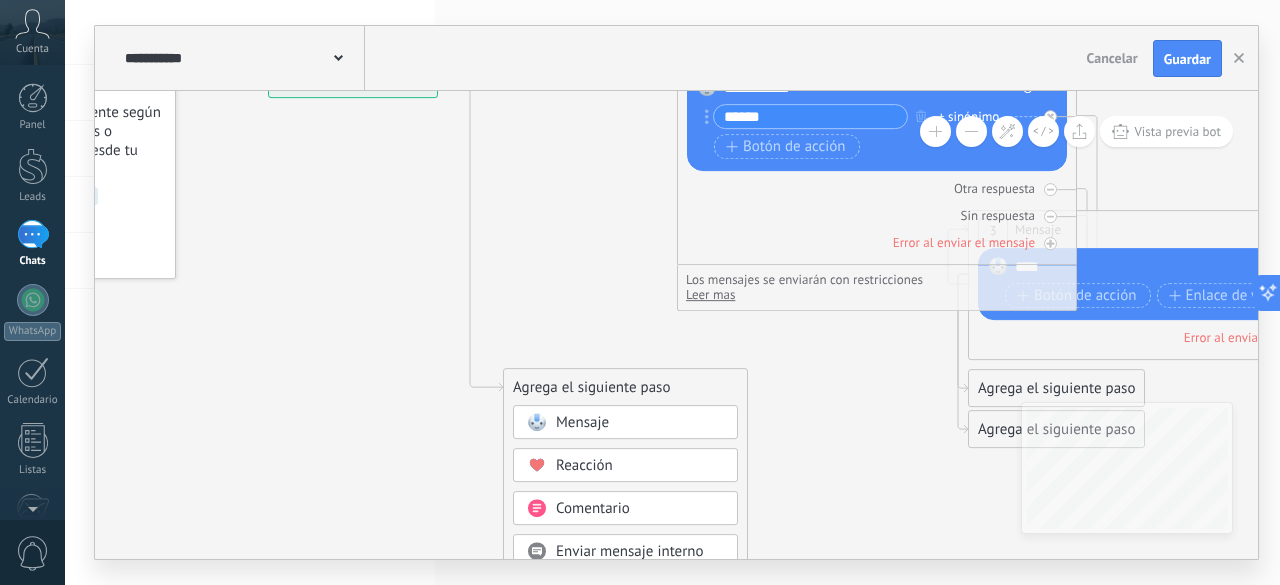 drag, startPoint x: 578, startPoint y: 259, endPoint x: 578, endPoint y: 178, distance: 81 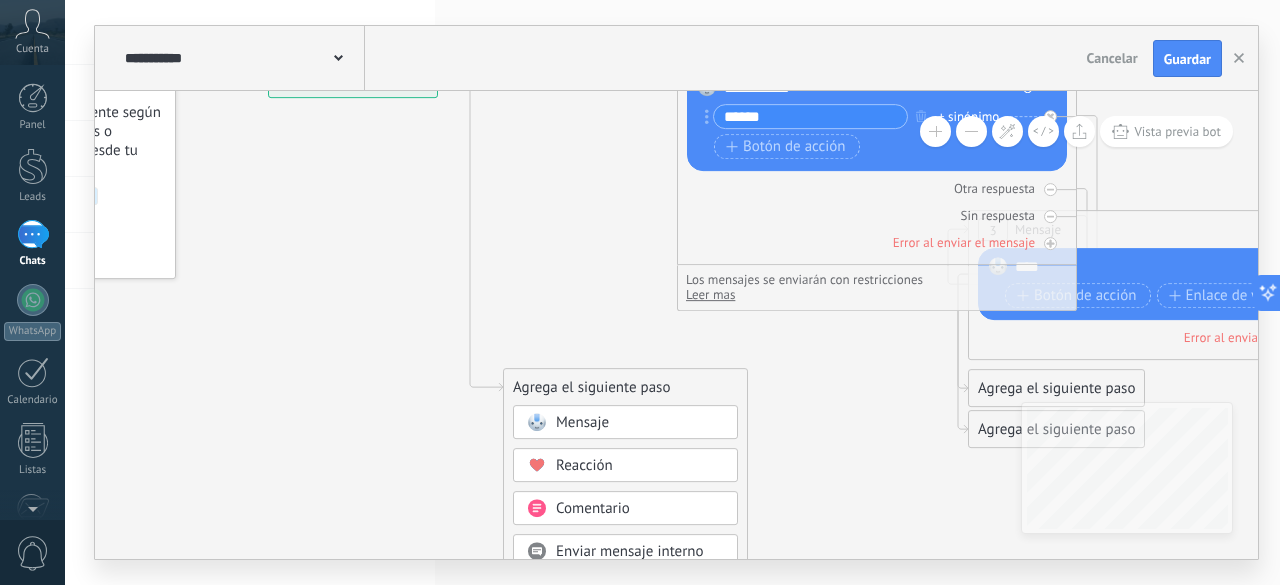 click 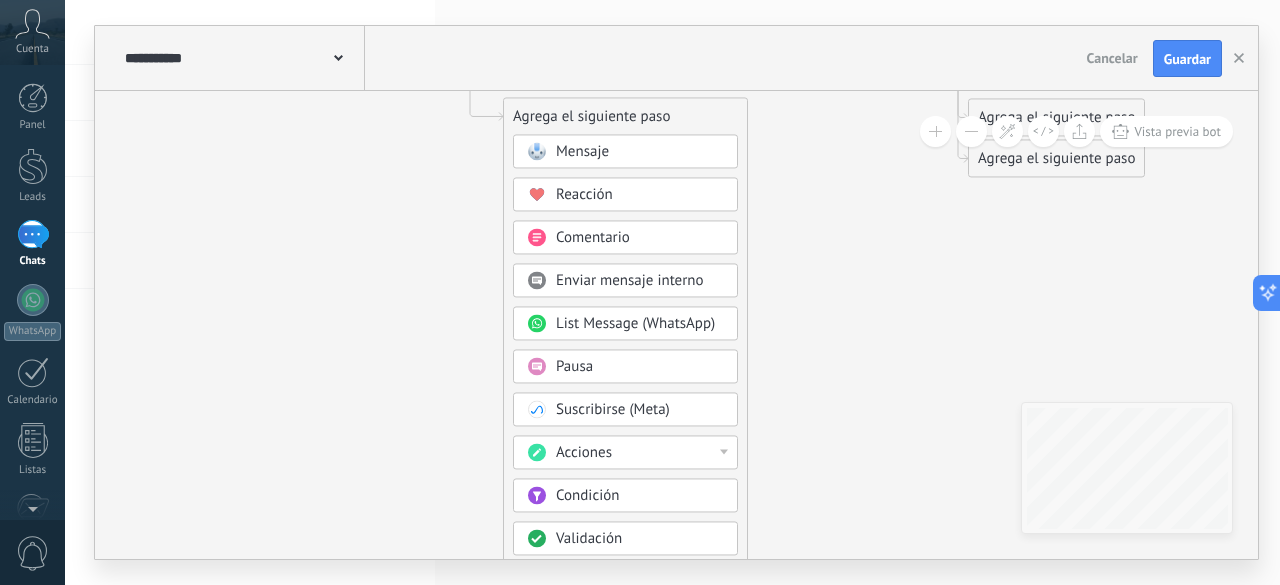 click on "Condición" at bounding box center [587, 496] 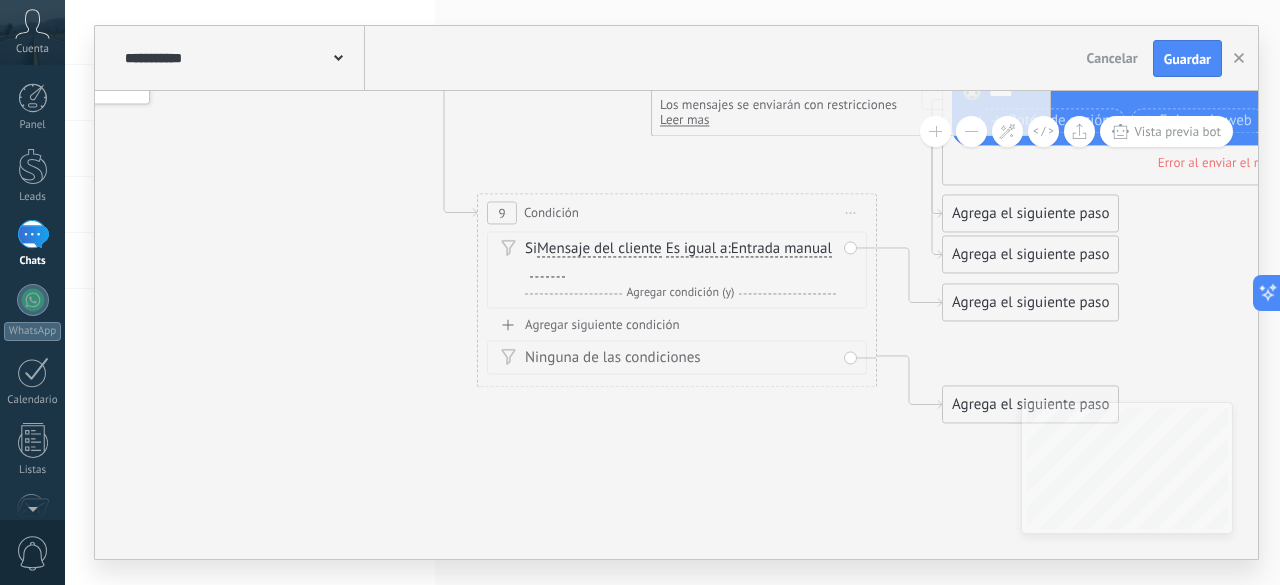 click on "Entrada manual" at bounding box center (781, 250) 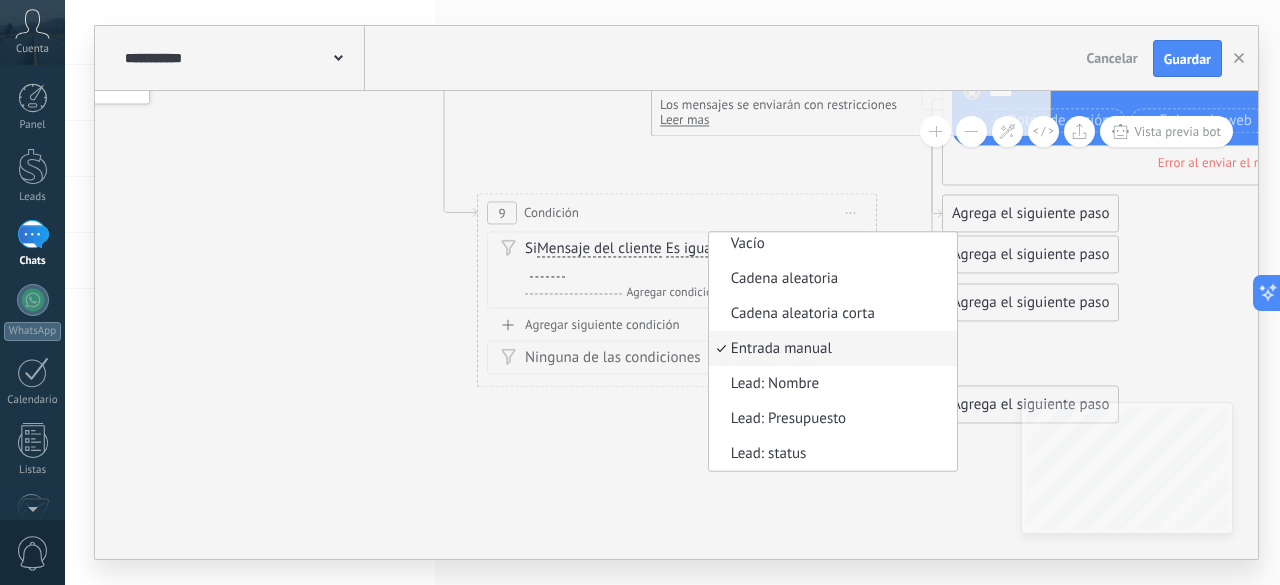 click on "Si
Mensaje del cliente
Mensaje del cliente
Emoción de la conversación
Comentario del cliente
El cliente
Código de chat activo
Mensajero de chat activo
Fuente de cliente potencial
Estado de la conversación
Estado de respuesta
Estado de interacción
a" at bounding box center (680, 260) 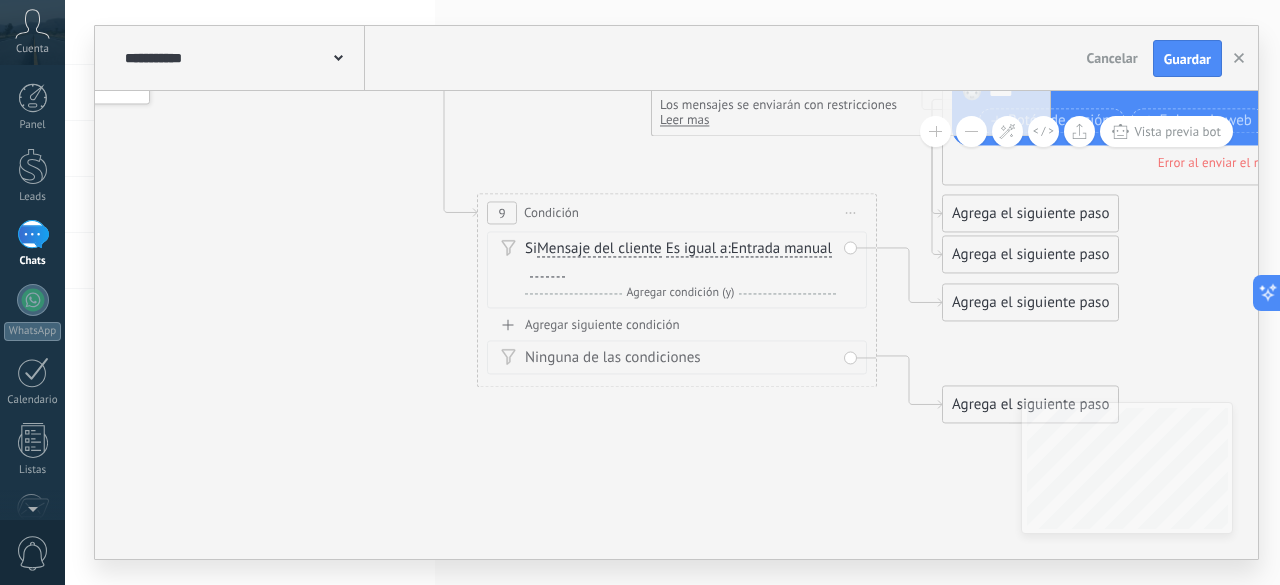 click at bounding box center [547, 270] 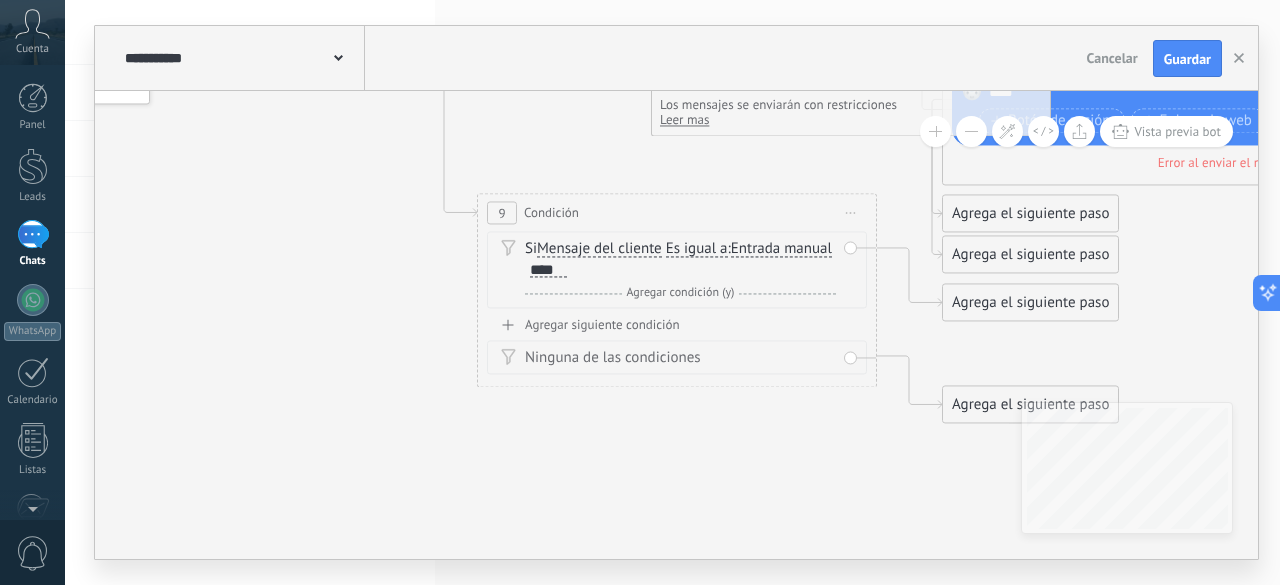 click 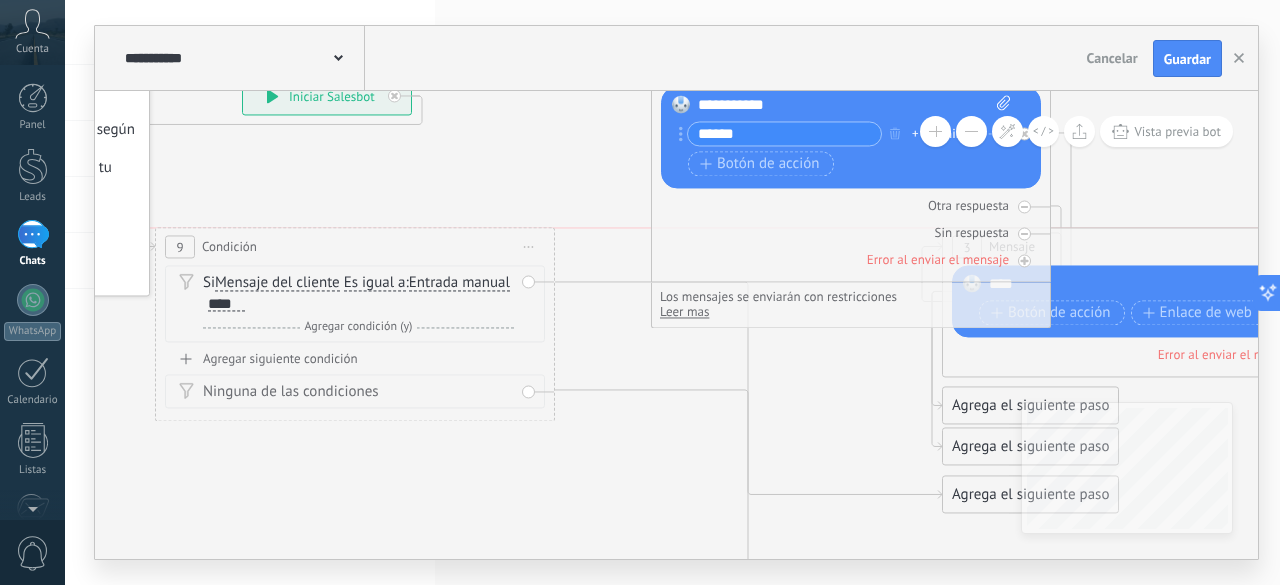 drag, startPoint x: 636, startPoint y: 401, endPoint x: 318, endPoint y: 242, distance: 355.53482 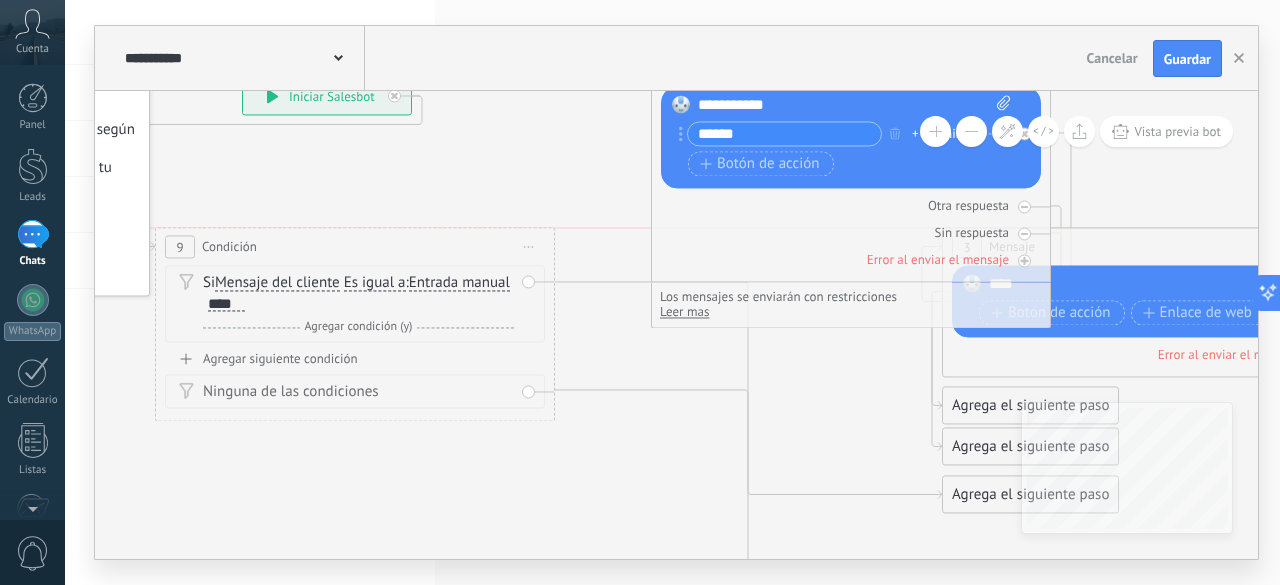 click on "9
Condición
*********
Iniciar vista previa aquí
Cambiar nombre
Duplicar
[GEOGRAPHIC_DATA]" at bounding box center [355, 247] 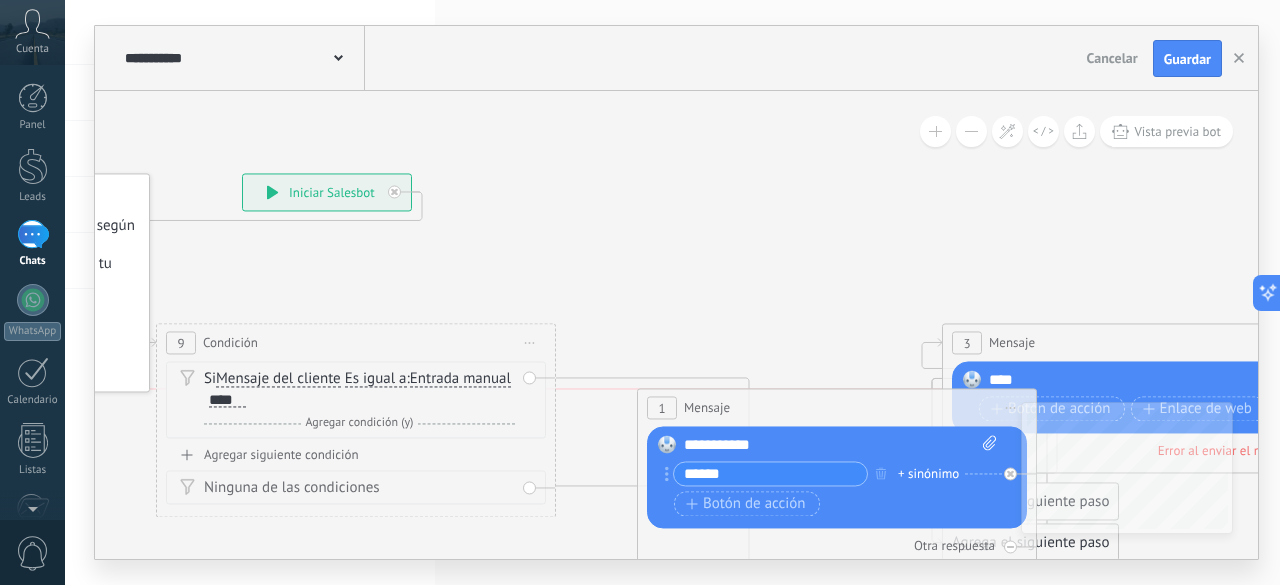 drag, startPoint x: 844, startPoint y: 155, endPoint x: 834, endPoint y: 402, distance: 247.20235 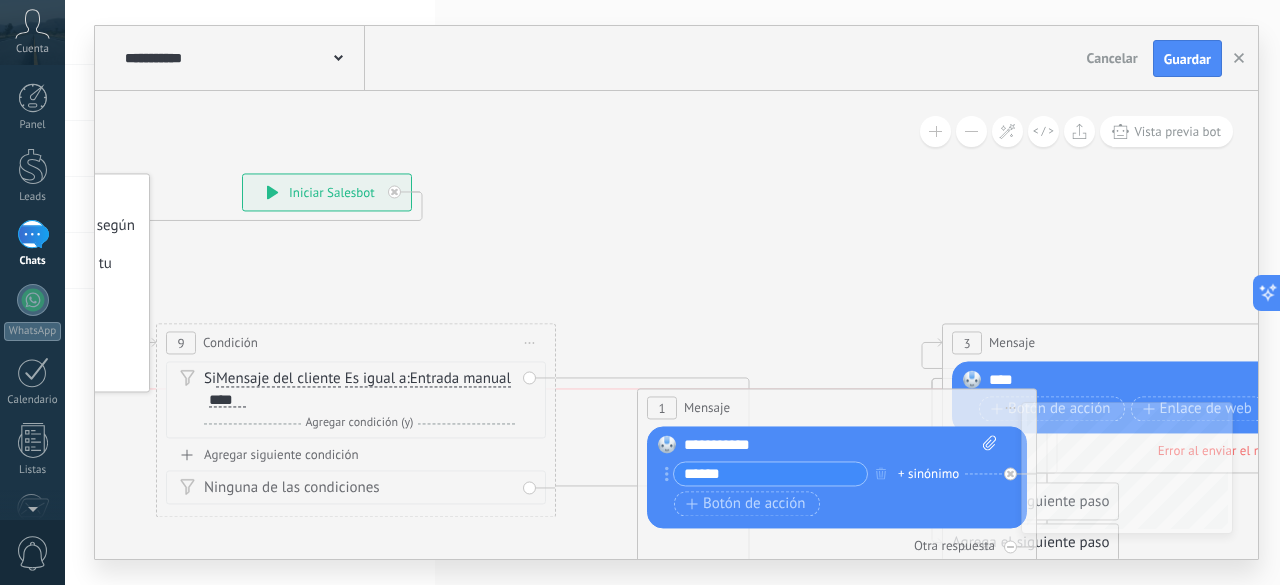 click on "1
Mensaje
*******
(a):
Todos los contactos - canal primario
Todos los contactos - canales seleccionados
Todos los contactos - canal primario
Contacto principal - canales seleccionados
Contacto principal - canal primario
Todos los contactos - canal primario
Todos los contactos - canales seleccionados
Todos los contactos - canal primario" at bounding box center [837, 408] 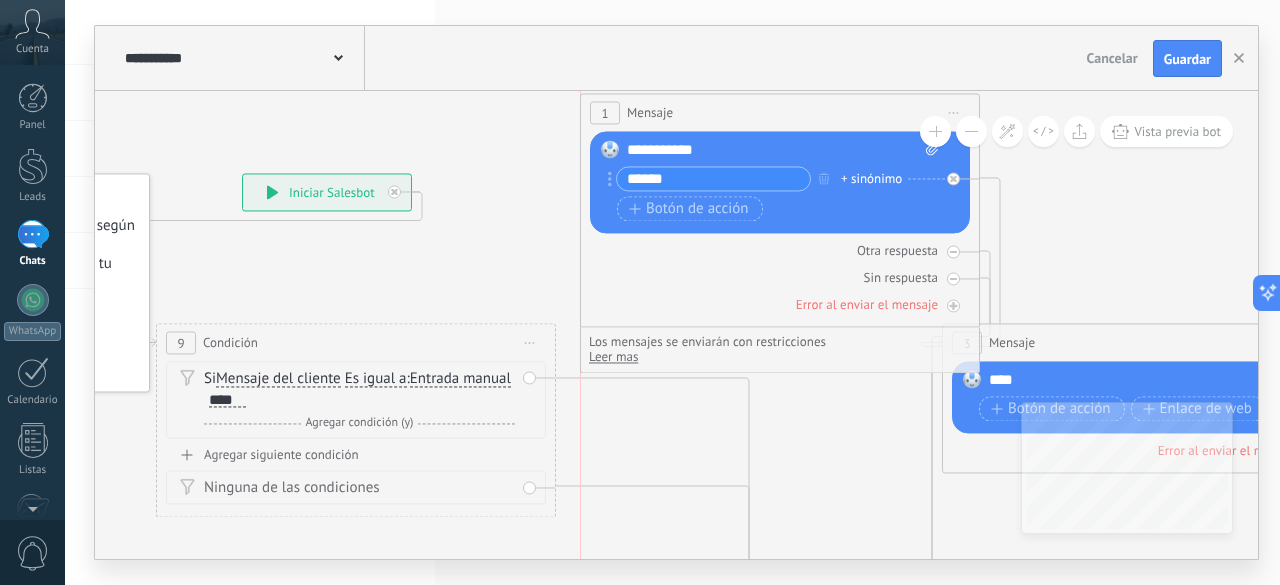 drag, startPoint x: 816, startPoint y: 405, endPoint x: 748, endPoint y: 111, distance: 301.7615 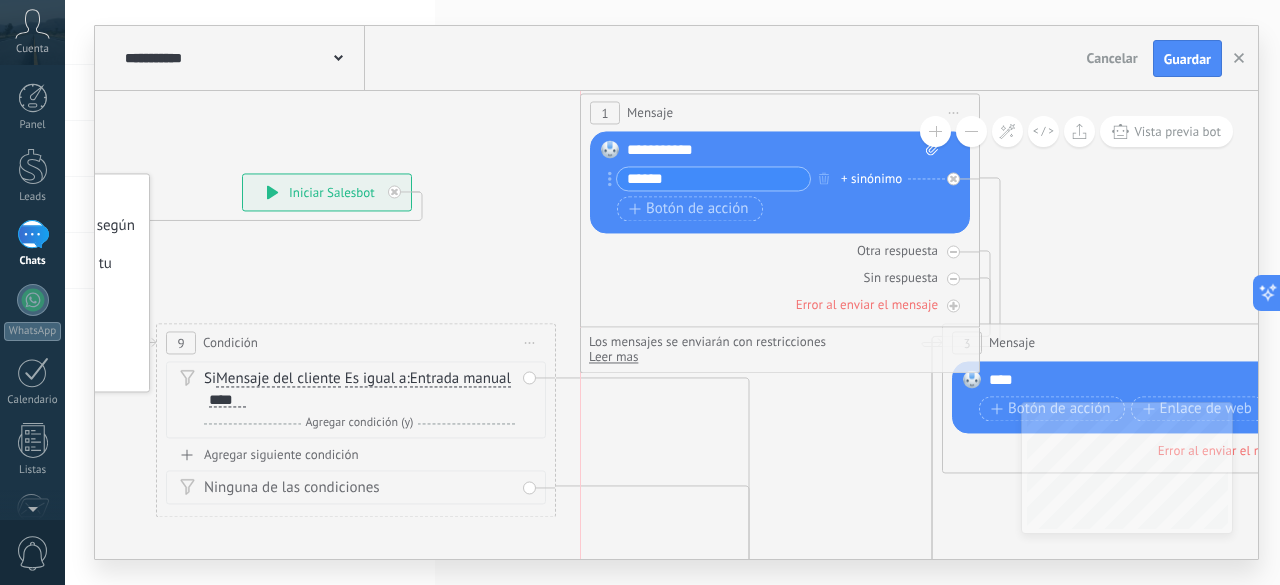 click on "1
Mensaje
*******
(a):
Todos los contactos - canal primario
Todos los contactos - canales seleccionados
Todos los contactos - canal primario
Contacto principal - canales seleccionados
Contacto principal - canal primario
Todos los contactos - canal primario
Todos los contactos - canales seleccionados
Todos los contactos - canal primario" at bounding box center (780, 113) 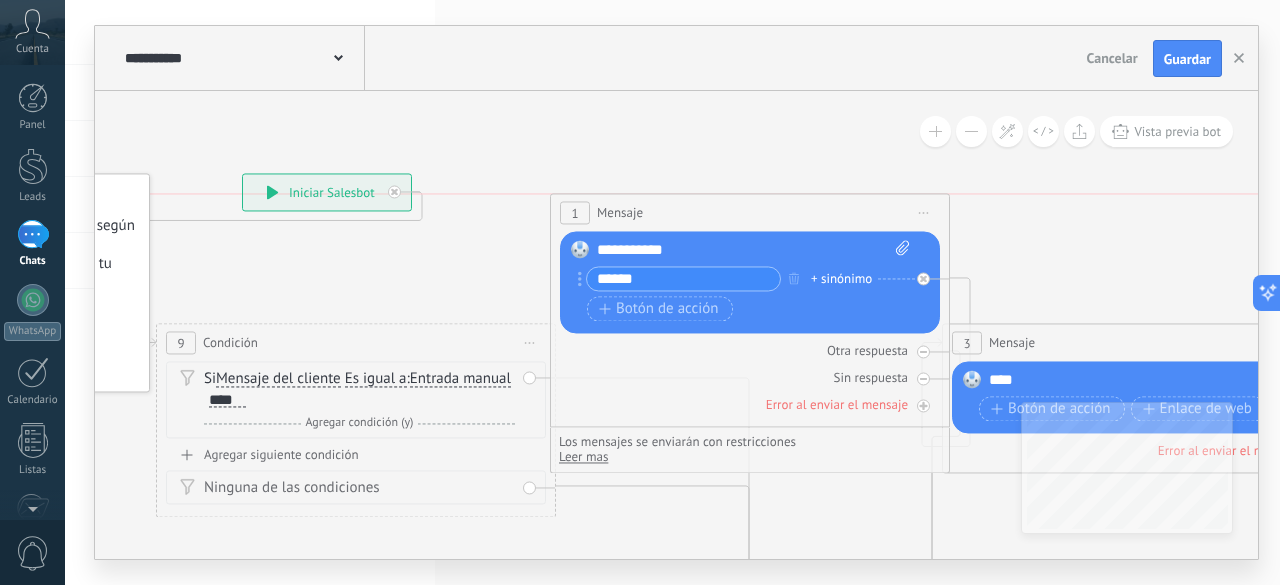 drag, startPoint x: 756, startPoint y: 124, endPoint x: 720, endPoint y: 237, distance: 118.595955 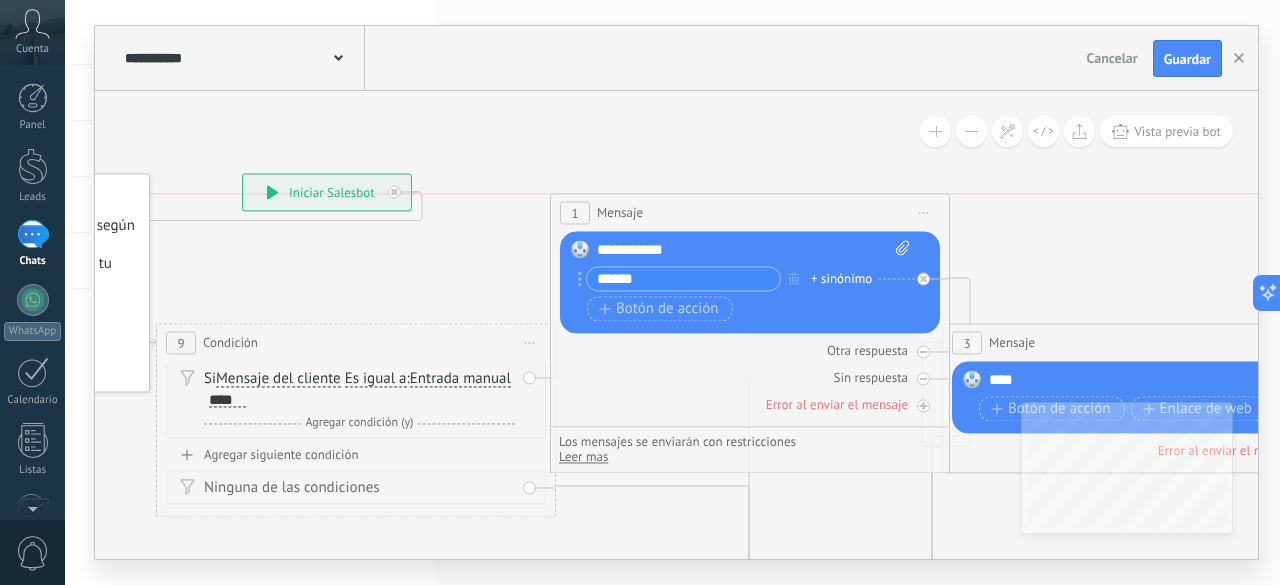 click on "1
Mensaje
*******
(a):
Todos los contactos - canal primario
Todos los contactos - canales seleccionados
Todos los contactos - canal primario
Contacto principal - canales seleccionados
Contacto principal - canal primario
Todos los contactos - canal primario
Todos los contactos - canales seleccionados
Todos los contactos - canal primario" at bounding box center (750, 213) 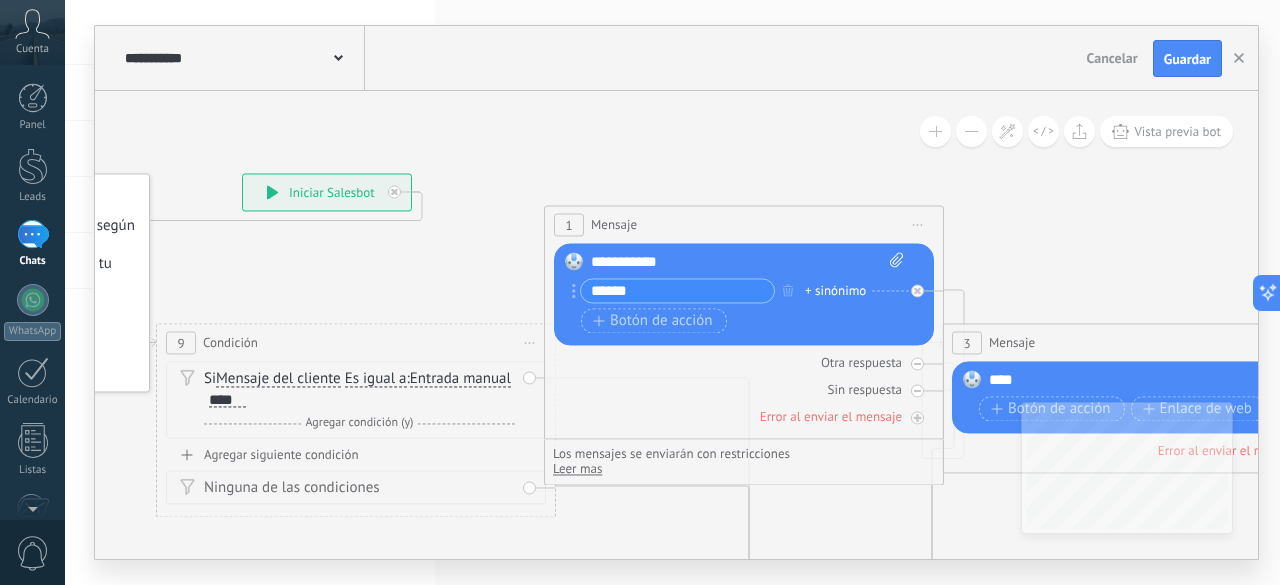 click on "Iniciar vista previa aquí
Cambiar nombre
Duplicar
[GEOGRAPHIC_DATA]" at bounding box center (918, 225) 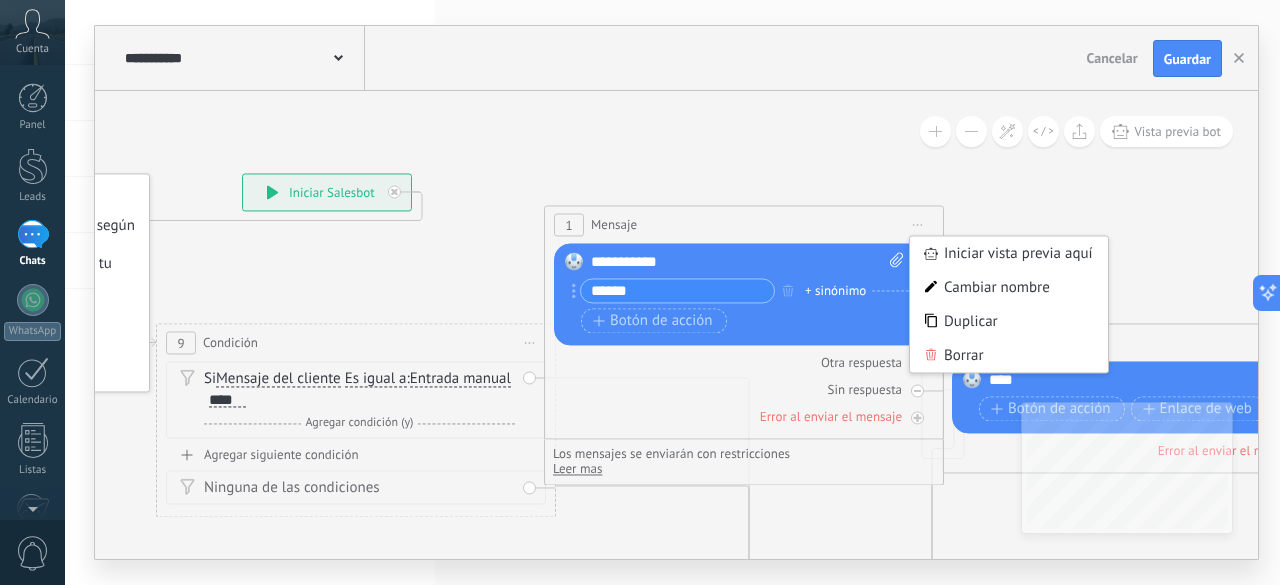 click on "Borrar" at bounding box center (1009, 356) 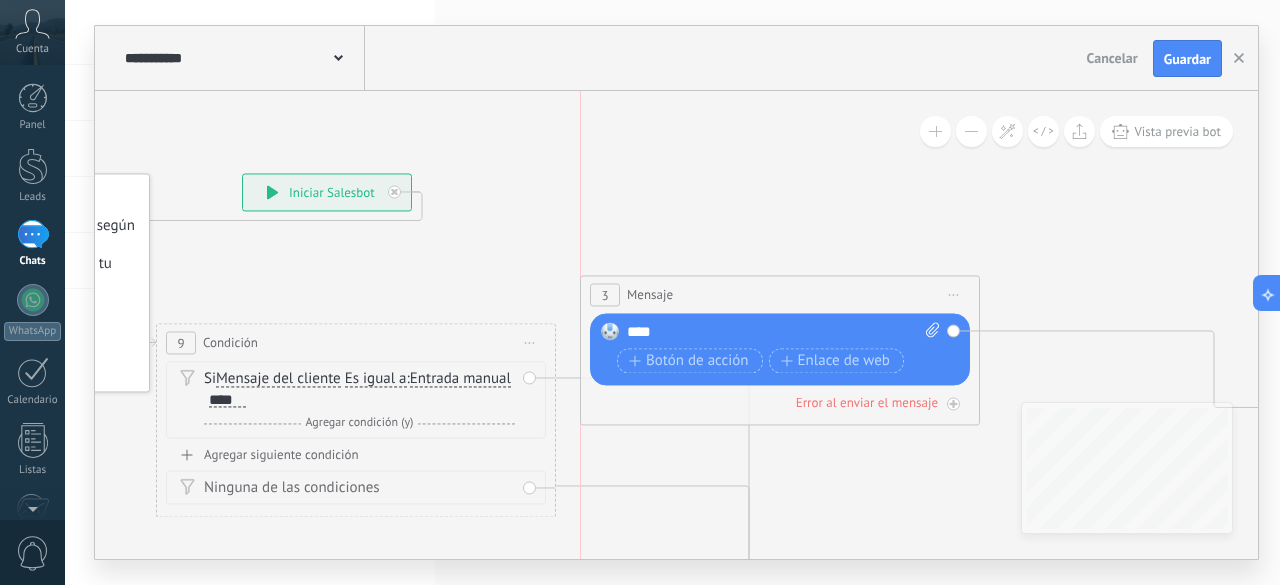 drag, startPoint x: 1129, startPoint y: 336, endPoint x: 823, endPoint y: 285, distance: 310.2209 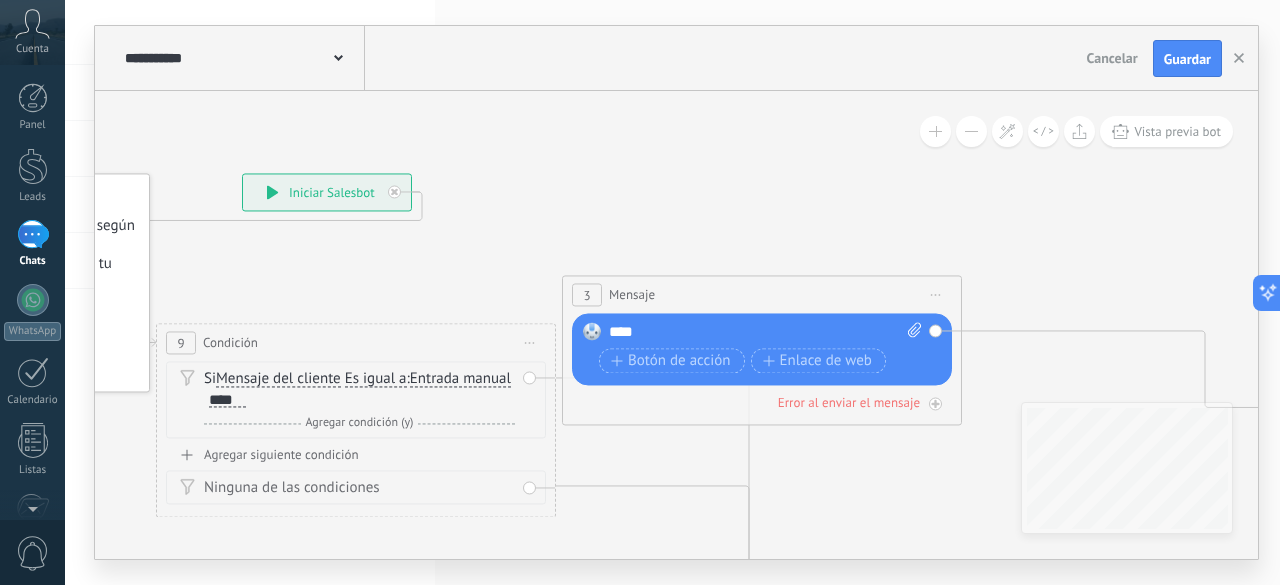 click on "Iniciar vista previa aquí
Cambiar nombre
Duplicar
[GEOGRAPHIC_DATA]" at bounding box center [936, 295] 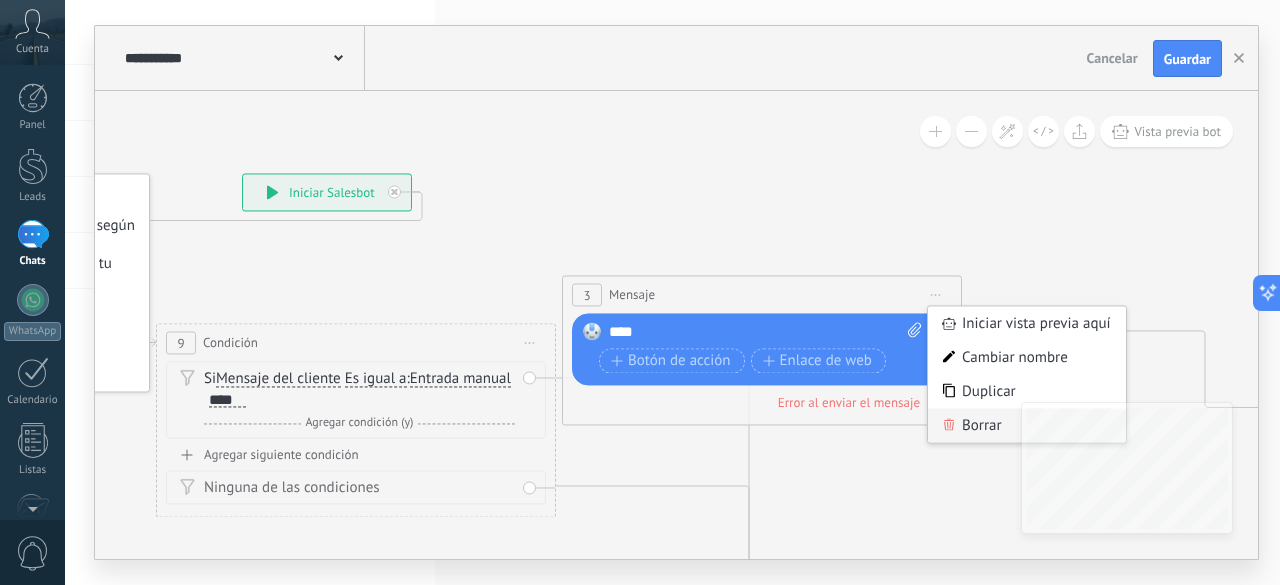click on "Borrar" at bounding box center [1027, 426] 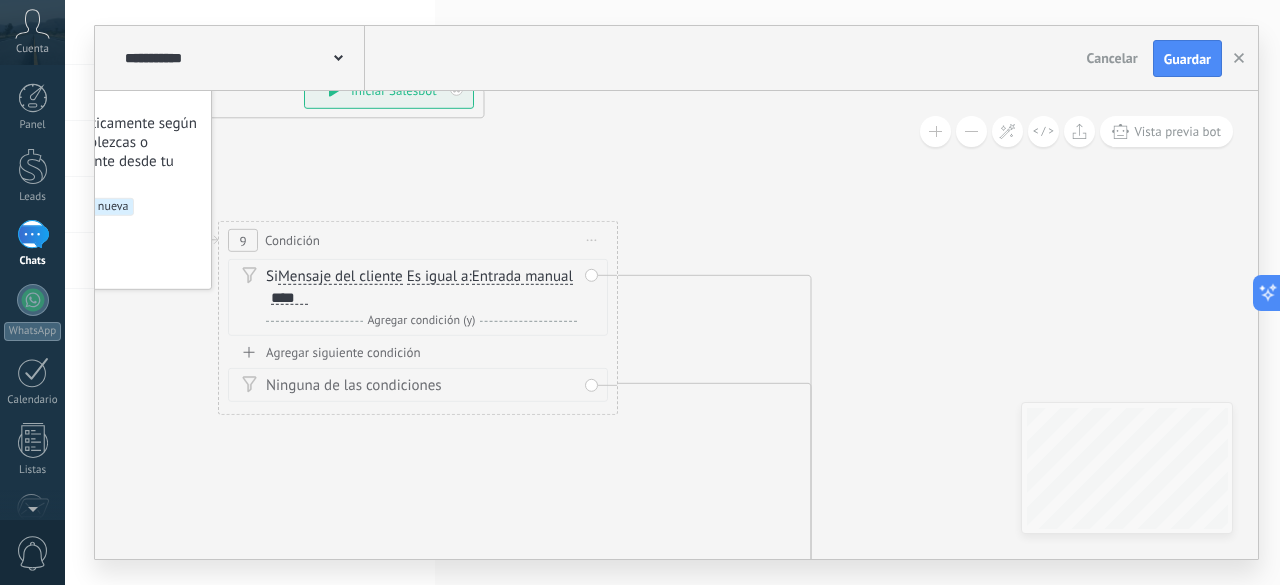 drag, startPoint x: 252, startPoint y: 473, endPoint x: 314, endPoint y: 514, distance: 74.330345 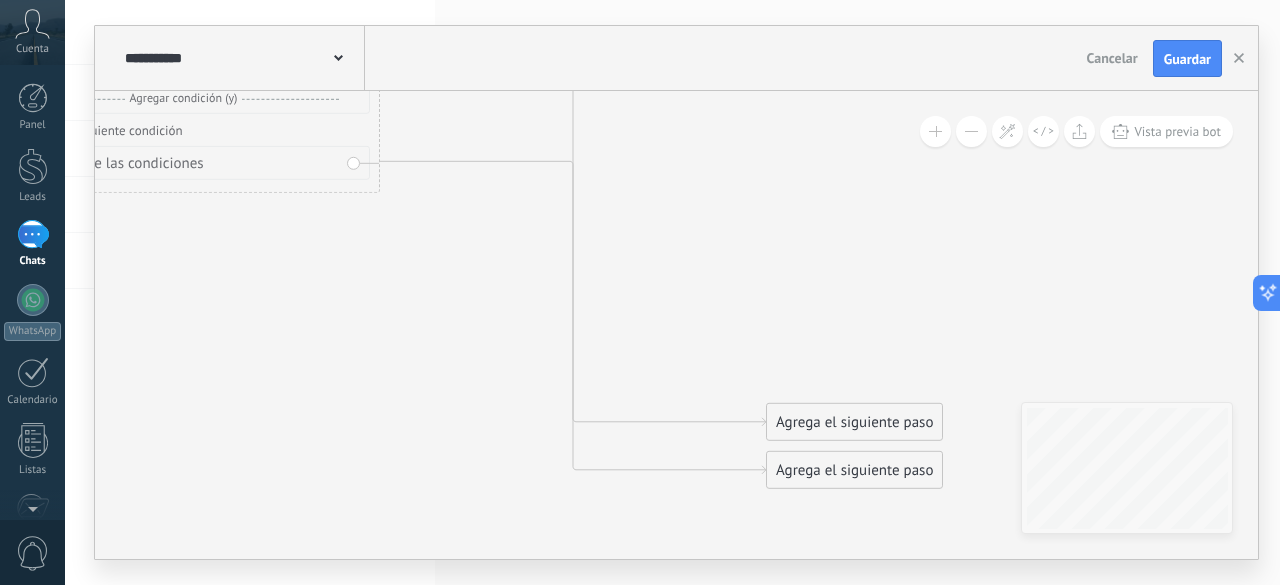 drag, startPoint x: 725, startPoint y: 477, endPoint x: 489, endPoint y: 255, distance: 324.00616 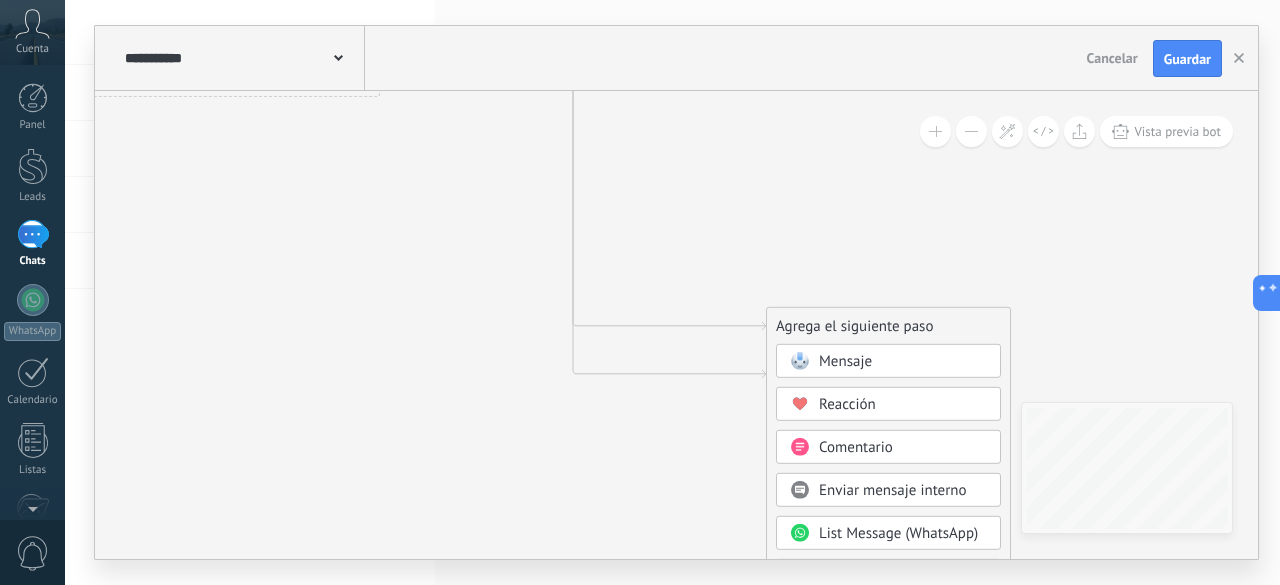 click on "Mensaje" at bounding box center (845, 361) 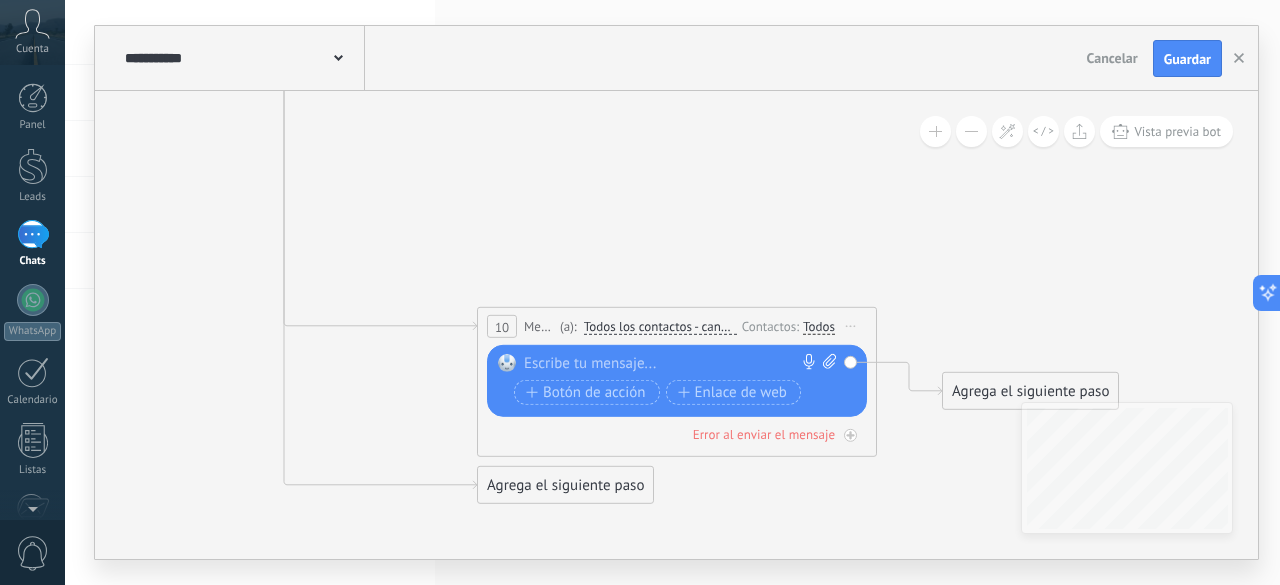 click at bounding box center [672, 364] 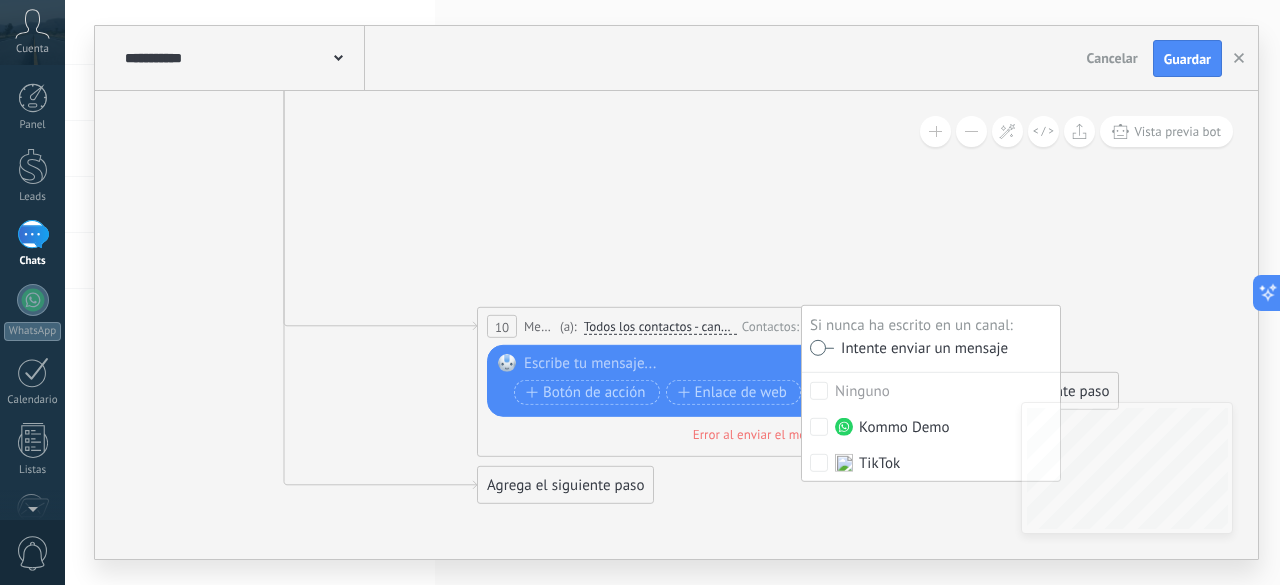 click at bounding box center [672, 364] 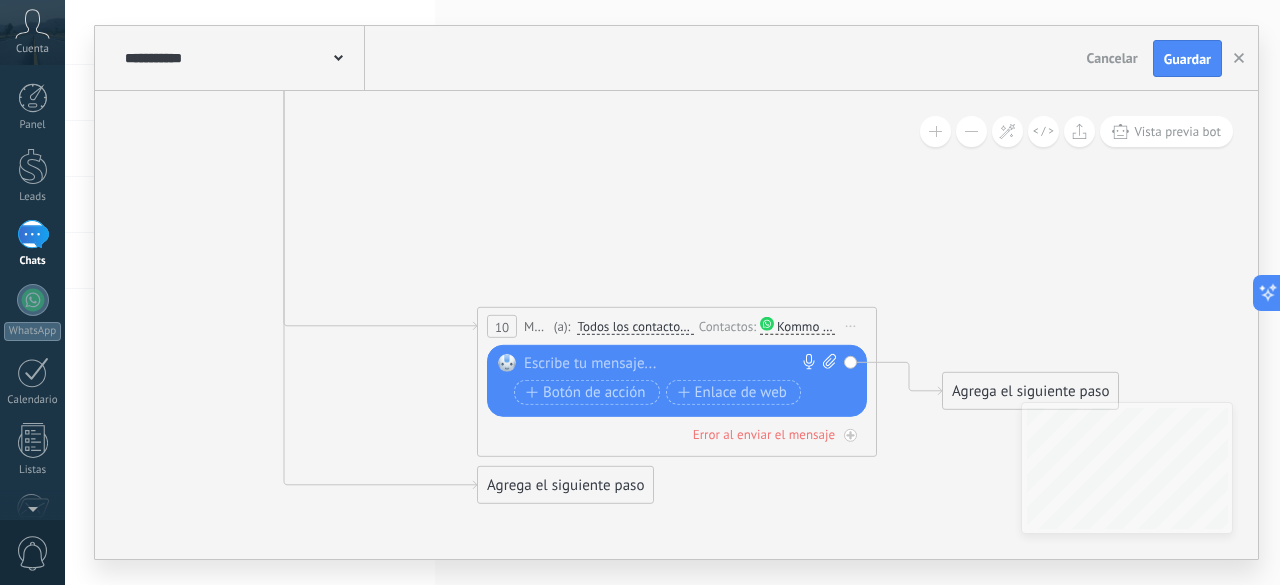 type 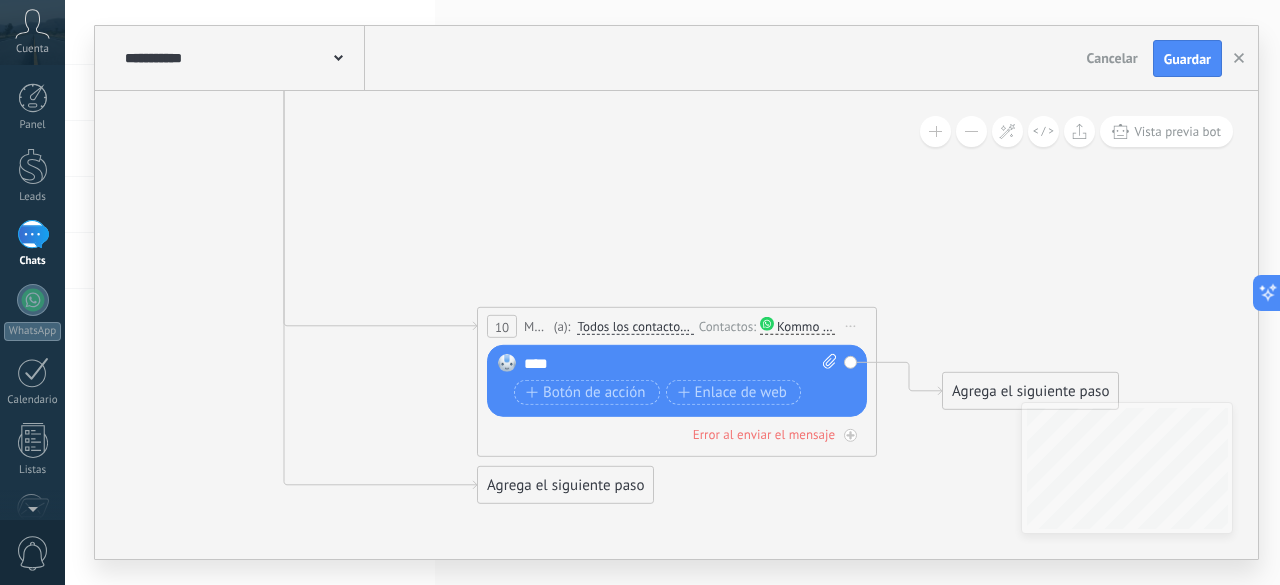 click 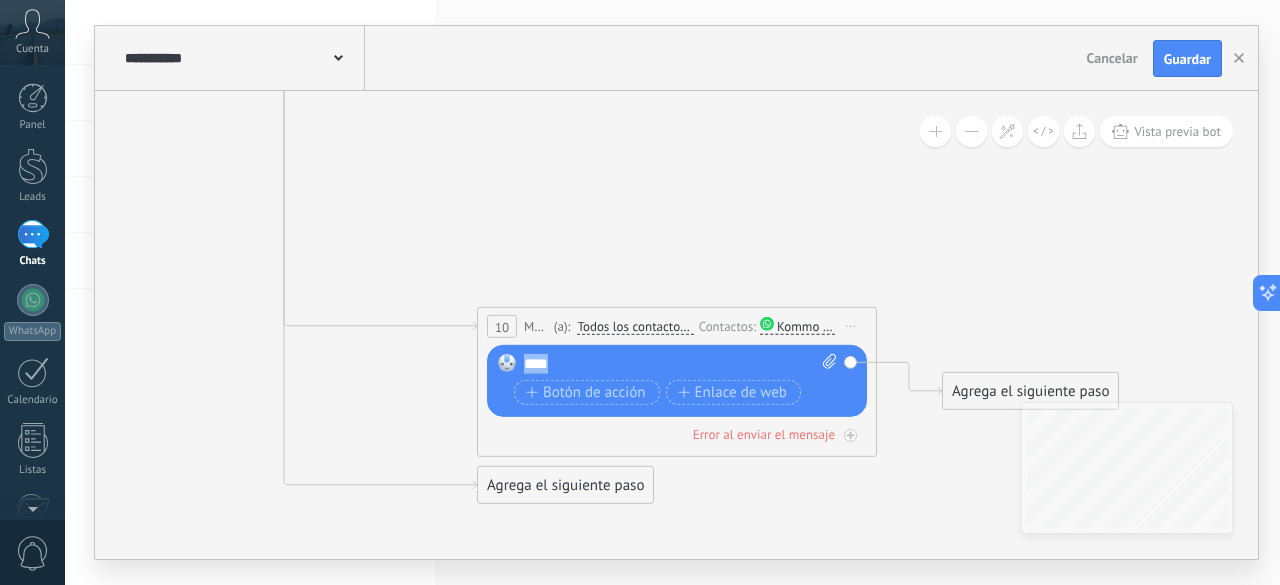 drag, startPoint x: 578, startPoint y: 361, endPoint x: 524, endPoint y: 368, distance: 54.451813 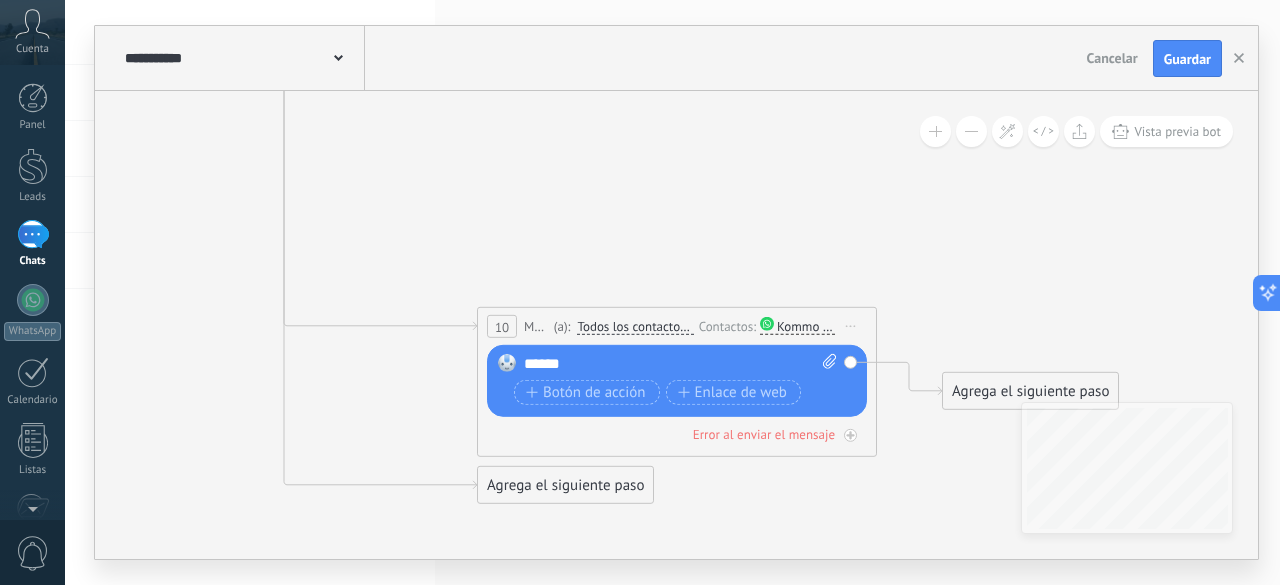 click 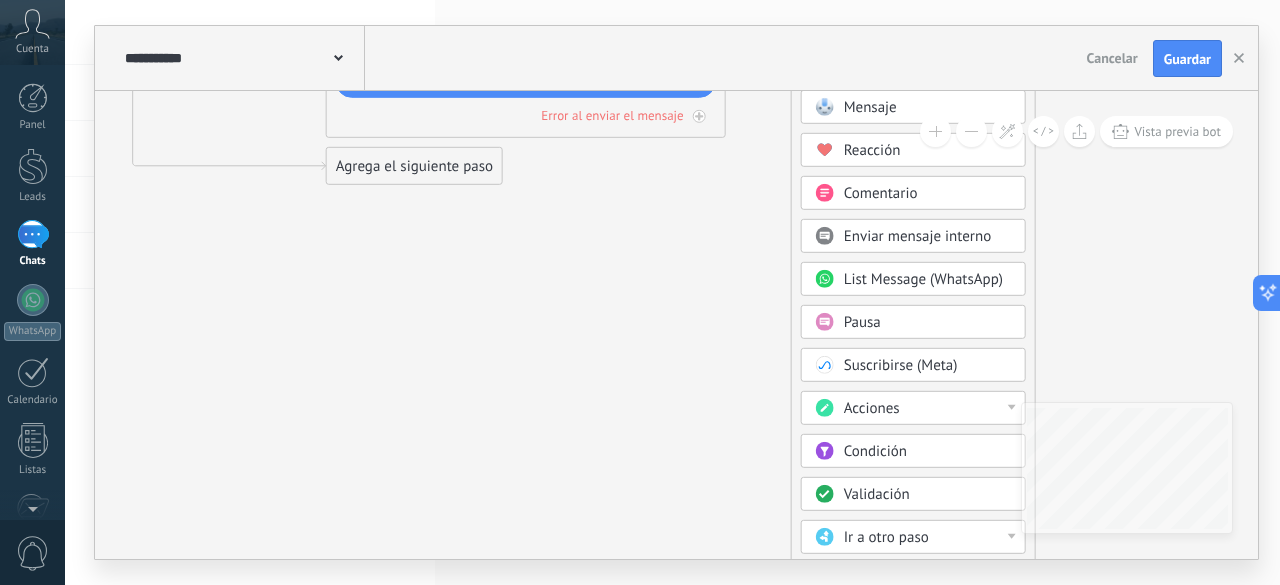 drag, startPoint x: 846, startPoint y: 430, endPoint x: 690, endPoint y: 195, distance: 282.06558 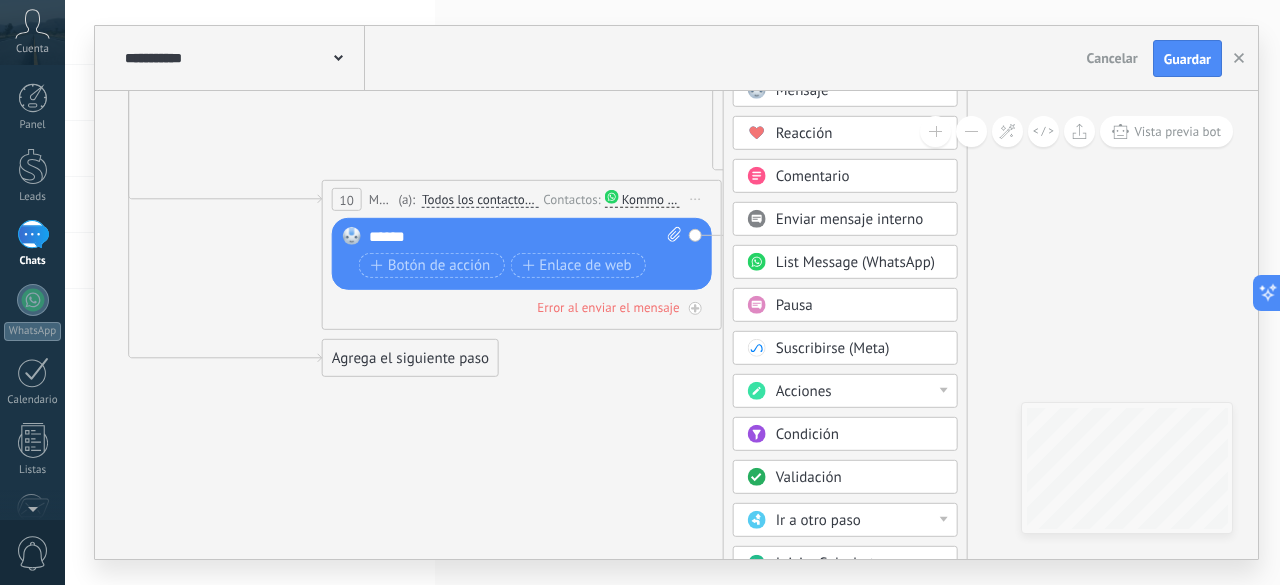 drag, startPoint x: 852, startPoint y: 264, endPoint x: 789, endPoint y: 55, distance: 218.2888 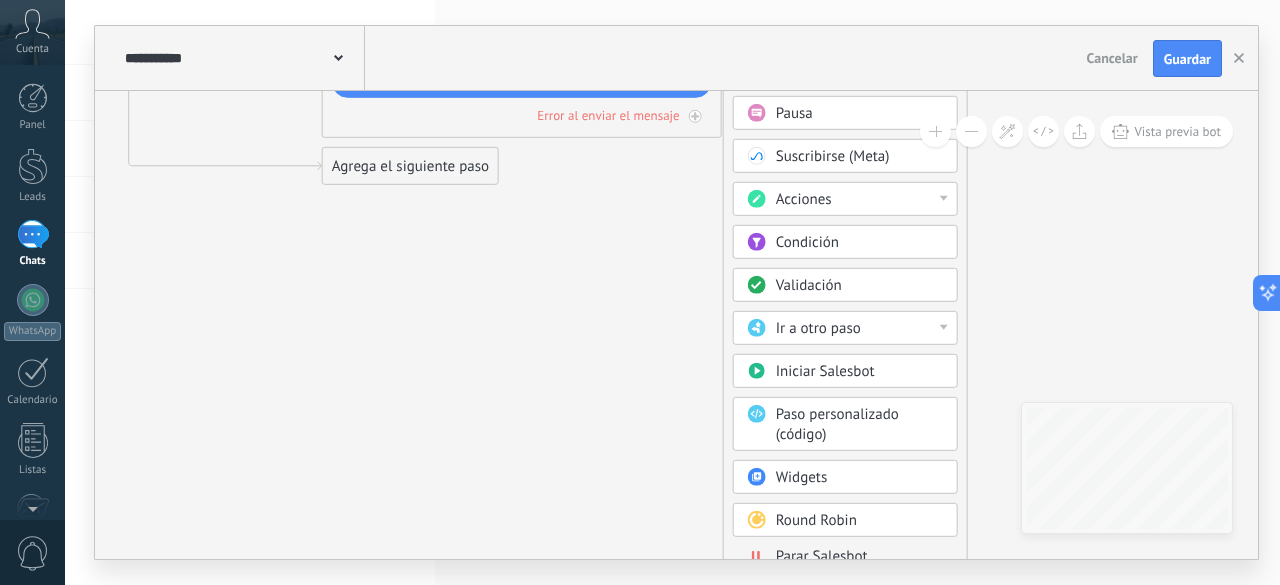 click on "Parar Salesbot" at bounding box center (822, 556) 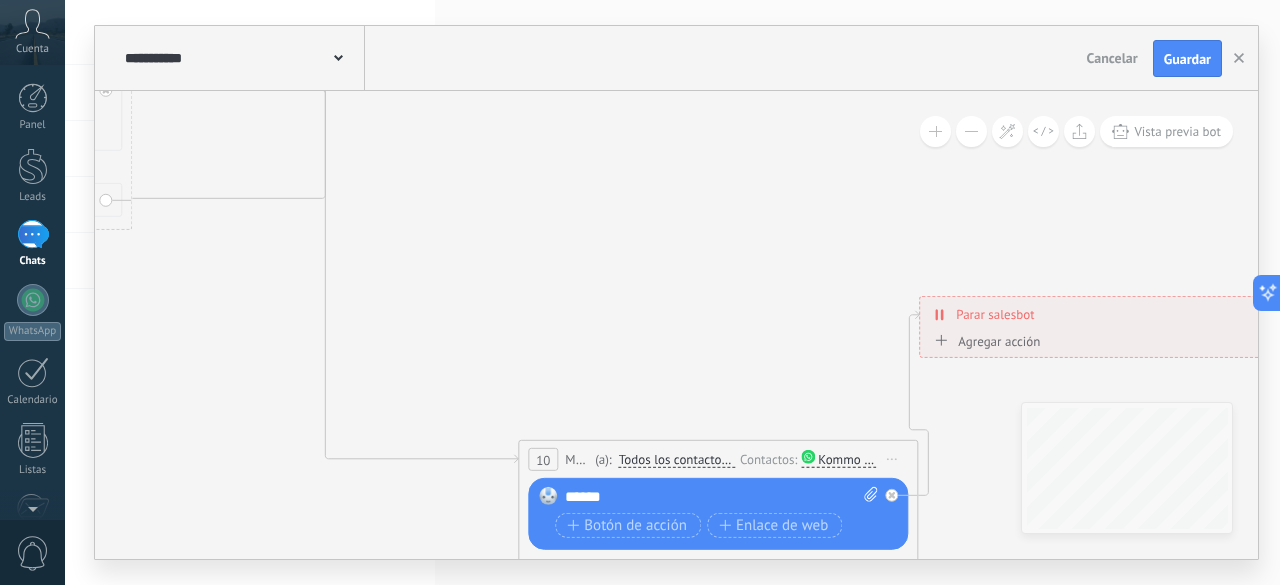 drag, startPoint x: 308, startPoint y: 215, endPoint x: 854, endPoint y: 239, distance: 546.5272 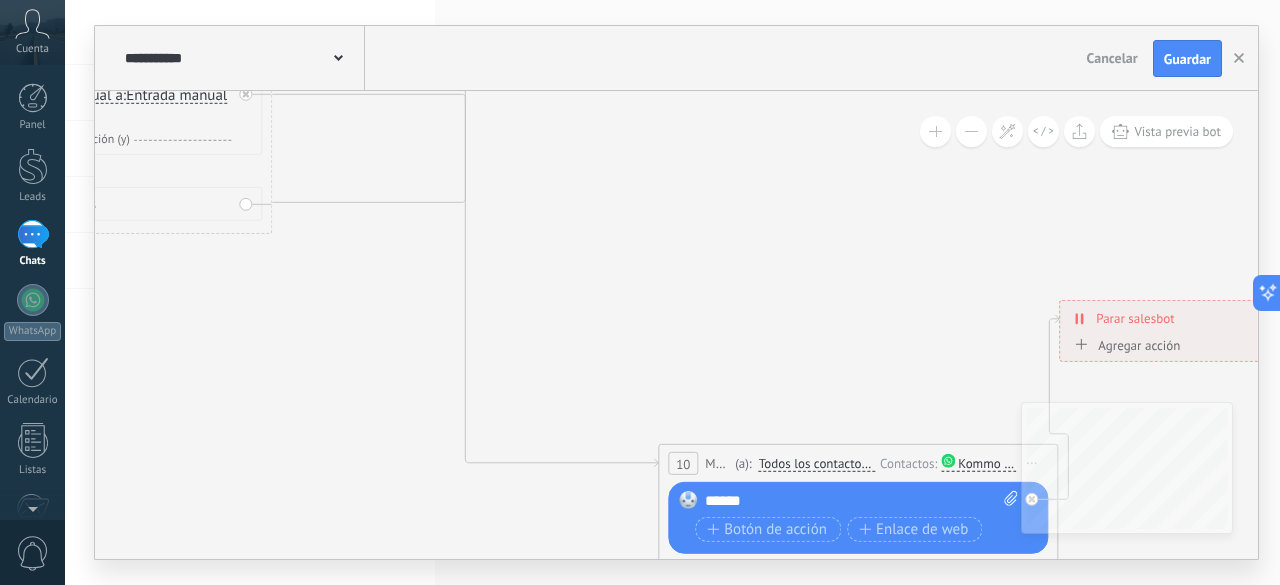 drag, startPoint x: 648, startPoint y: 299, endPoint x: 952, endPoint y: 380, distance: 314.6061 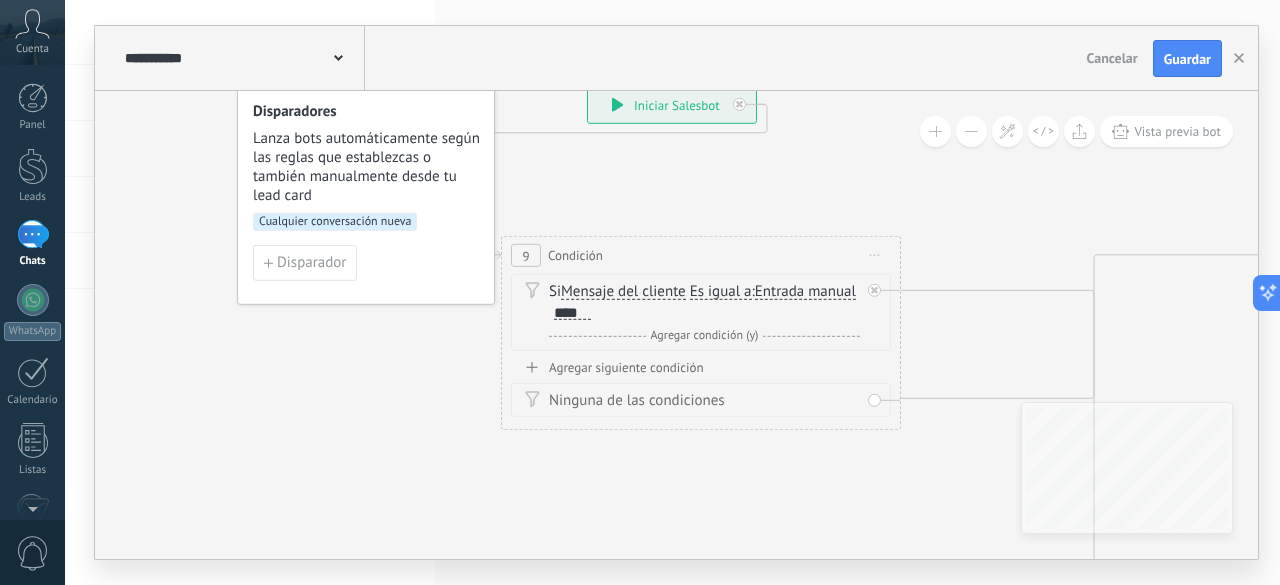 drag, startPoint x: 267, startPoint y: 441, endPoint x: 546, endPoint y: 560, distance: 303.31833 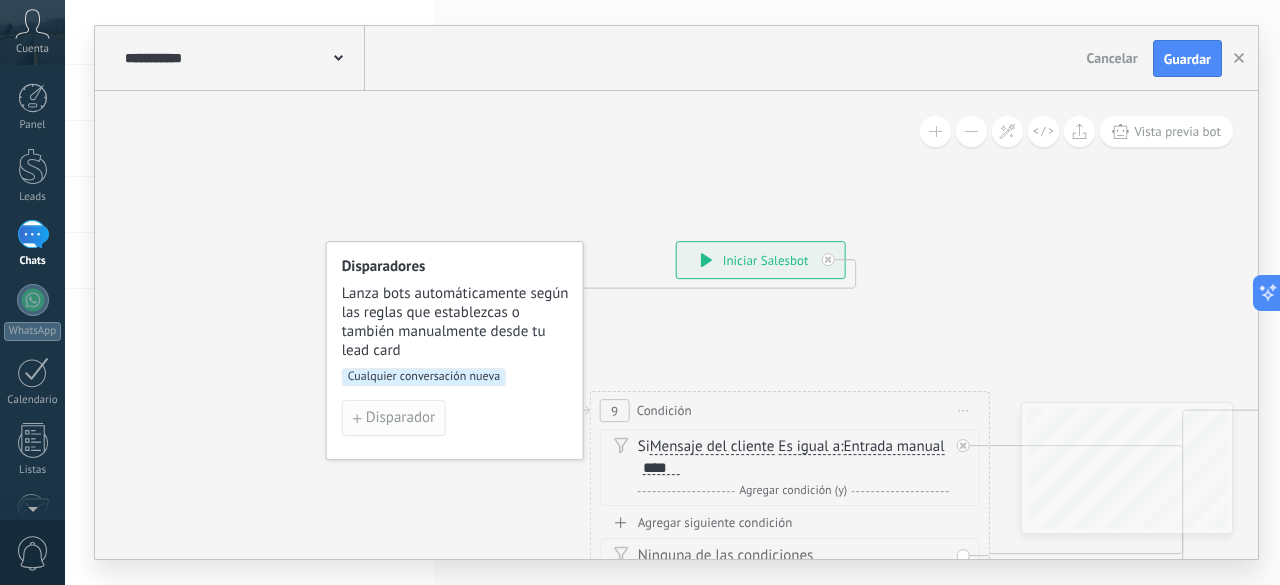 drag, startPoint x: 388, startPoint y: 473, endPoint x: 421, endPoint y: 446, distance: 42.638012 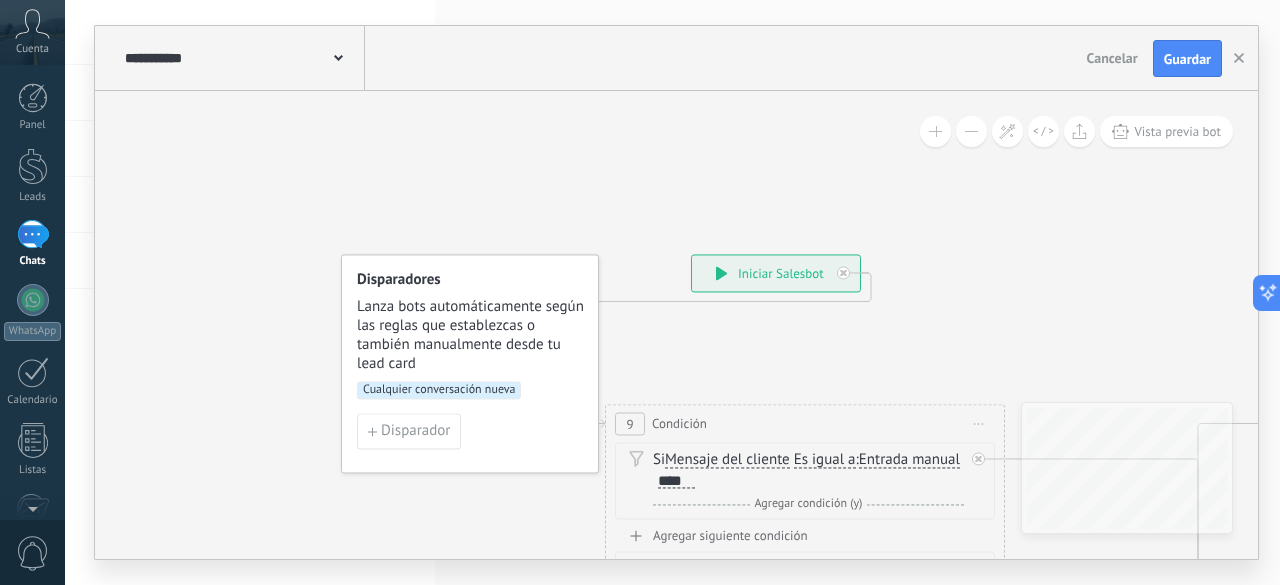 click 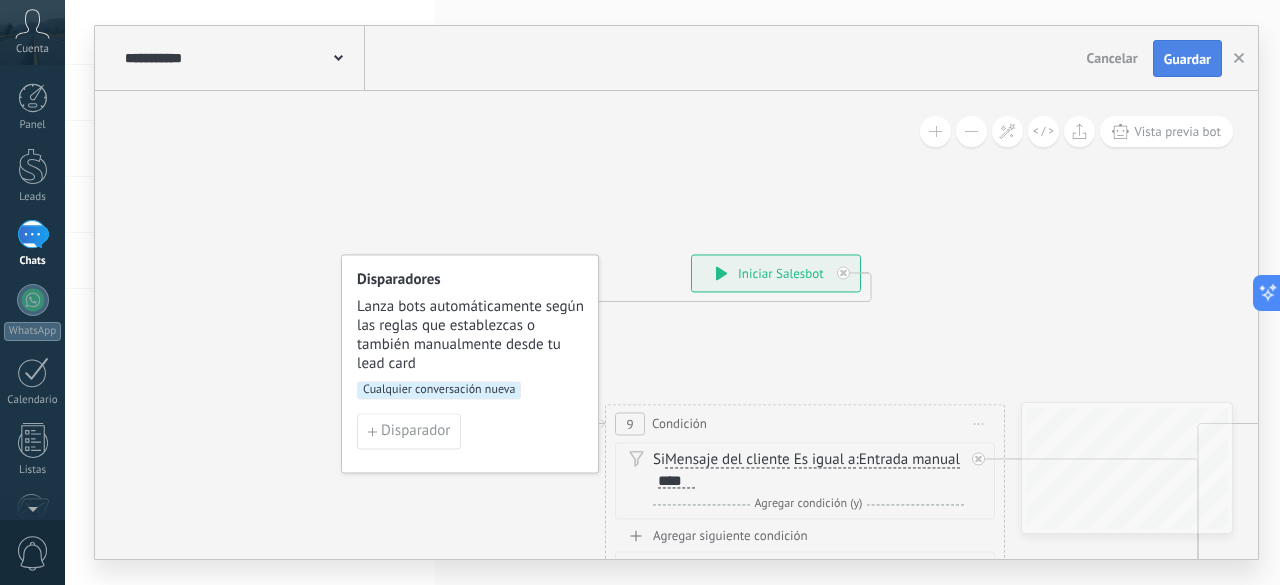 click on "Guardar" at bounding box center [1187, 59] 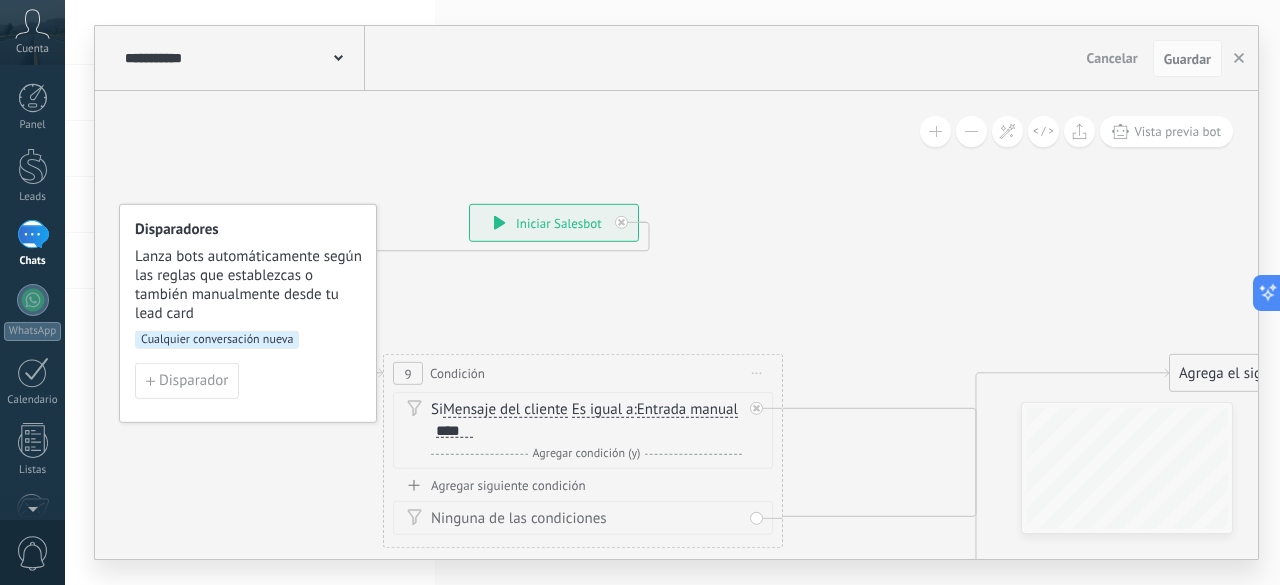 drag, startPoint x: 922, startPoint y: 193, endPoint x: 700, endPoint y: 143, distance: 227.56097 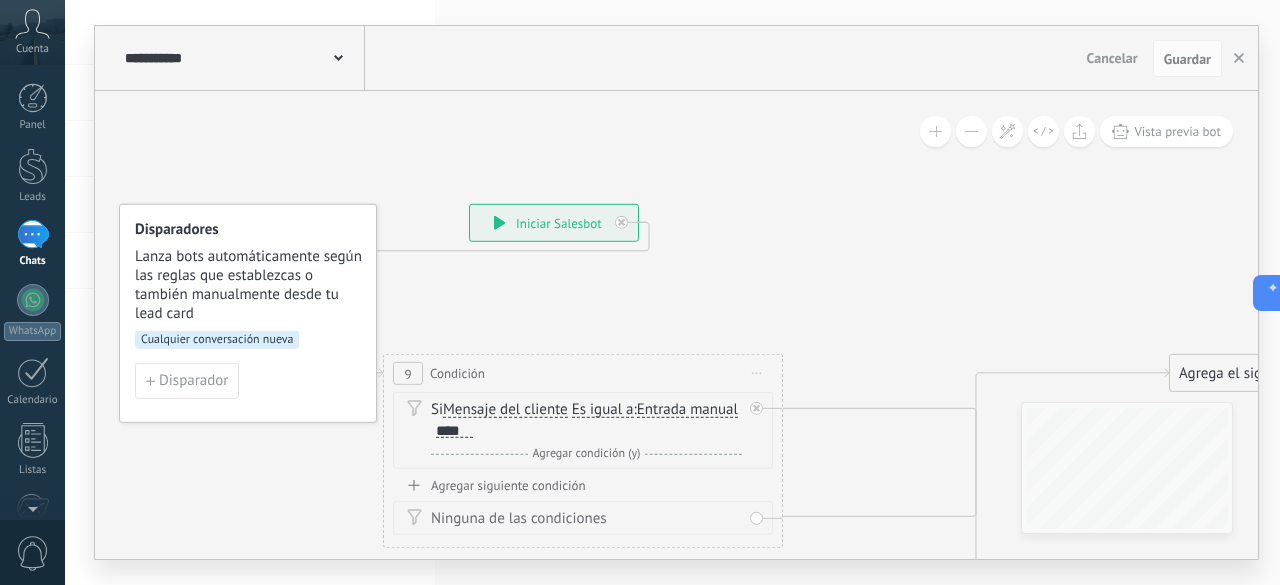 click 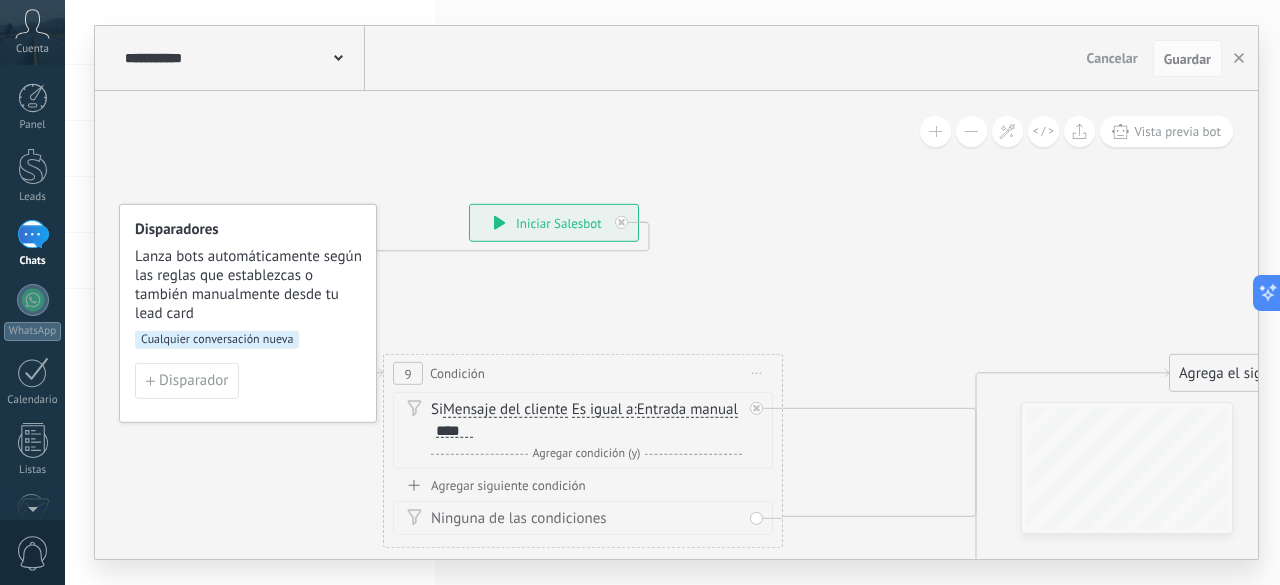 click on "Entrada manual" at bounding box center [687, 410] 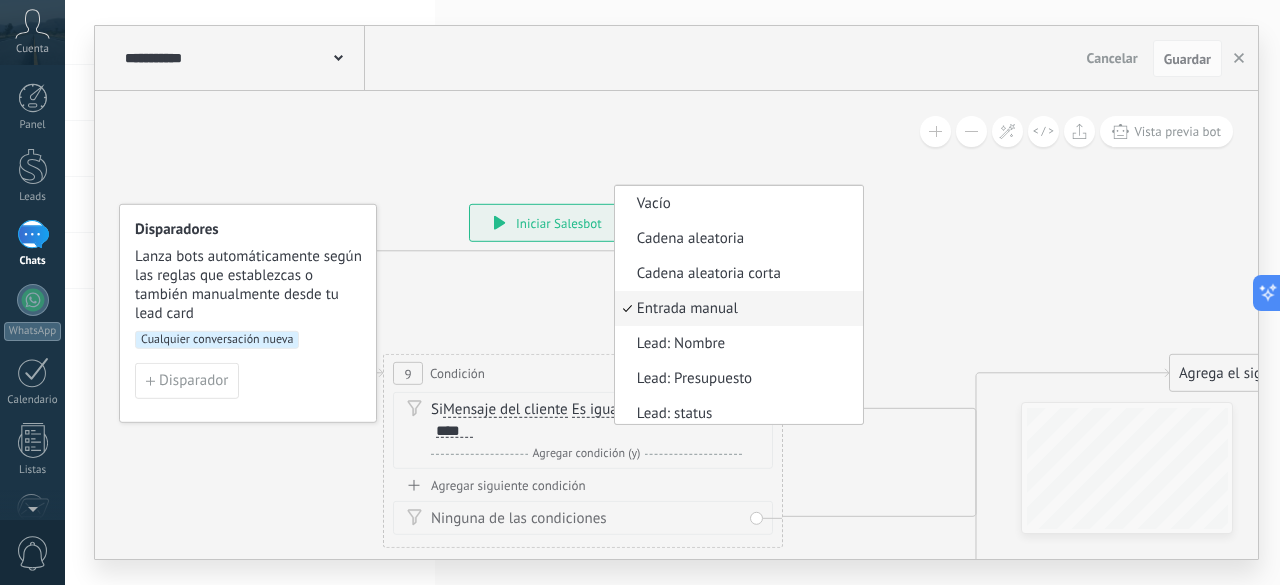 scroll, scrollTop: 6, scrollLeft: 0, axis: vertical 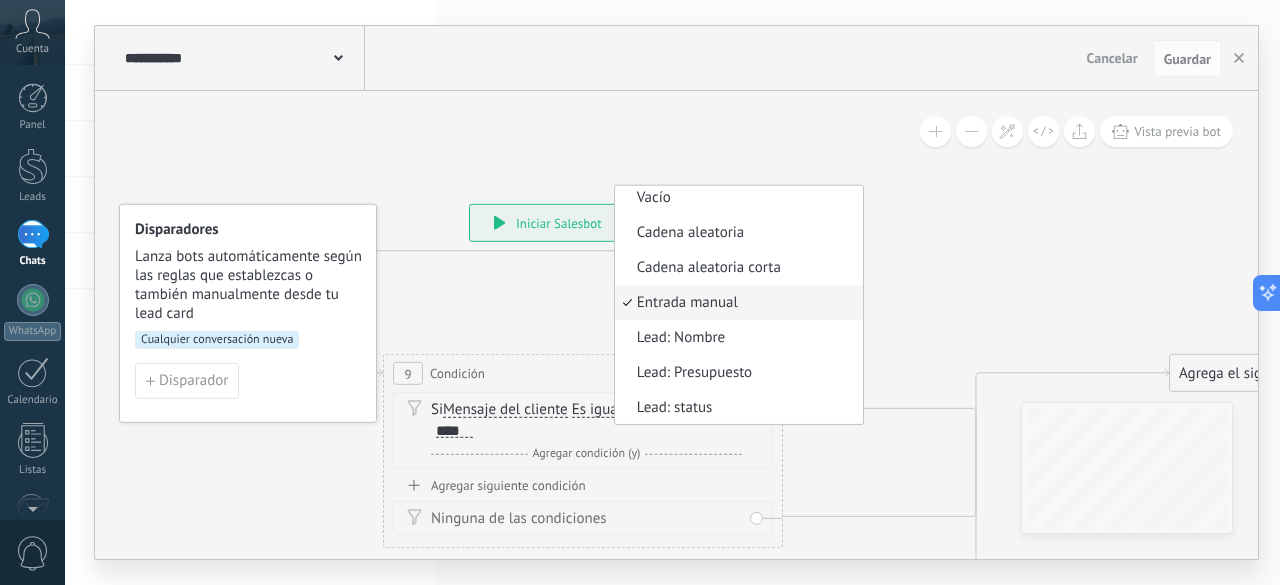 click on "Si
Mensaje del cliente
Mensaje del cliente
Emoción de la conversación
Comentario del cliente
El cliente
Código de chat activo
Mensajero de chat activo
Fuente de cliente potencial
Estado de la conversación
Estado de respuesta
Estado de interacción
a" at bounding box center [586, 432] 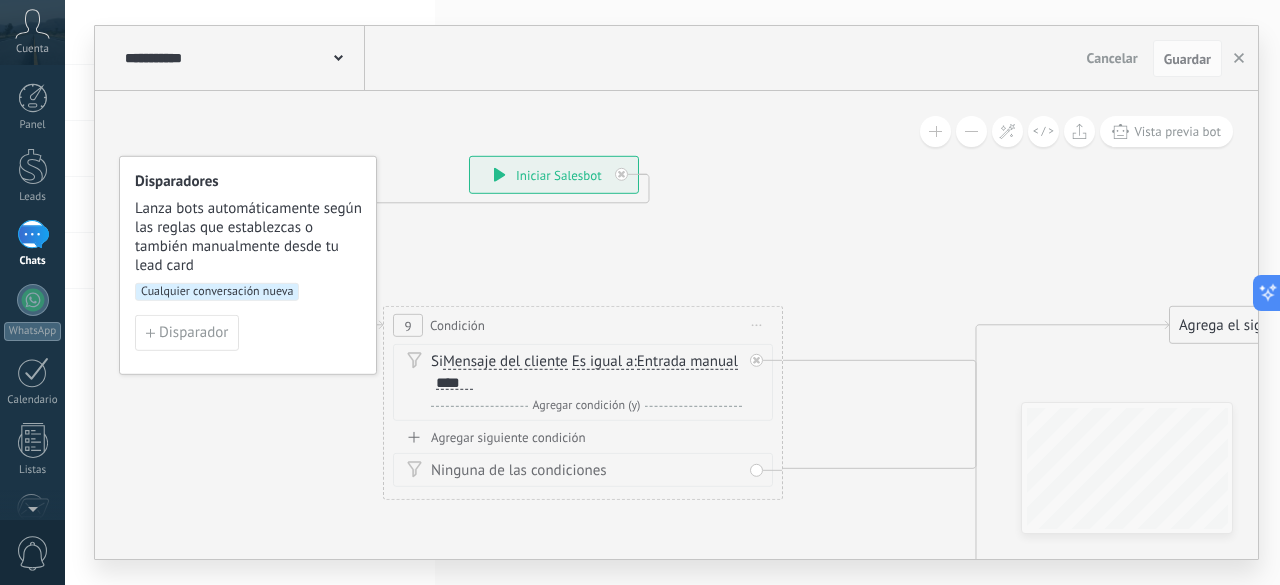 click on "Agregar condición (y)" at bounding box center [586, 405] 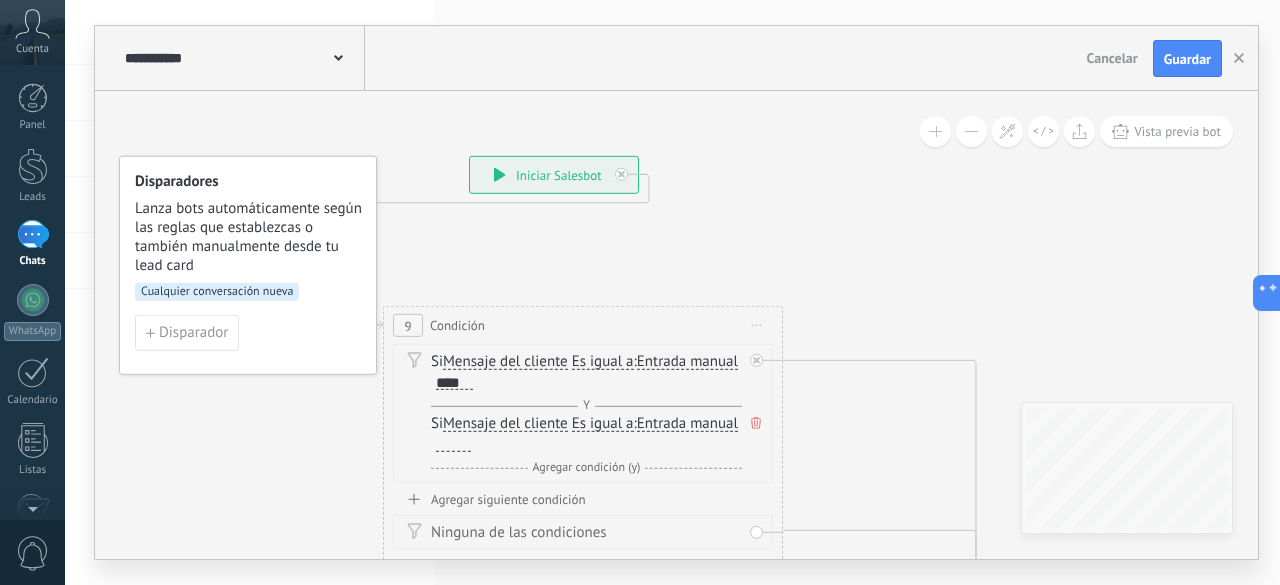 click at bounding box center (756, 423) 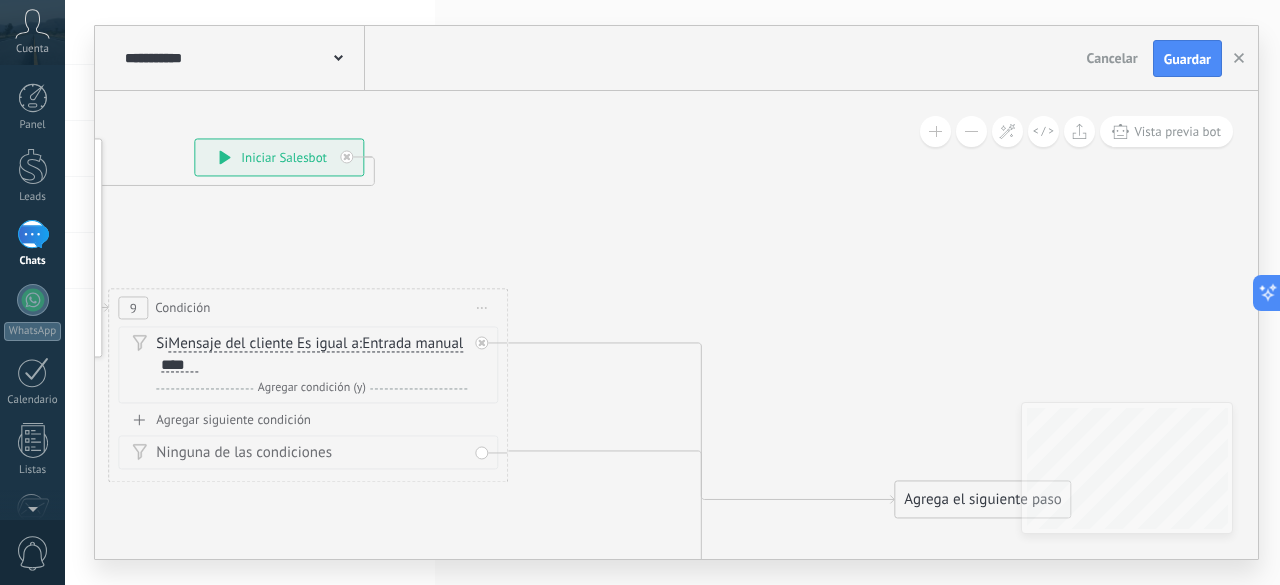 drag, startPoint x: 587, startPoint y: 517, endPoint x: 429, endPoint y: 491, distance: 160.12495 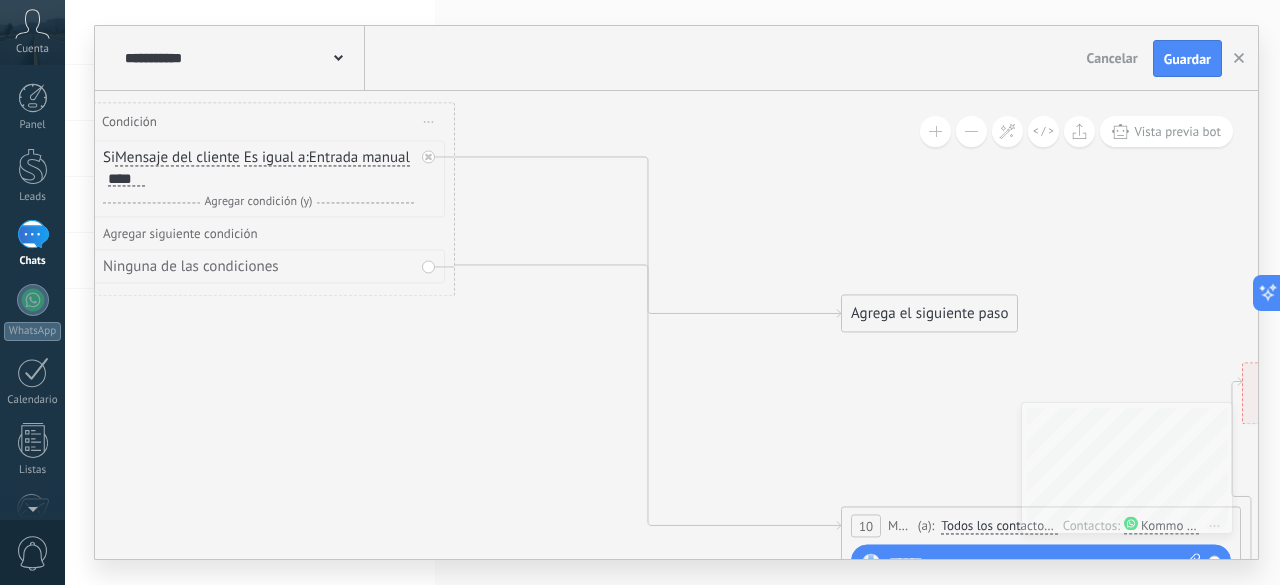 drag, startPoint x: 616, startPoint y: 521, endPoint x: 586, endPoint y: 362, distance: 161.80544 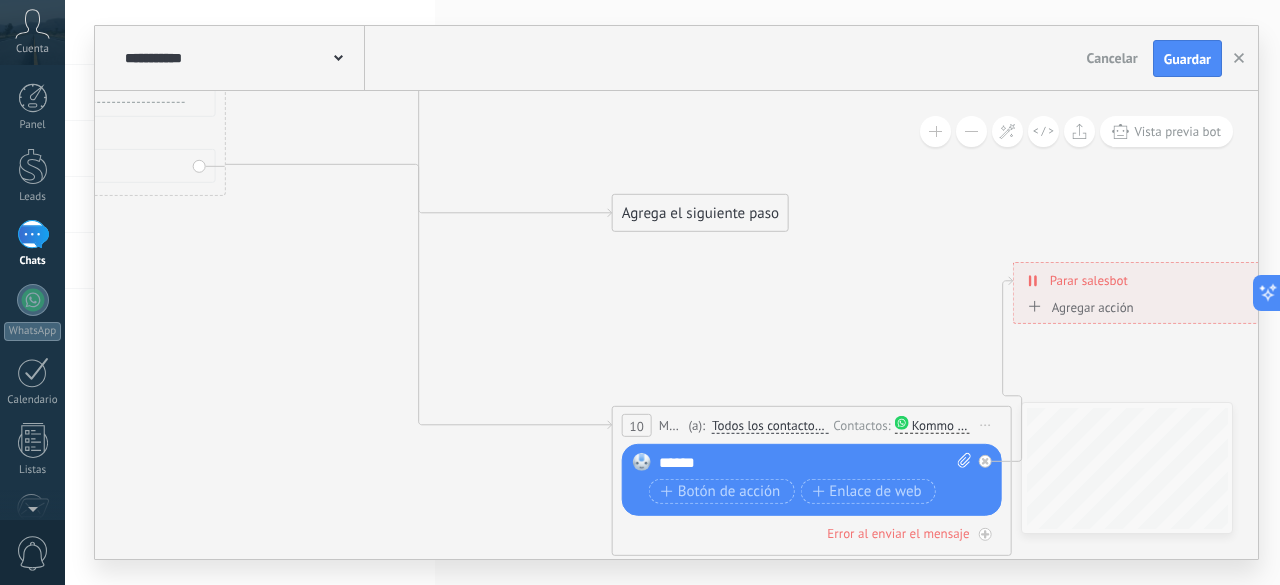 drag, startPoint x: 800, startPoint y: 447, endPoint x: 582, endPoint y: 353, distance: 237.40262 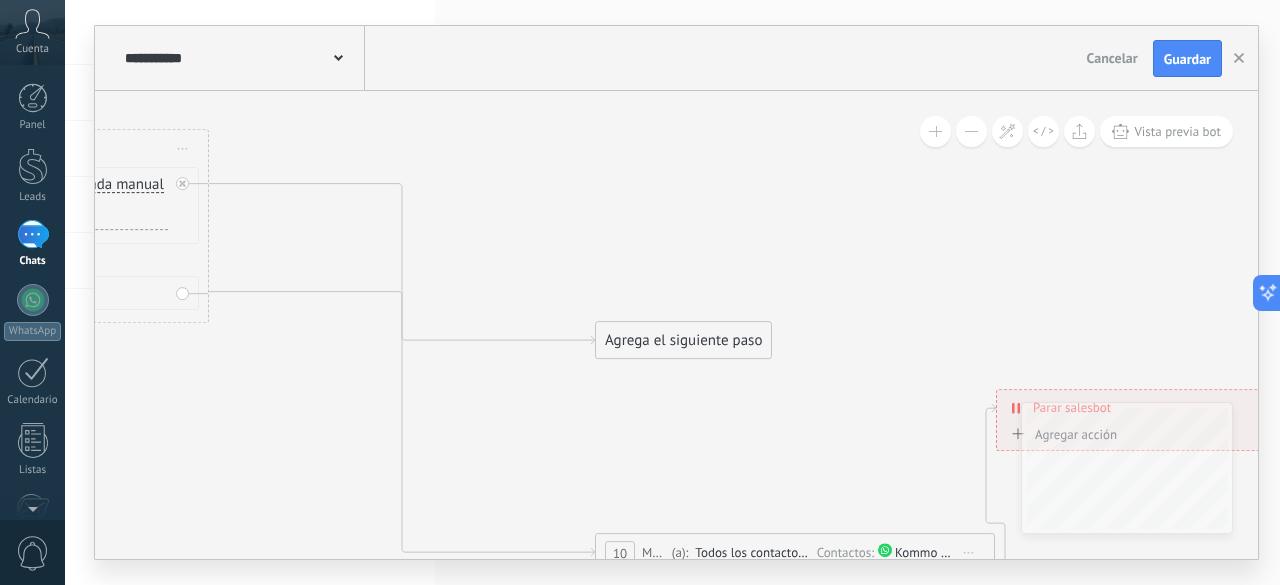 drag, startPoint x: 688, startPoint y: 360, endPoint x: 676, endPoint y: 495, distance: 135.53229 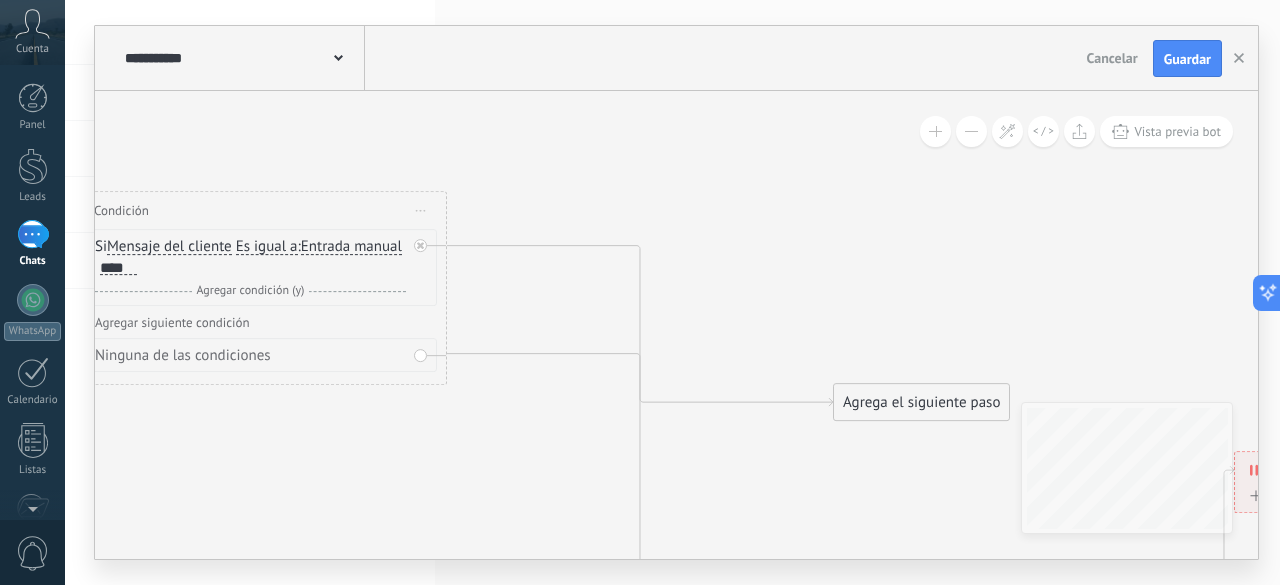 drag, startPoint x: 611, startPoint y: 433, endPoint x: 775, endPoint y: 477, distance: 169.79988 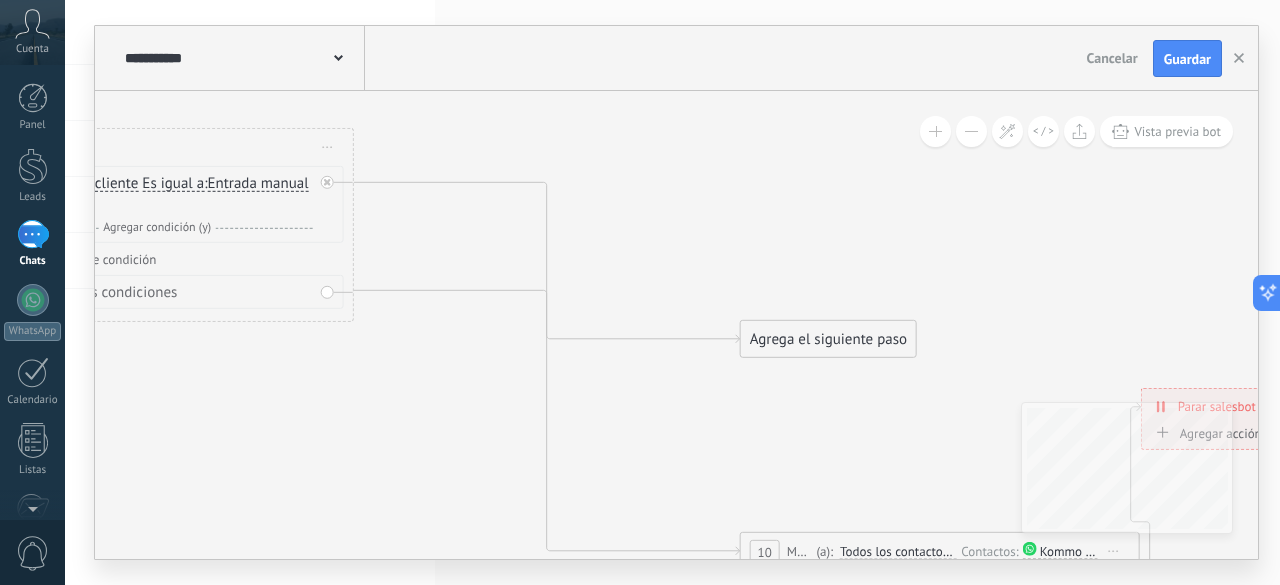drag, startPoint x: 746, startPoint y: 499, endPoint x: 545, endPoint y: 387, distance: 230.09781 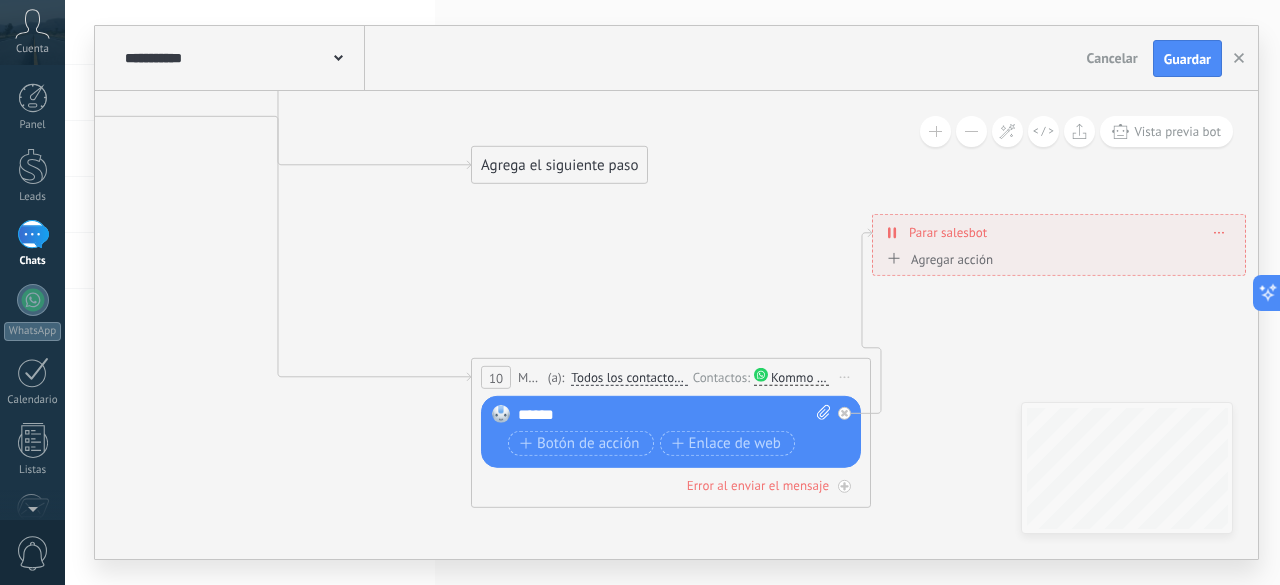 drag, startPoint x: 843, startPoint y: 433, endPoint x: 654, endPoint y: 289, distance: 237.60681 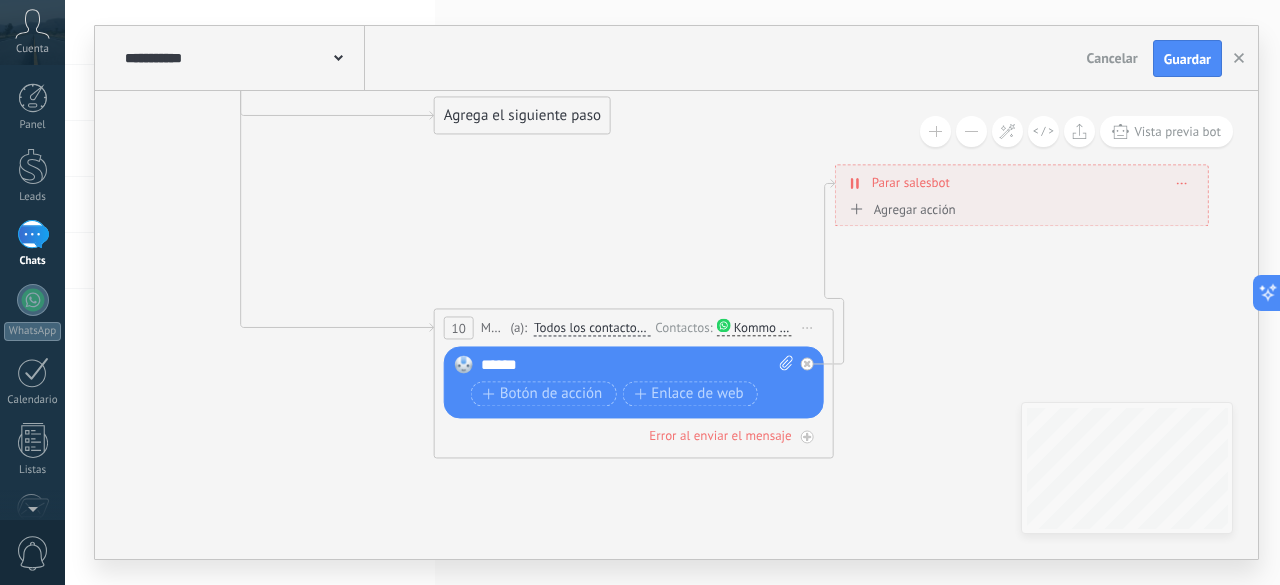 drag, startPoint x: 612, startPoint y: 328, endPoint x: 501, endPoint y: 242, distance: 140.41724 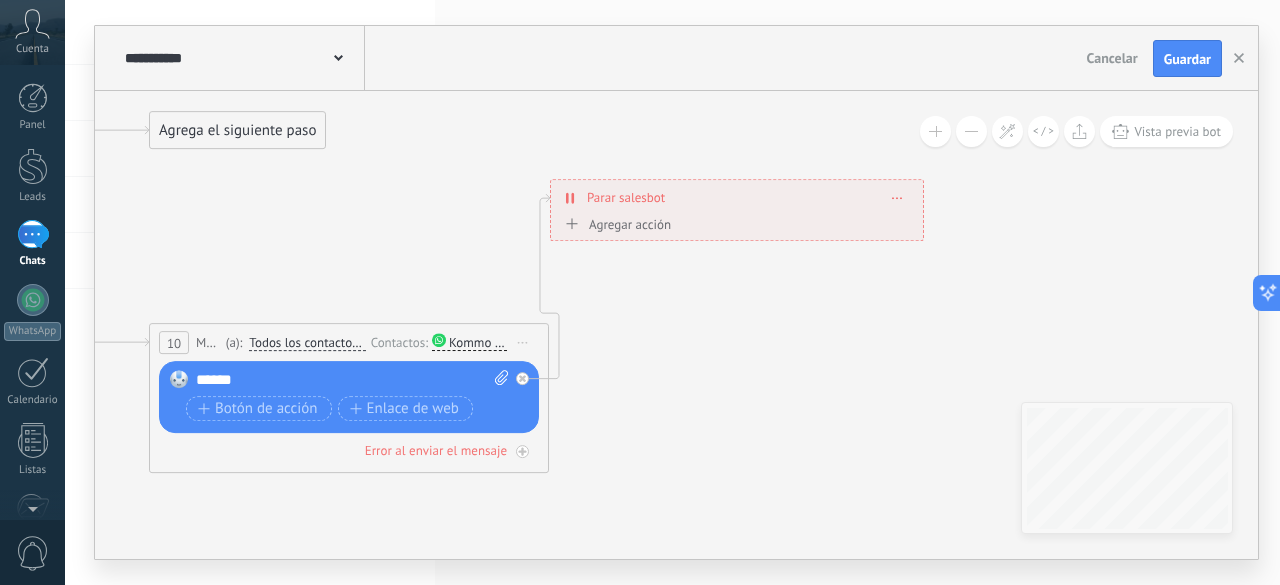drag, startPoint x: 821, startPoint y: 326, endPoint x: 638, endPoint y: 396, distance: 195.9311 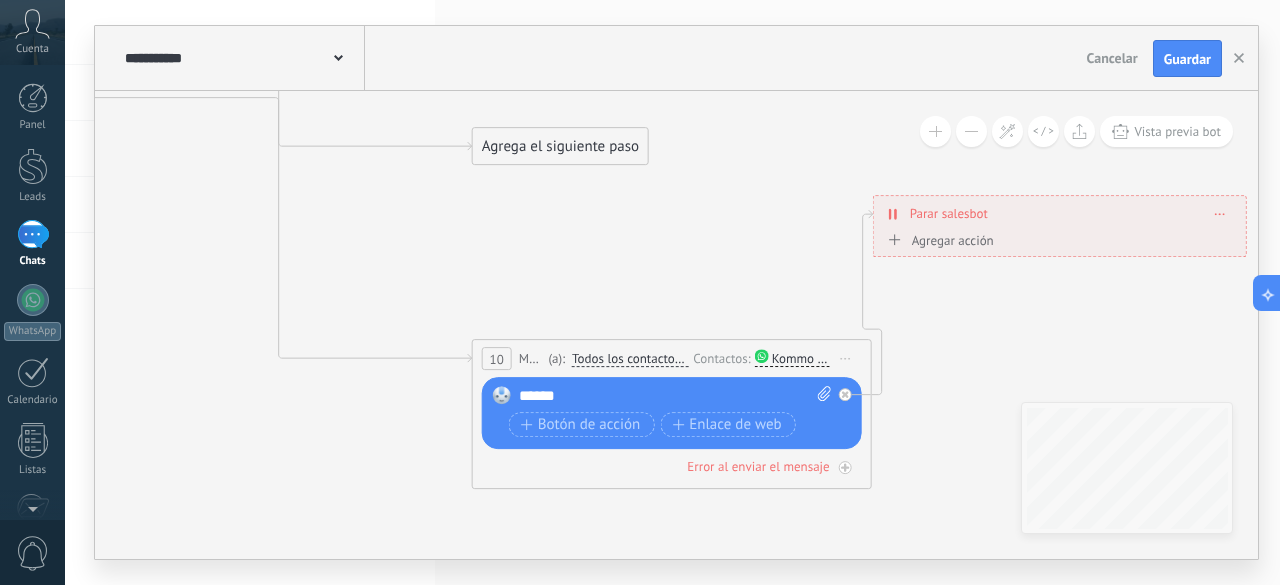 drag, startPoint x: 447, startPoint y: 257, endPoint x: 604, endPoint y: 257, distance: 157 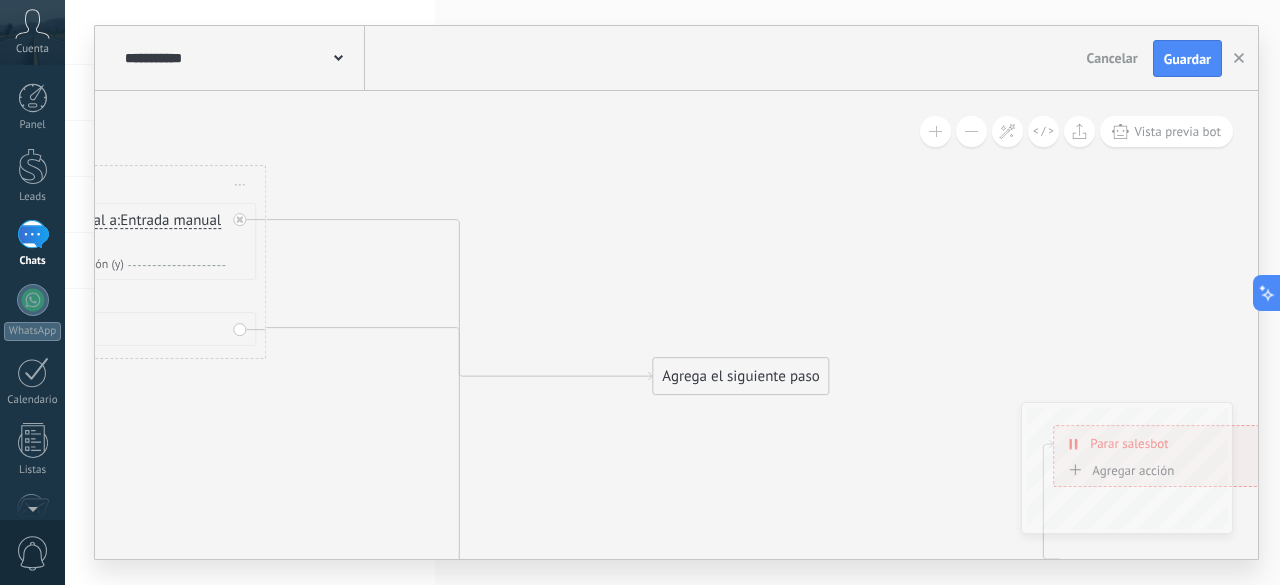 drag, startPoint x: 401, startPoint y: 305, endPoint x: 626, endPoint y: 465, distance: 276.08875 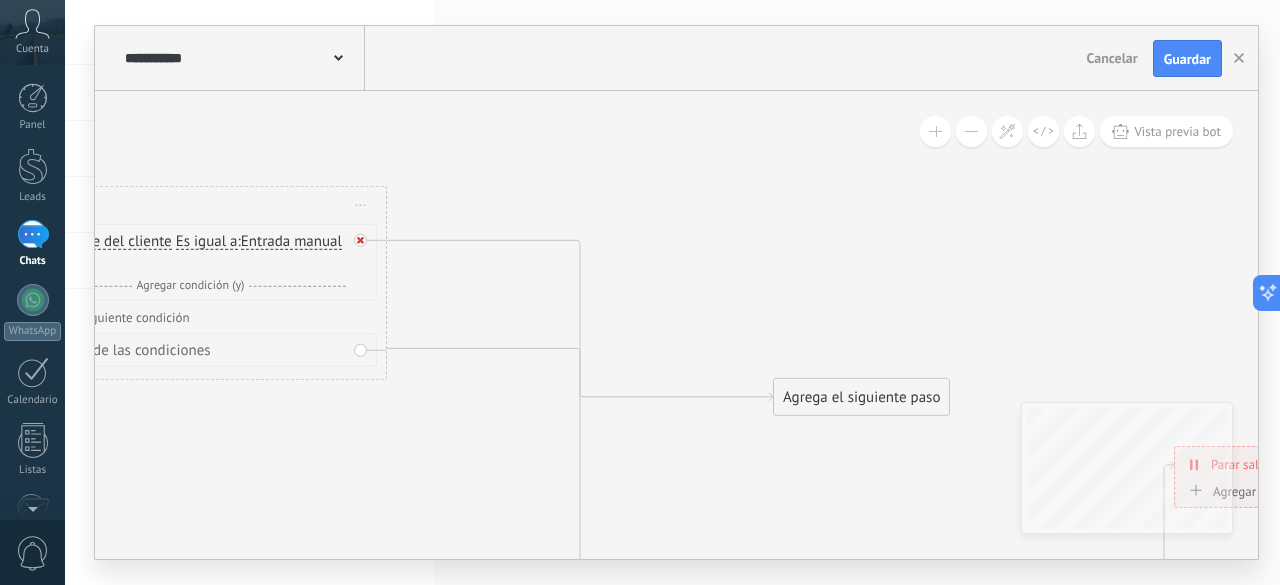 click at bounding box center (360, 240) 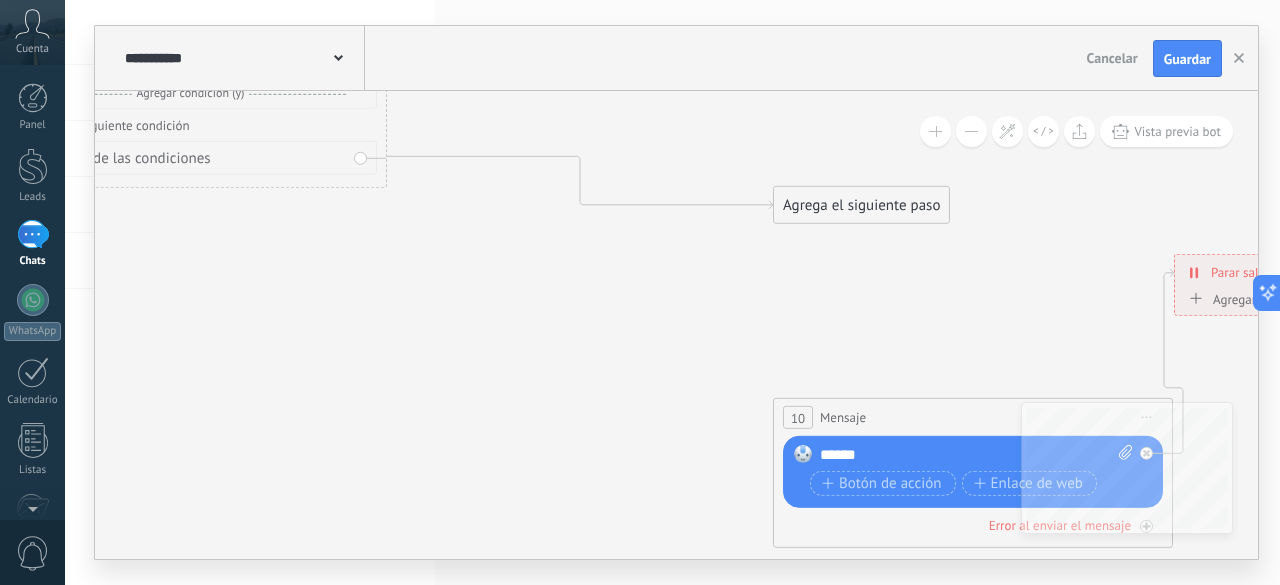 click on "10
Mensaje
*******
(a):
Todos los contactos - canales seleccionados
Todos los contactos - canales seleccionados
Todos los contactos - canal primario
Contacto principal - canales seleccionados
Contacto principal - canal primario
Todos los contactos - canales seleccionados
Todos los contactos - canales seleccionados
Todos los contactos - canal primario" at bounding box center (973, 417) 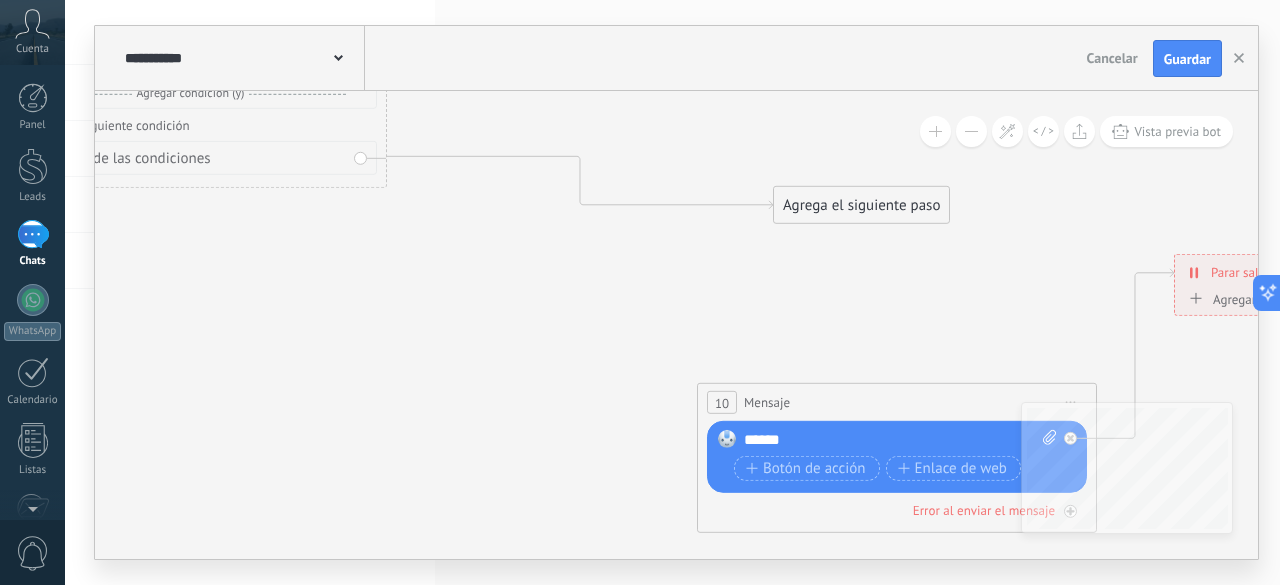 drag, startPoint x: 895, startPoint y: 425, endPoint x: 628, endPoint y: 371, distance: 272.40594 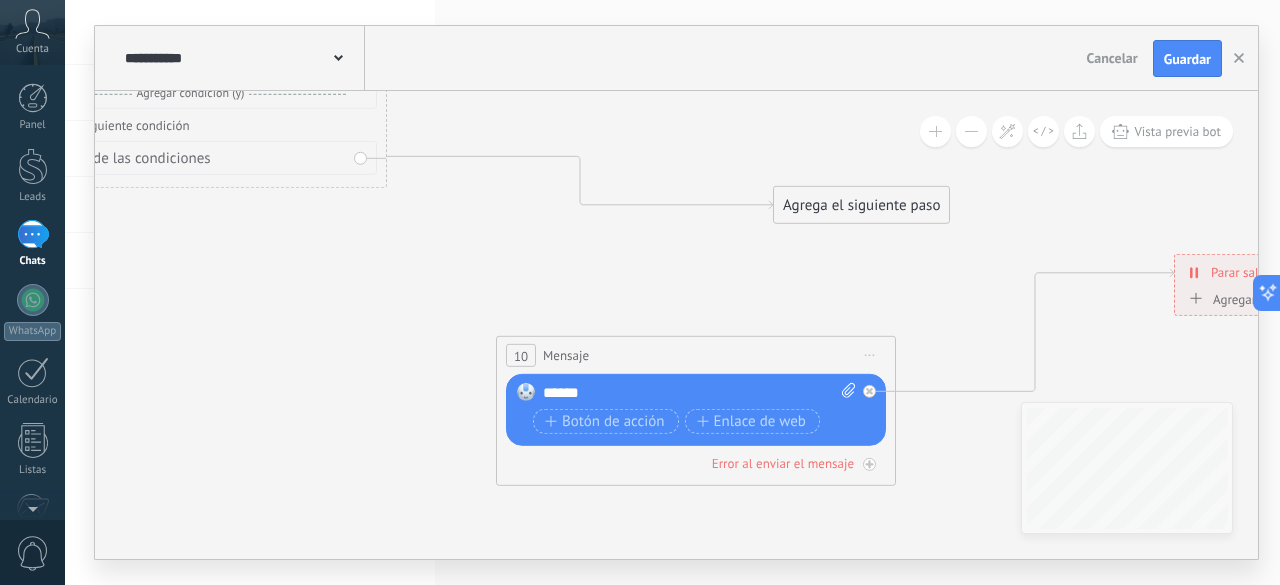 click on "Iniciar vista previa aquí
Cambiar nombre
Duplicar
[GEOGRAPHIC_DATA]" at bounding box center (870, 355) 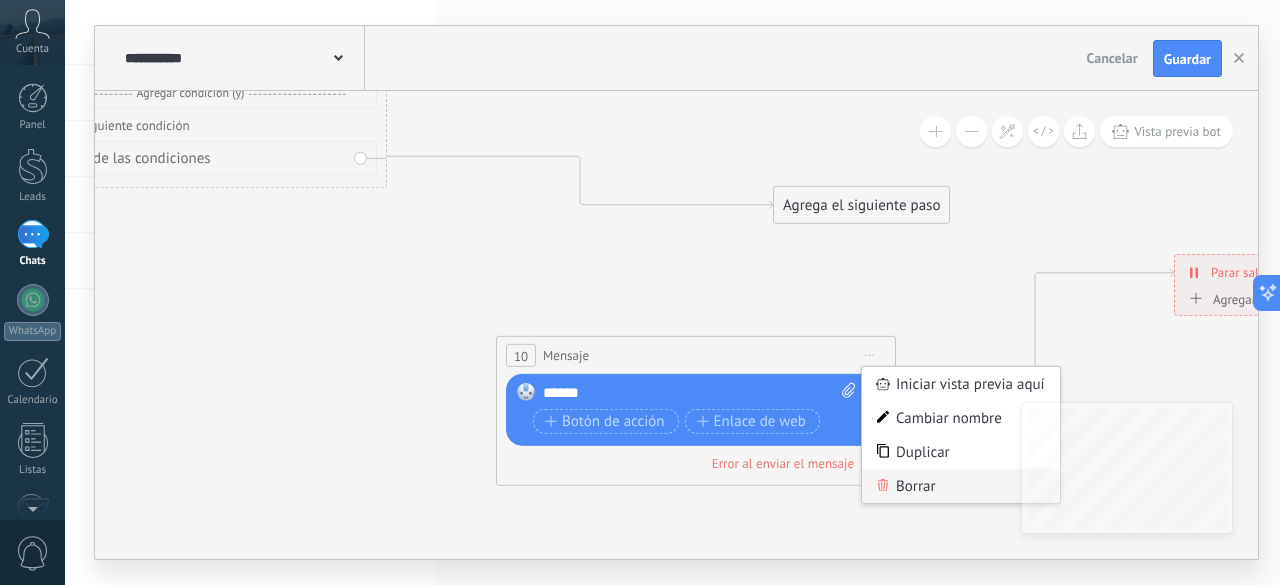 click on "Borrar" at bounding box center (961, 486) 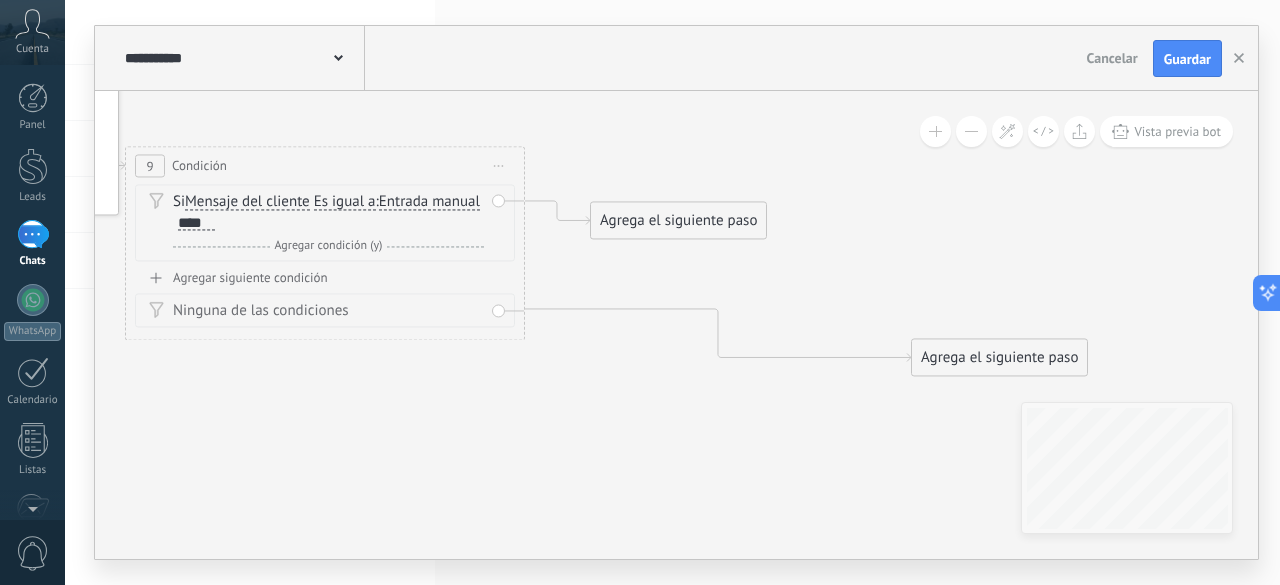 drag, startPoint x: 664, startPoint y: 409, endPoint x: 768, endPoint y: 554, distance: 178.44046 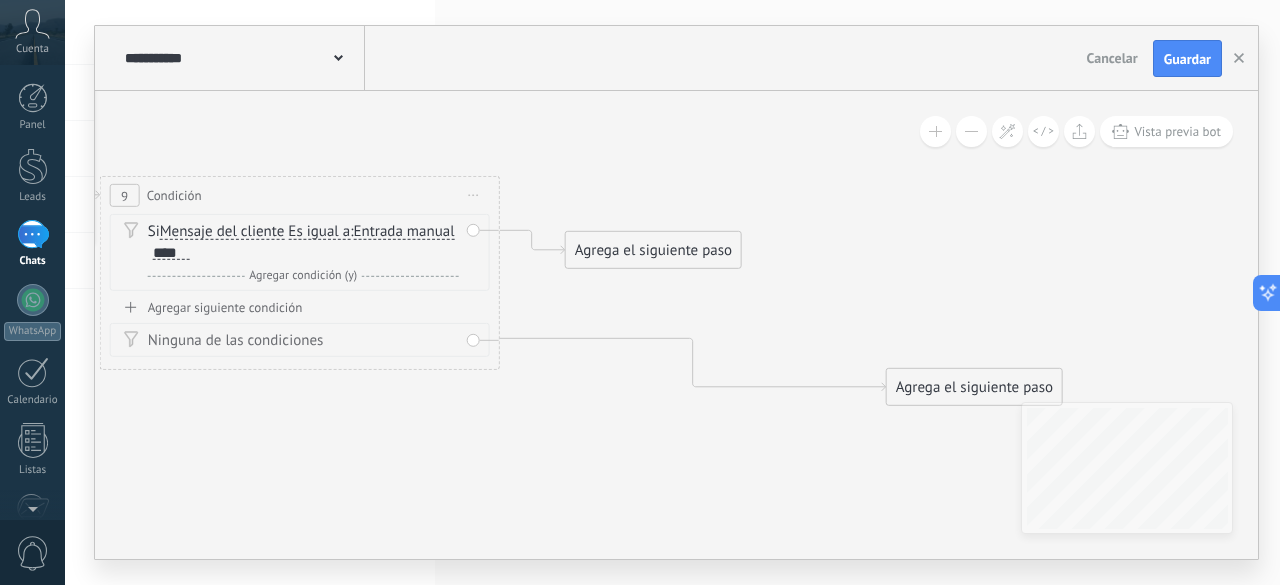 click on "Ninguna de las condiciones" at bounding box center (300, 340) 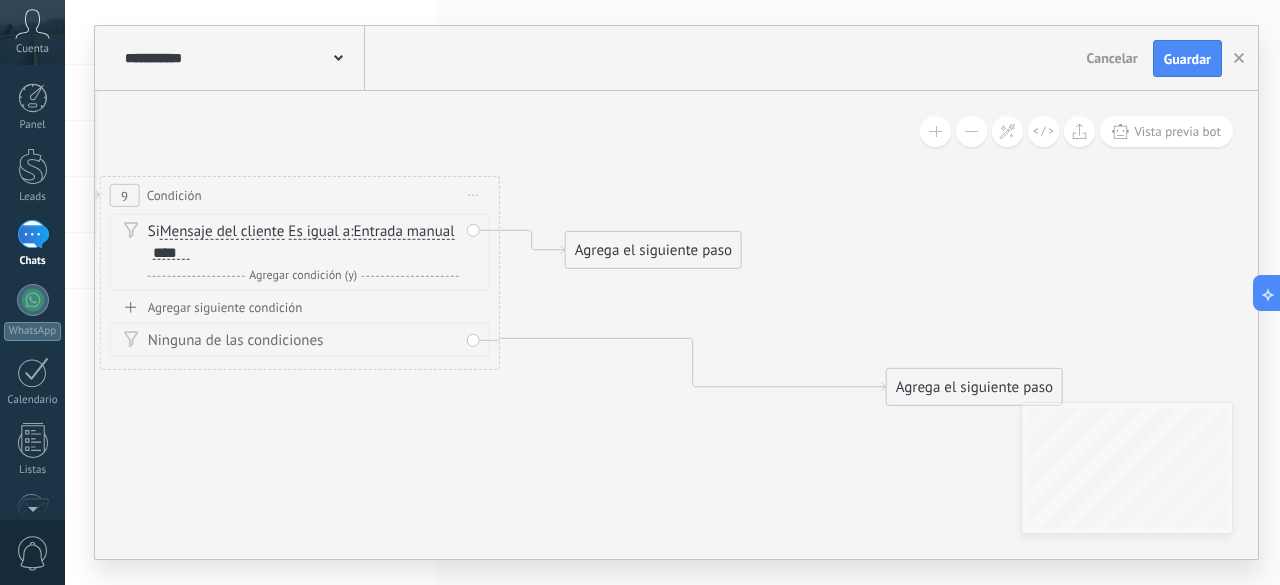 click on "Ninguna de las condiciones" at bounding box center [300, 340] 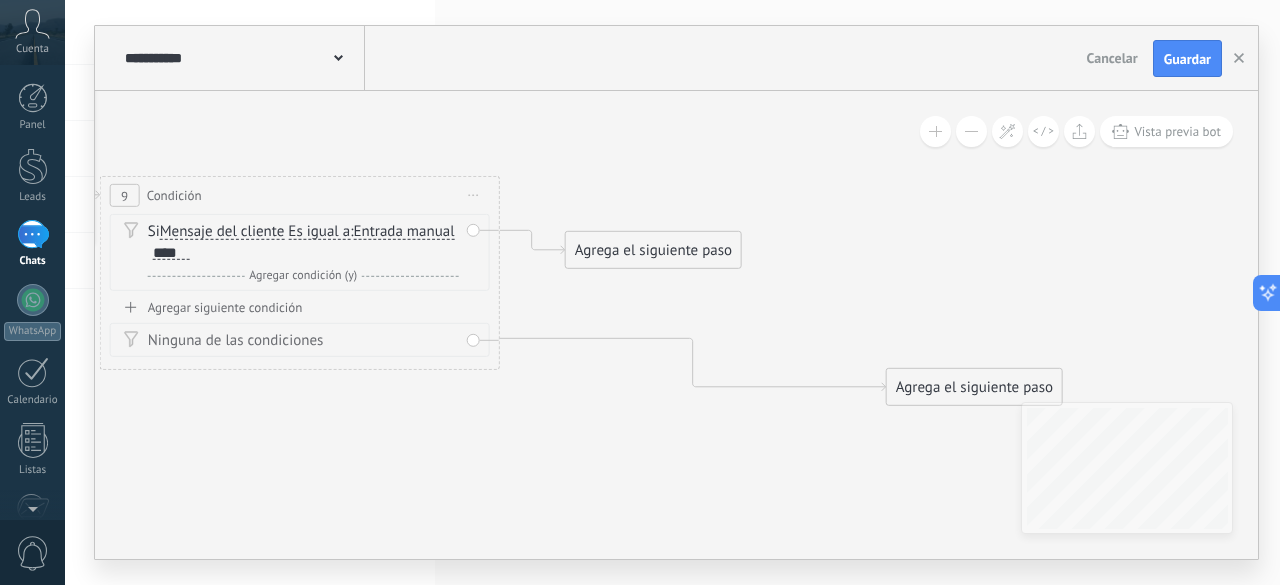 click on "Ninguna de las condiciones" at bounding box center (300, 340) 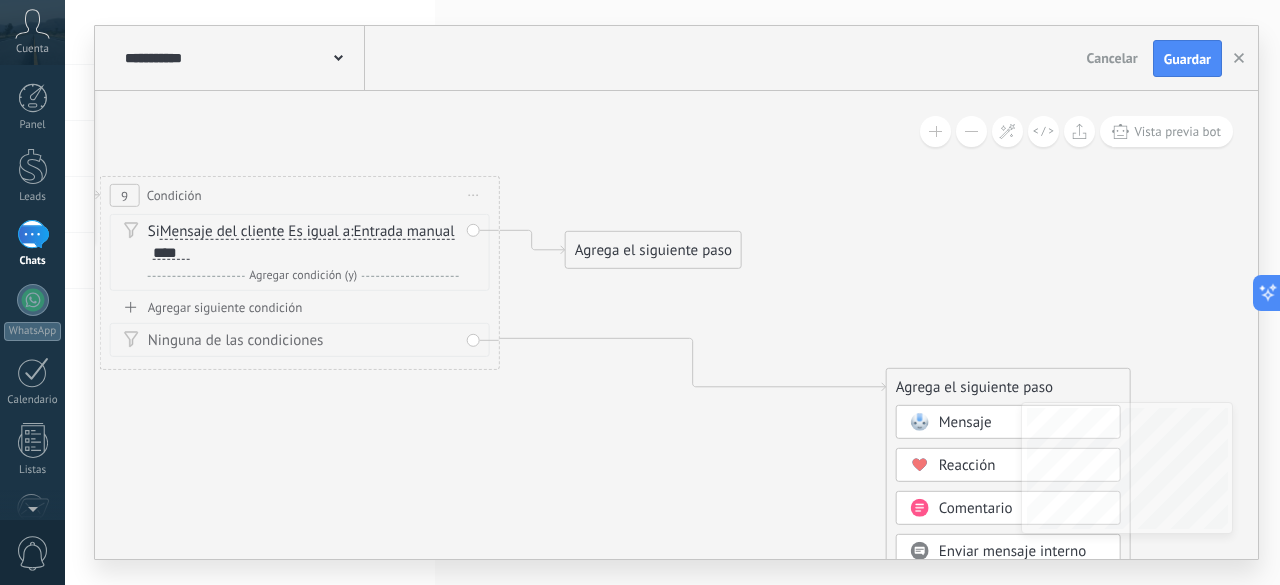 click on "Agrega el siguiente paso" at bounding box center [1008, 387] 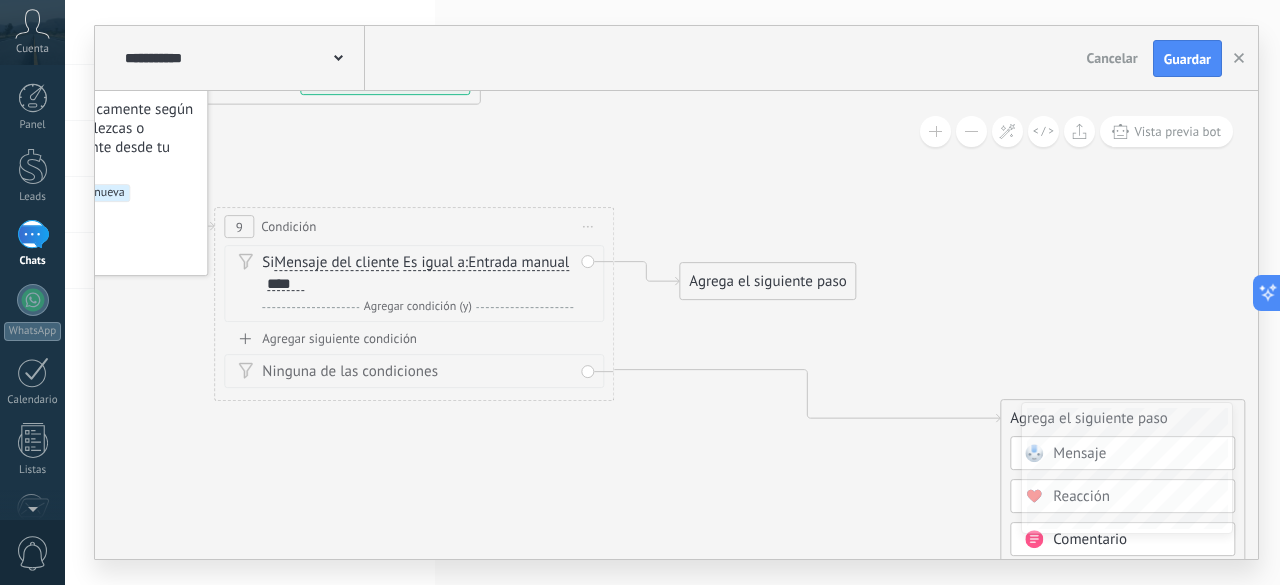 drag, startPoint x: 671, startPoint y: 467, endPoint x: 790, endPoint y: 499, distance: 123.22743 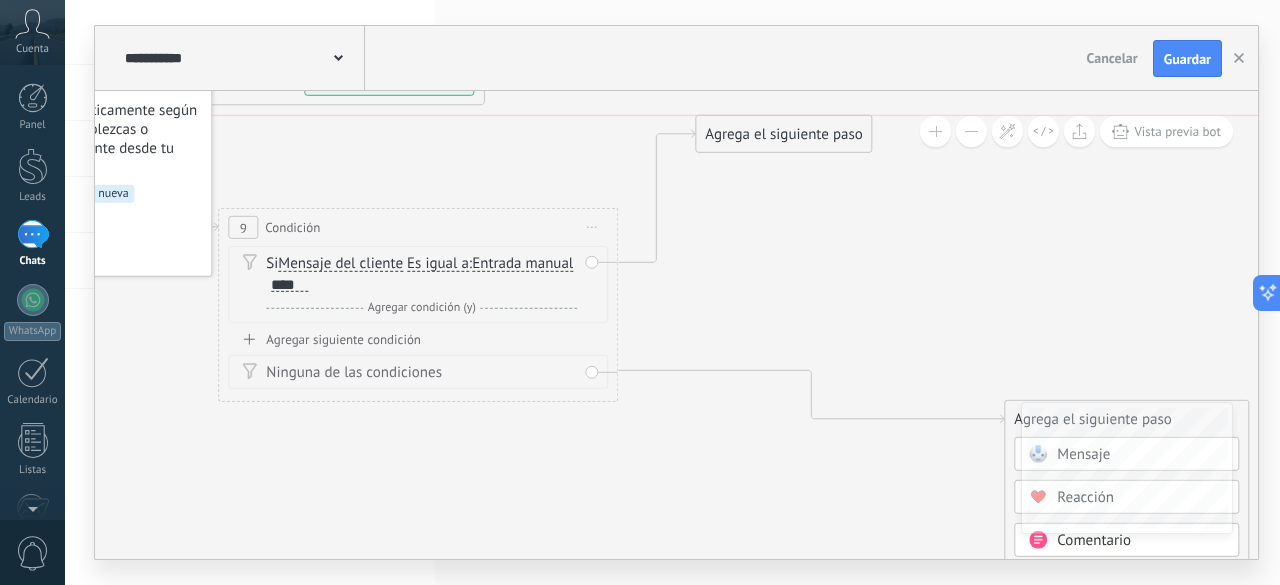 drag, startPoint x: 770, startPoint y: 278, endPoint x: 777, endPoint y: 132, distance: 146.16771 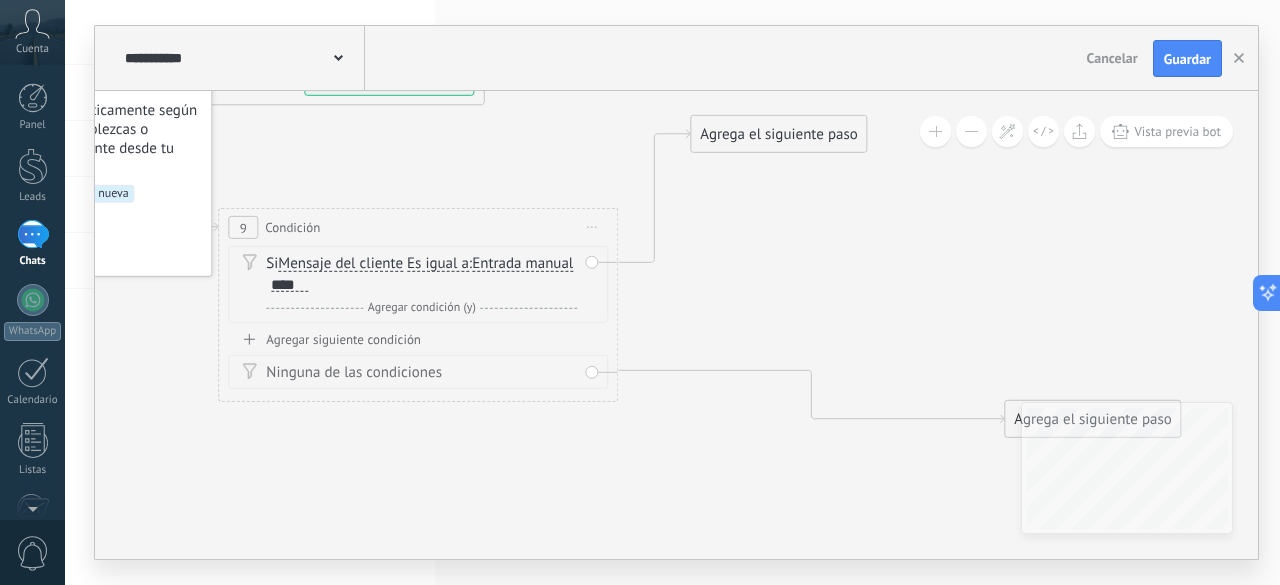 click on "Agrega el siguiente paso" at bounding box center [778, 134] 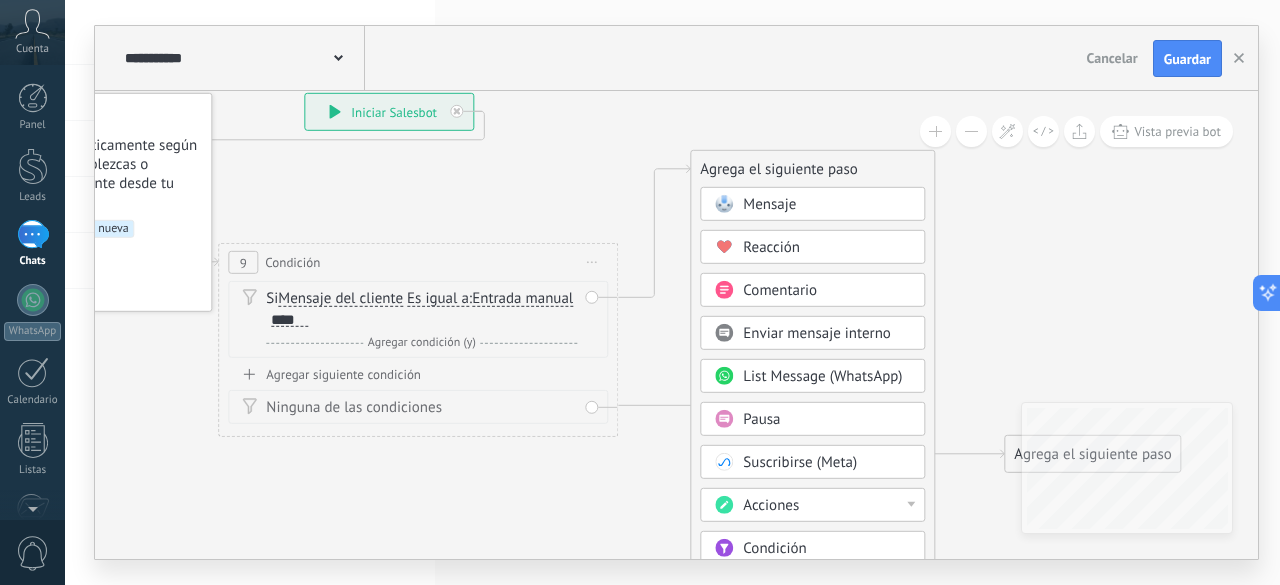 click on "List Message (WhatsApp)" at bounding box center [822, 376] 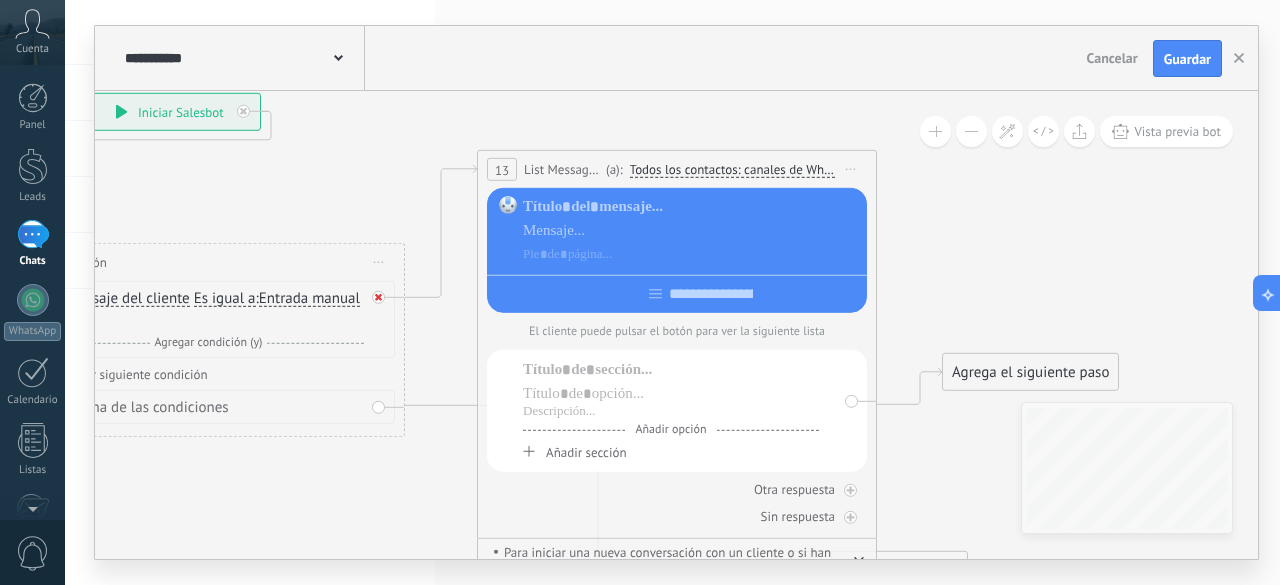 click 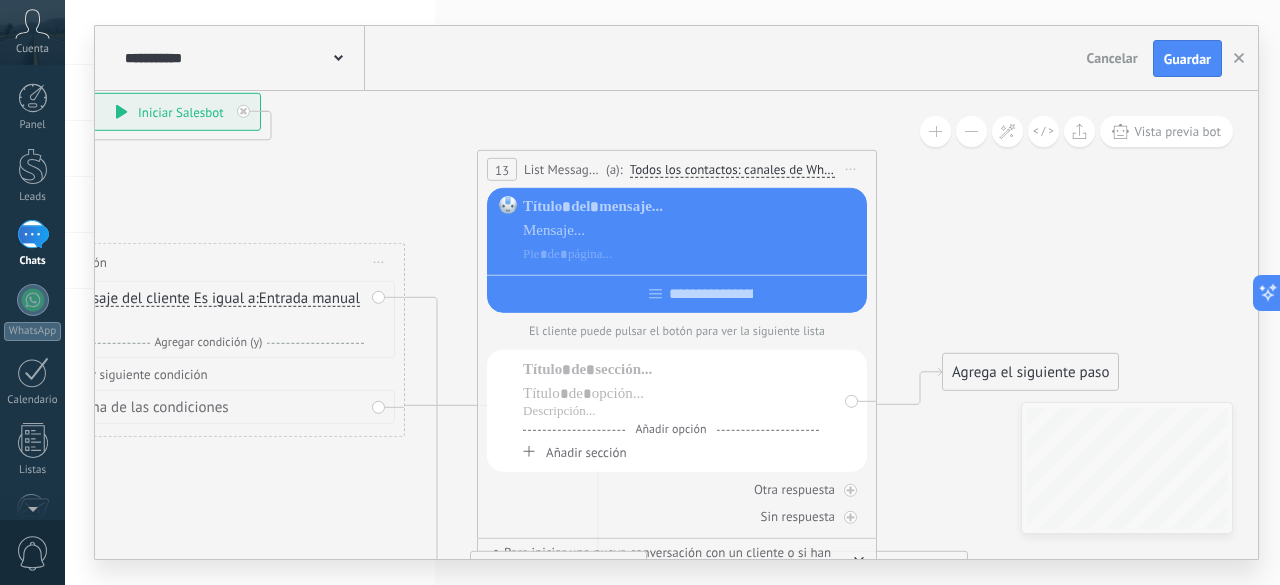 click on "Iniciar vista previa aquí
Cambiar nombre
Duplicar
[GEOGRAPHIC_DATA]" at bounding box center (851, 169) 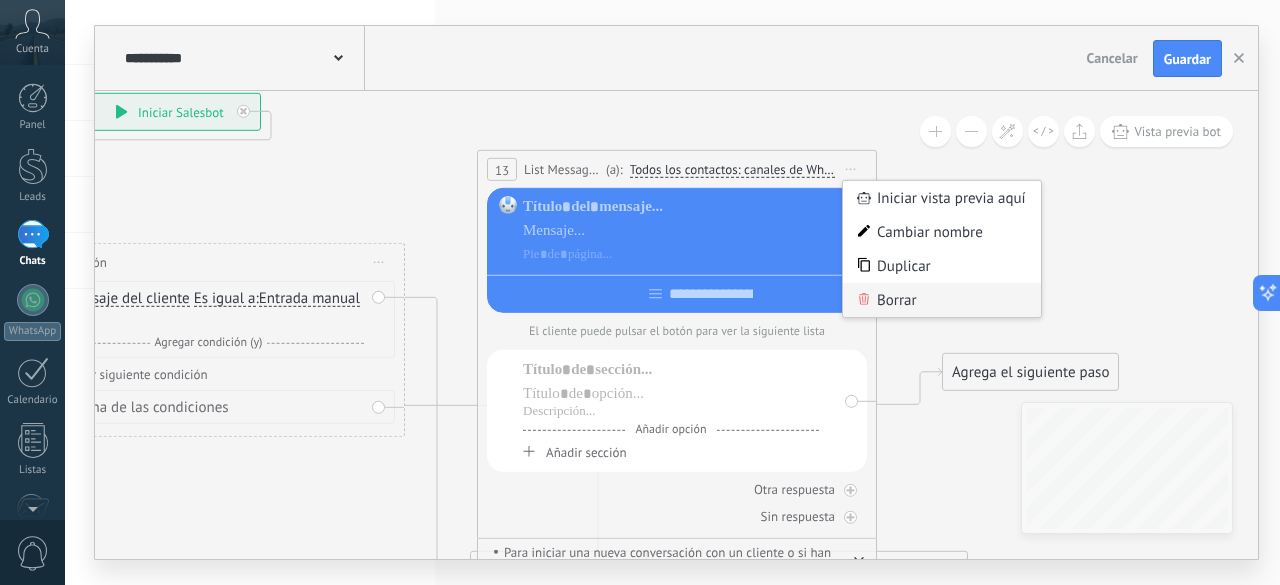 click on "Borrar" at bounding box center [942, 300] 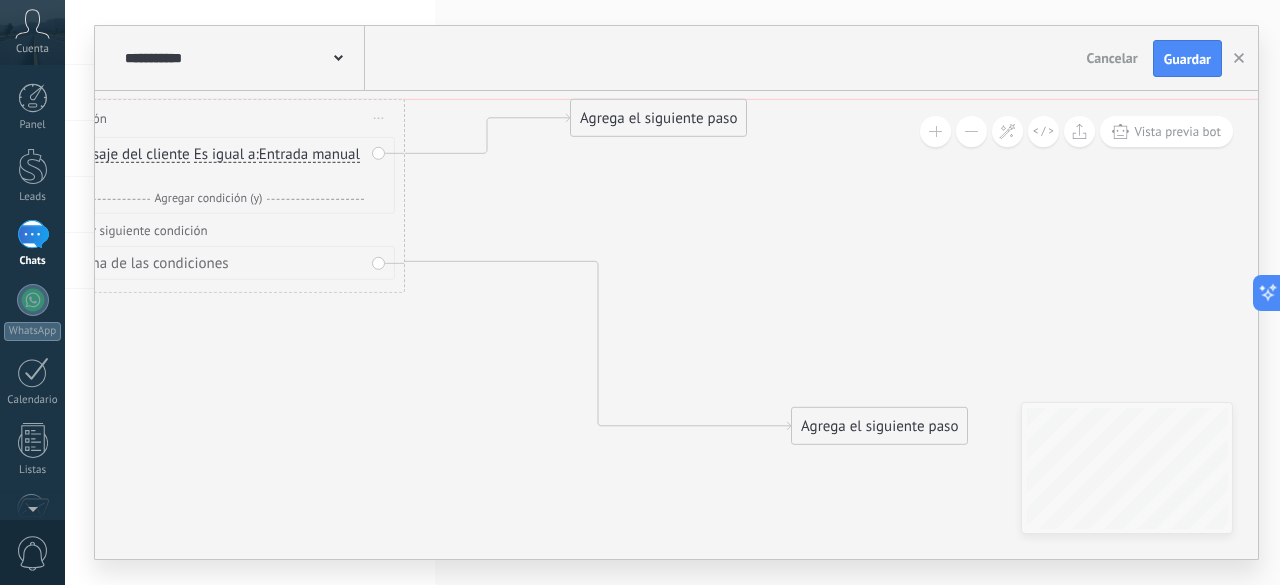 drag, startPoint x: 582, startPoint y: 420, endPoint x: 684, endPoint y: 113, distance: 323.50116 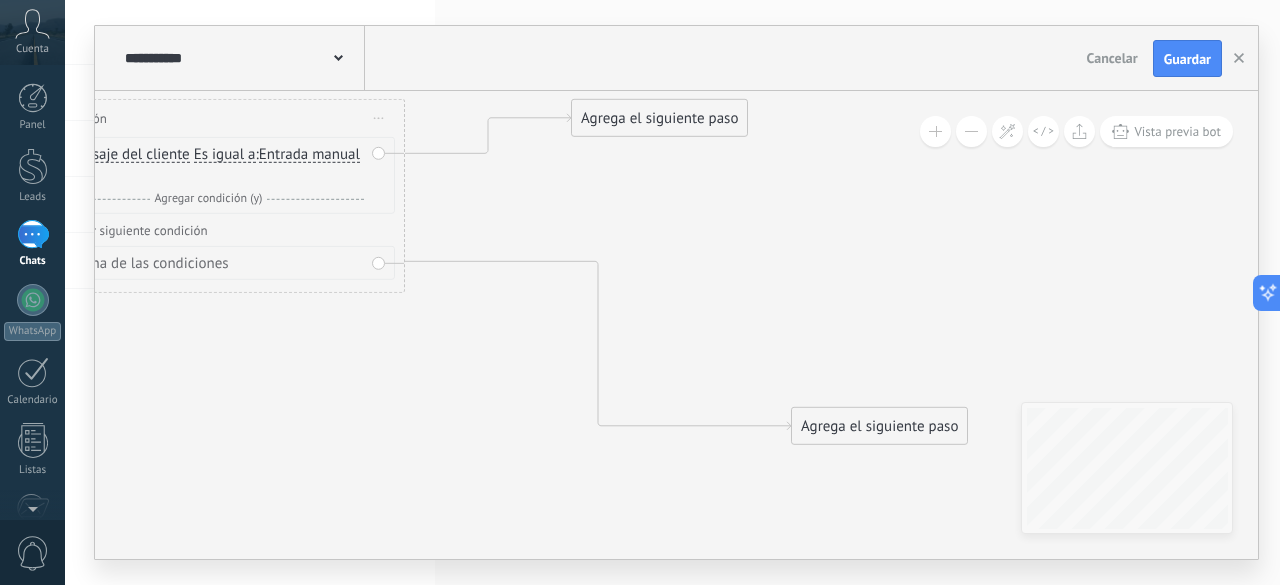 click on "Agrega el siguiente paso" at bounding box center (659, 118) 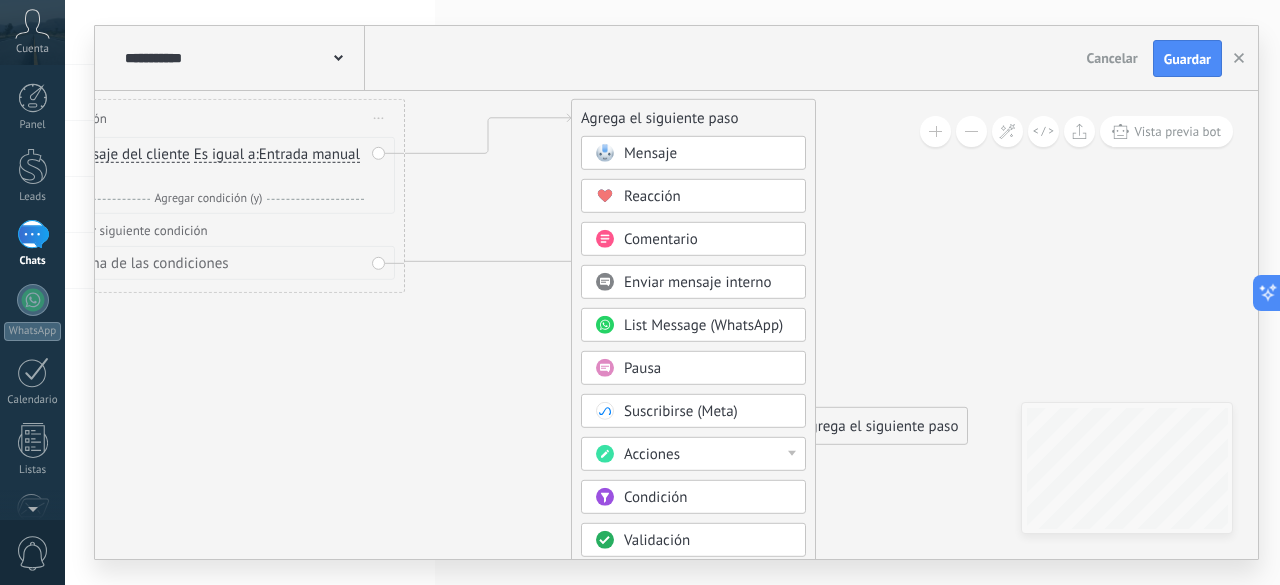 click on "Mensaje" at bounding box center [650, 153] 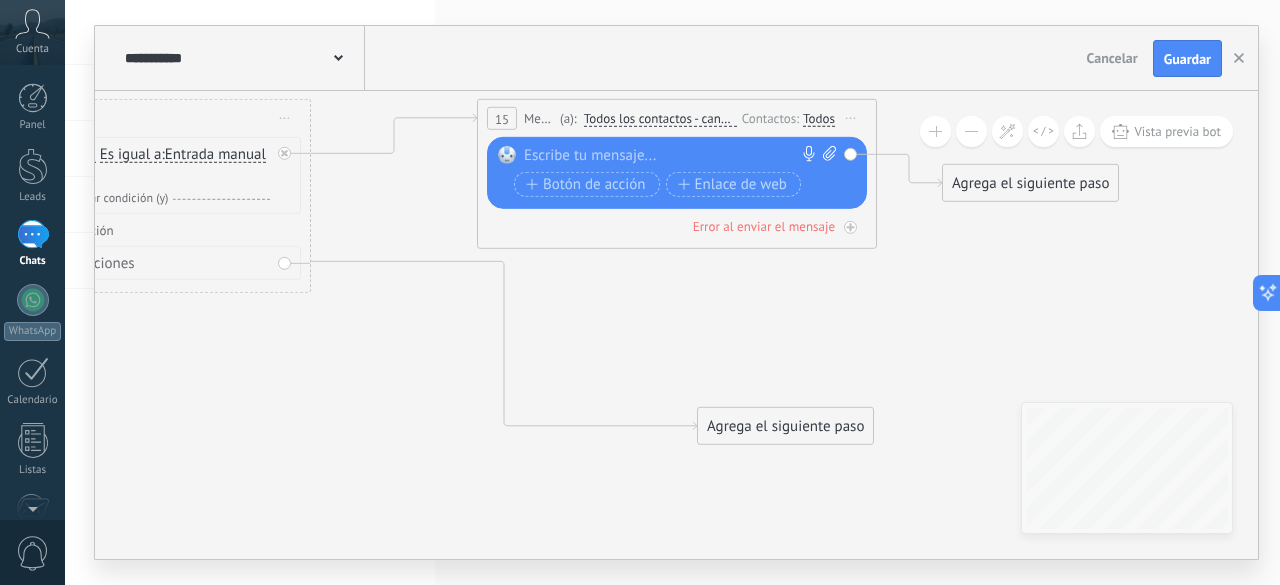 click at bounding box center (672, 156) 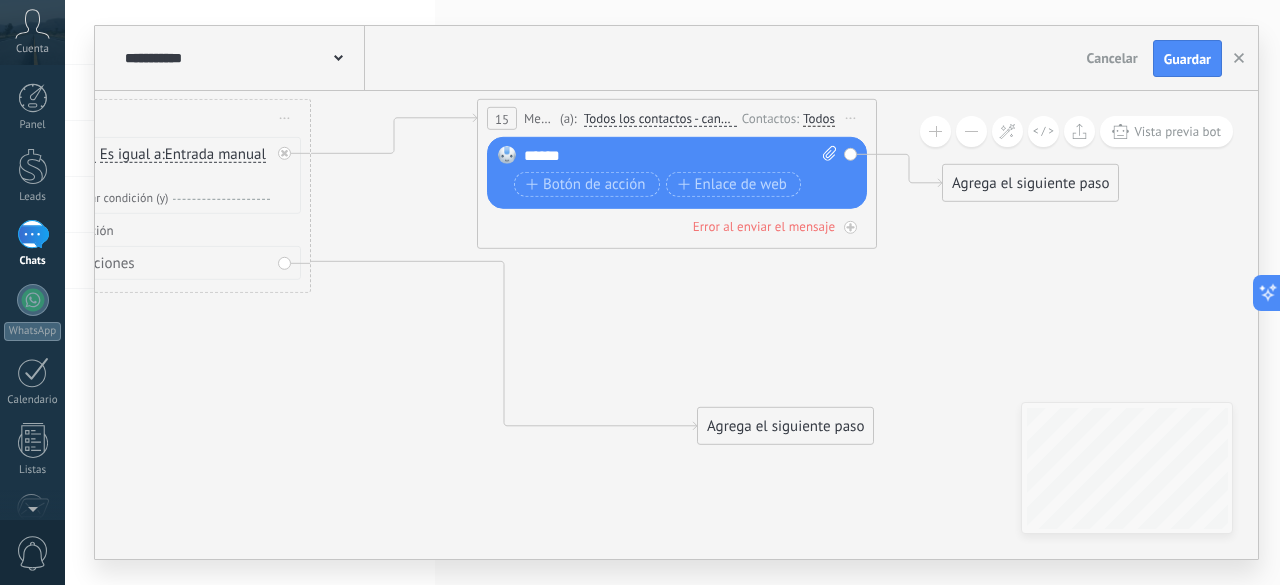 click 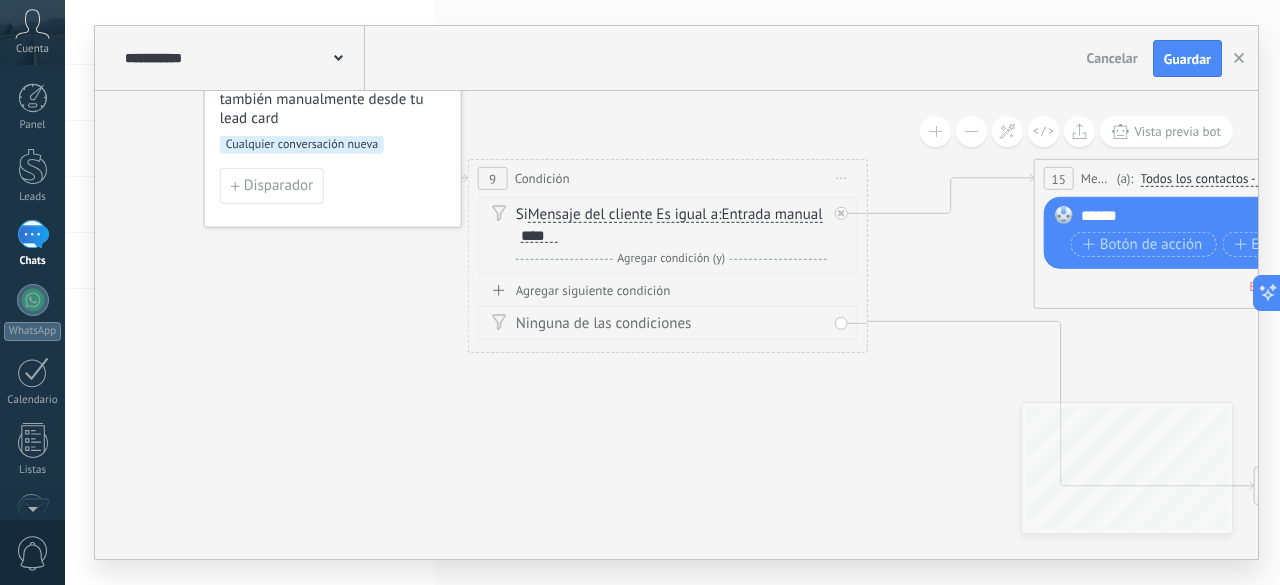 drag, startPoint x: 272, startPoint y: 419, endPoint x: 814, endPoint y: 486, distance: 546.1254 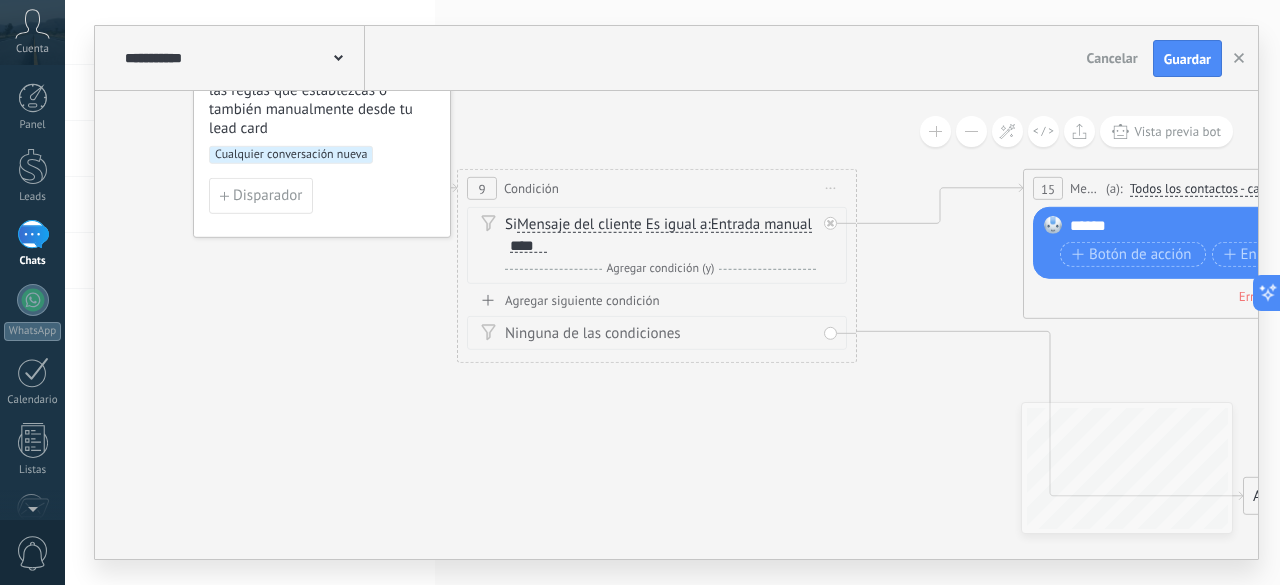 click 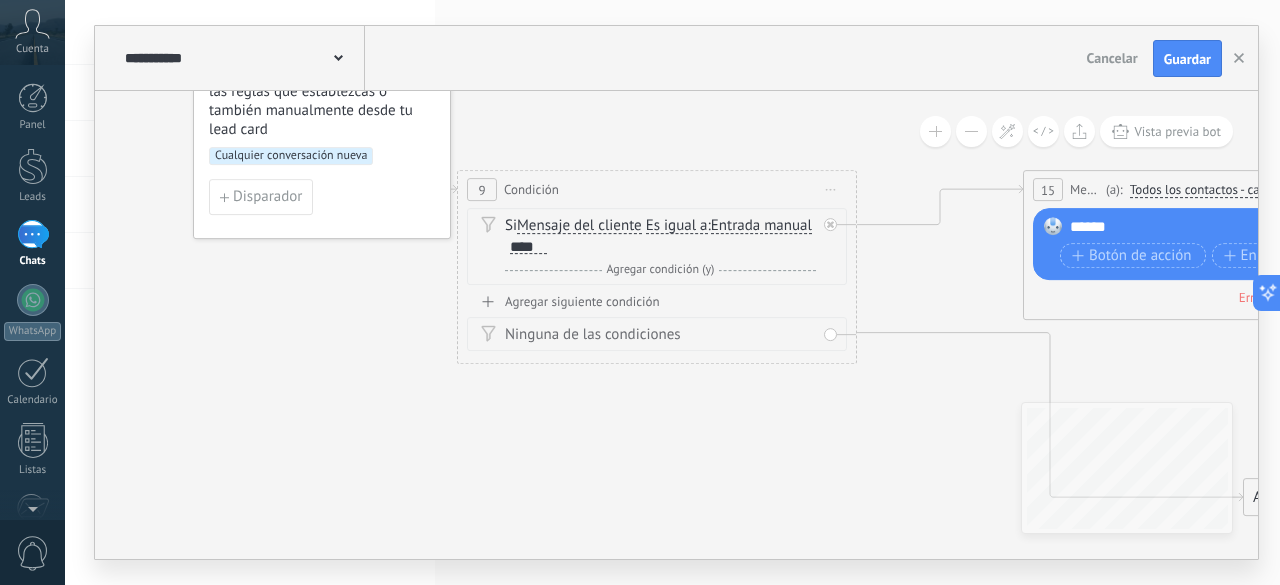 click on "Iniciar vista previa aquí
Cambiar nombre
Duplicar
[GEOGRAPHIC_DATA]" at bounding box center (831, 189) 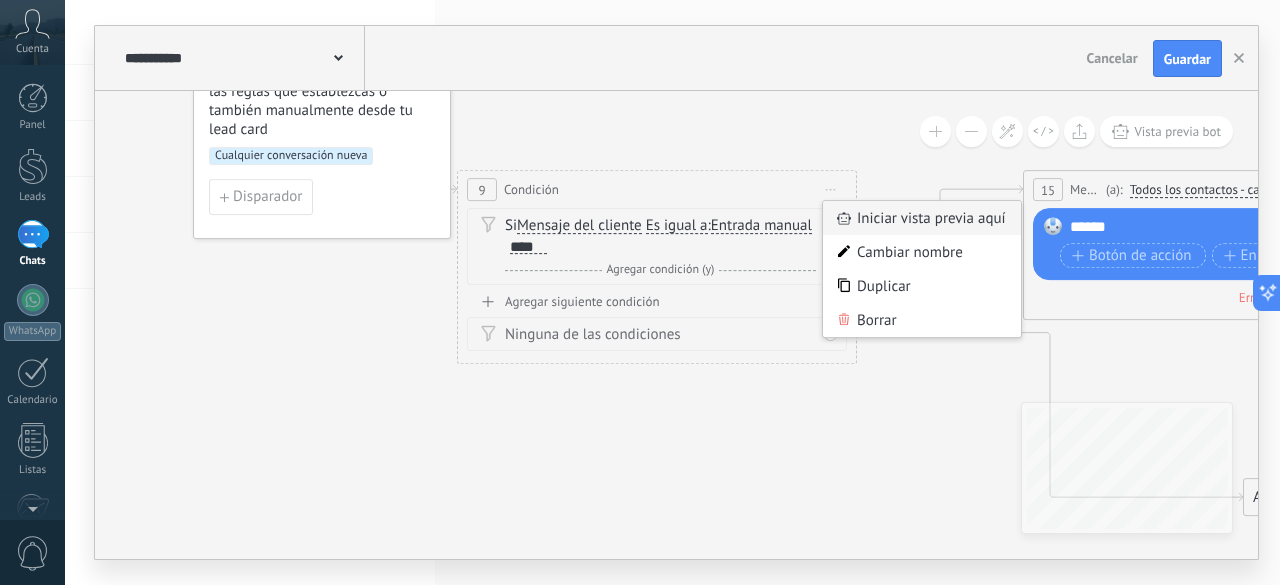 click on "Iniciar vista previa aquí" at bounding box center [922, 218] 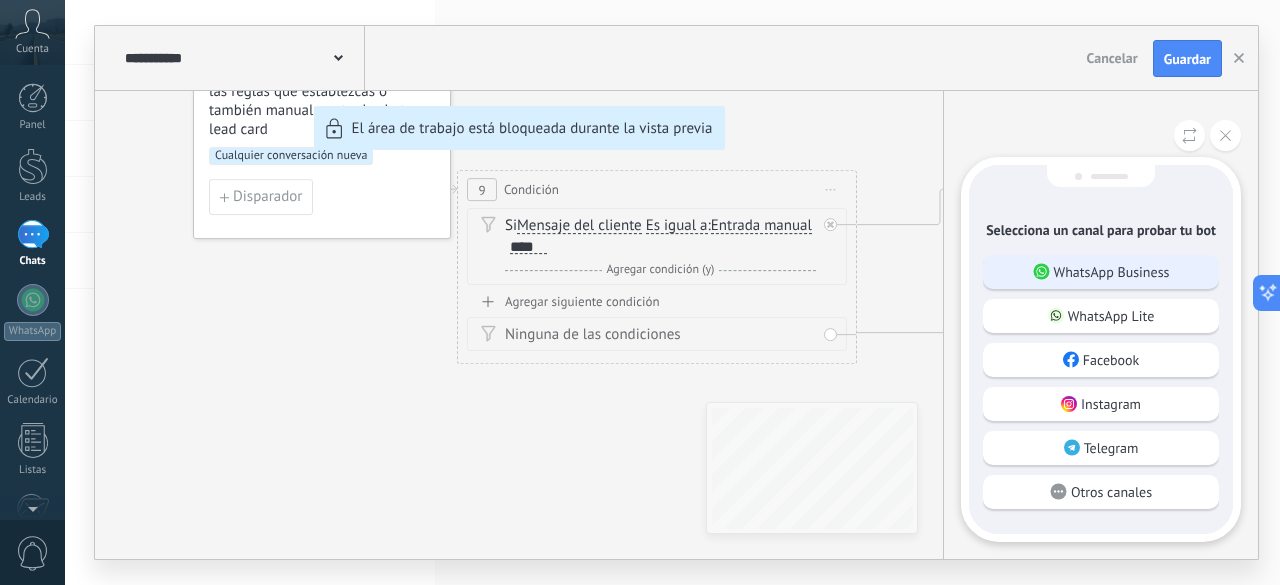 click on "WhatsApp Business" at bounding box center [1112, 272] 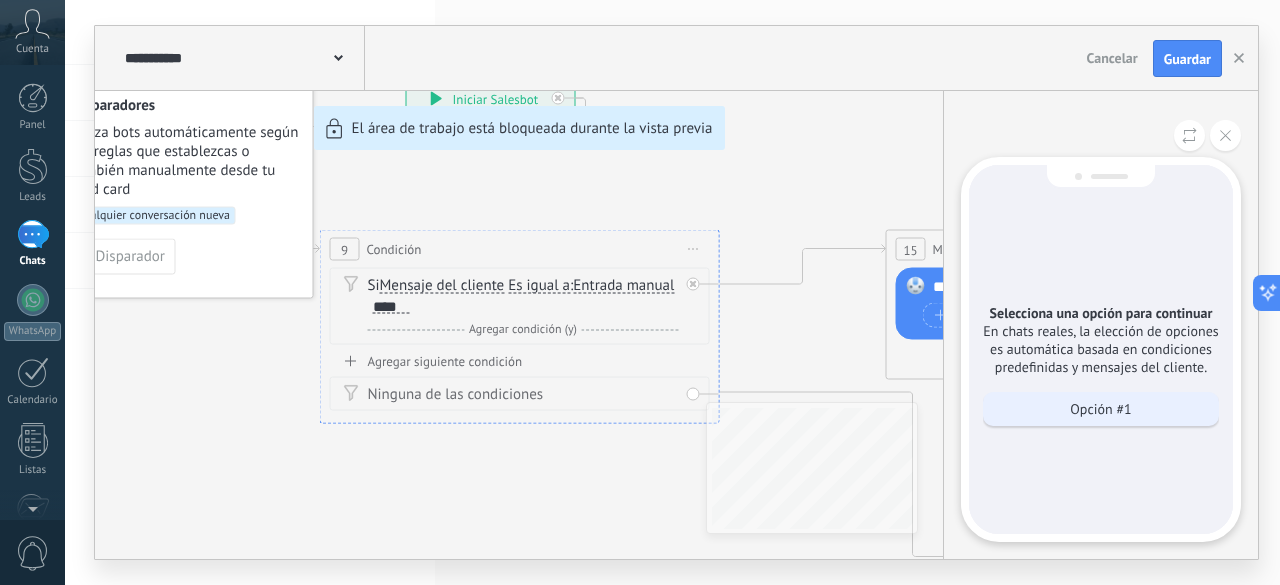 click on "Opción #1" at bounding box center [1100, 409] 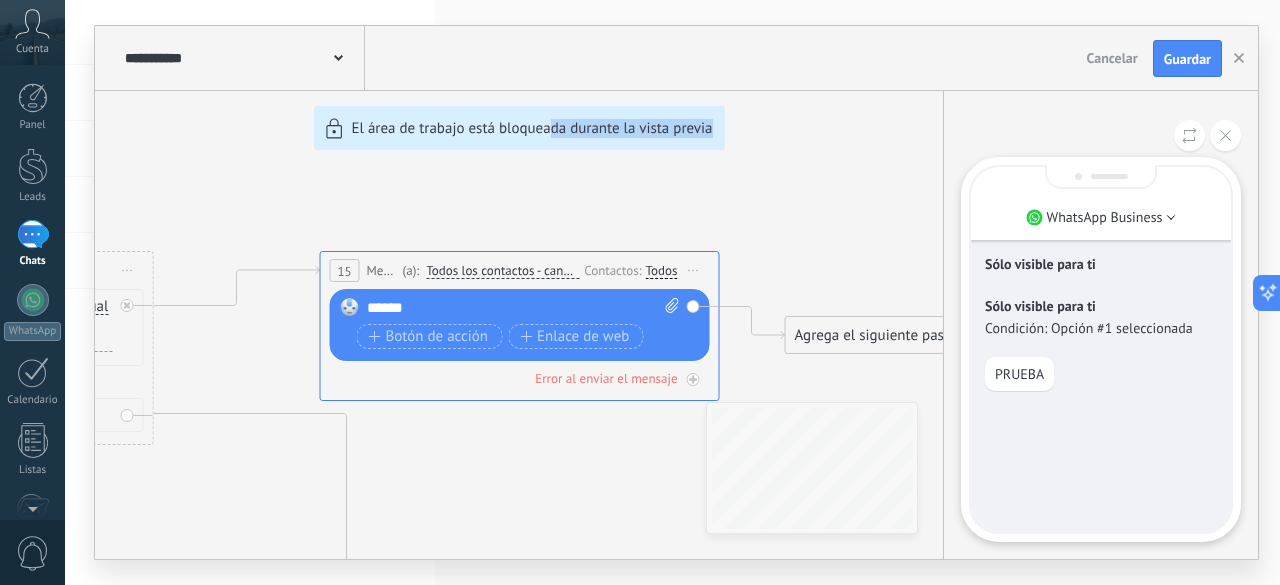 drag, startPoint x: 552, startPoint y: 463, endPoint x: 808, endPoint y: 471, distance: 256.12497 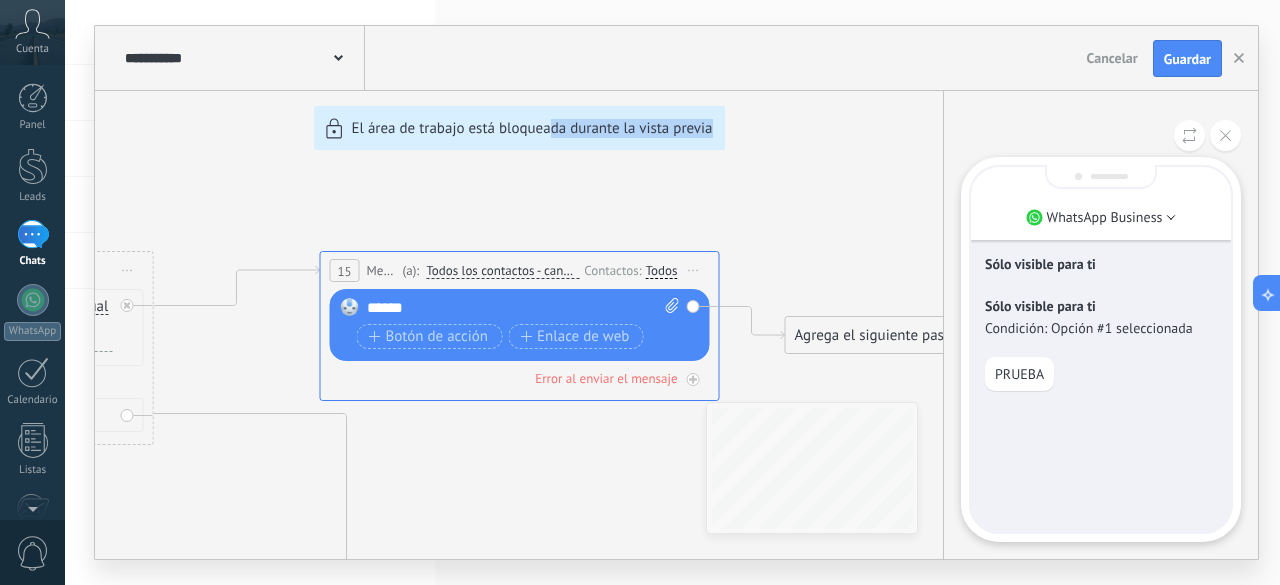click on "**********" at bounding box center (676, 292) 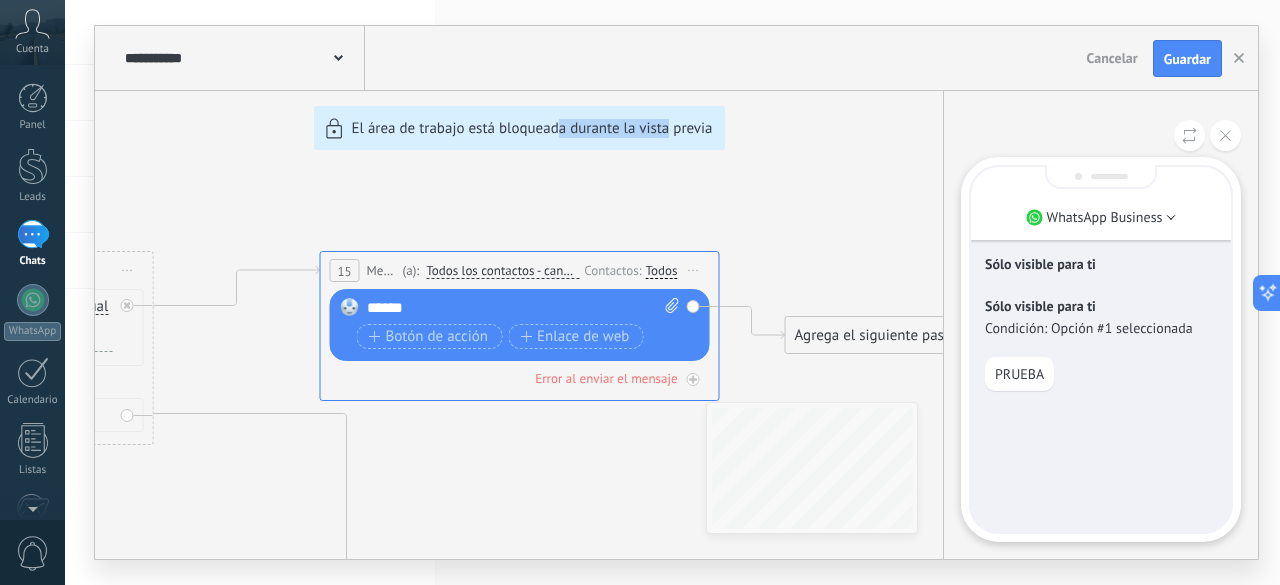 drag, startPoint x: 559, startPoint y: 211, endPoint x: 860, endPoint y: 211, distance: 301 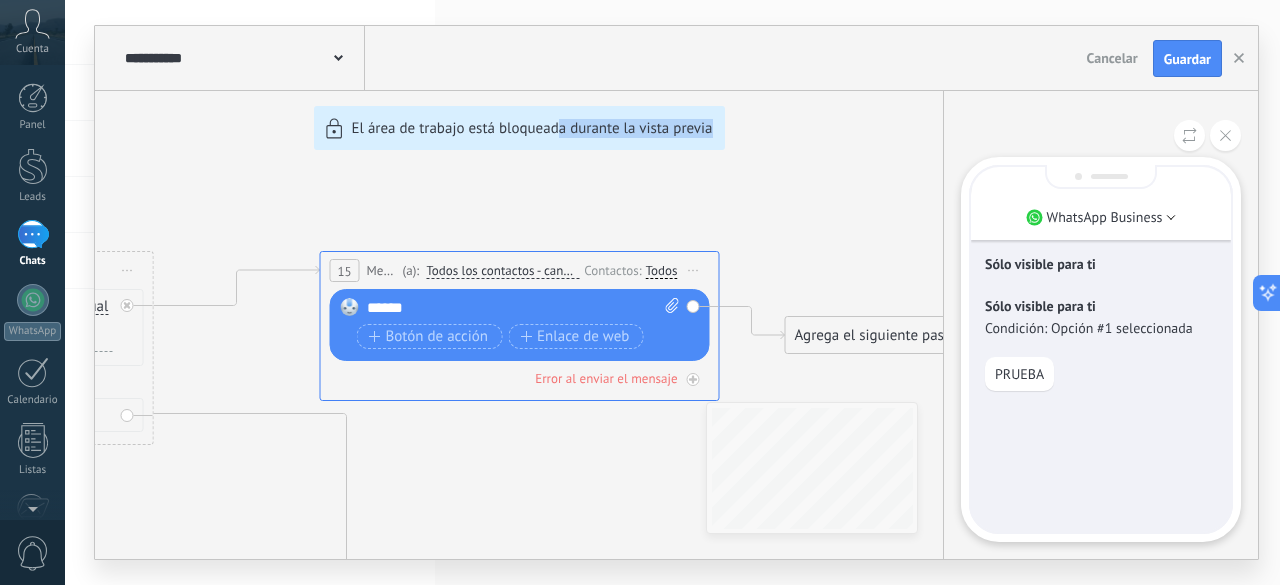 click on "**********" at bounding box center [676, 292] 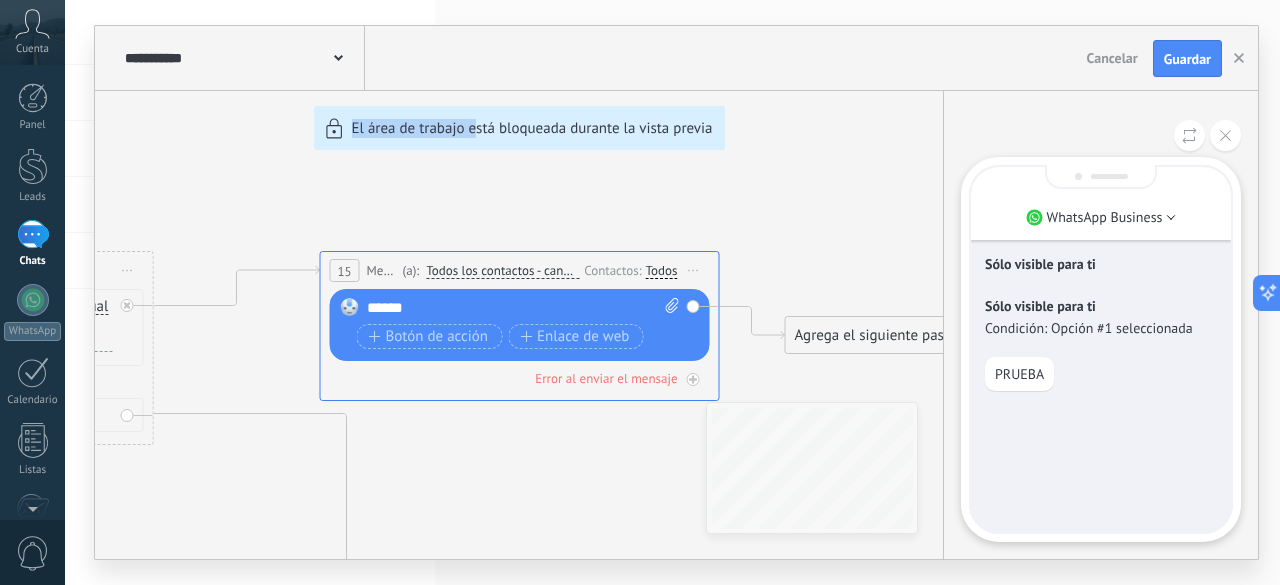 drag, startPoint x: 209, startPoint y: 353, endPoint x: 476, endPoint y: 375, distance: 267.90485 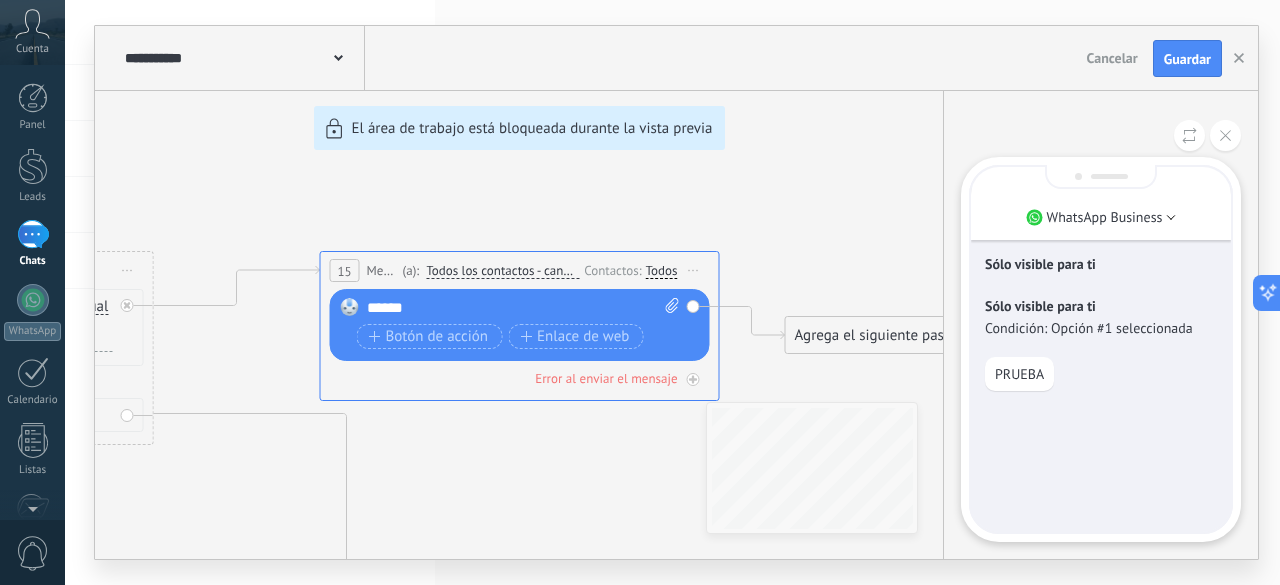 click on "**********" at bounding box center (676, 292) 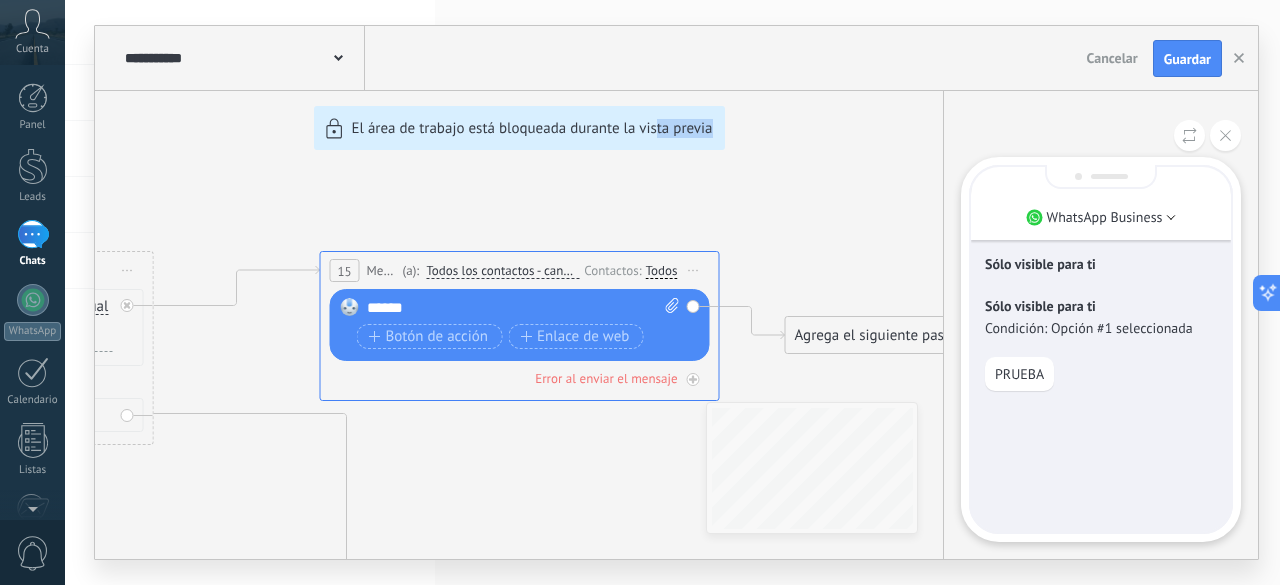 drag, startPoint x: 771, startPoint y: 375, endPoint x: 656, endPoint y: 351, distance: 117.47766 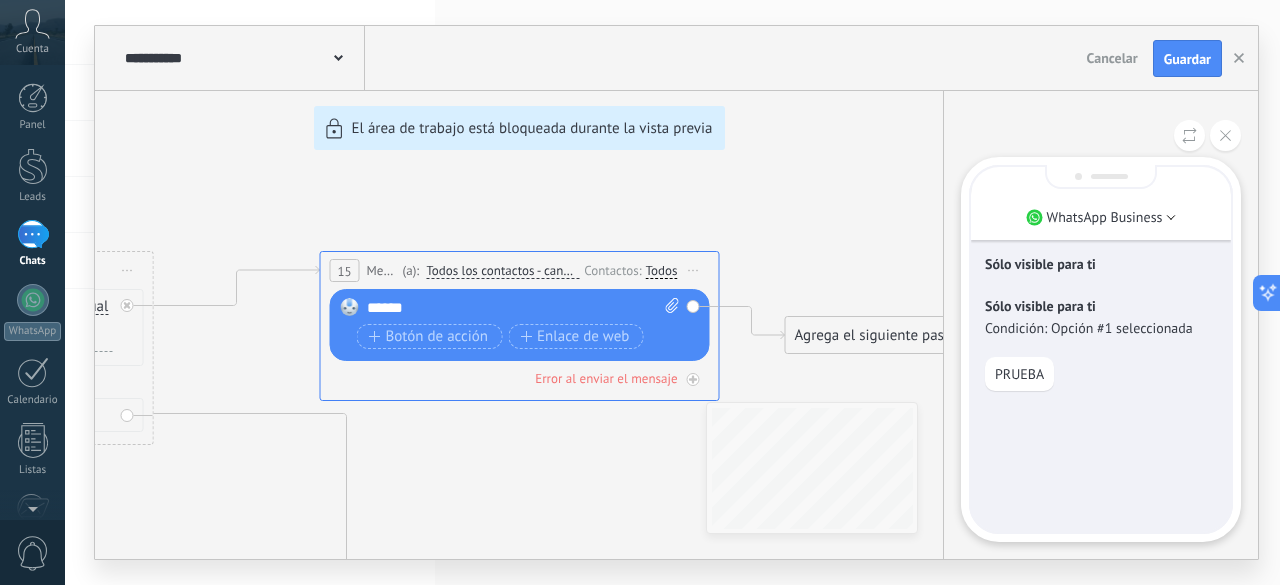 drag, startPoint x: 884, startPoint y: 339, endPoint x: 826, endPoint y: 306, distance: 66.730804 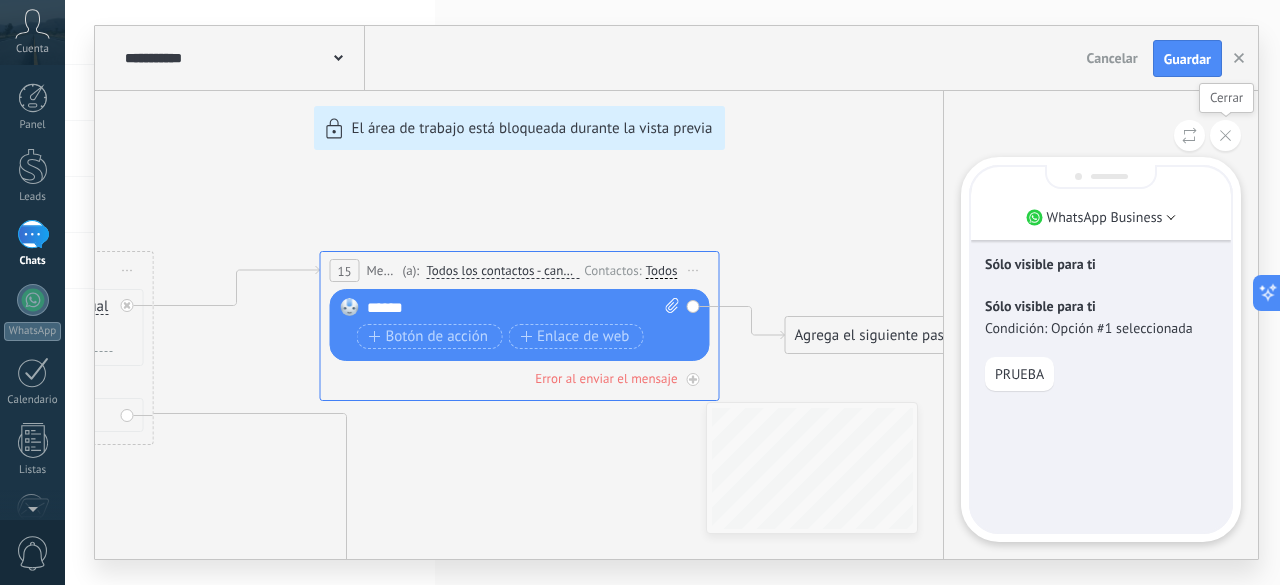 click 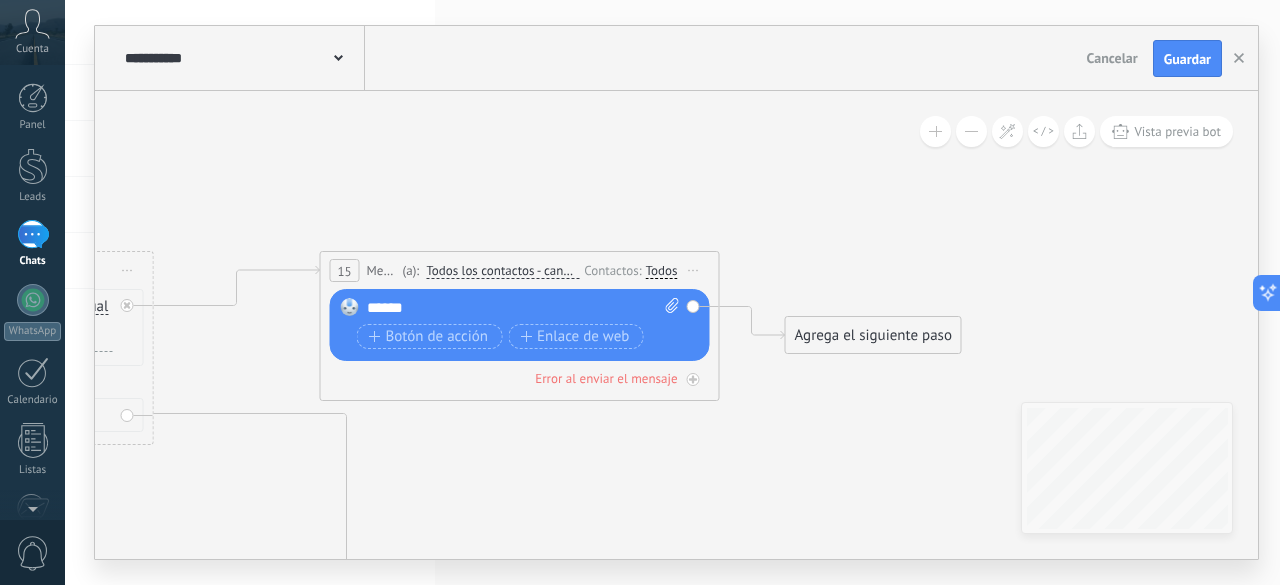 click on "Agrega el siguiente paso" at bounding box center (873, 335) 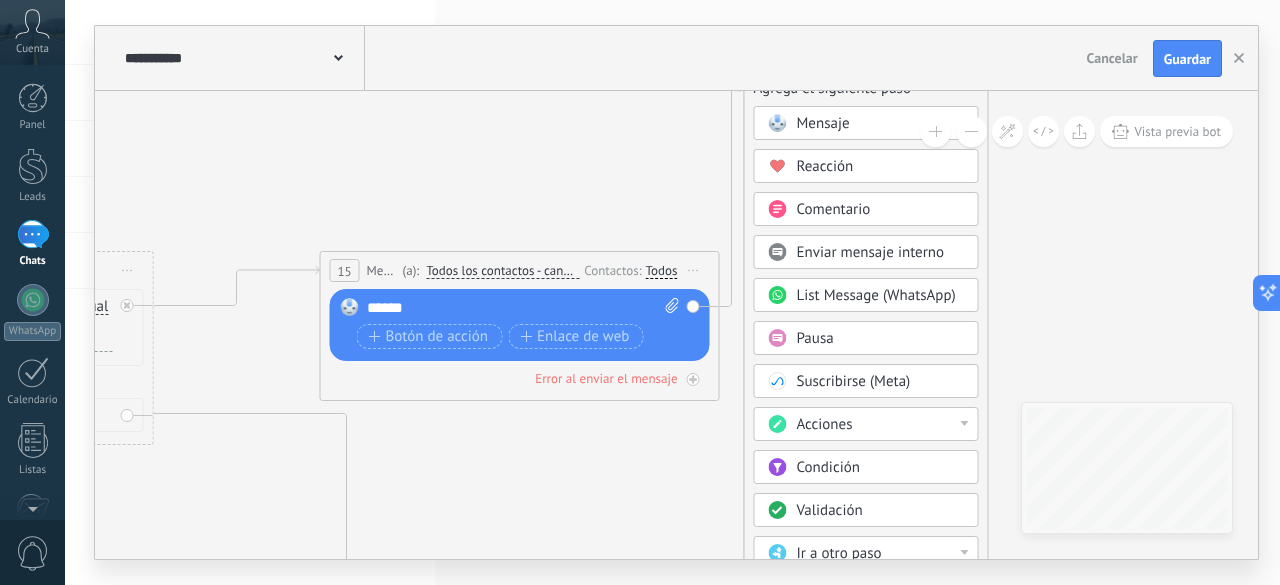 drag, startPoint x: 882, startPoint y: 335, endPoint x: 850, endPoint y: 89, distance: 248.07257 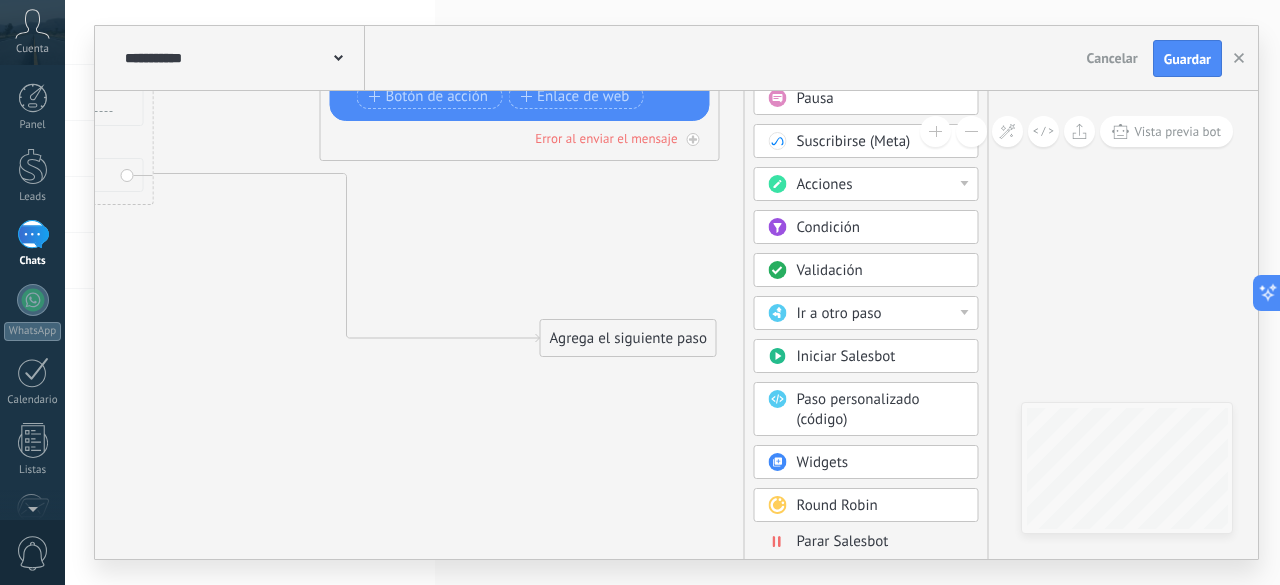 click on "Parar Salesbot" at bounding box center [843, 541] 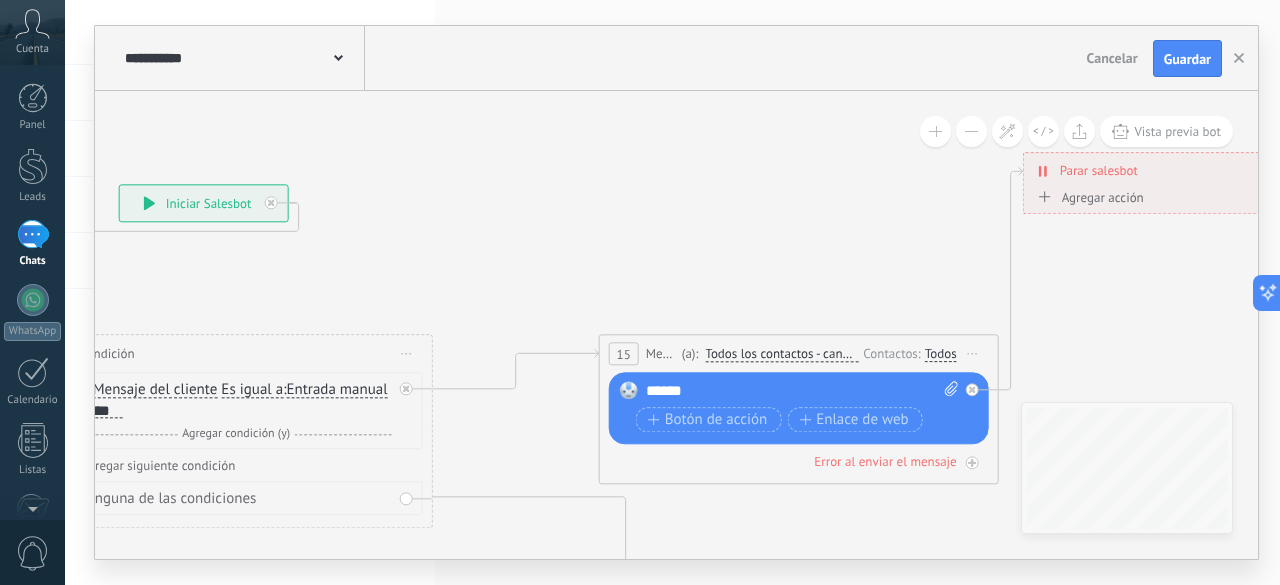 drag, startPoint x: 222, startPoint y: 527, endPoint x: 755, endPoint y: 515, distance: 533.1351 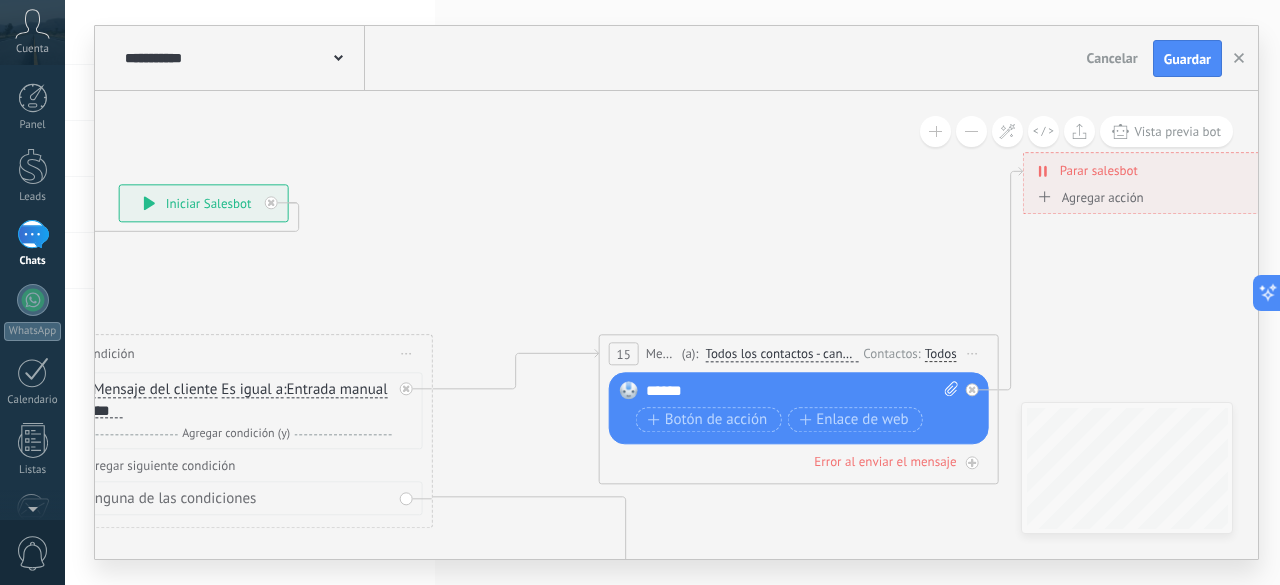 drag, startPoint x: 428, startPoint y: 411, endPoint x: 445, endPoint y: 173, distance: 238.60637 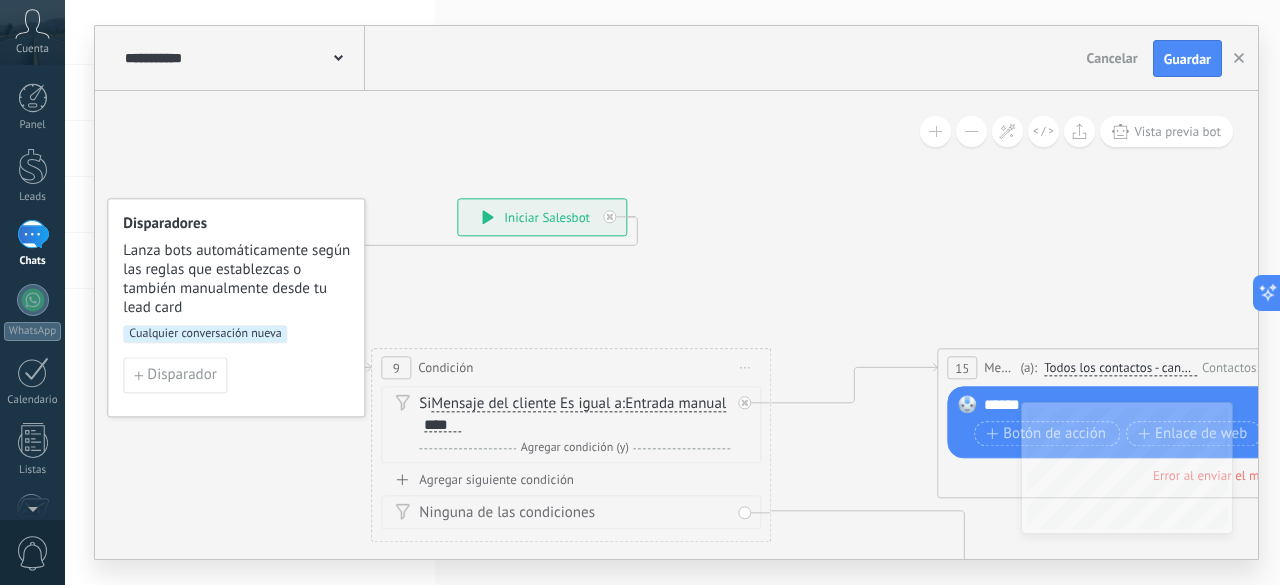 drag, startPoint x: 459, startPoint y: 189, endPoint x: 864, endPoint y: 203, distance: 405.2419 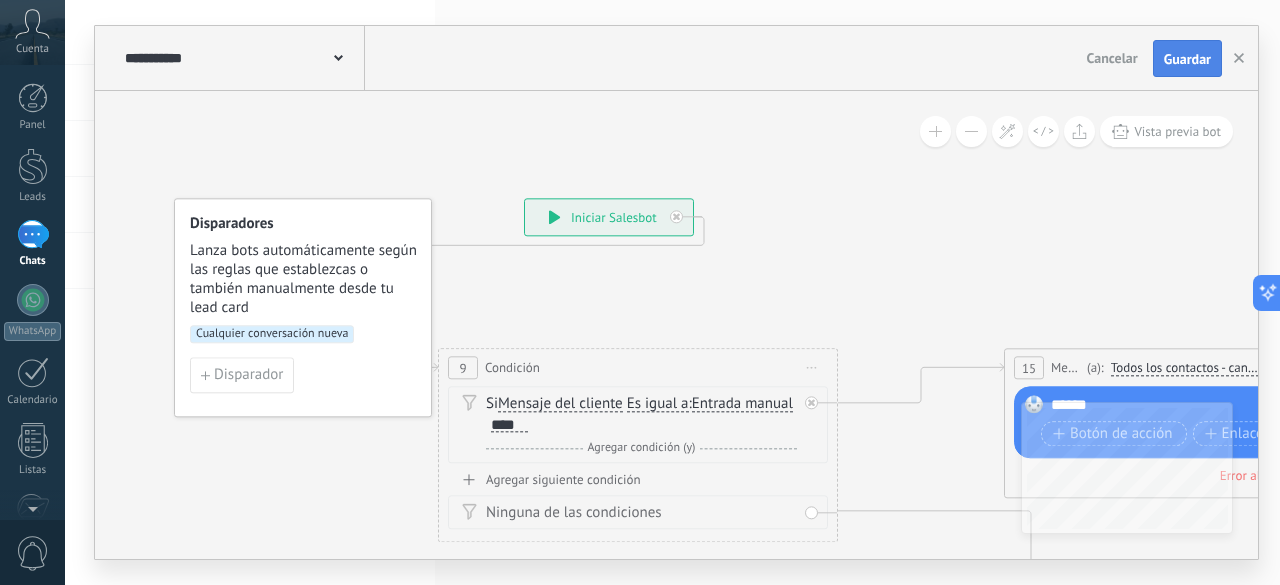 click on "Guardar" at bounding box center (1187, 59) 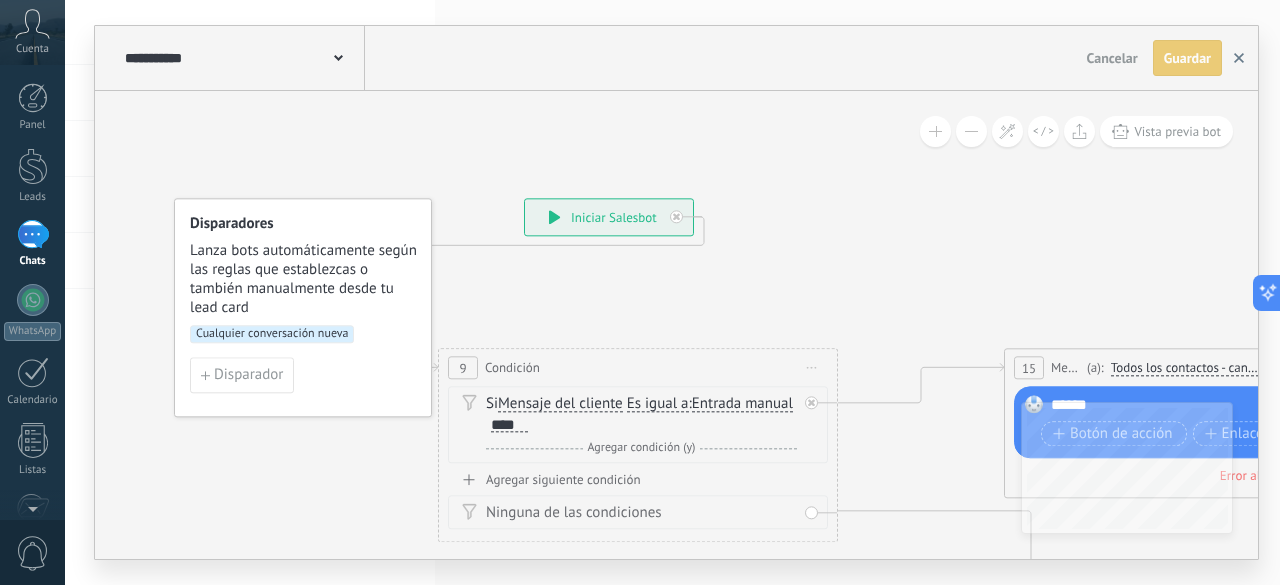 click 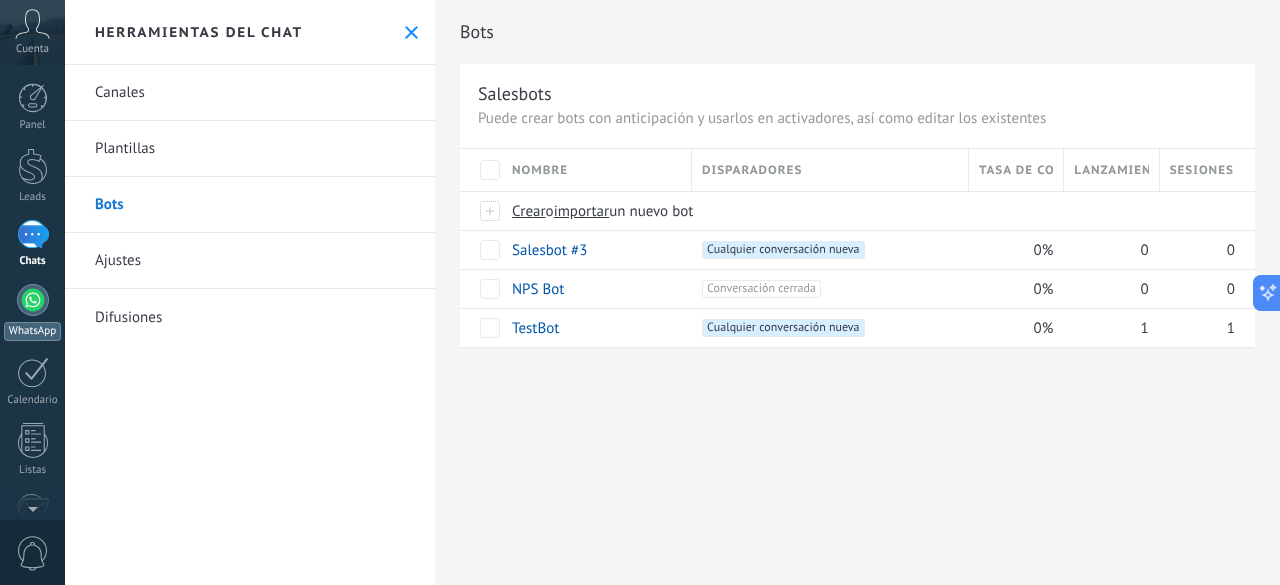 click at bounding box center [33, 300] 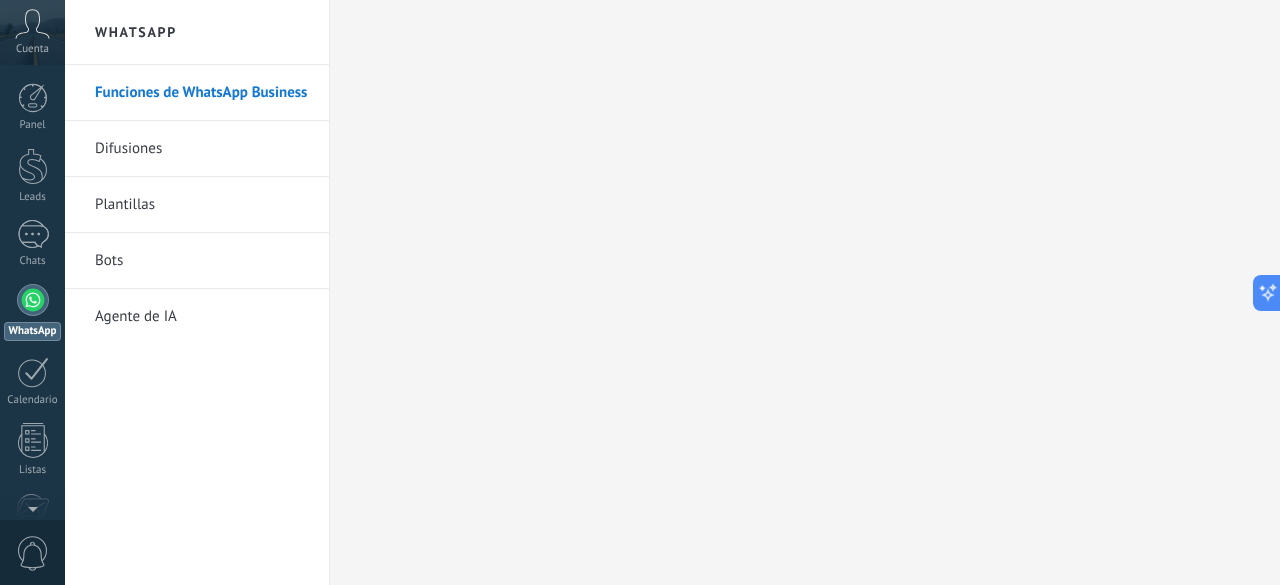 click on "Bots" at bounding box center (202, 261) 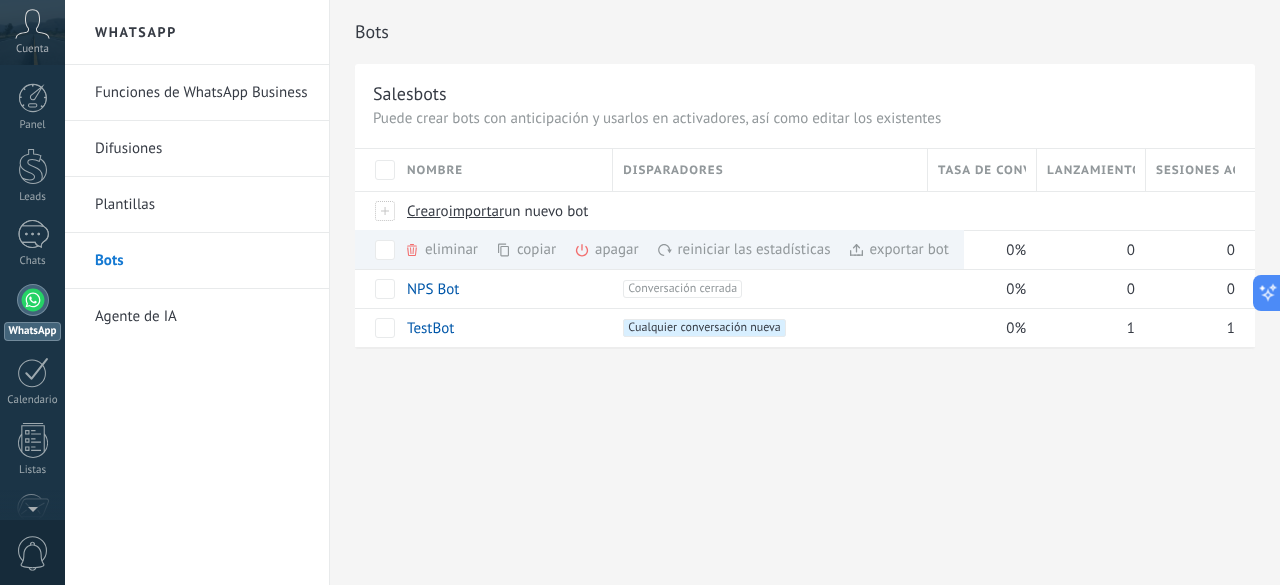 click on "Funciones de WhatsApp Business" at bounding box center (202, 93) 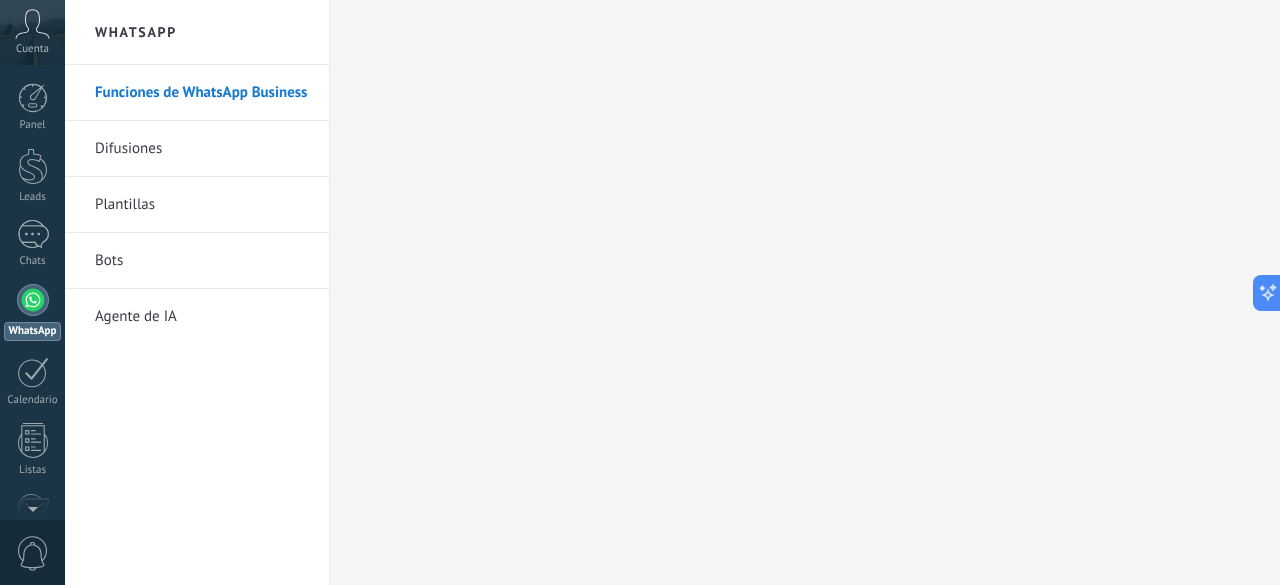 click on "Cuenta" at bounding box center [32, 32] 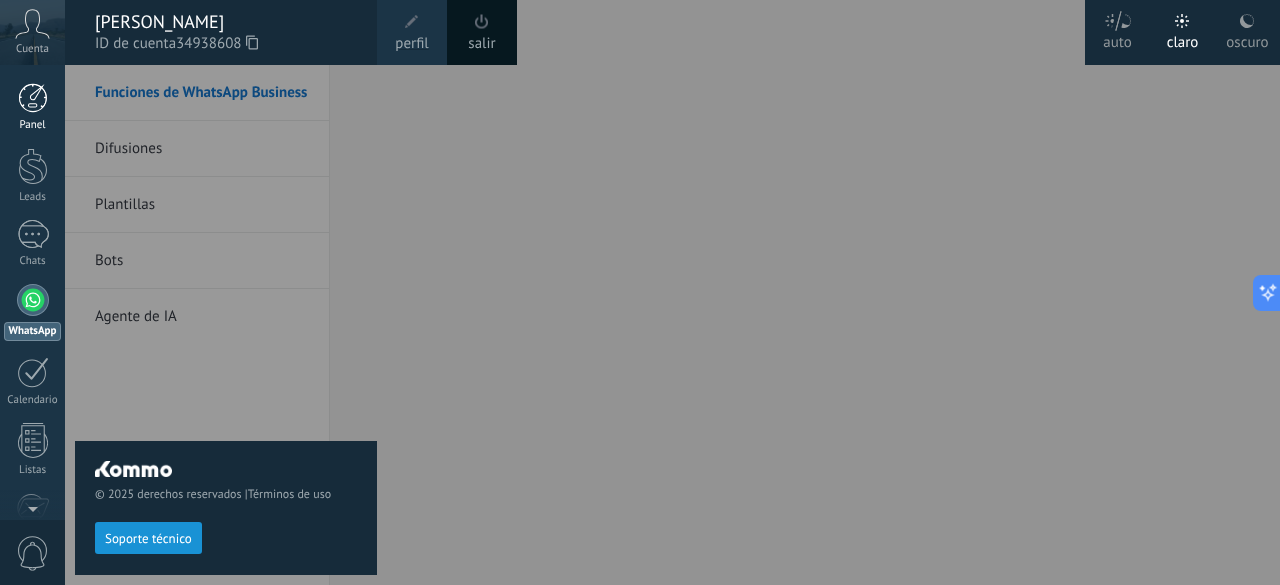 click at bounding box center (33, 98) 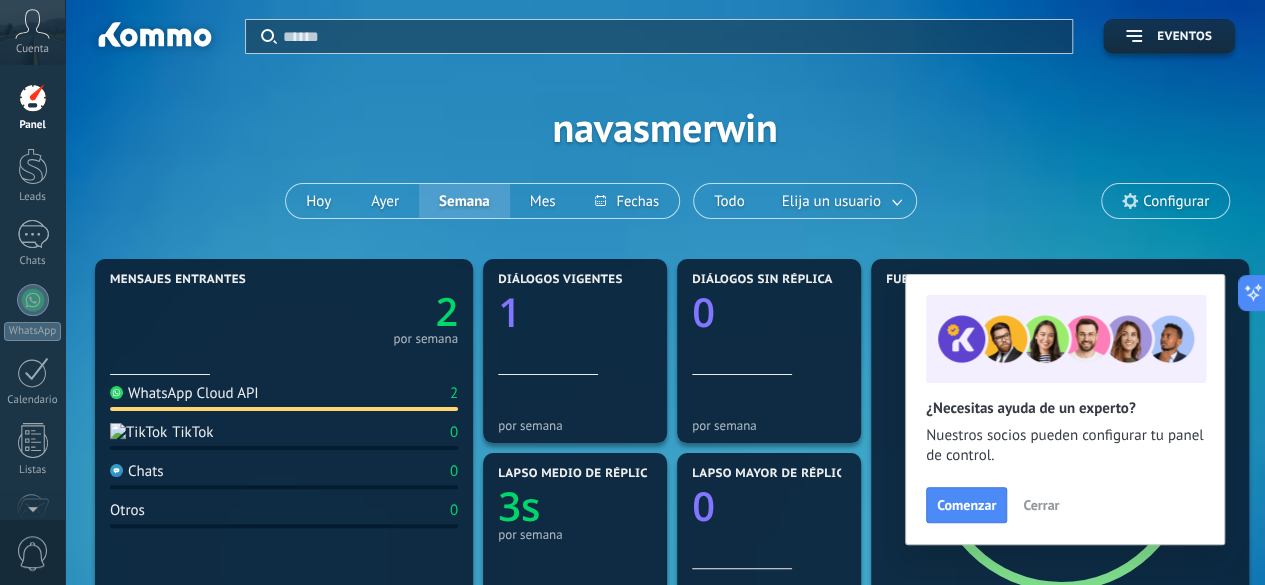 click on "Cerrar" at bounding box center [1041, 505] 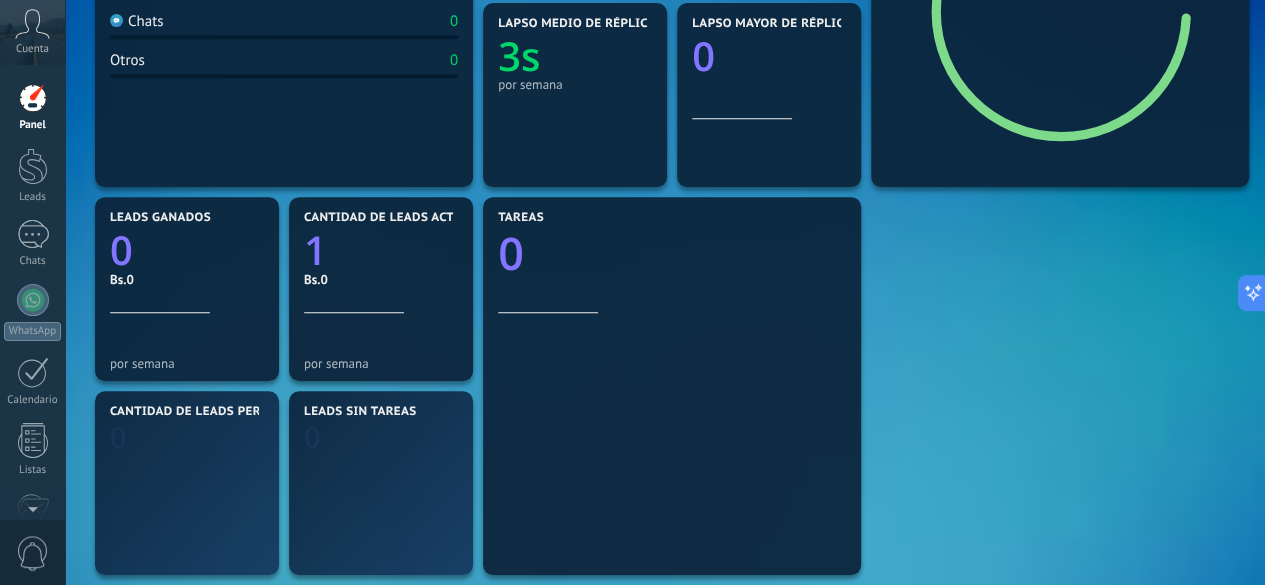 scroll, scrollTop: 600, scrollLeft: 0, axis: vertical 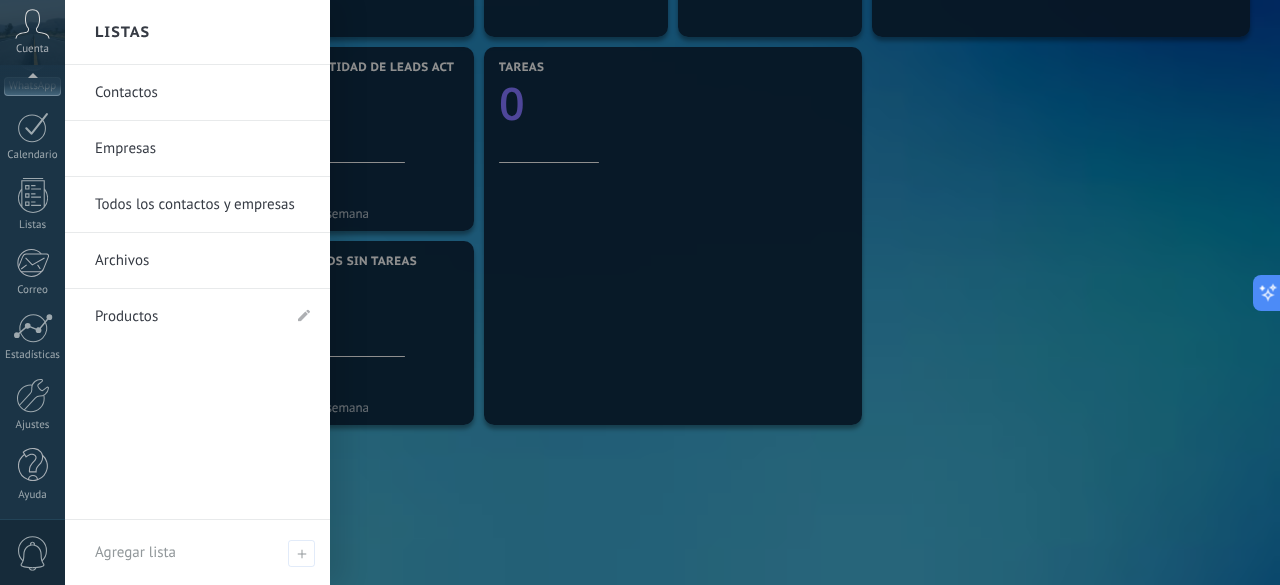 click on "Contactos" at bounding box center [202, 93] 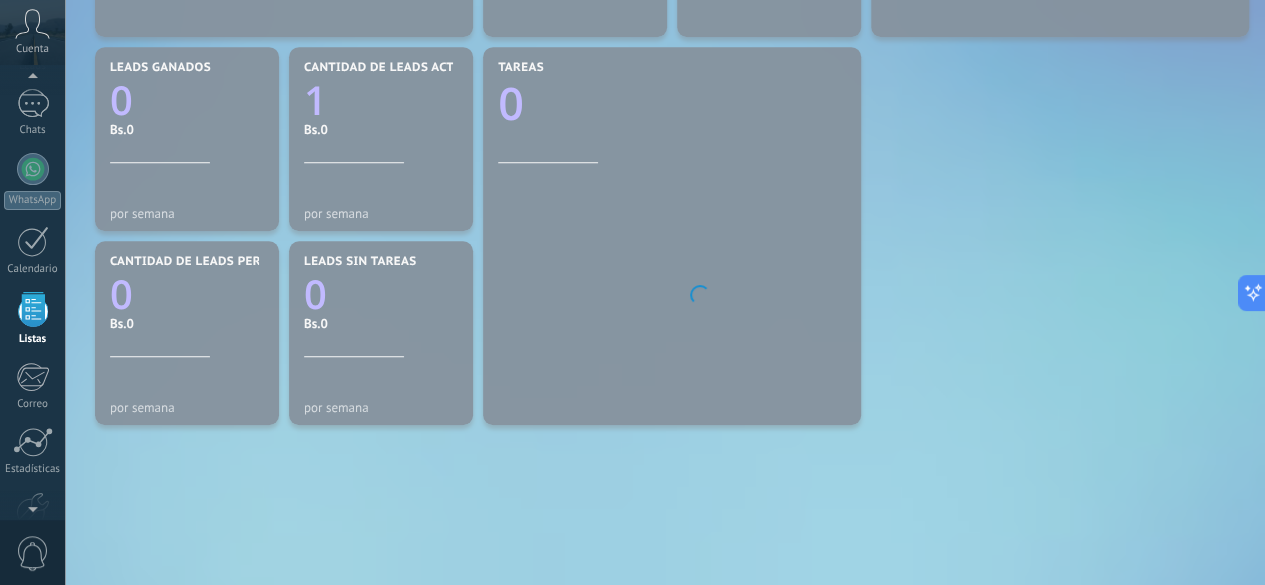 scroll, scrollTop: 123, scrollLeft: 0, axis: vertical 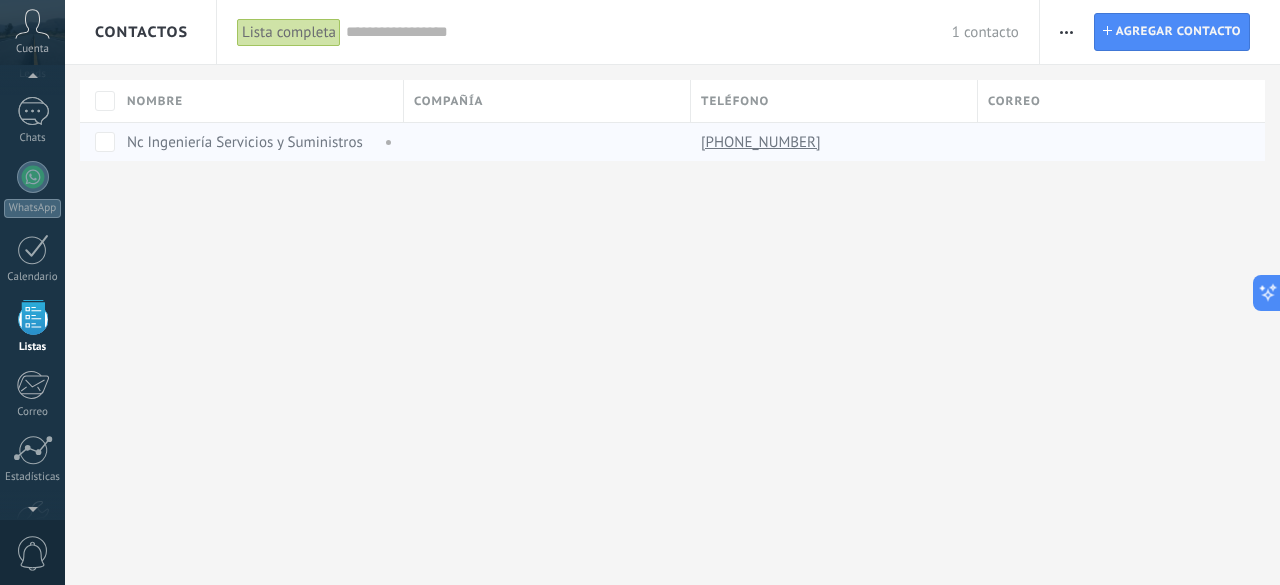 click on "Nc Ingeniería Servicios y Suministros" at bounding box center (245, 142) 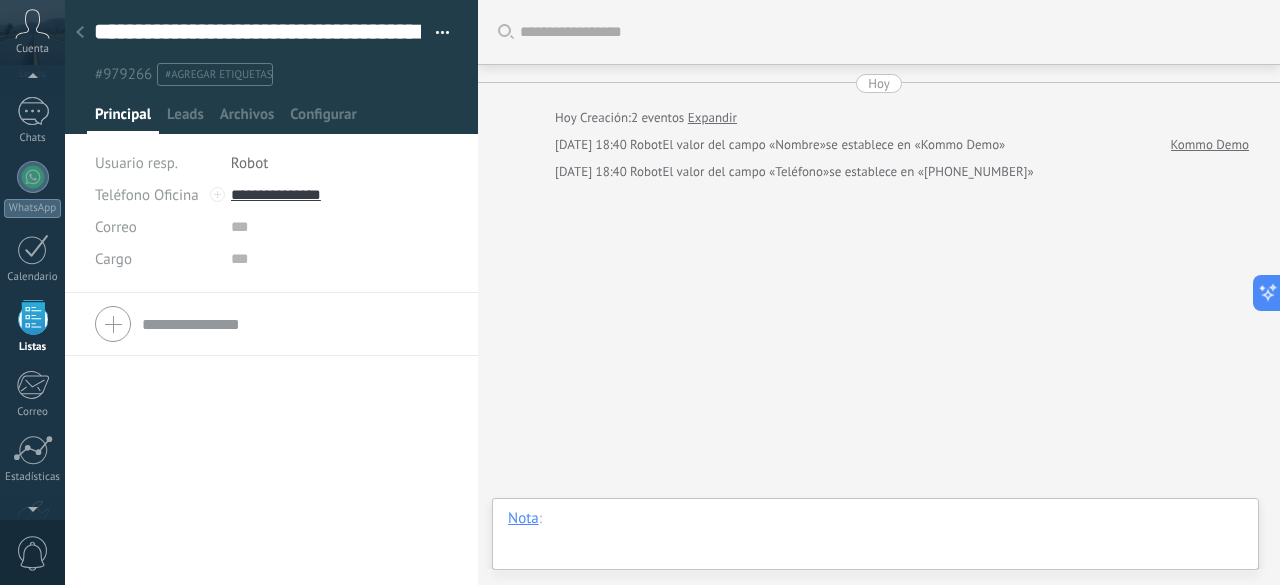 click at bounding box center (875, 539) 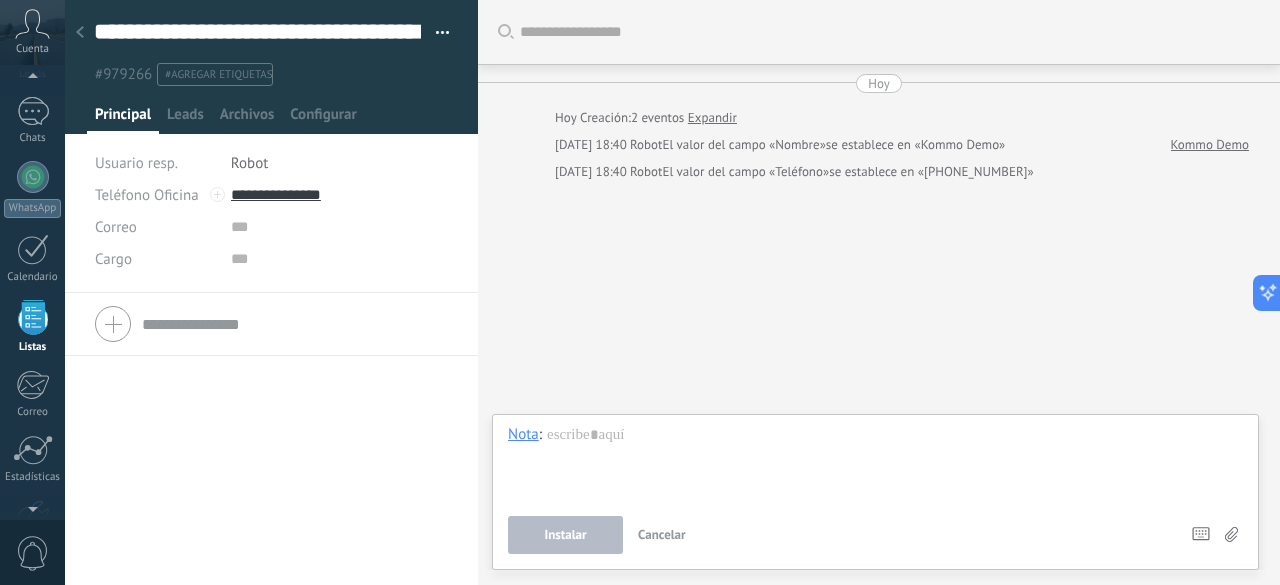 click on "Cancelar" at bounding box center (662, 534) 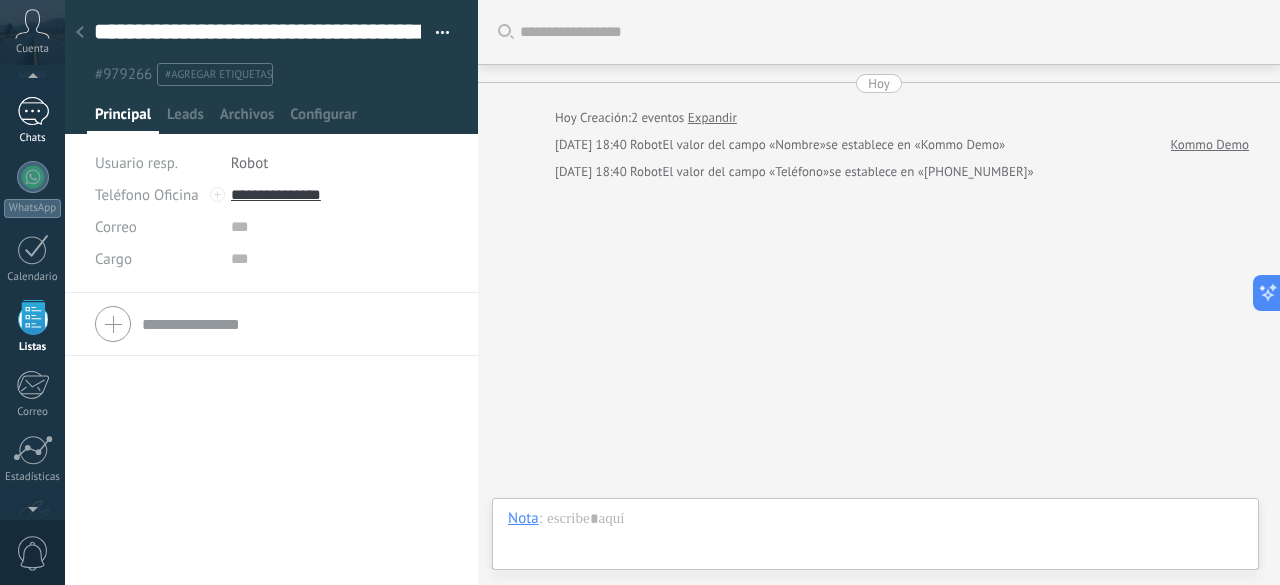 click on "1" at bounding box center (33, 111) 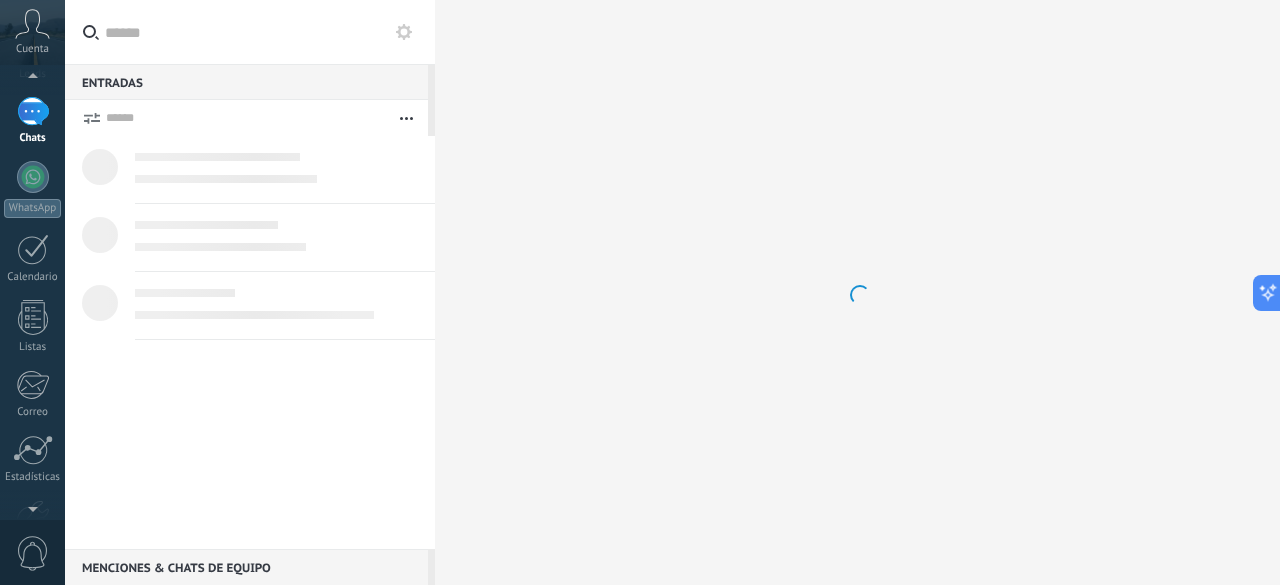 scroll, scrollTop: 0, scrollLeft: 0, axis: both 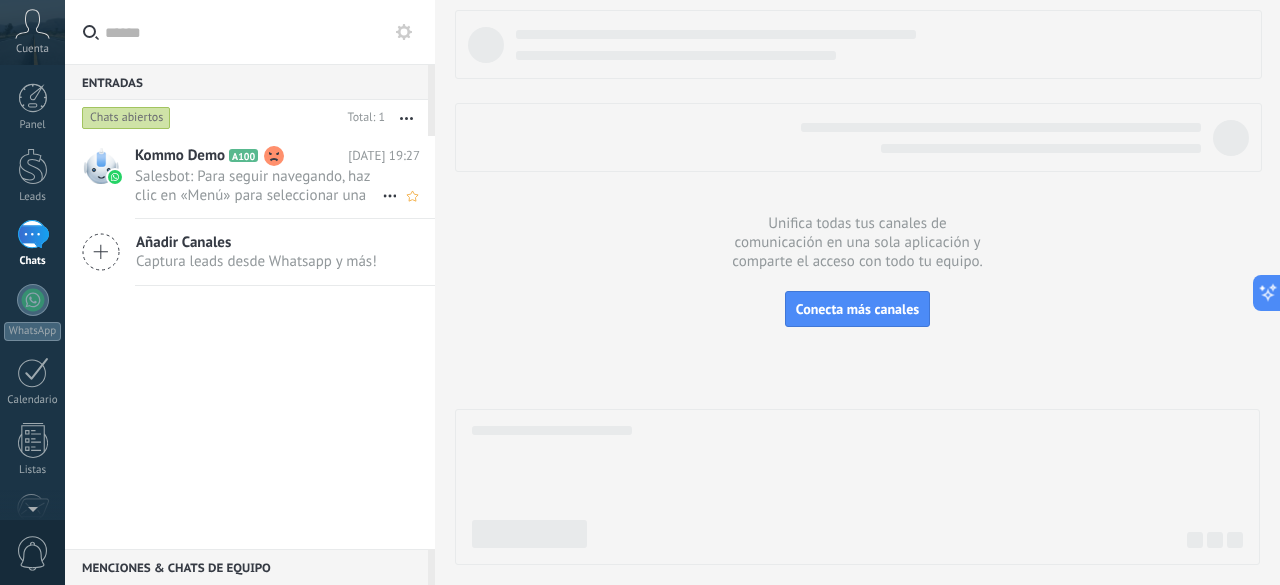 click on "Kommo Demo" at bounding box center [180, 156] 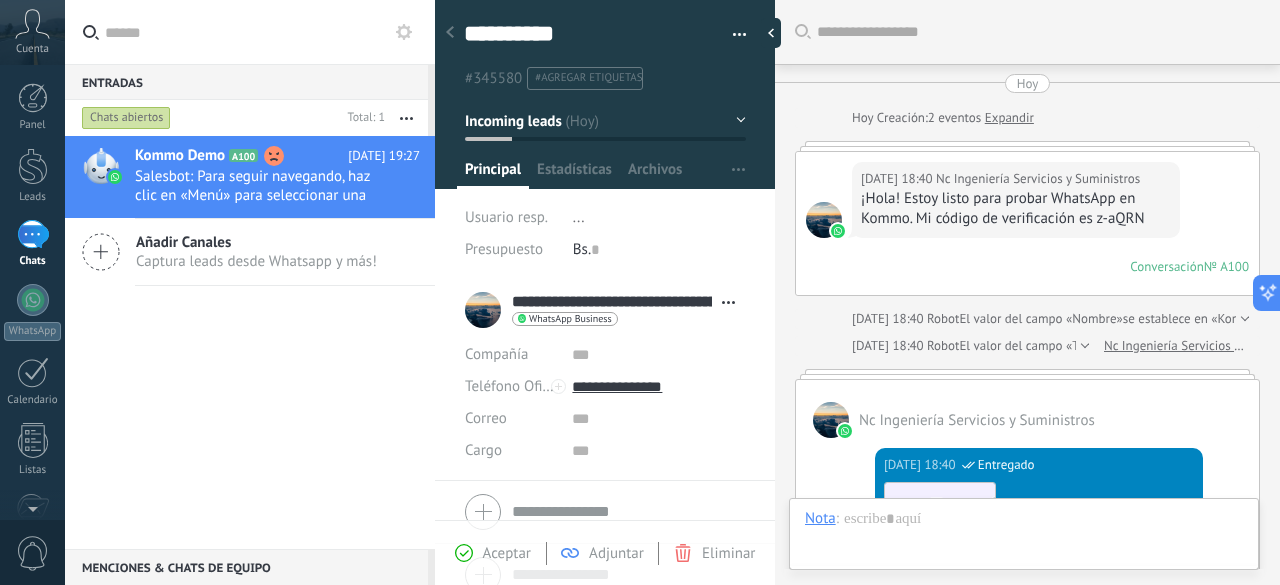 scroll, scrollTop: 30, scrollLeft: 0, axis: vertical 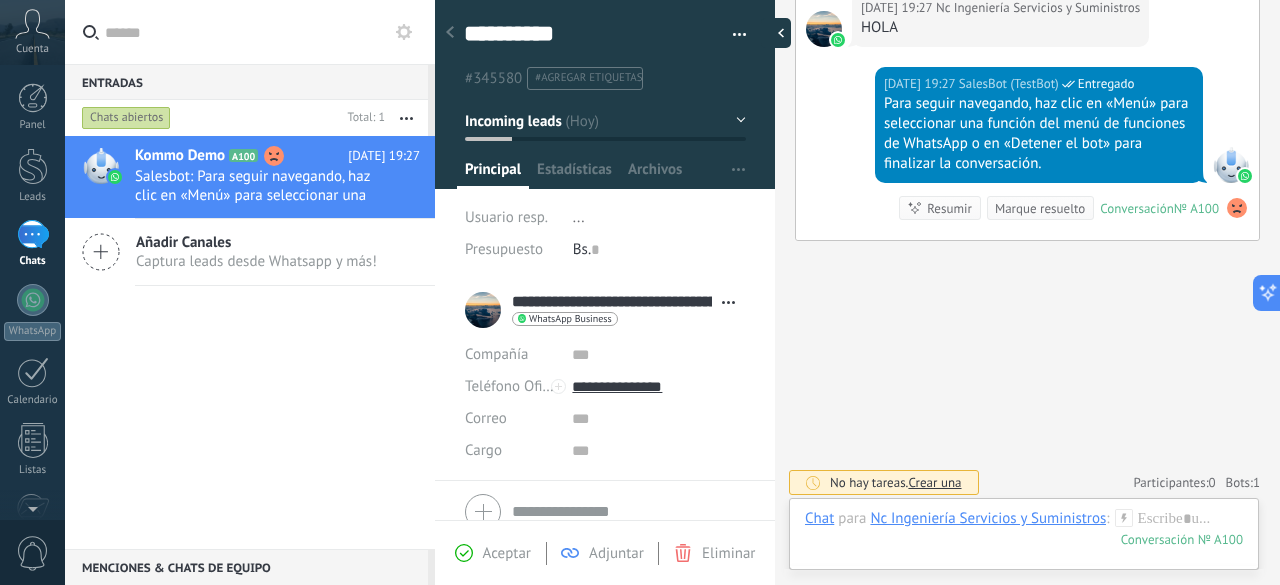 click at bounding box center (776, 33) 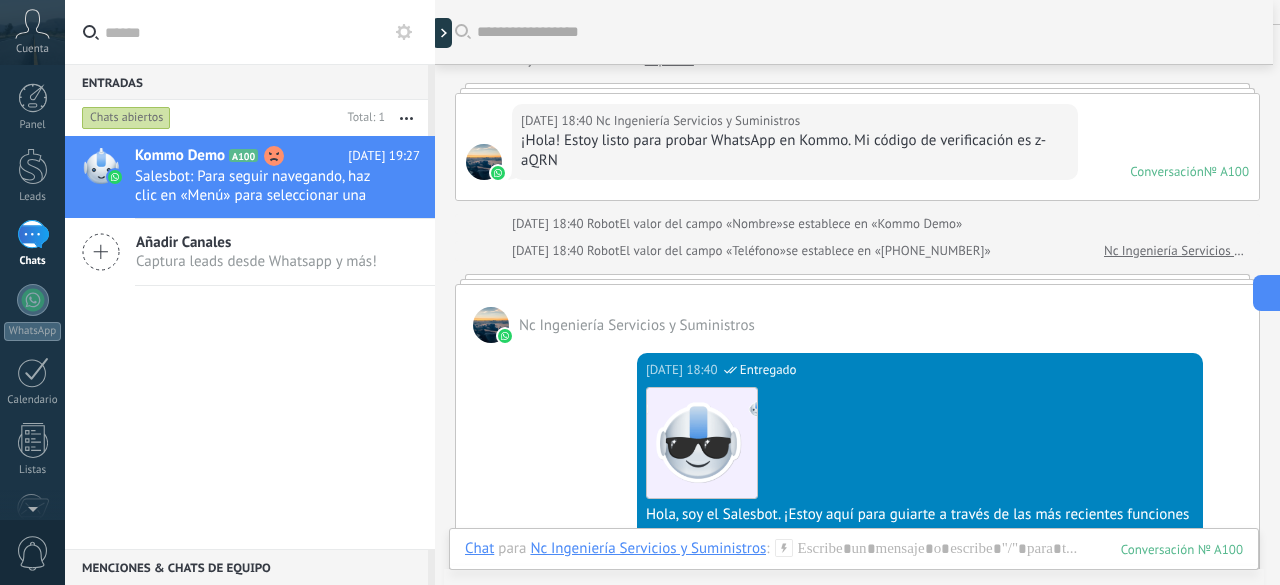 scroll, scrollTop: 0, scrollLeft: 0, axis: both 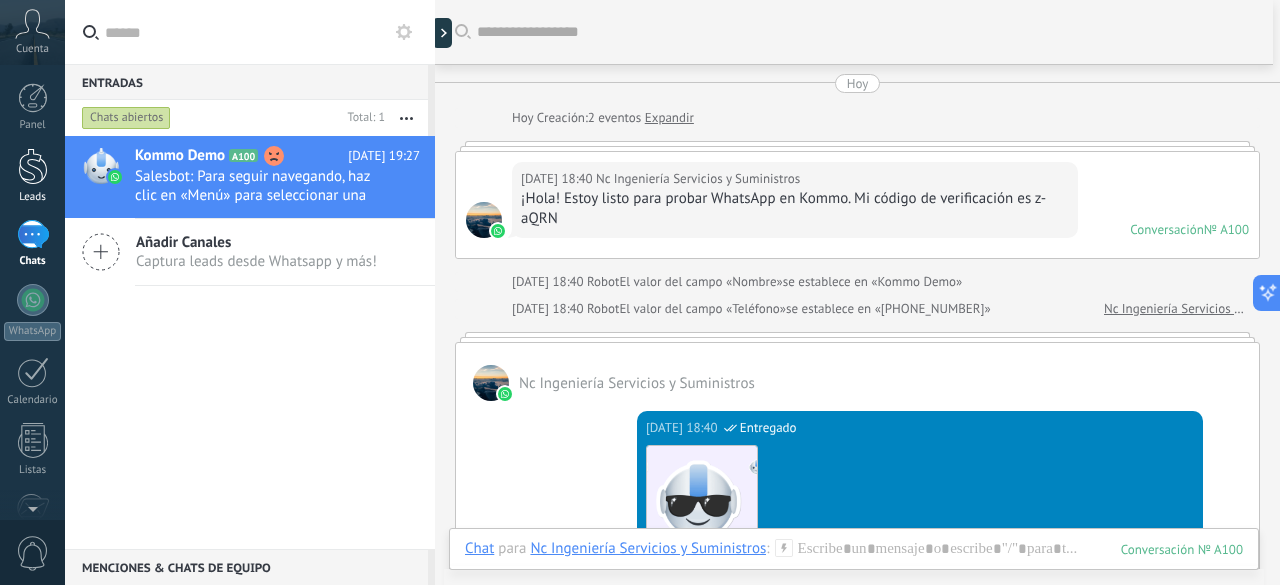 click at bounding box center [33, 166] 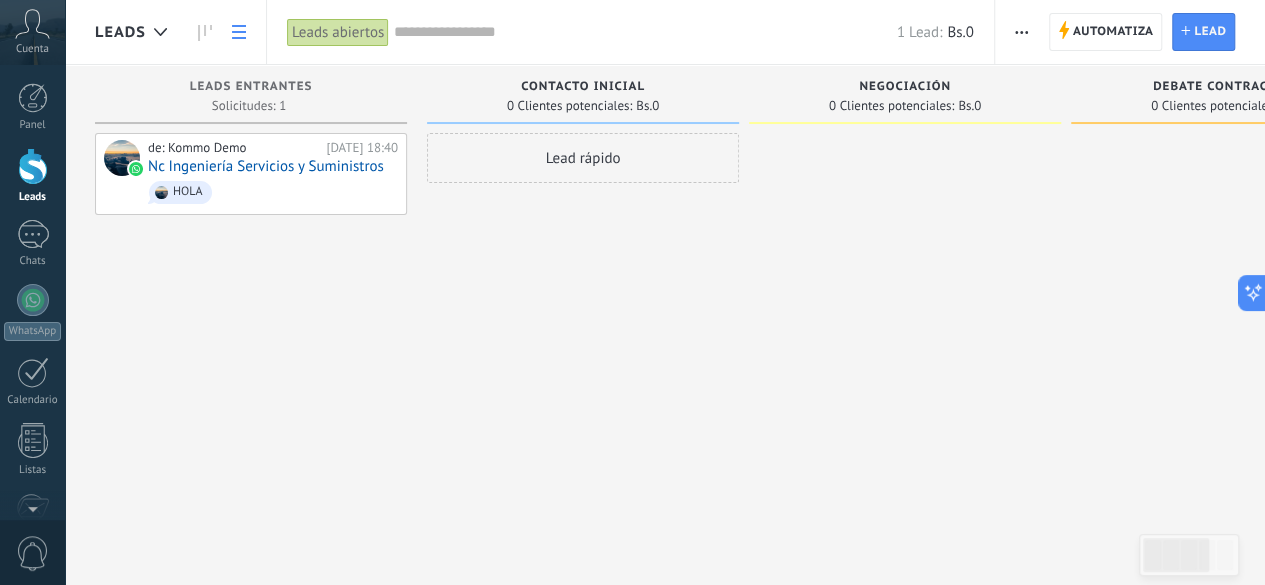 click 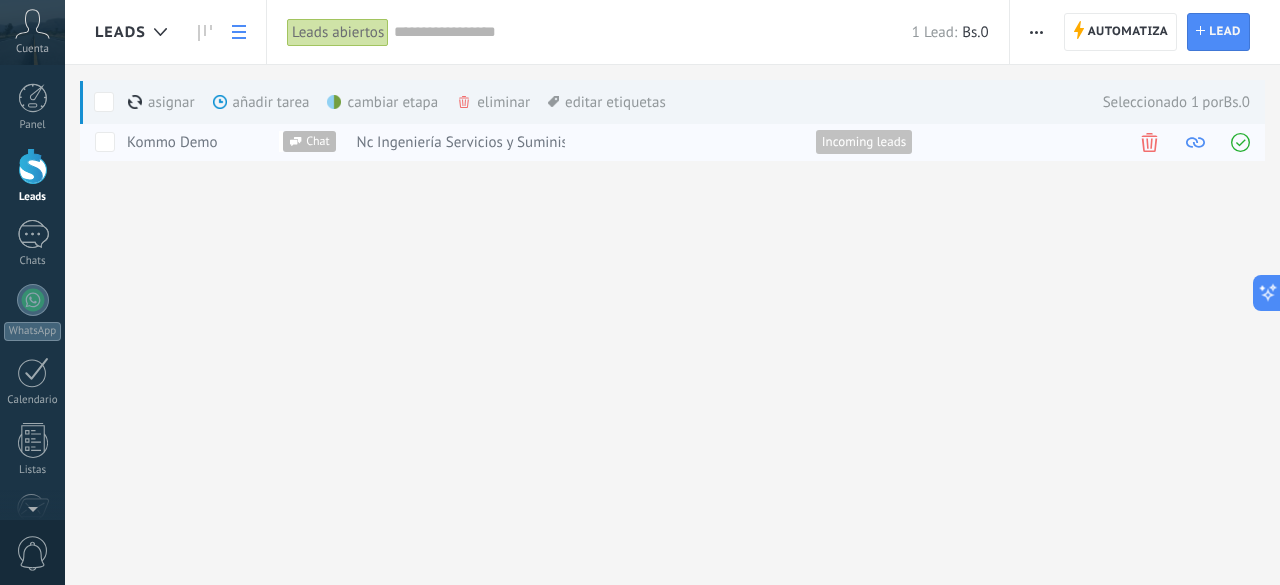 click at bounding box center [1240, 142] 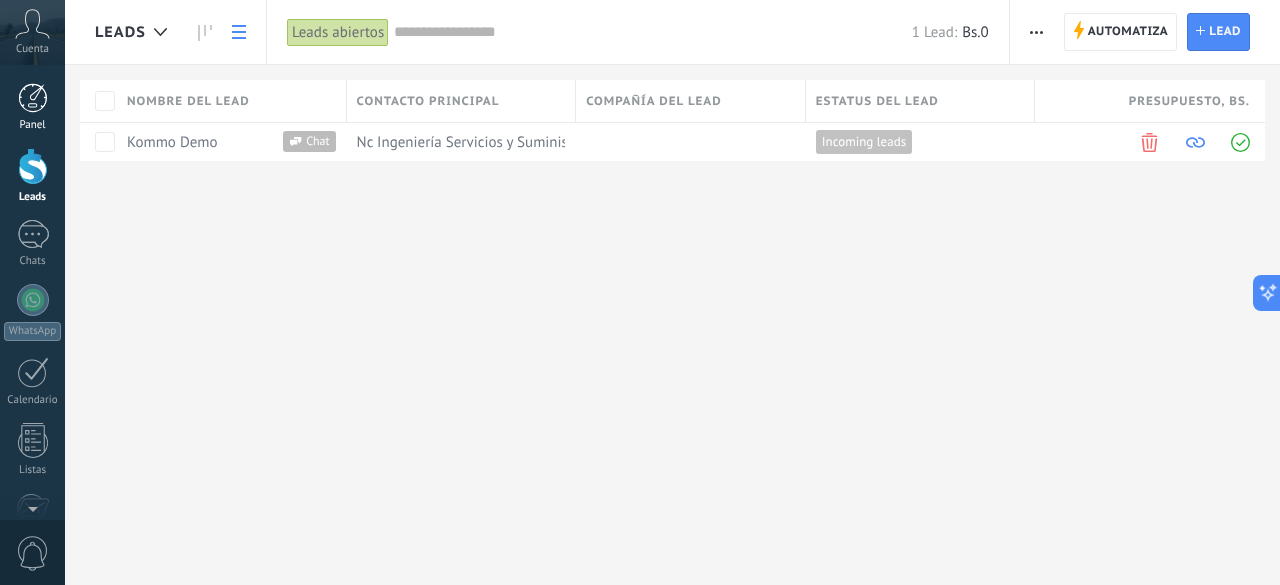 click at bounding box center (33, 98) 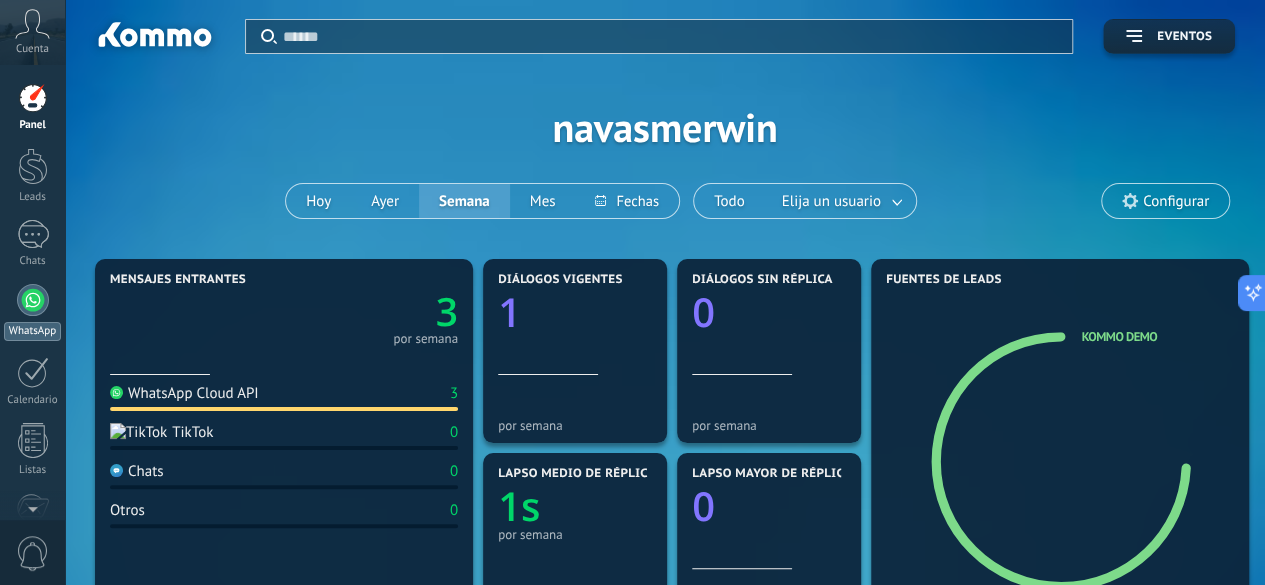 click at bounding box center [33, 300] 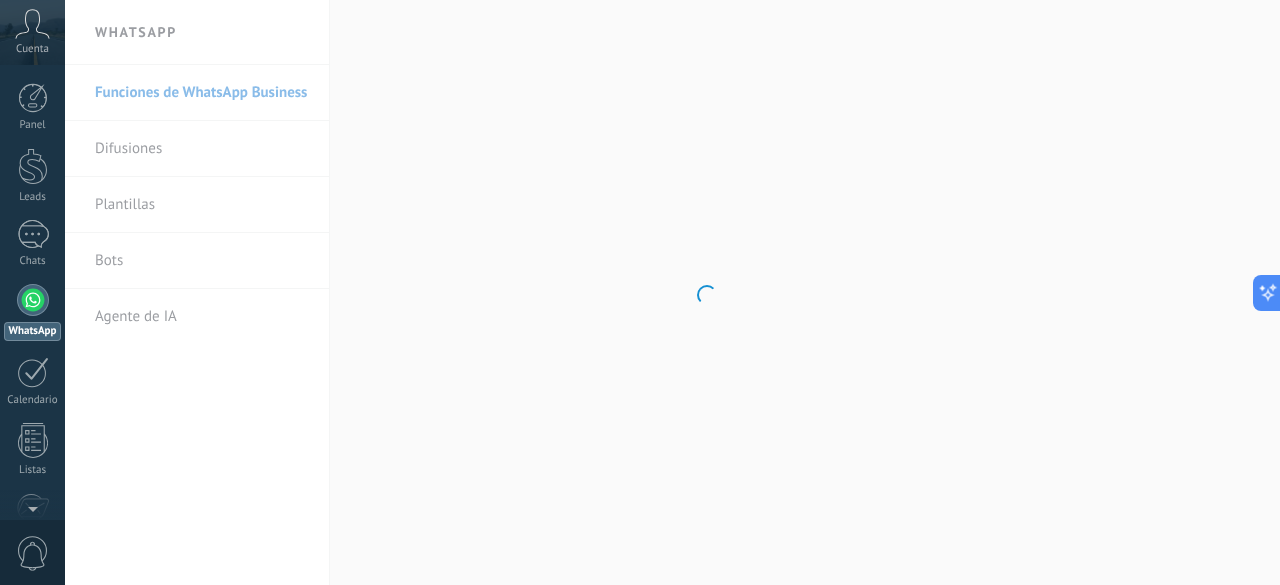 click on ".abccls-1,.abccls-2{fill-rule:evenodd}.abccls-2{fill:#fff} .abfcls-1{fill:none}.abfcls-2{fill:#fff} .abncls-1{isolation:isolate}.abncls-2{opacity:.06}.abncls-2,.abncls-3,.abncls-6{mix-blend-mode:multiply}.abncls-3{opacity:.15}.abncls-4,.abncls-8{fill:#fff}.abncls-5{fill:url(#abnlinear-gradient)}.abncls-6{opacity:.04}.abncls-7{fill:url(#abnlinear-gradient-2)}.abncls-8{fill-rule:evenodd} .abqst0{fill:#ffa200} .abwcls-1{fill:#252525} .cls-1{isolation:isolate} .acicls-1{fill:none} .aclcls-1{fill:#232323} .acnst0{display:none} .addcls-1,.addcls-2{fill:none;stroke-miterlimit:10}.addcls-1{stroke:#dfe0e5}.addcls-2{stroke:#a1a7ab} .adecls-1,.adecls-2{fill:none;stroke-miterlimit:10}.adecls-1{stroke:#dfe0e5}.adecls-2{stroke:#a1a7ab} .adqcls-1{fill:#8591a5;fill-rule:evenodd} .aeccls-1{fill:#5c9f37} .aeecls-1{fill:#f86161} .aejcls-1{fill:#8591a5;fill-rule:evenodd} .aekcls-1{fill-rule:evenodd} .aelcls-1{fill-rule:evenodd;fill:currentColor} .aemcls-1{fill-rule:evenodd;fill:currentColor} .aencls-2{fill:#f86161;opacity:.3}" at bounding box center (640, 292) 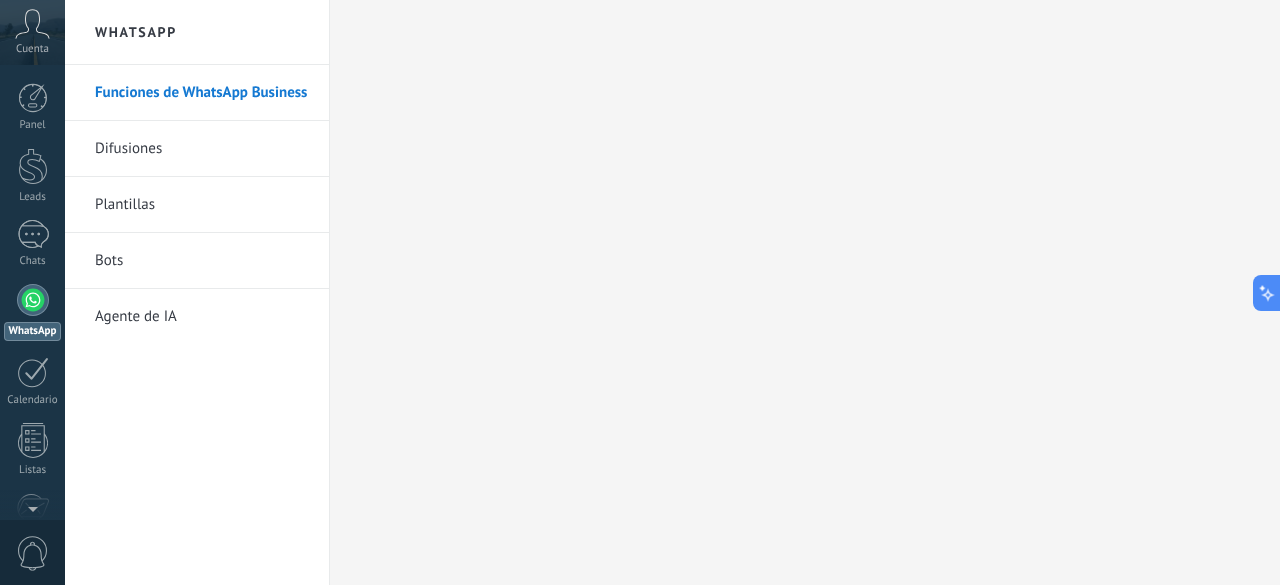click on "Bots" at bounding box center (202, 261) 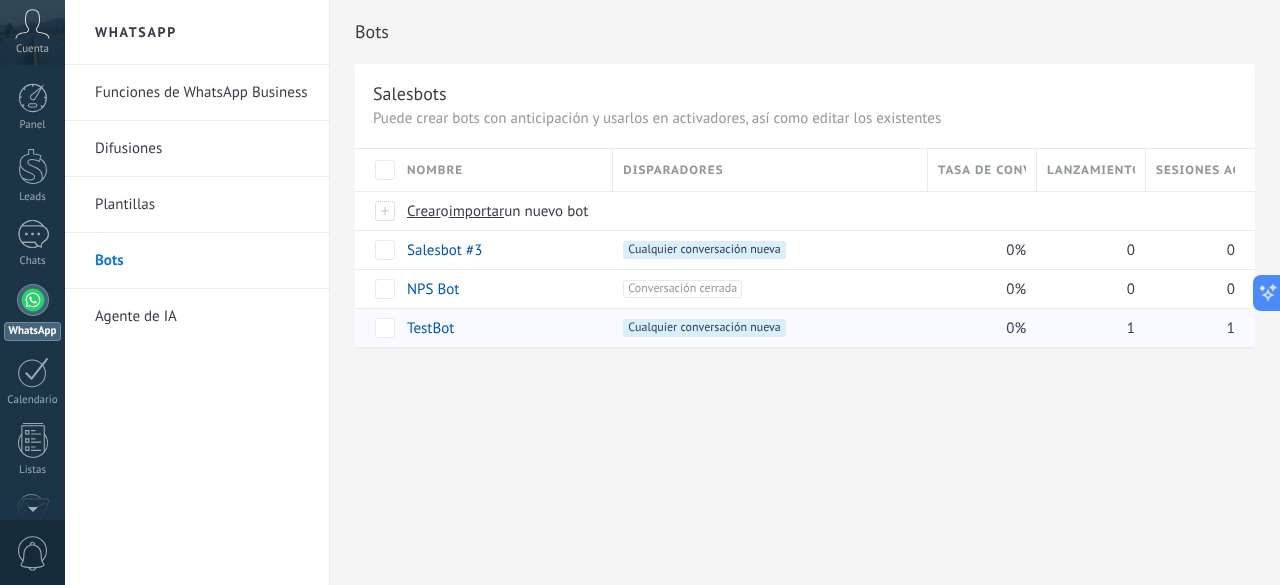 click on "TestBot" at bounding box center (500, 328) 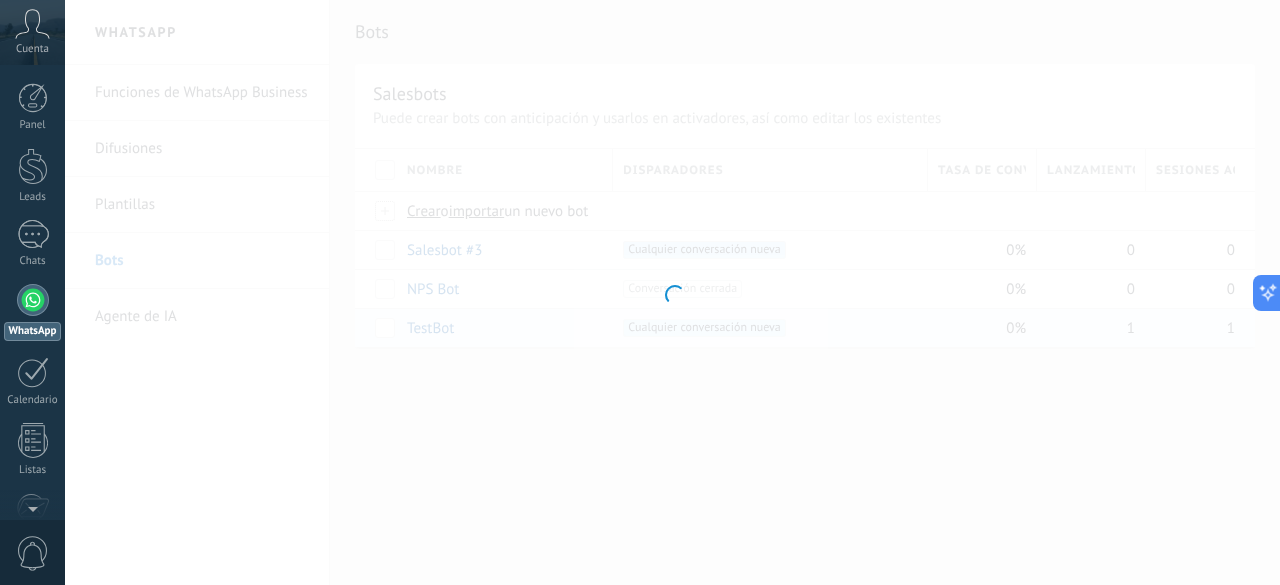 type on "*******" 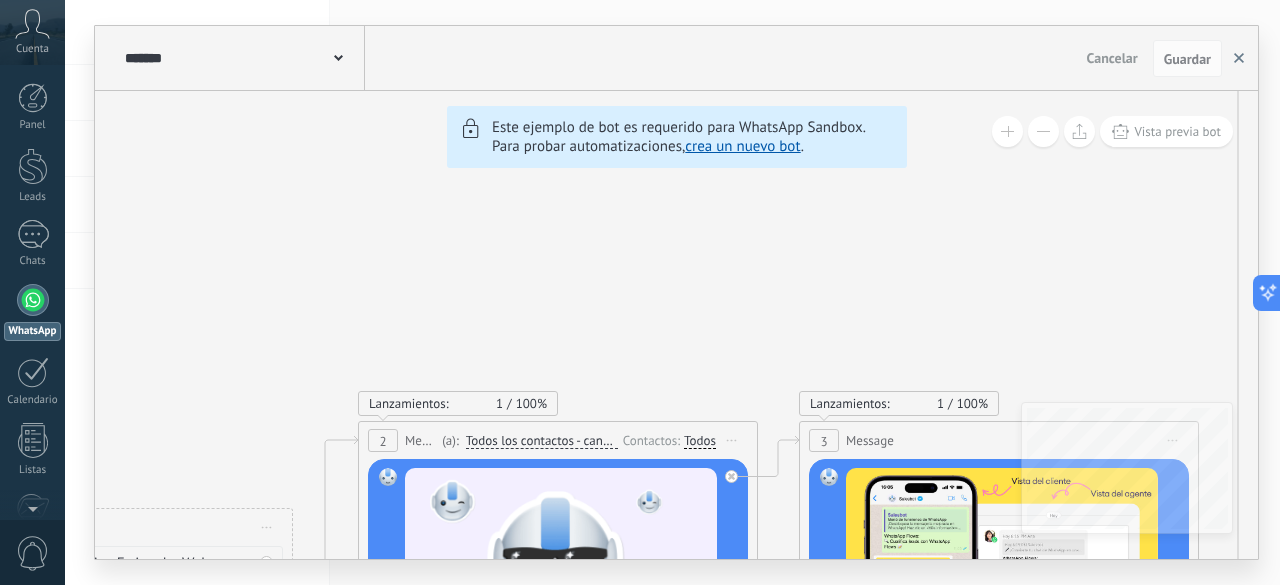 click at bounding box center (1239, 59) 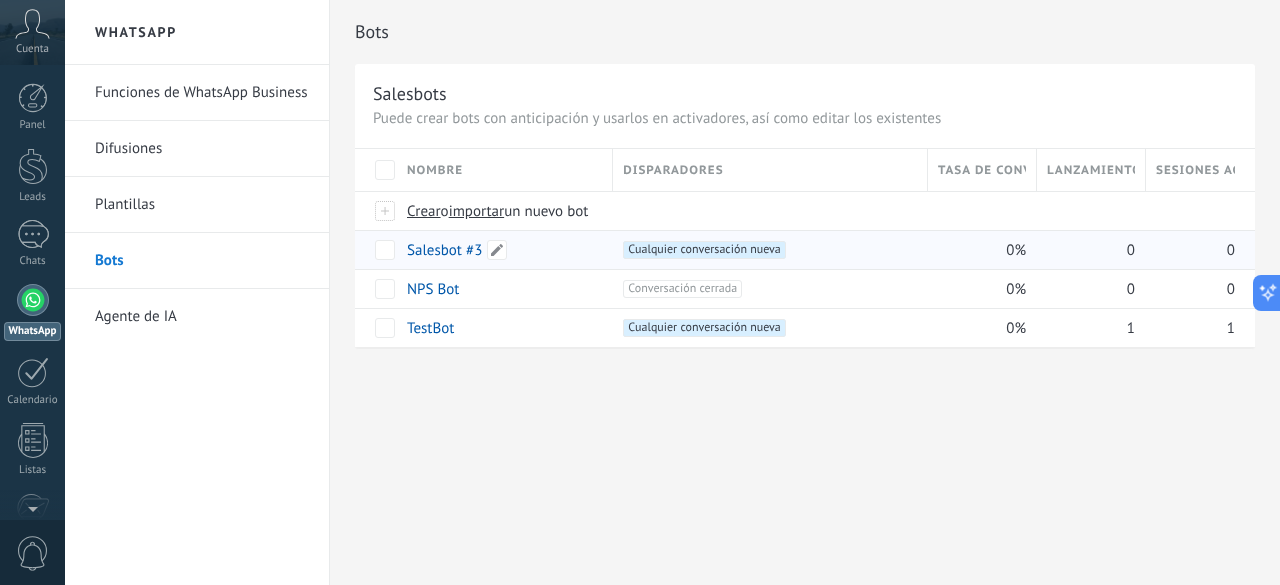 click on "Salesbot #3" at bounding box center (444, 250) 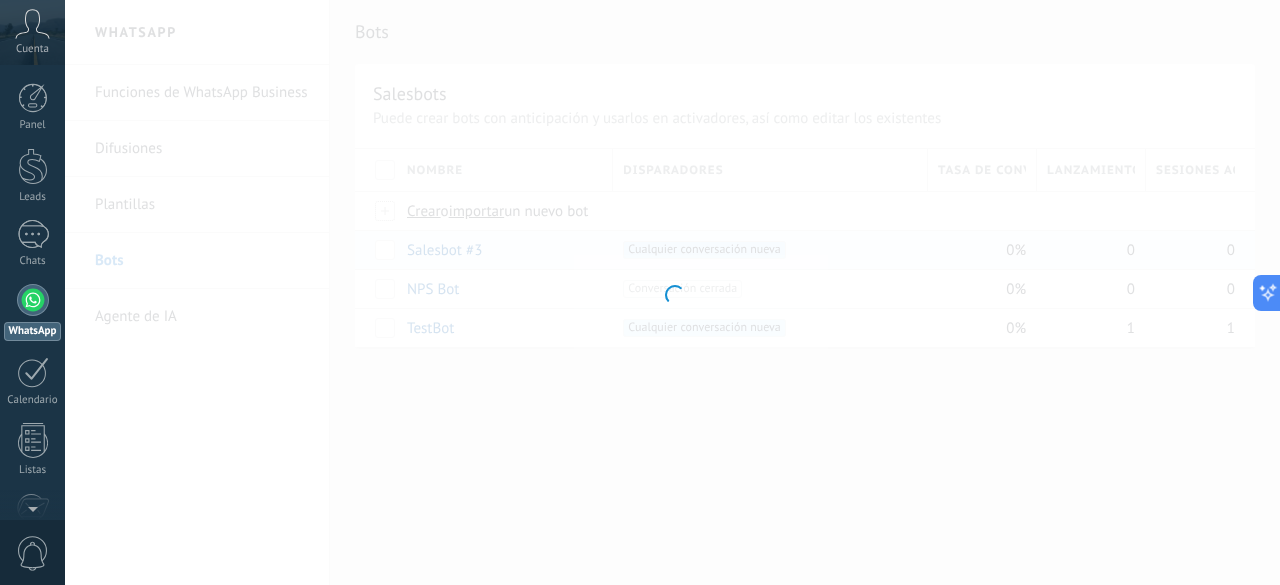 type on "**********" 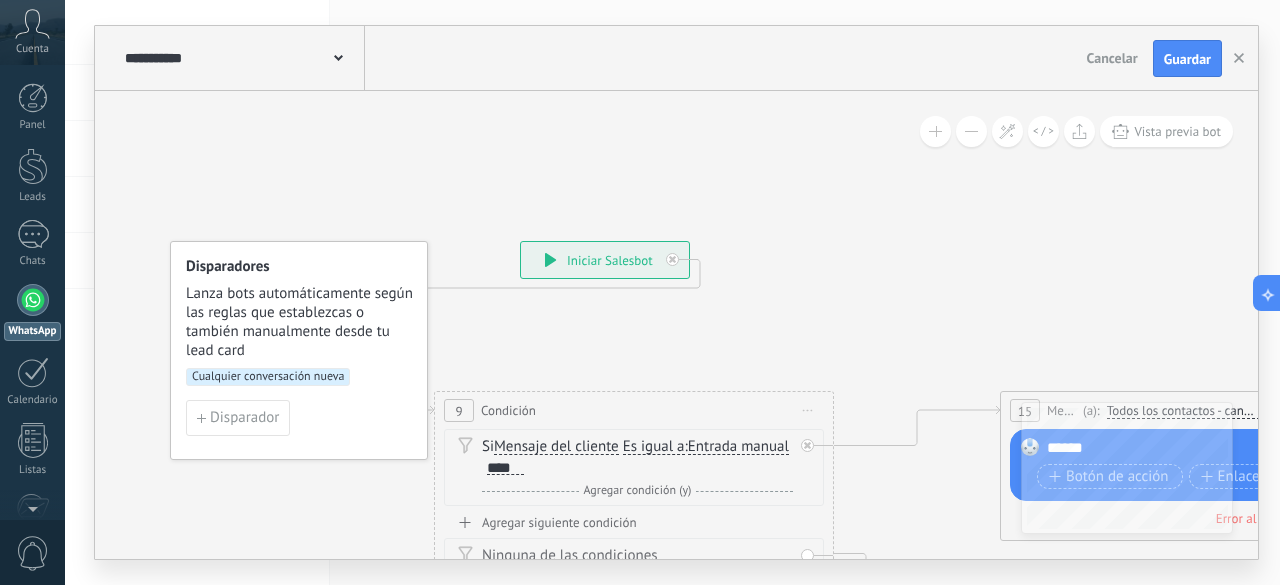 scroll, scrollTop: 0, scrollLeft: 0, axis: both 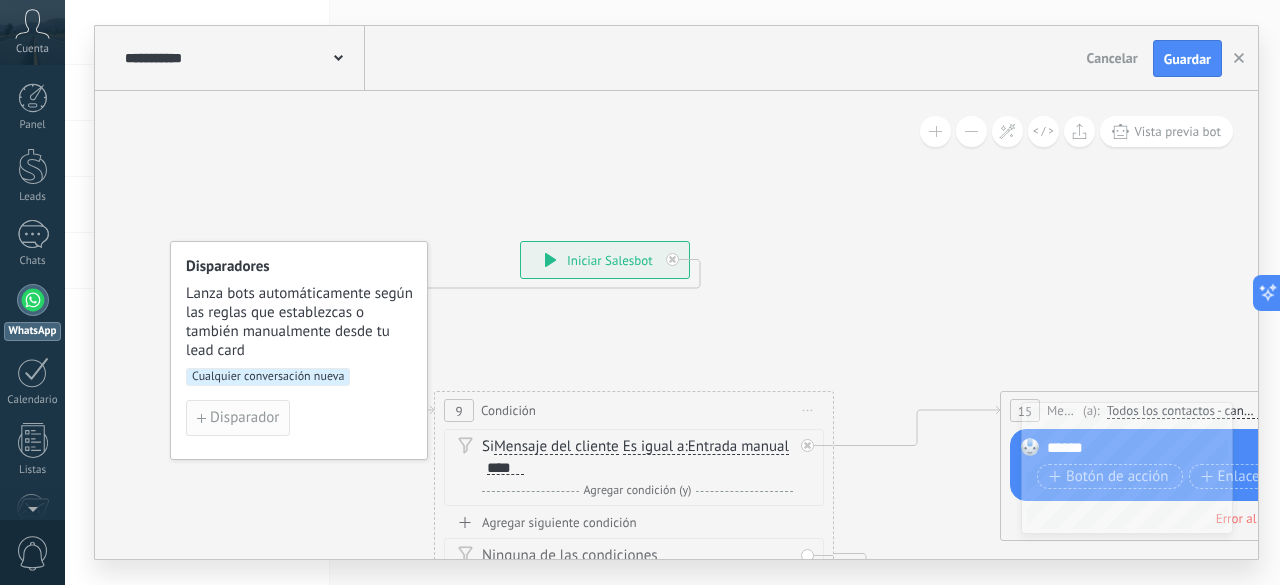 click on "Disparador" at bounding box center (244, 418) 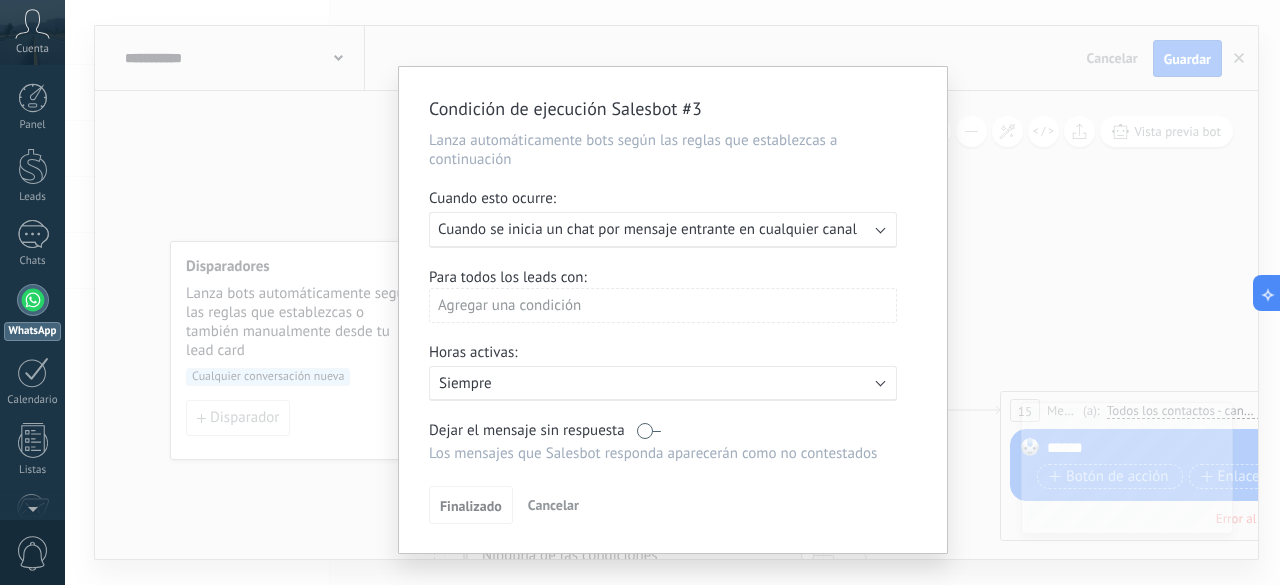 click on "Ejecutar:  Cuando se inicia un chat por mensaje entrante en cualquier canal" at bounding box center (663, 230) 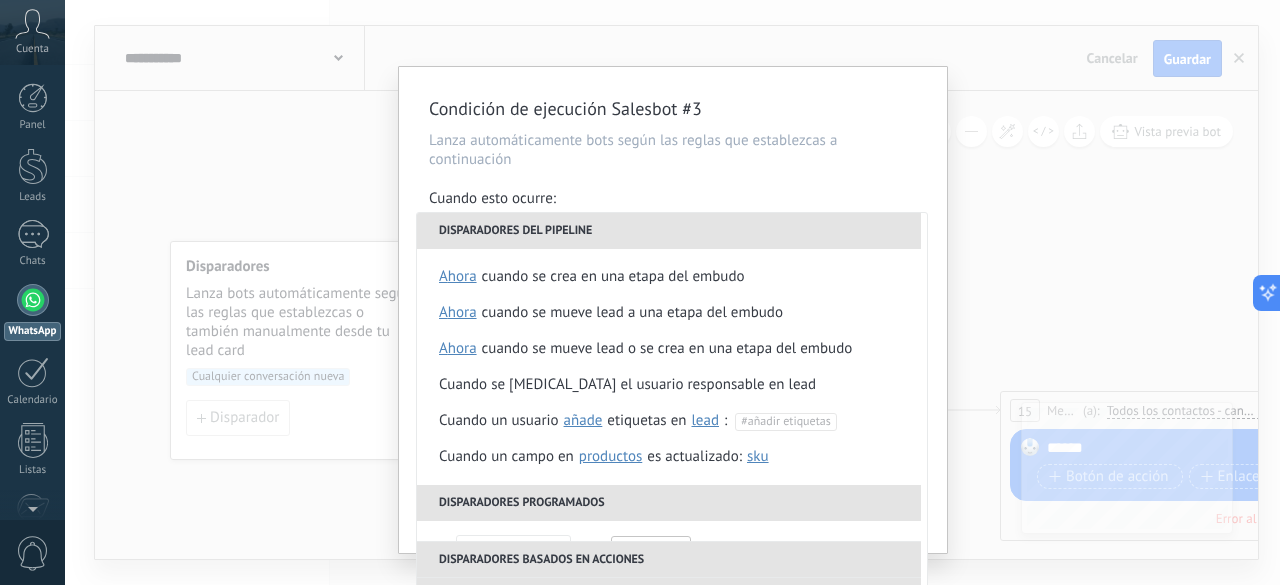 click on "Disparadores del pipeline" at bounding box center [669, 231] 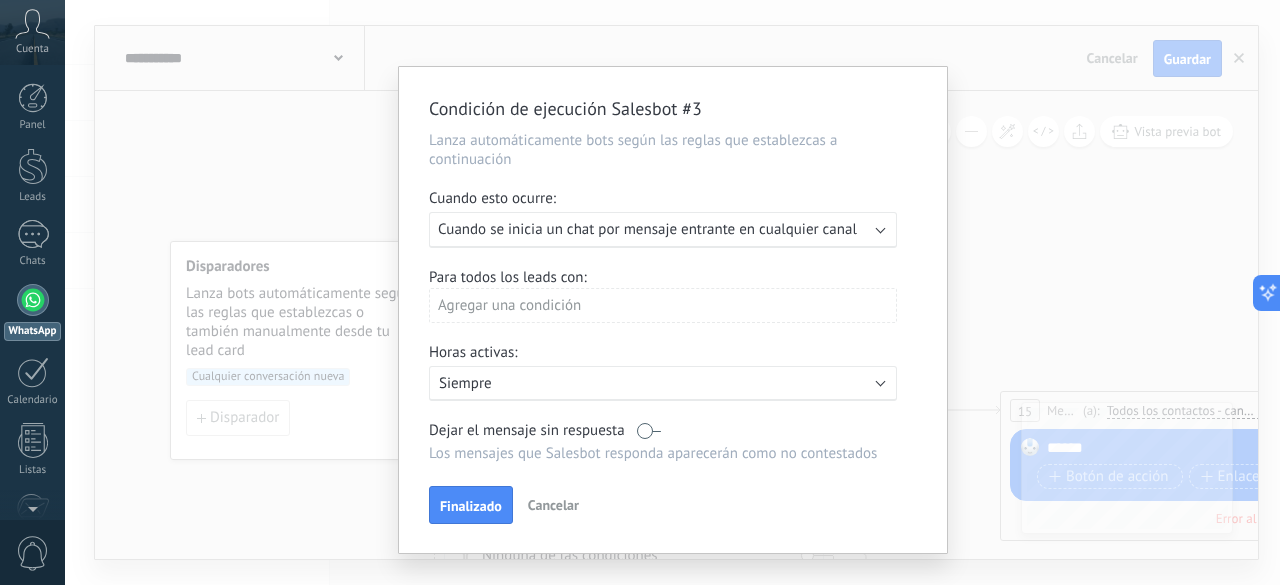 click on "Agregar una condición" at bounding box center (663, 305) 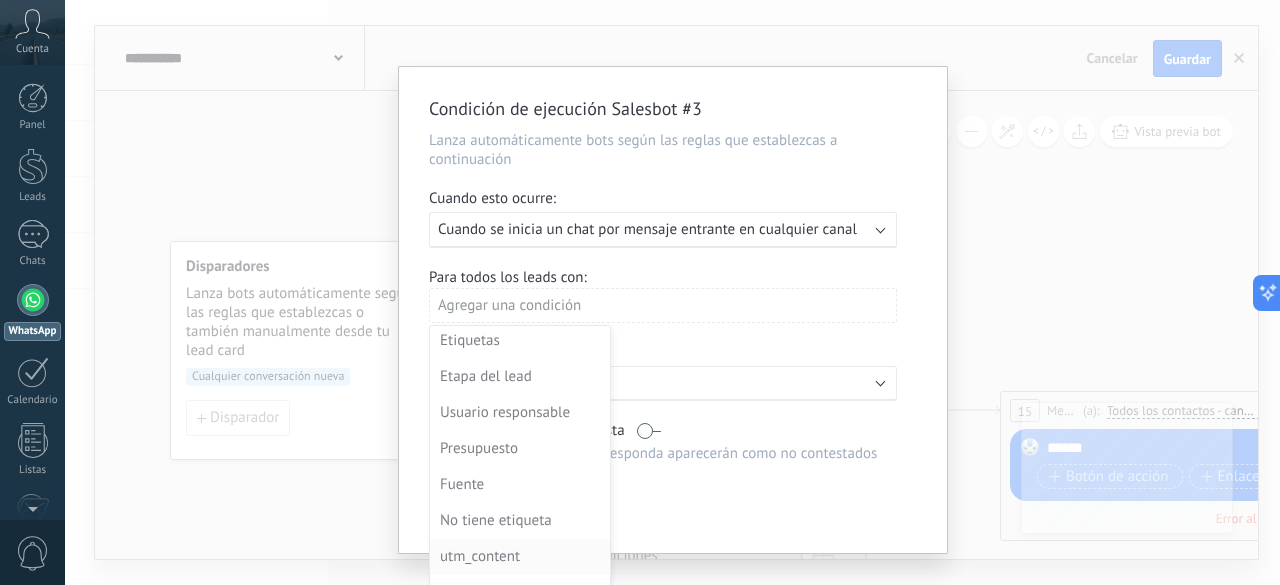 scroll, scrollTop: 0, scrollLeft: 0, axis: both 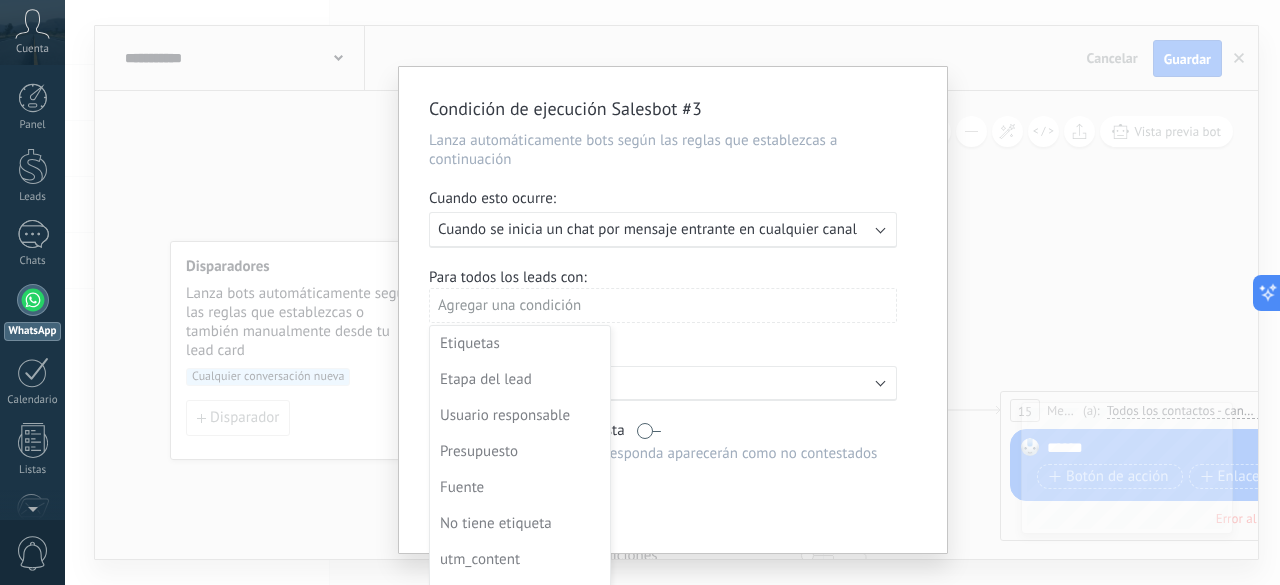 click at bounding box center (673, 311) 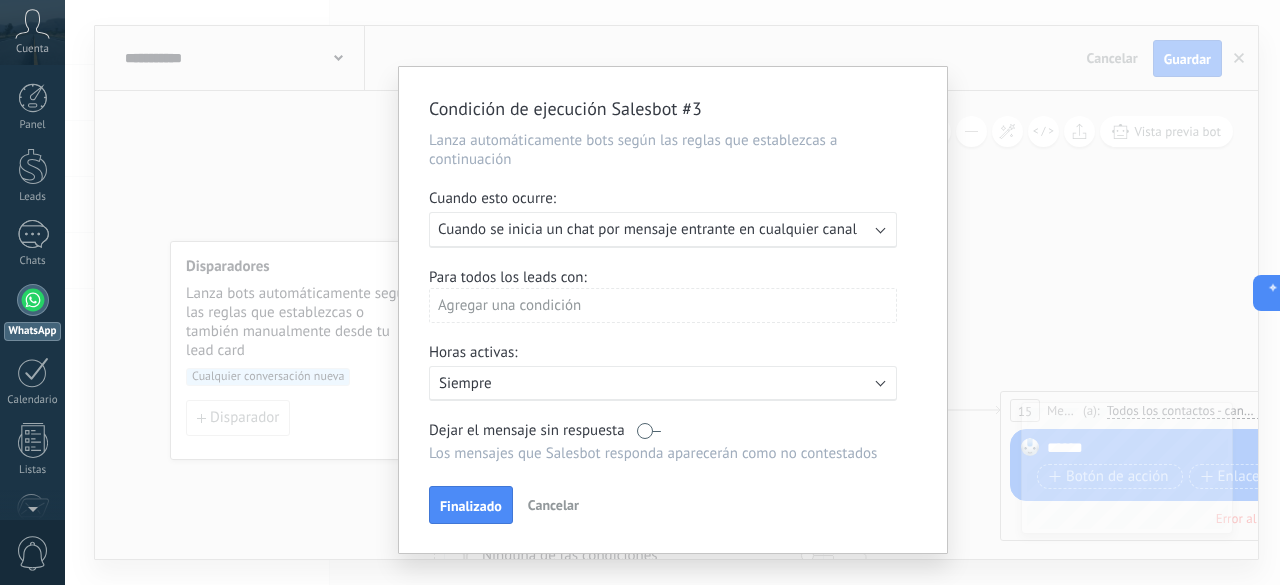click on "Siempre" at bounding box center (614, 383) 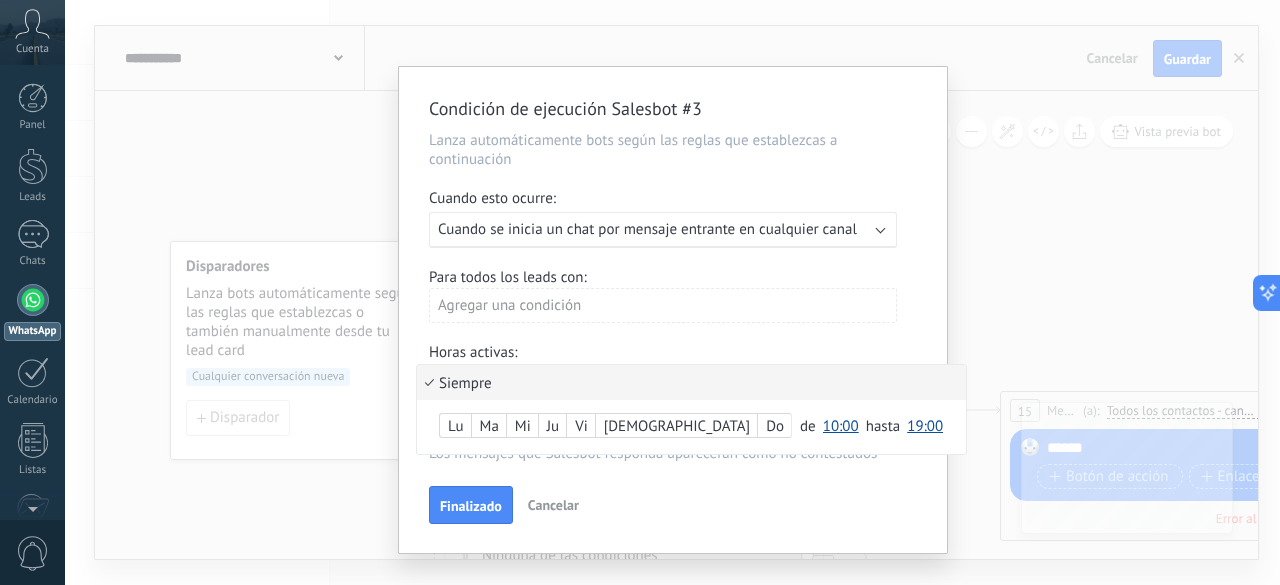 click on "Siempre" at bounding box center (691, 382) 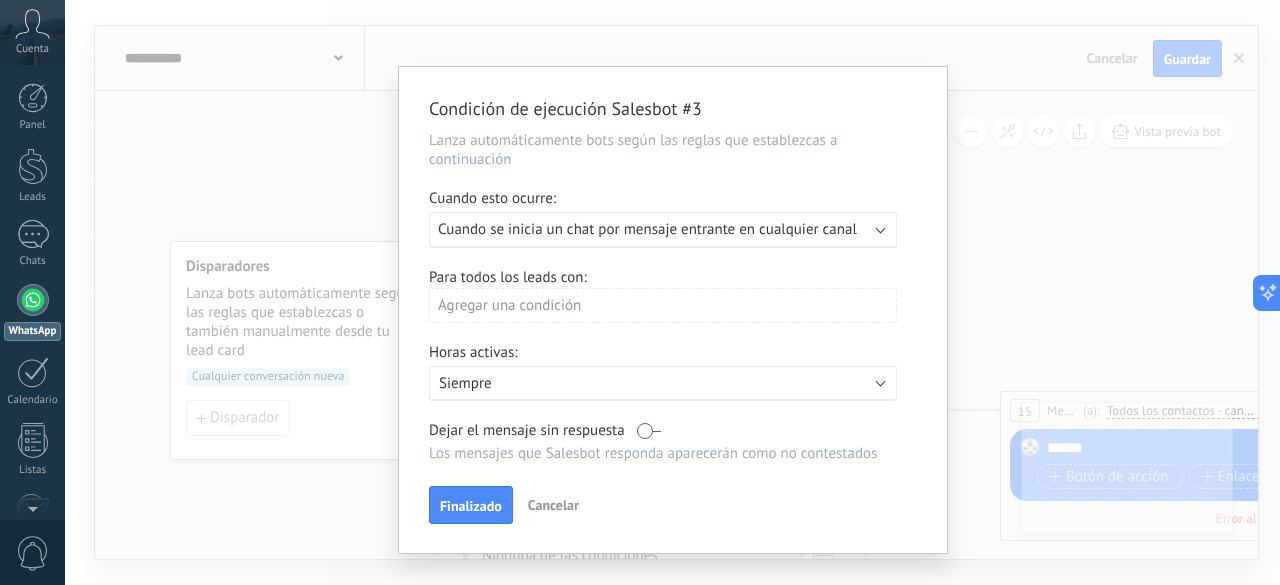 click on "Cuando se inicia un chat por mensaje entrante en cualquier canal" at bounding box center (647, 229) 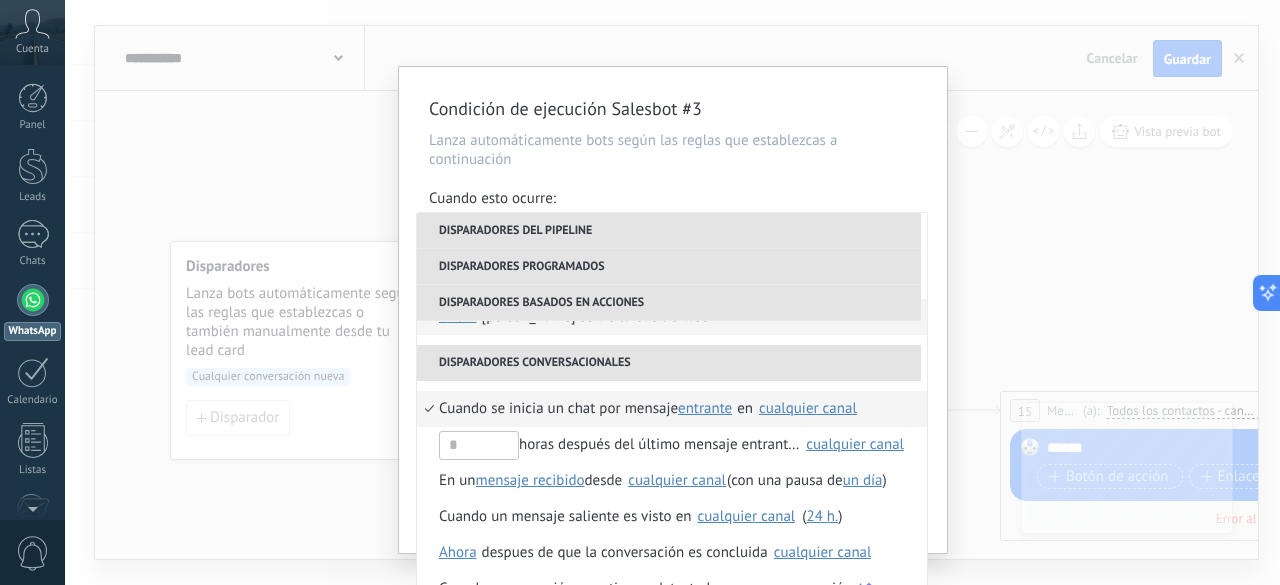 scroll, scrollTop: 472, scrollLeft: 0, axis: vertical 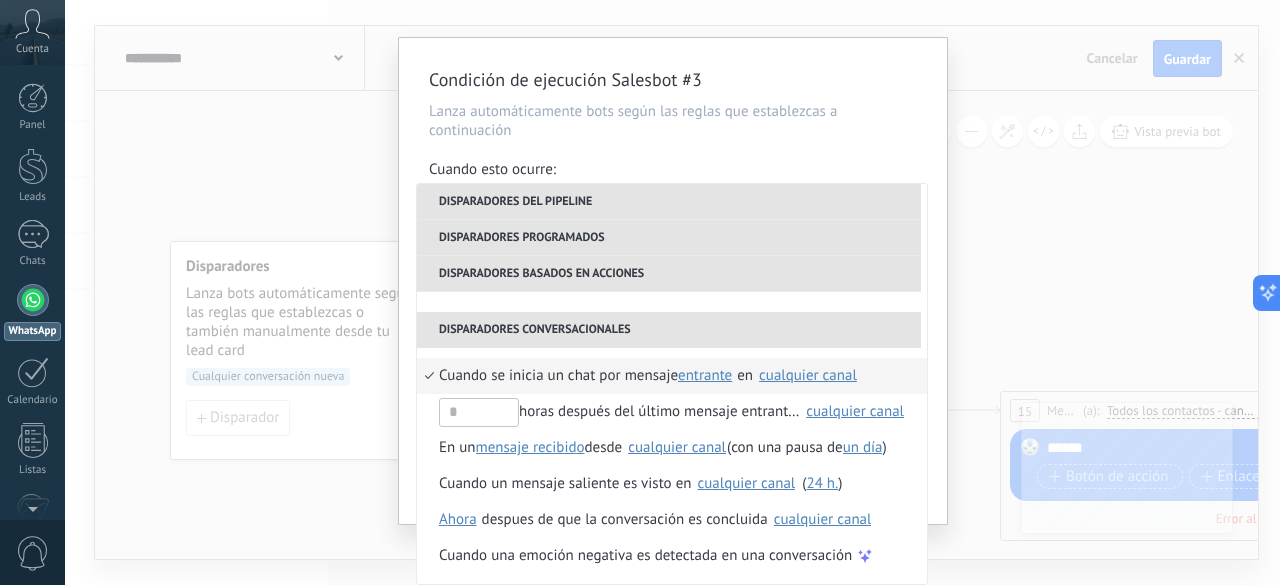 click on "Cuando se inicia un chat por mensaje" at bounding box center [558, 376] 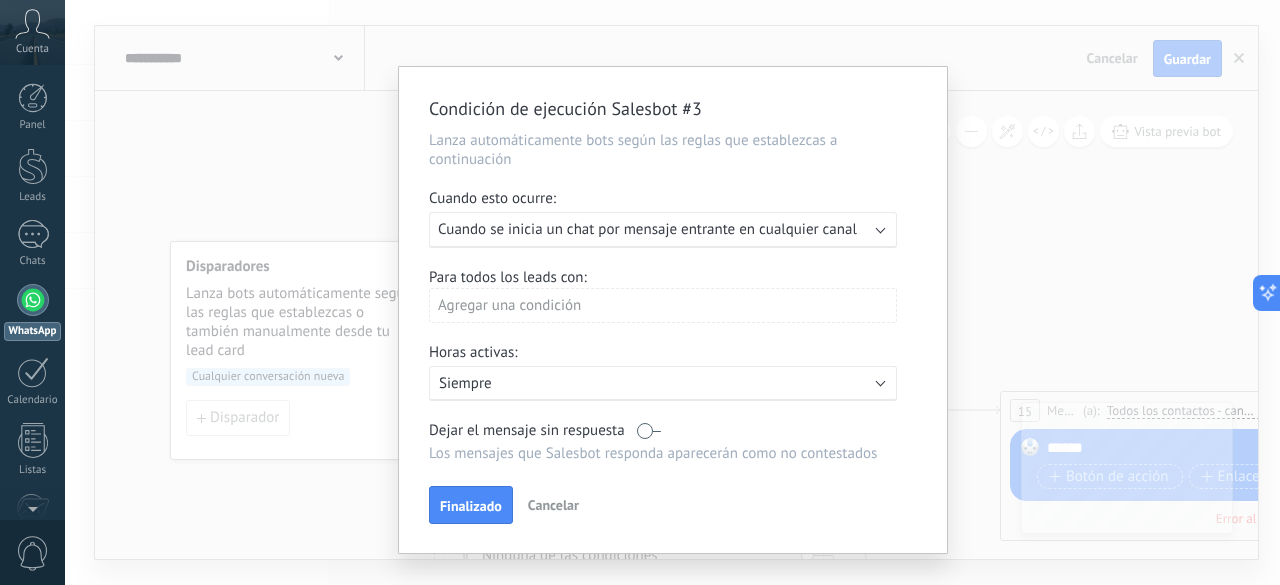 scroll, scrollTop: 0, scrollLeft: 0, axis: both 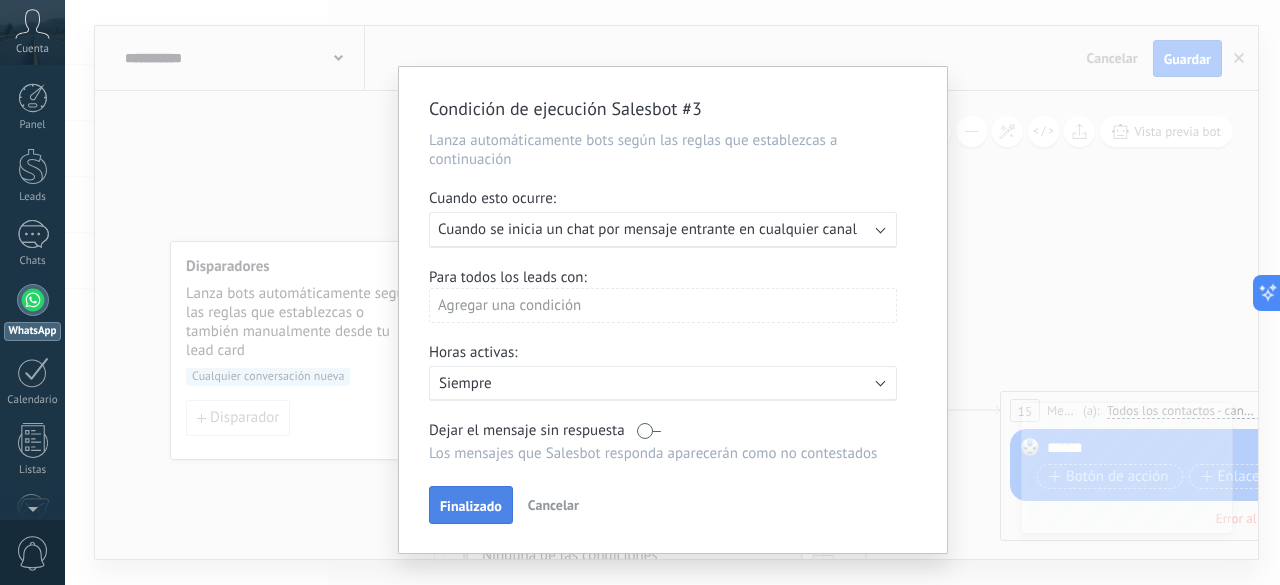 click on "Finalizado" at bounding box center (471, 506) 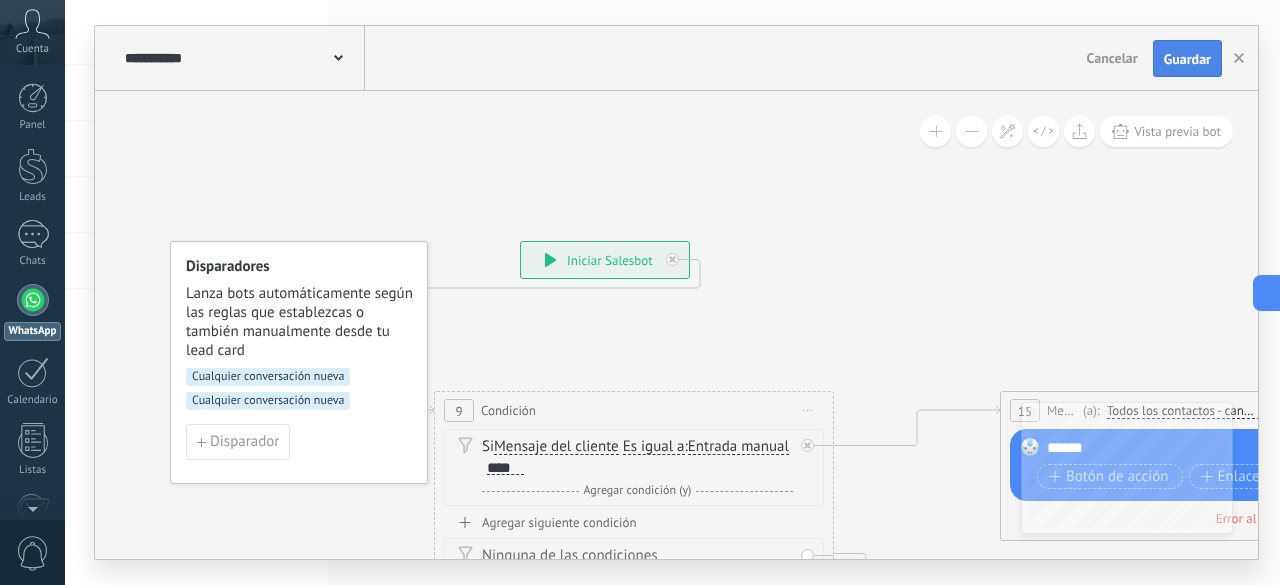 click on "Guardar" at bounding box center [1187, 59] 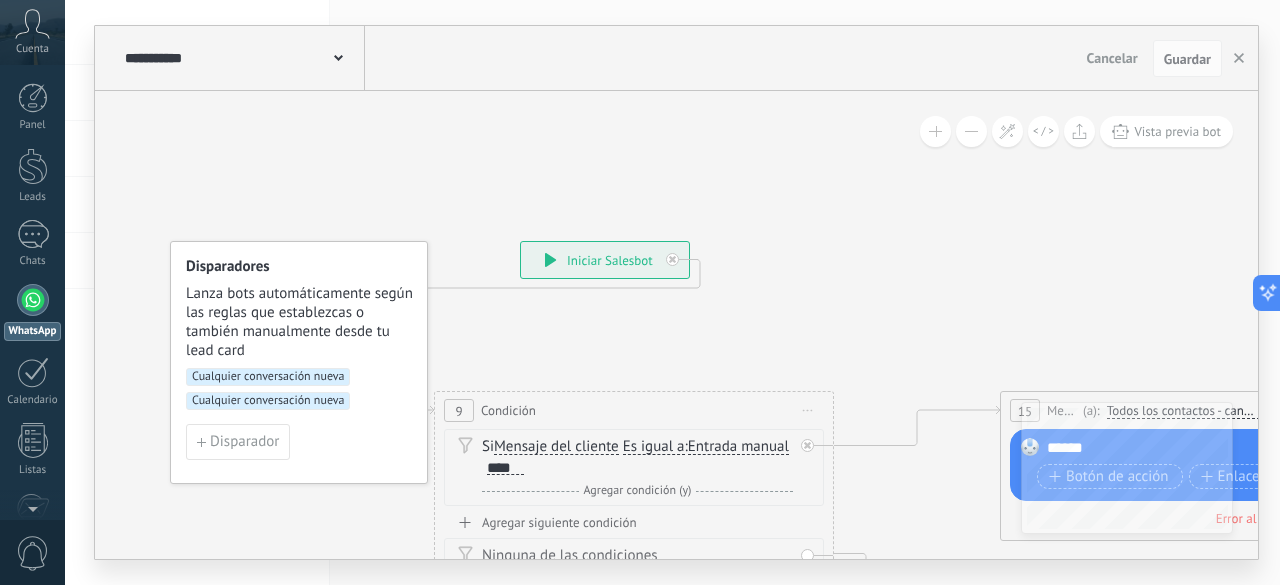 click 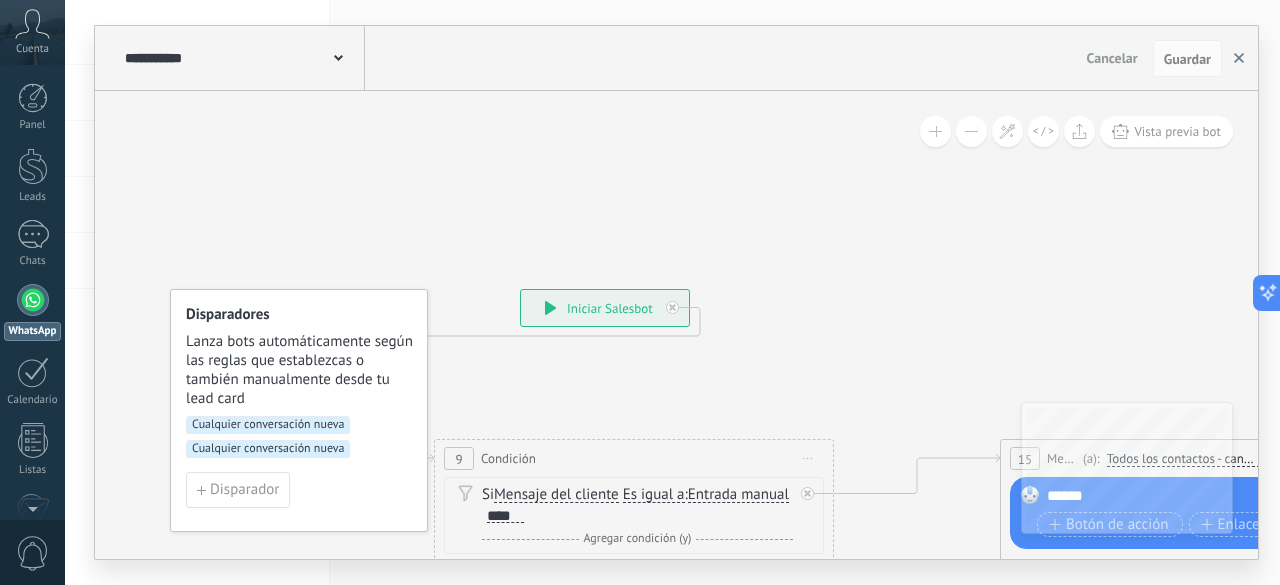 click 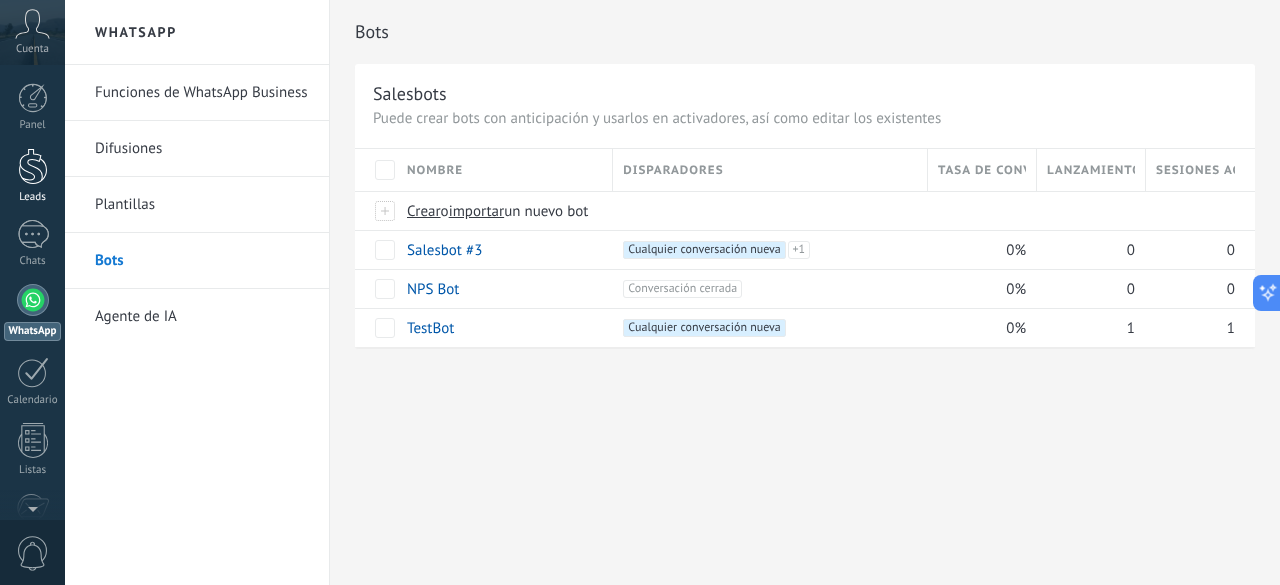 click at bounding box center [33, 166] 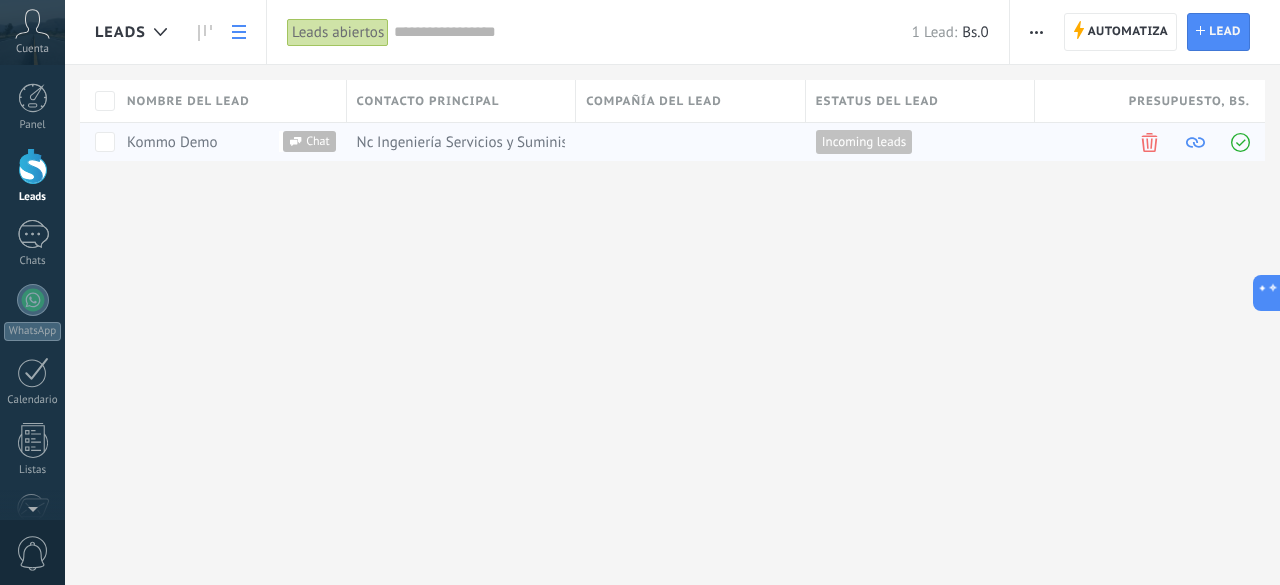 click on "Kommo Demo" at bounding box center [172, 142] 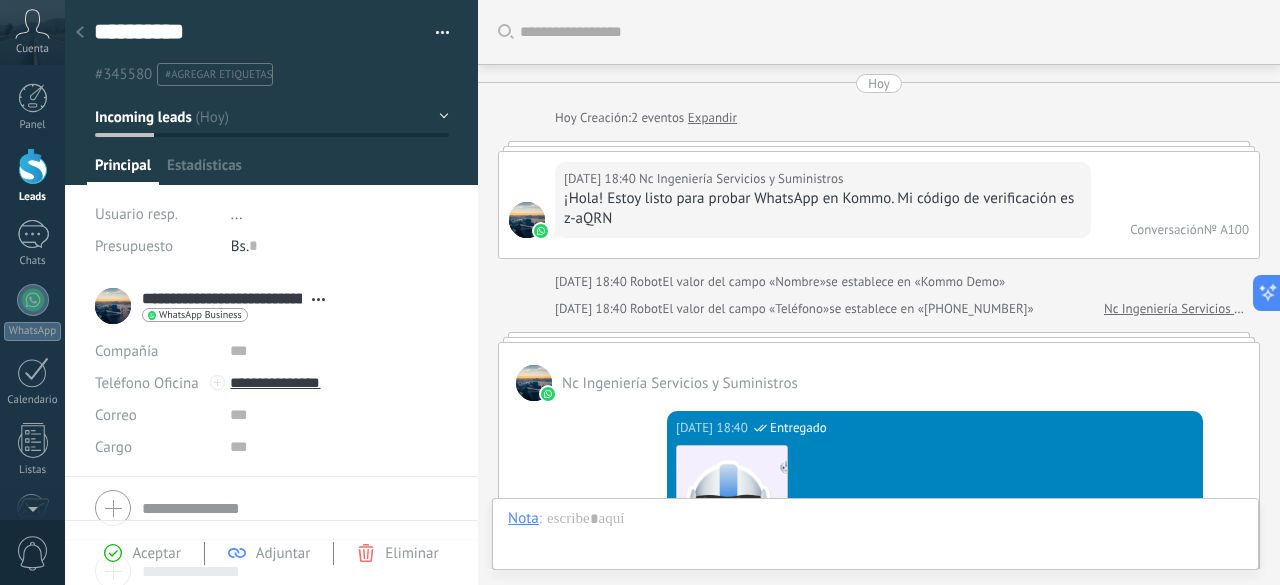 type on "**********" 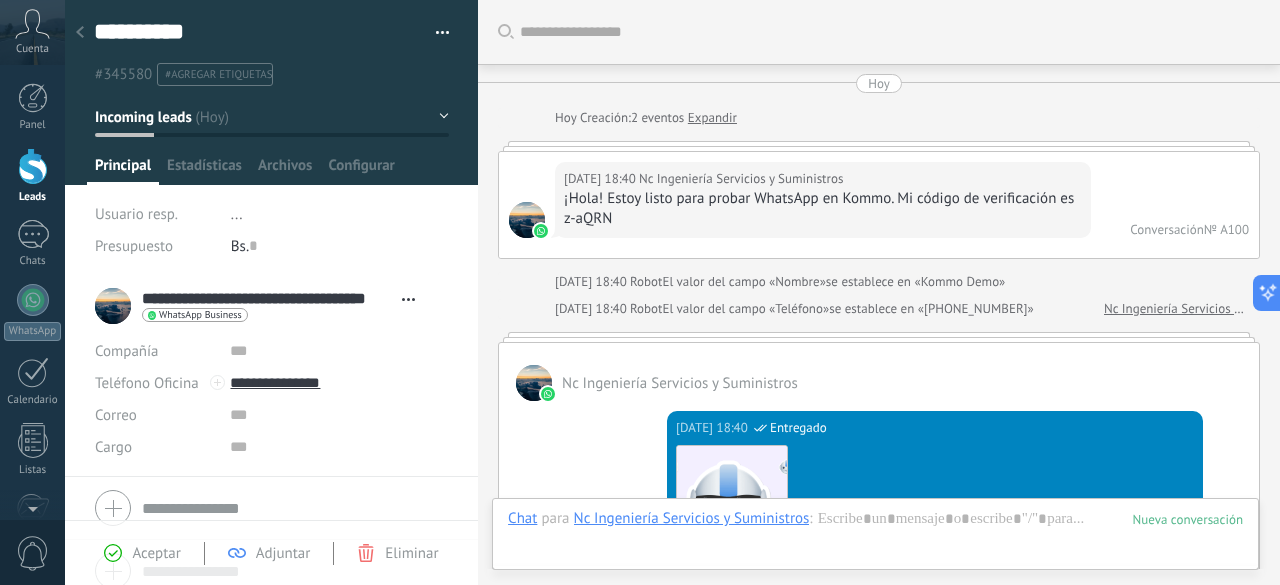 scroll, scrollTop: 1670, scrollLeft: 0, axis: vertical 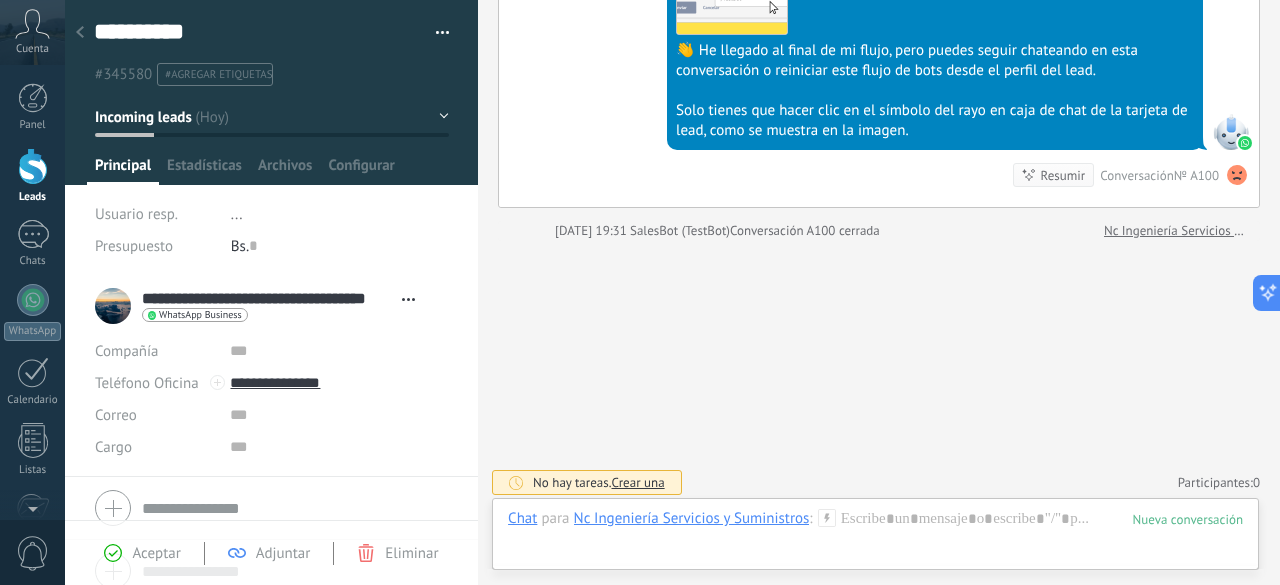 click at bounding box center (435, 33) 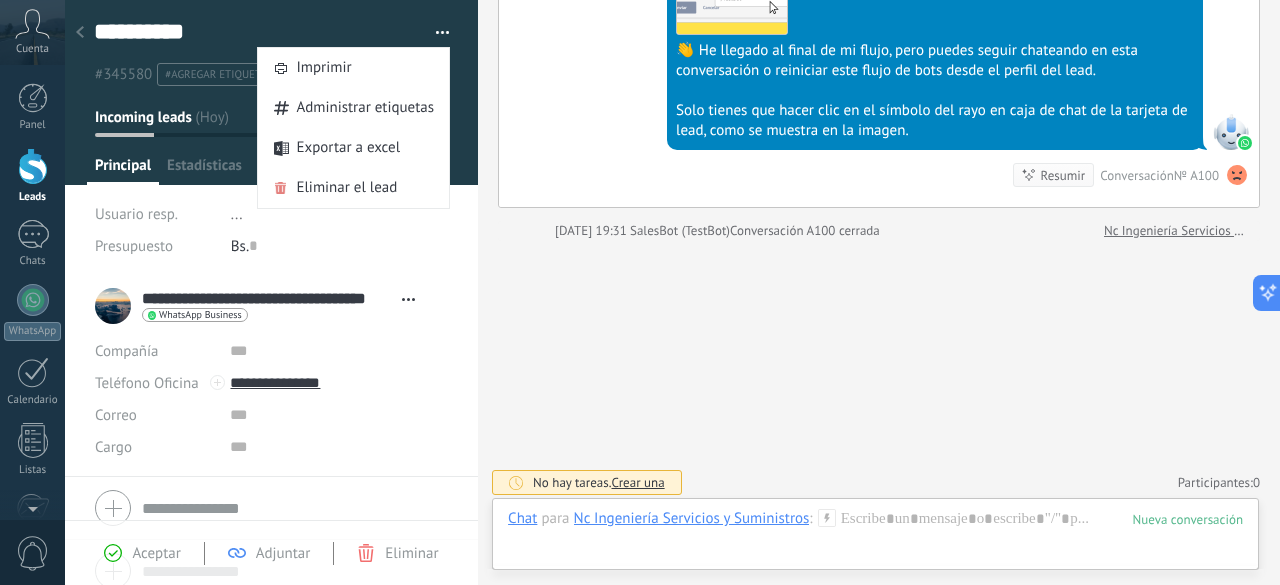 click at bounding box center [435, 33] 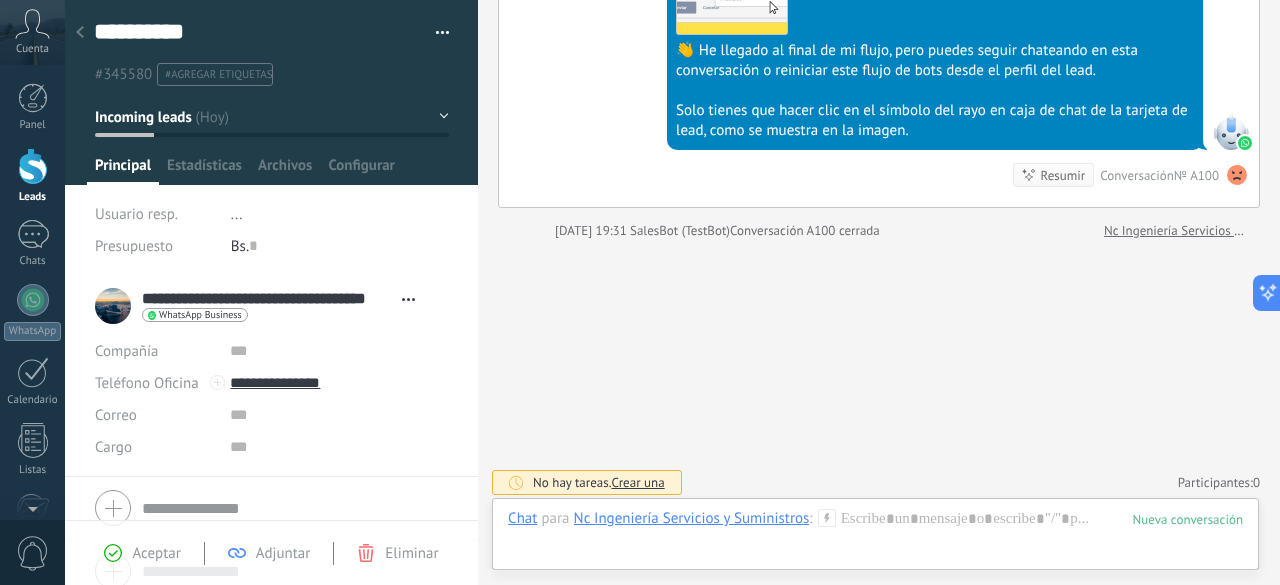 scroll, scrollTop: 16, scrollLeft: 0, axis: vertical 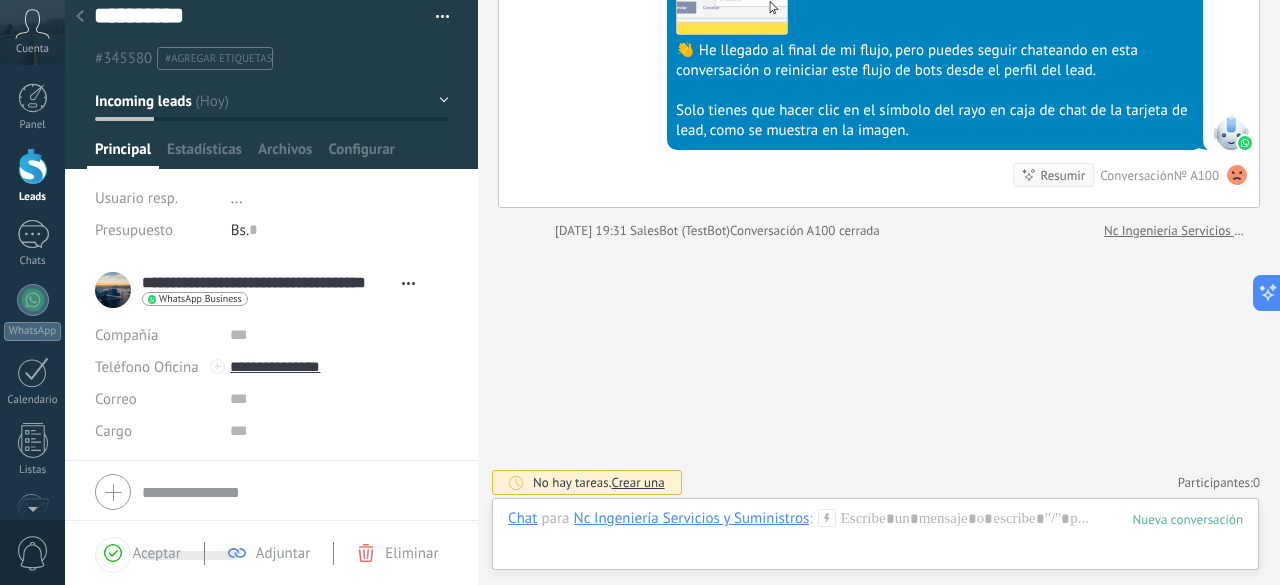 click 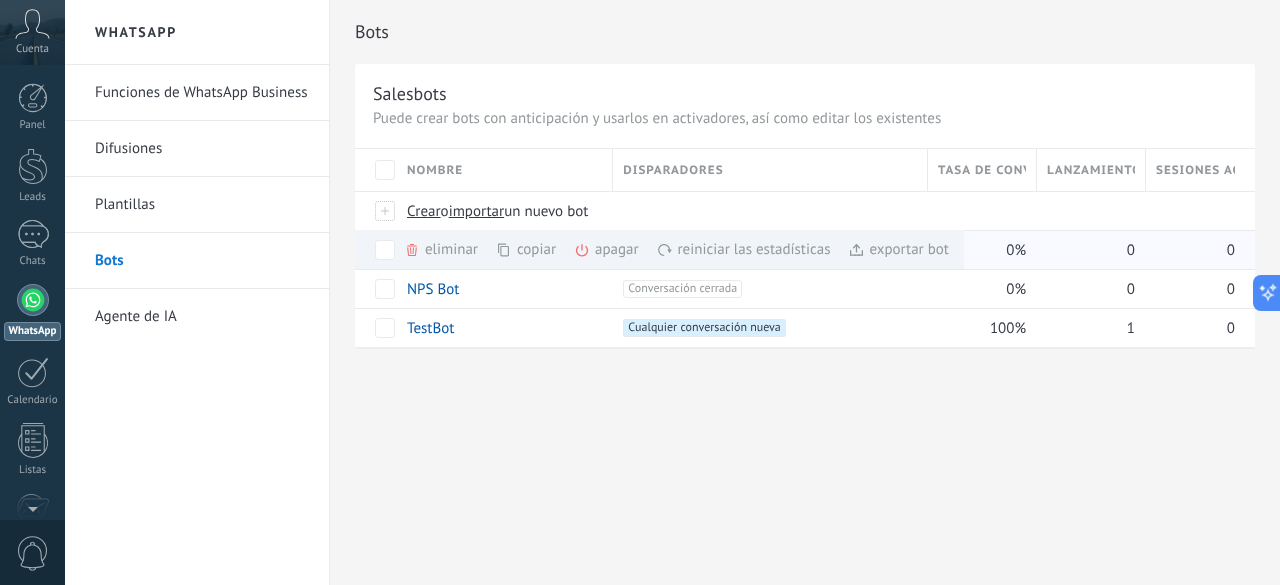 click on "eliminar màs" at bounding box center (475, 249) 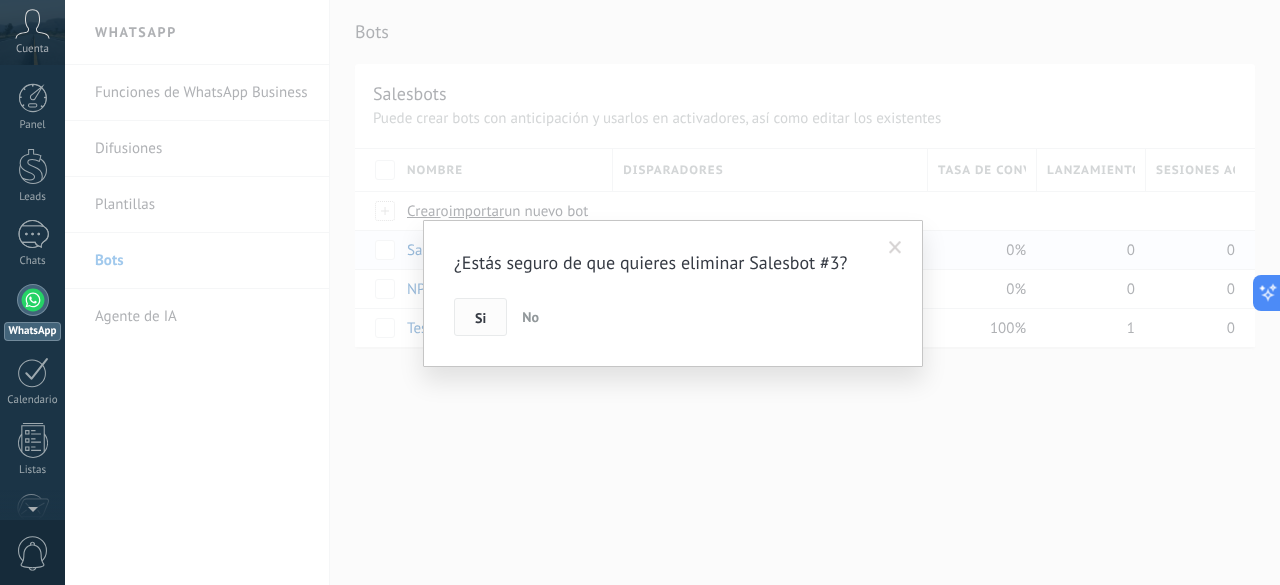 click on "Si" at bounding box center [480, 318] 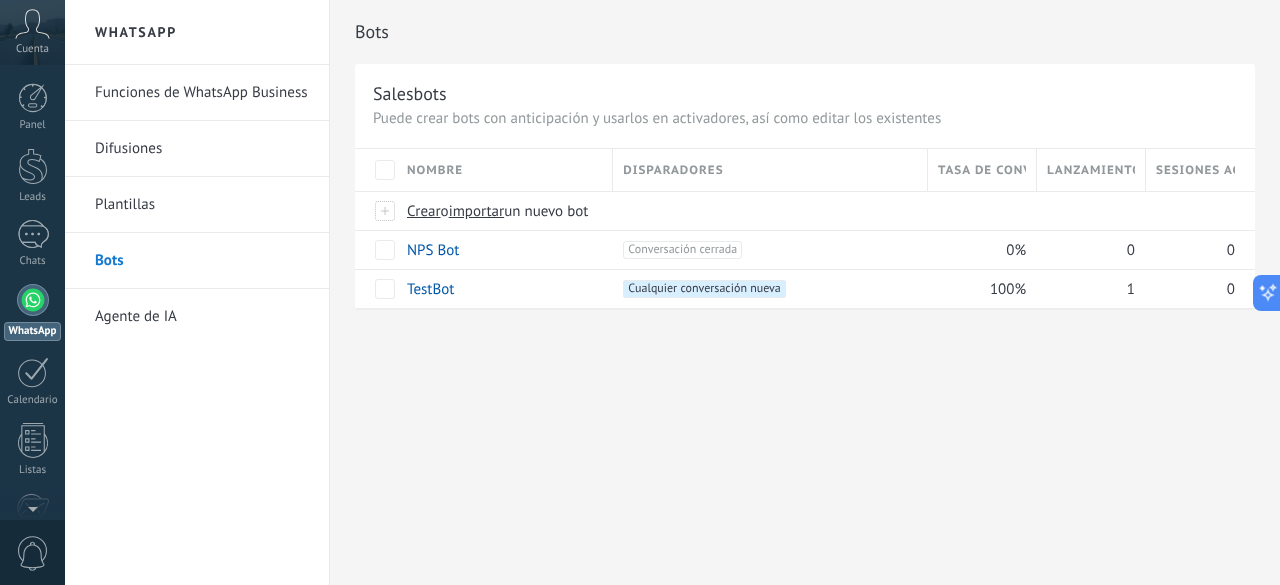 click at bounding box center [33, 300] 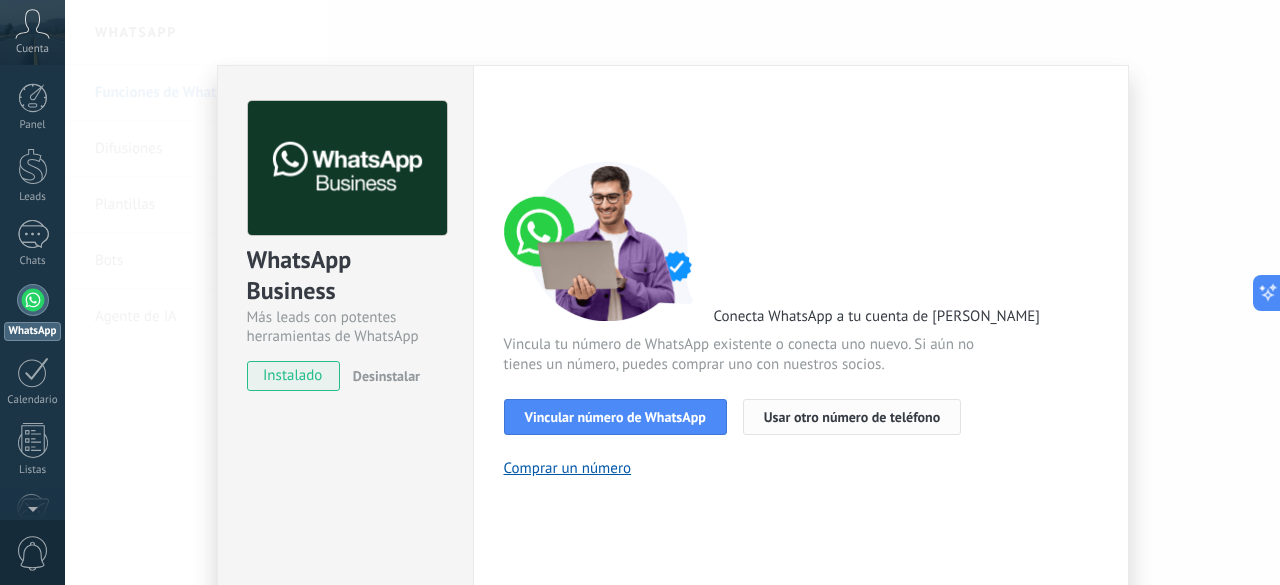 click on "Usar otro número de teléfono" at bounding box center (852, 417) 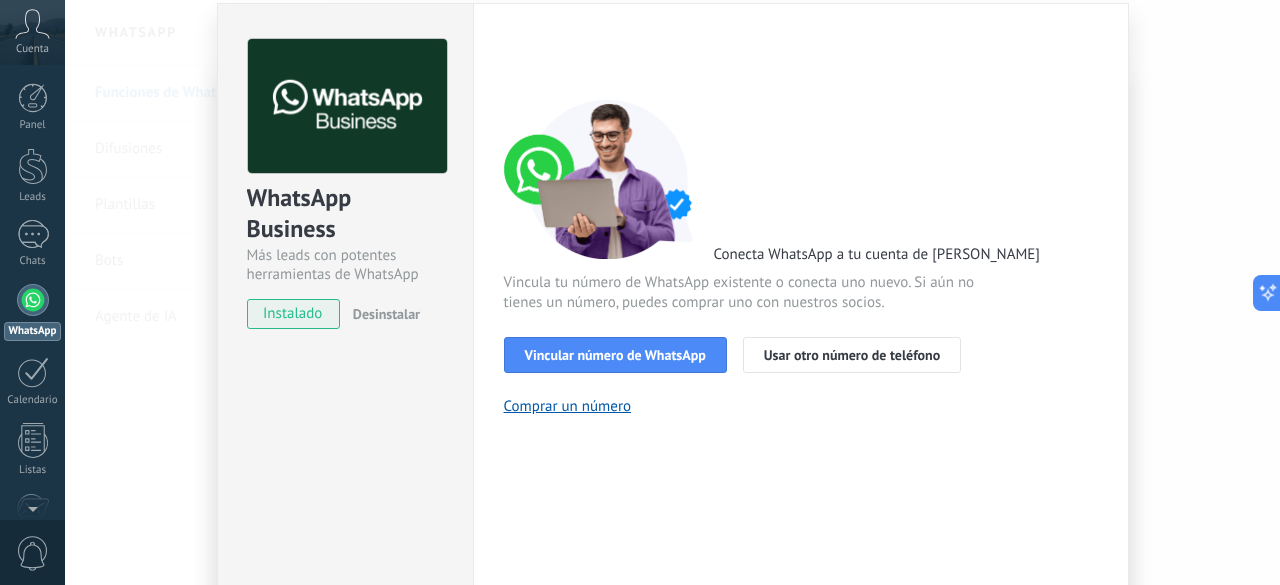scroll, scrollTop: 0, scrollLeft: 0, axis: both 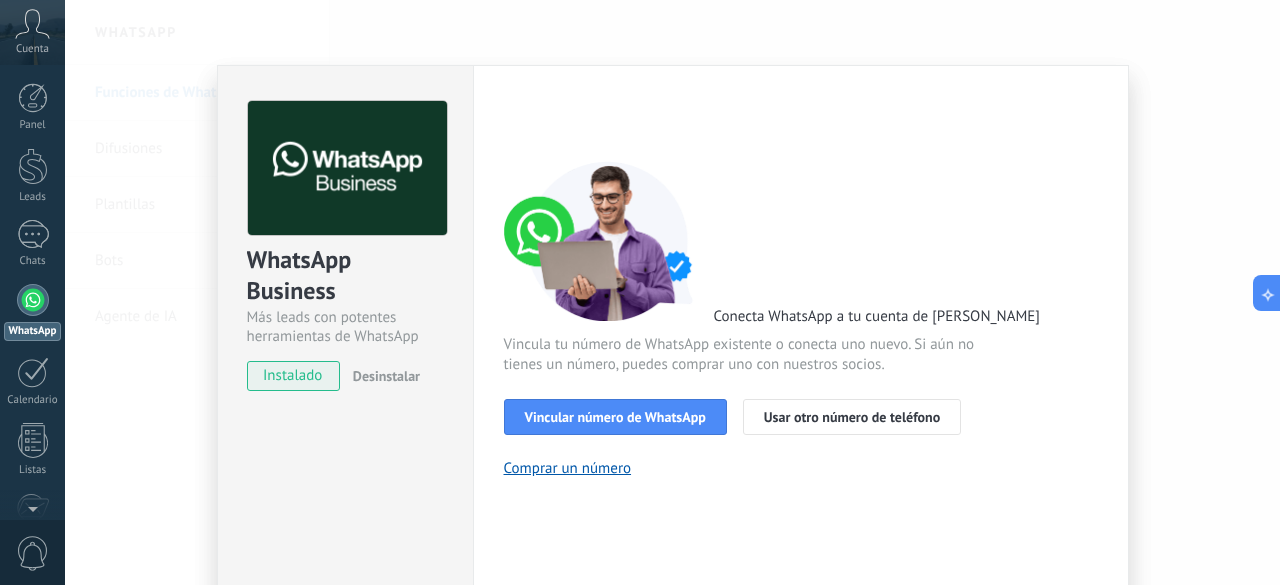 click on "Desinstalar" at bounding box center [386, 376] 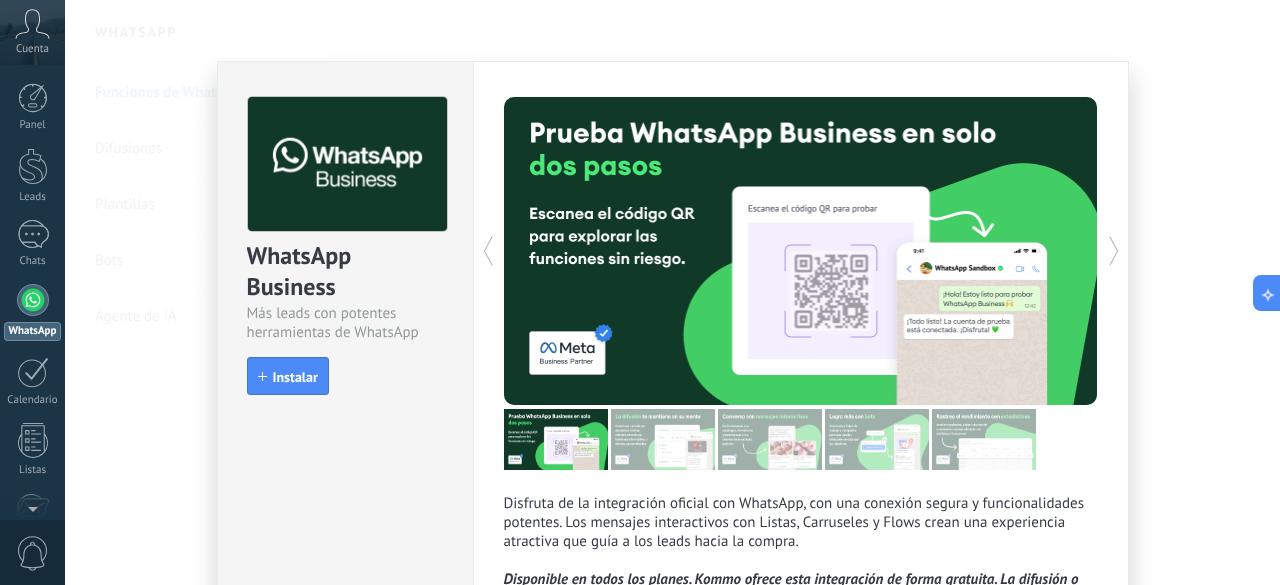 scroll, scrollTop: 0, scrollLeft: 0, axis: both 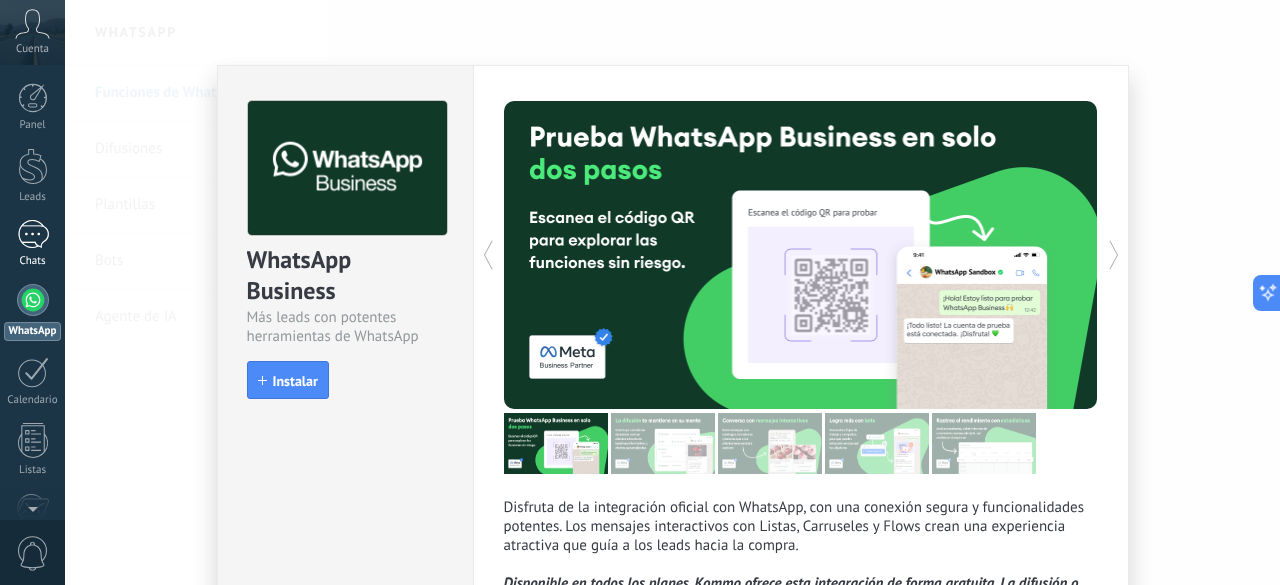 click on "1" at bounding box center [33, 234] 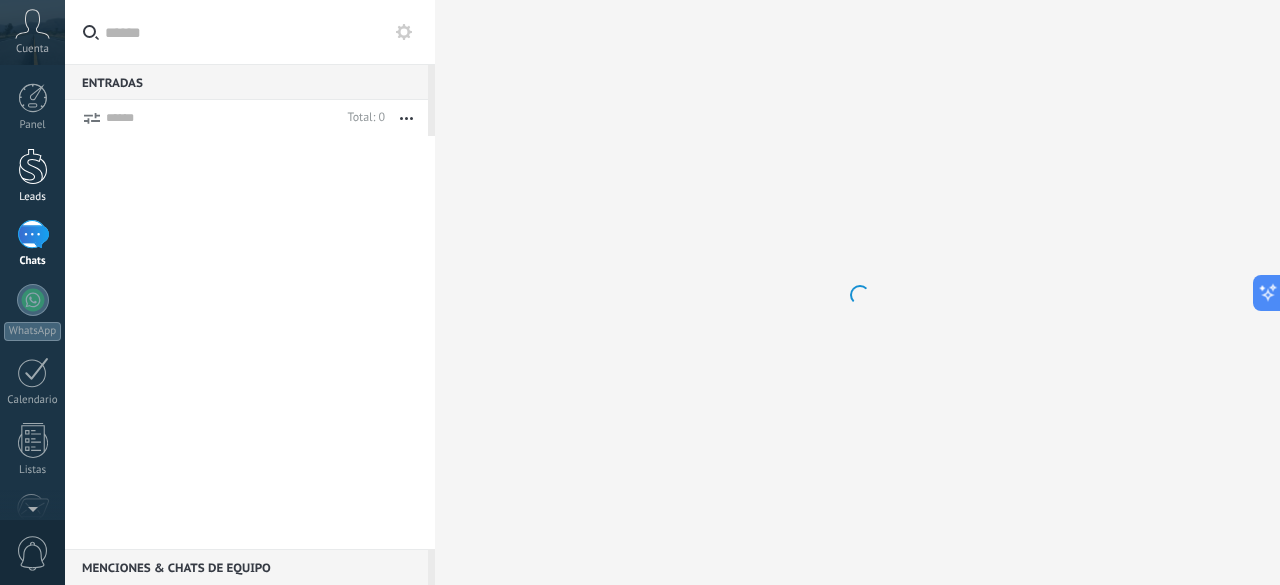 click at bounding box center (33, 166) 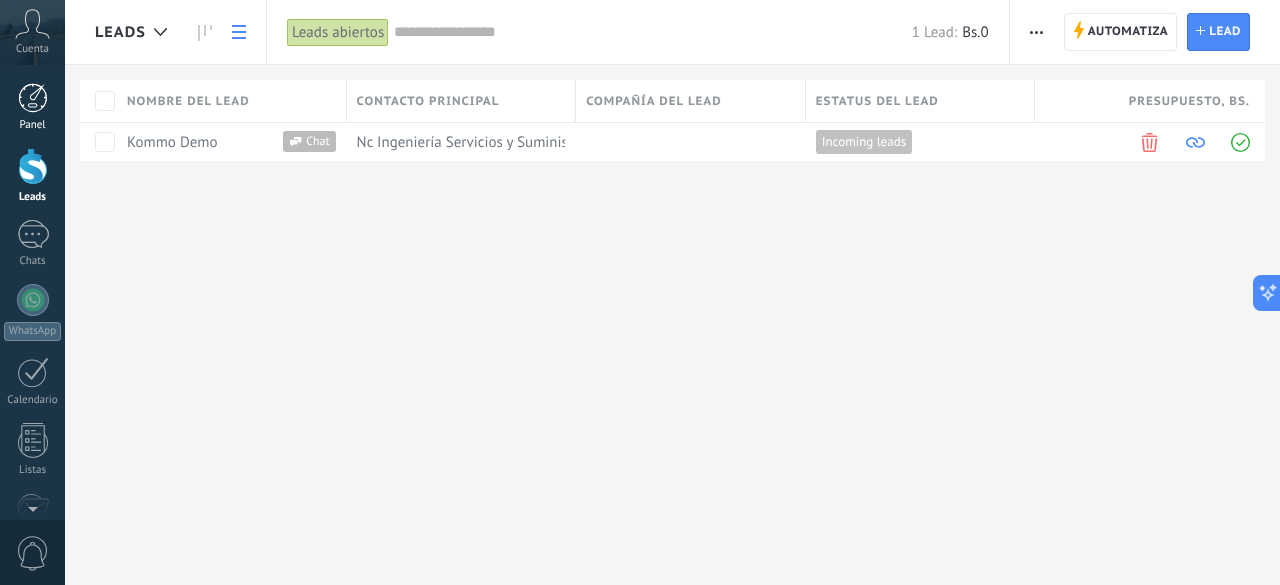 click at bounding box center (33, 98) 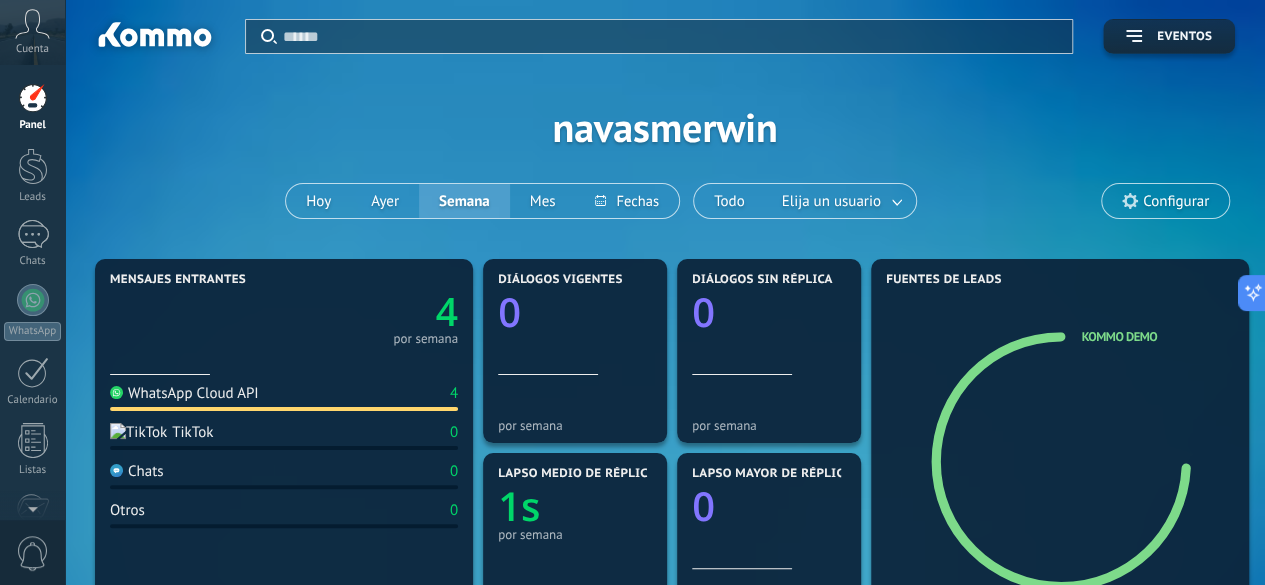 click on "Cuenta" at bounding box center (32, 49) 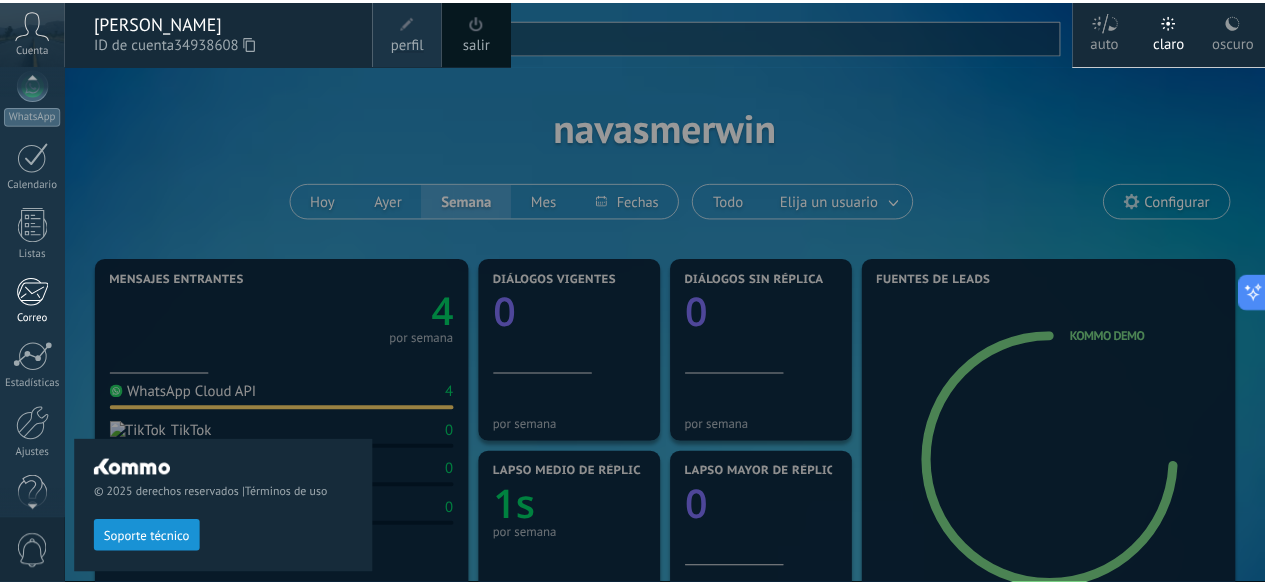 scroll, scrollTop: 245, scrollLeft: 0, axis: vertical 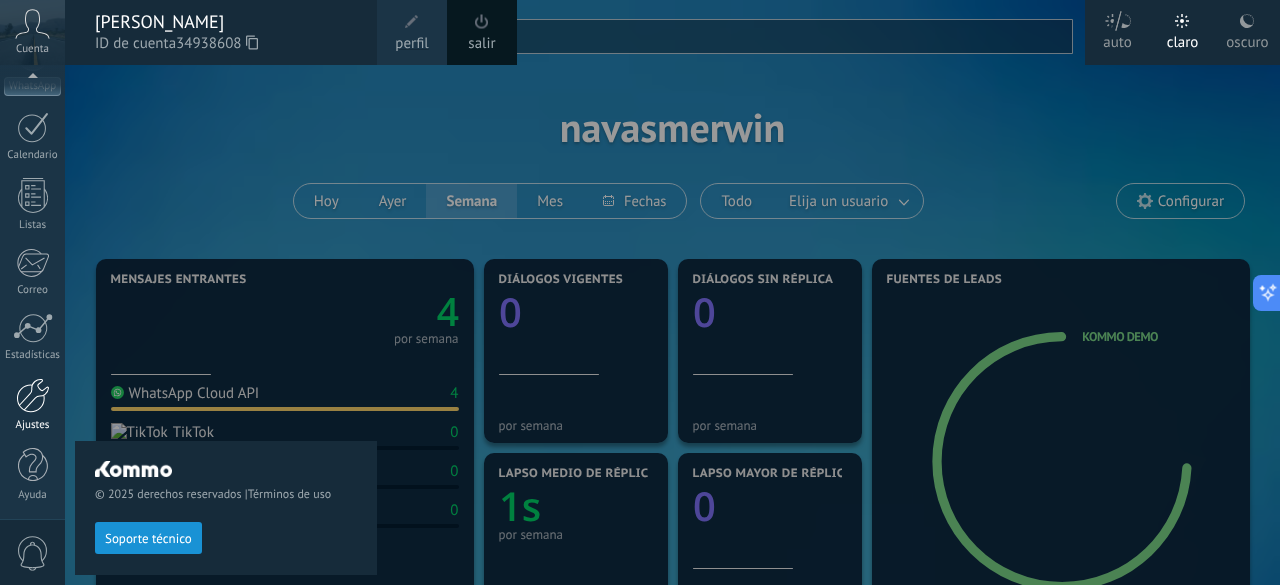 click at bounding box center (33, 395) 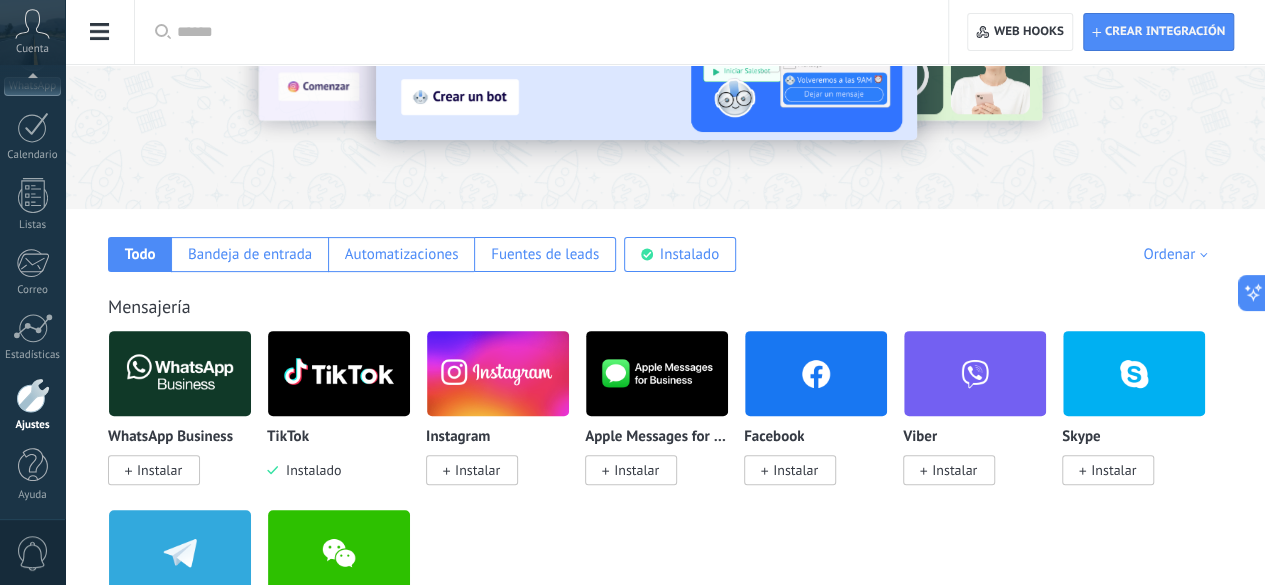 scroll, scrollTop: 200, scrollLeft: 0, axis: vertical 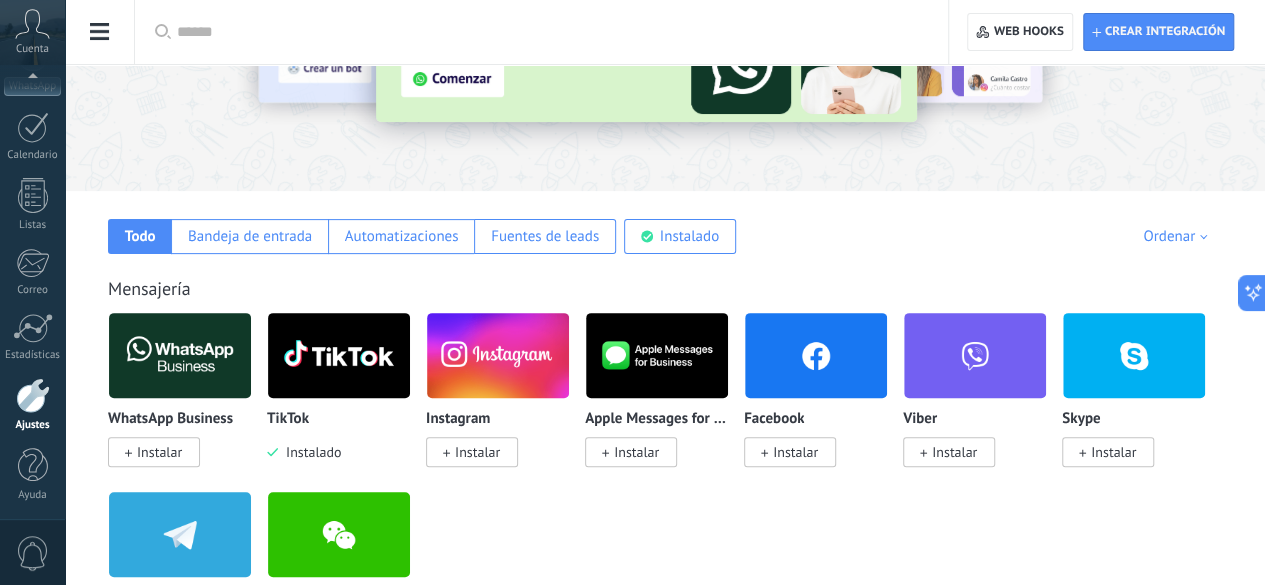 click on "Usuarios" at bounding box center (-116, 261) 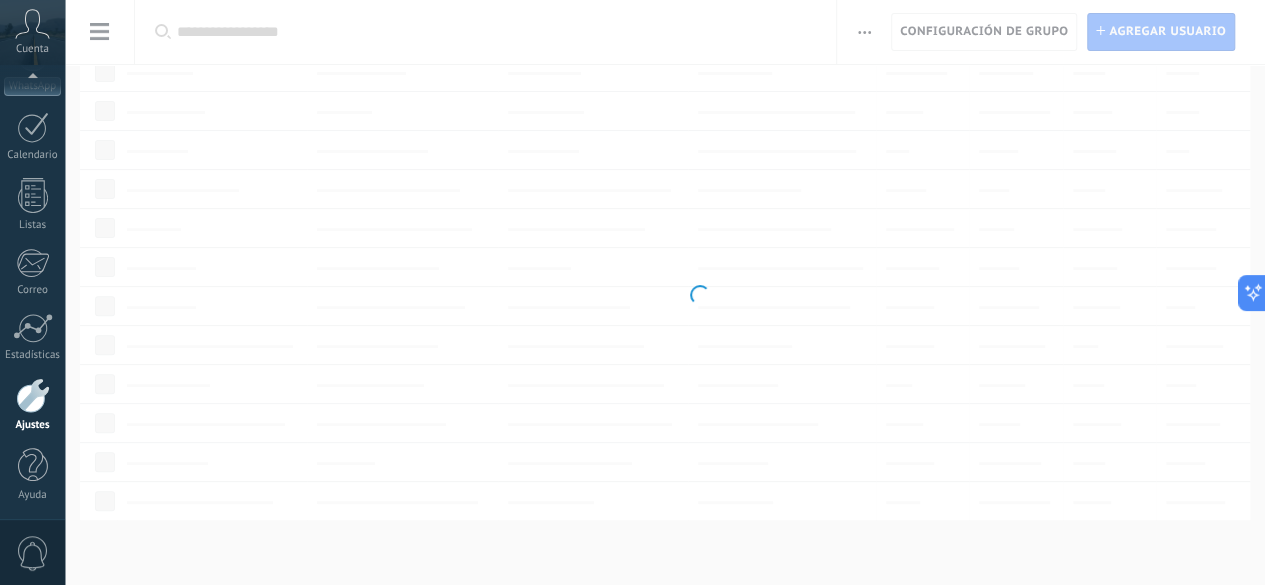 scroll, scrollTop: 0, scrollLeft: 0, axis: both 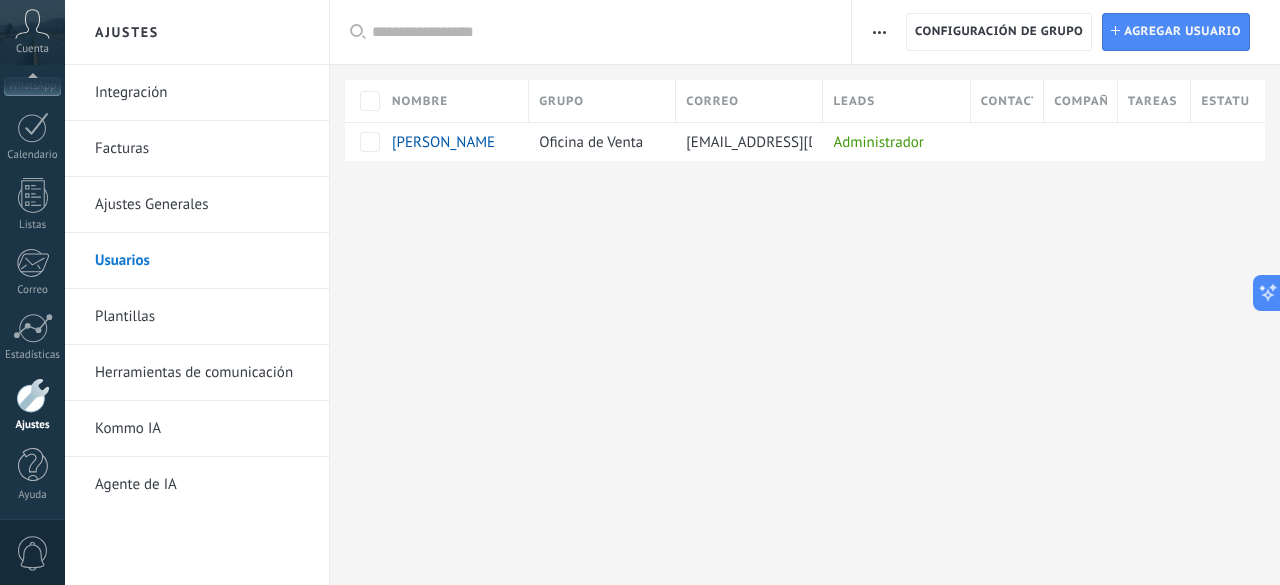 click on "Integración" at bounding box center (202, 93) 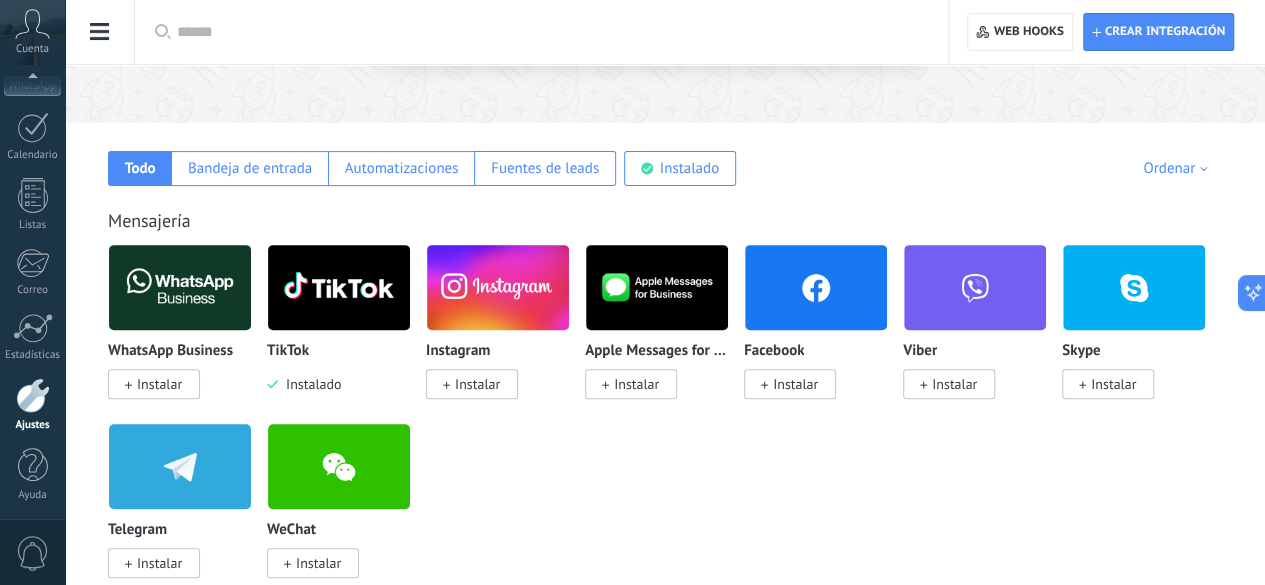scroll, scrollTop: 300, scrollLeft: 0, axis: vertical 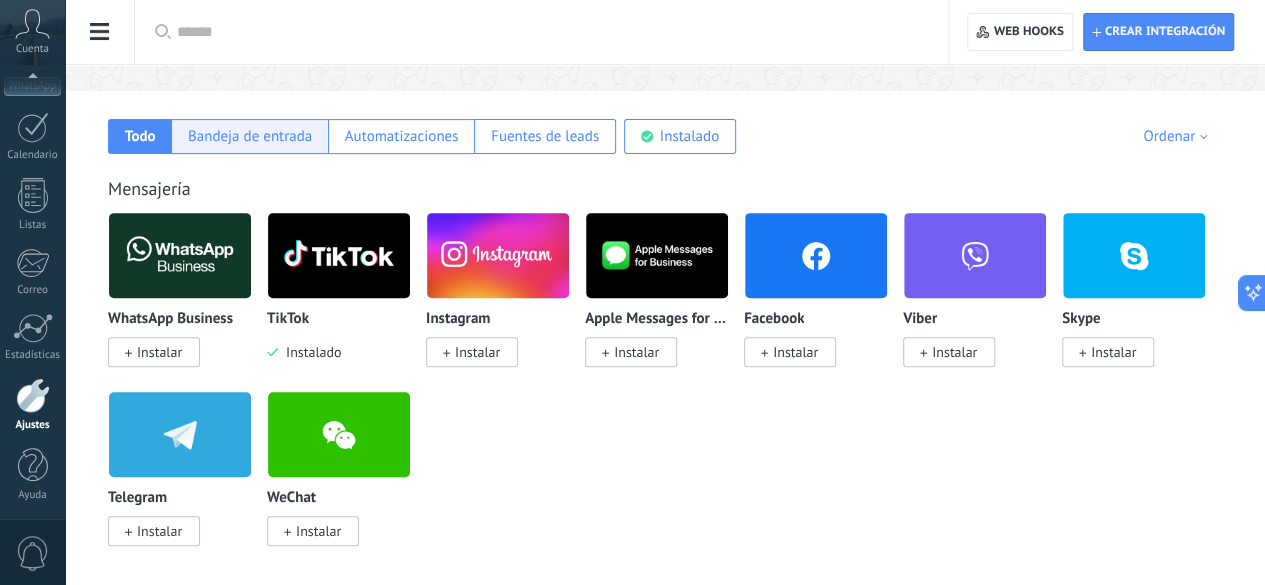 click on "Bandeja de entrada" at bounding box center (250, 136) 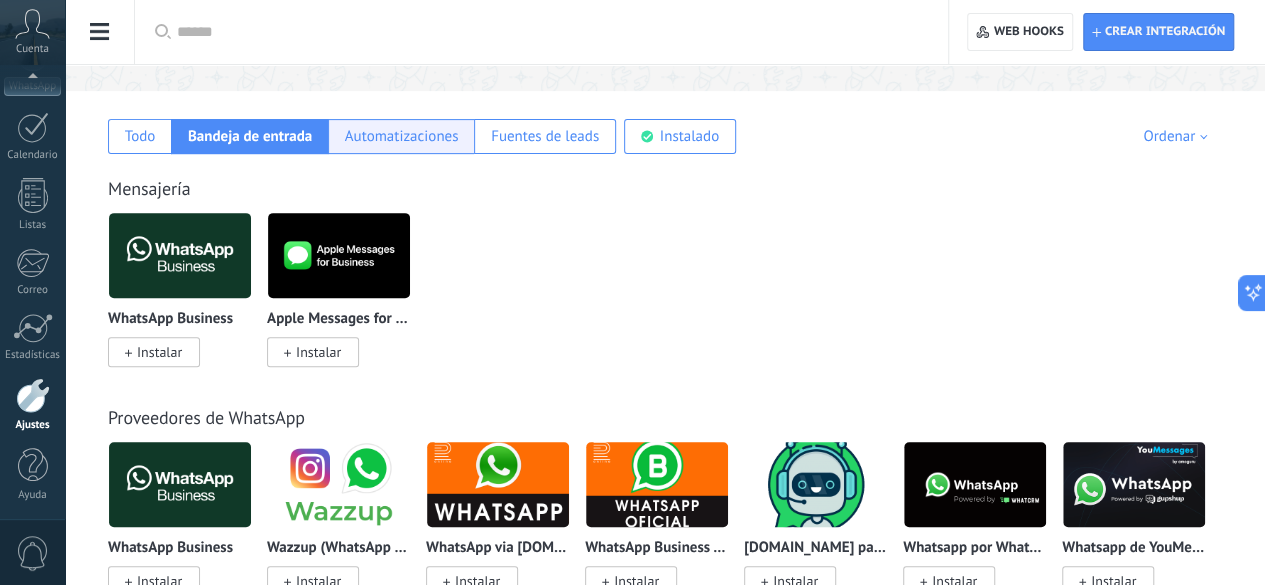 click on "Automatizaciones" at bounding box center [402, 136] 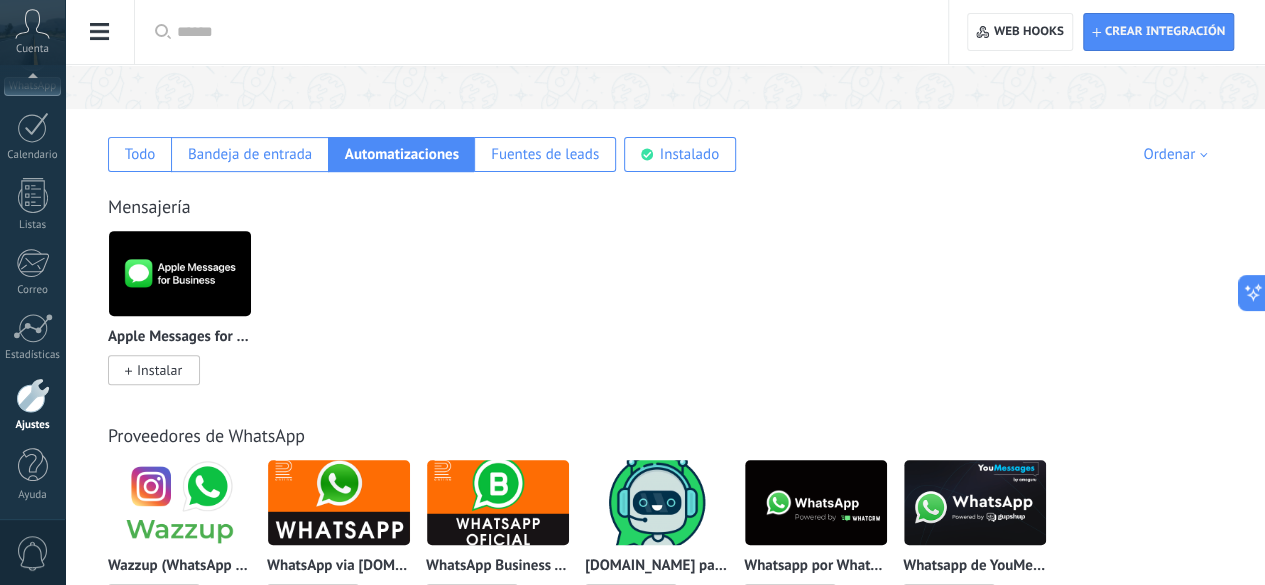 scroll, scrollTop: 200, scrollLeft: 0, axis: vertical 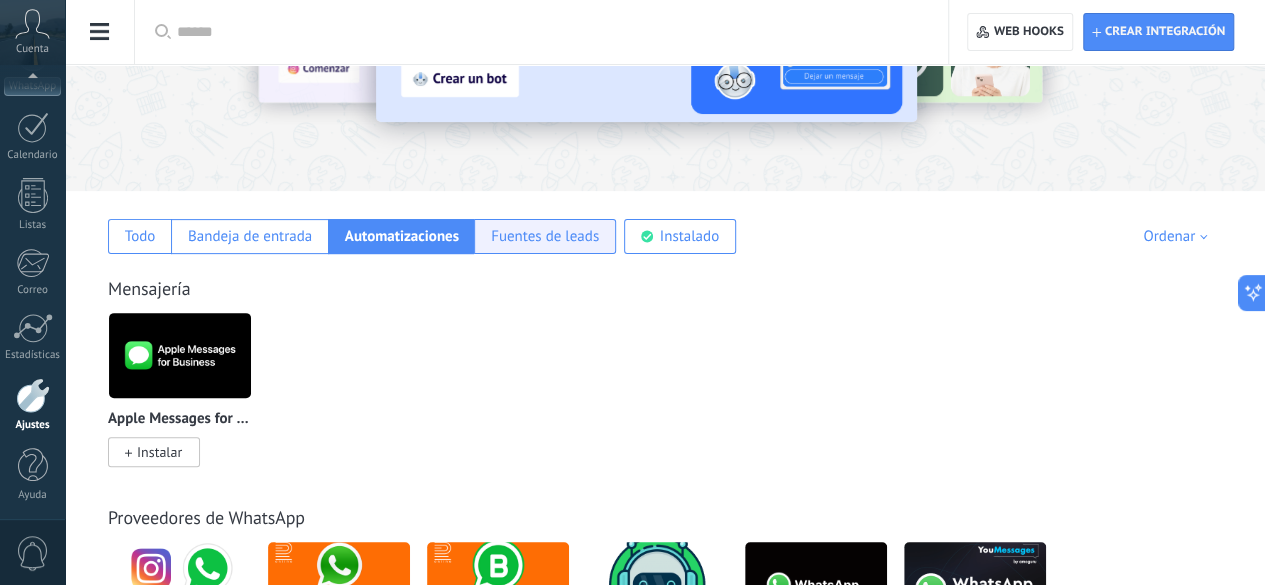 click on "Fuentes de leads" at bounding box center [545, 236] 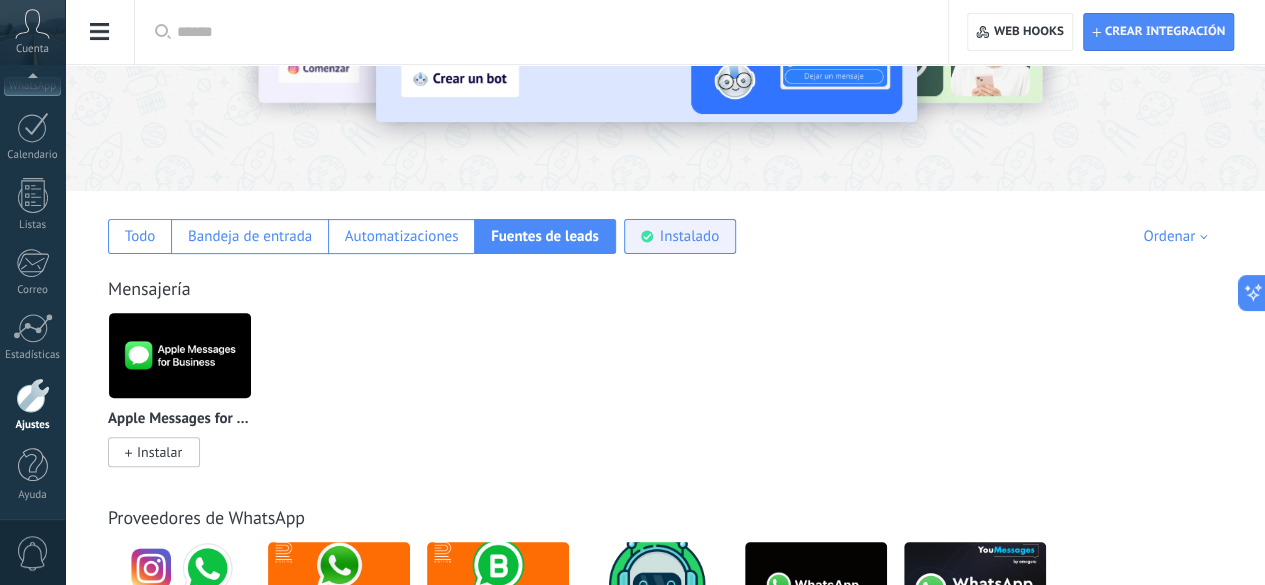 click on "Instalado" at bounding box center [689, 236] 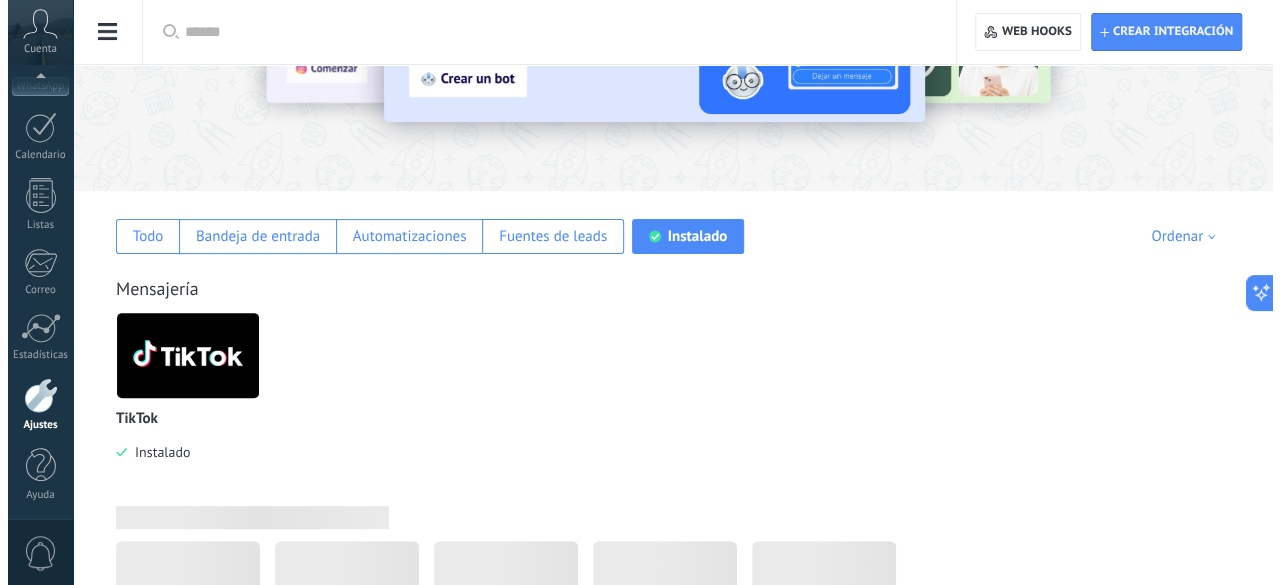 scroll, scrollTop: 130, scrollLeft: 0, axis: vertical 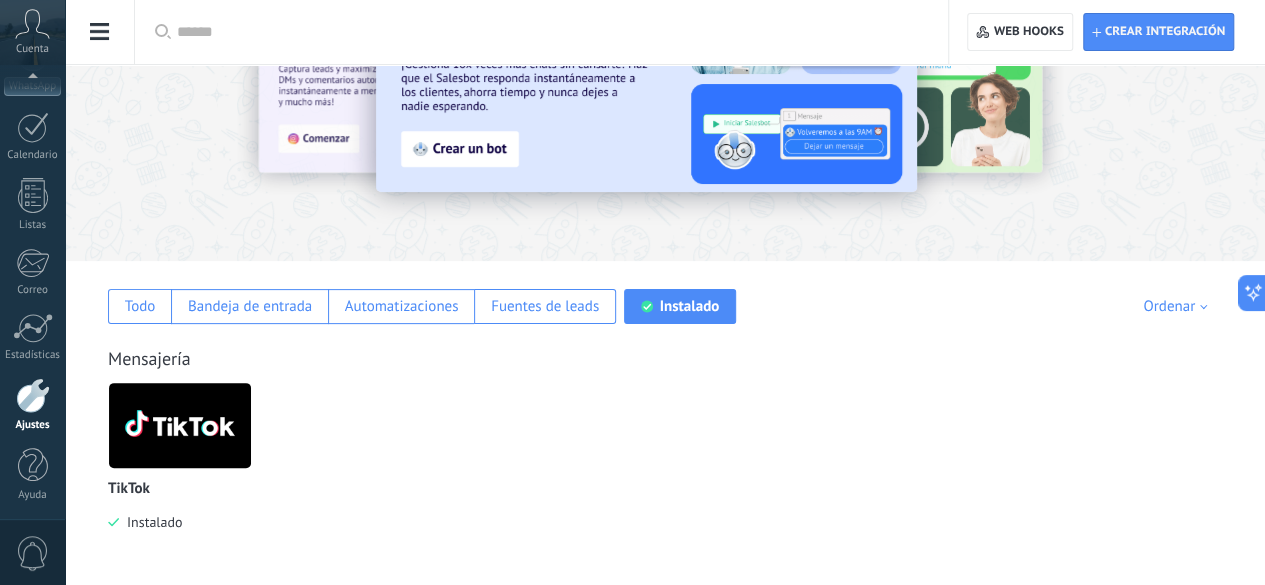 click at bounding box center [180, 425] 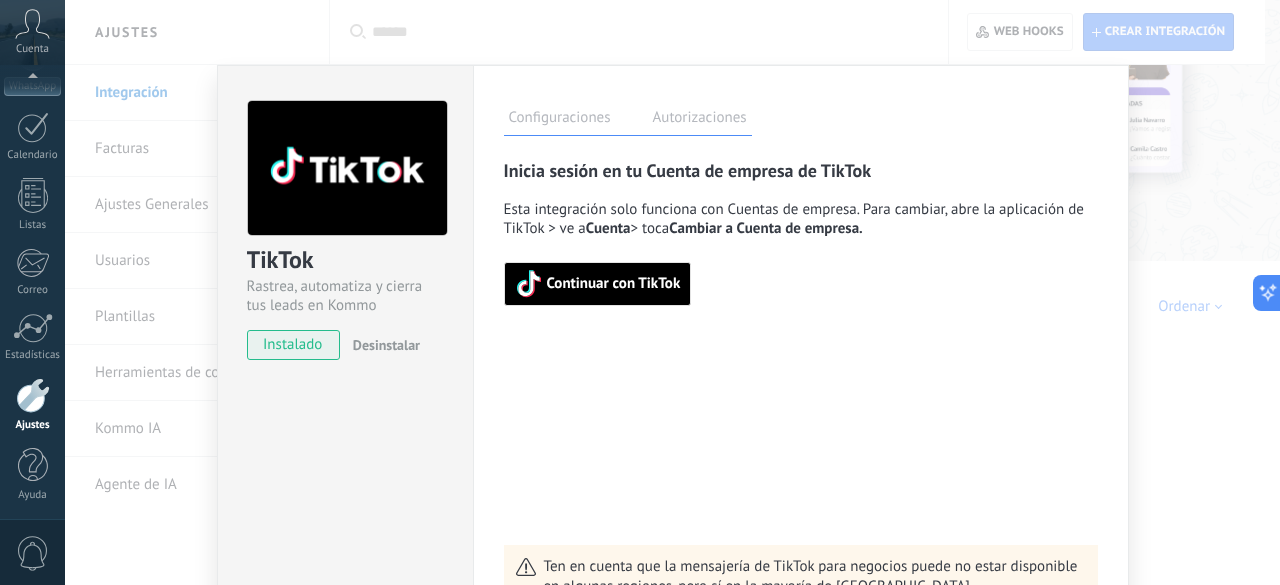 click on "Continuar con TikTok" at bounding box center [614, 284] 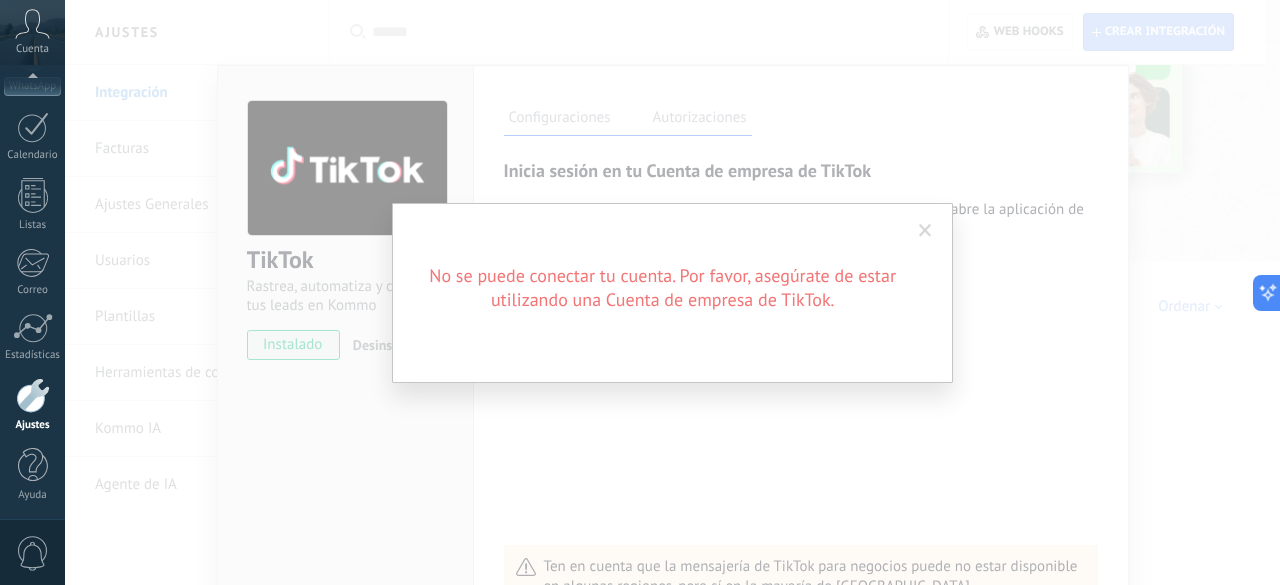 click at bounding box center (925, 231) 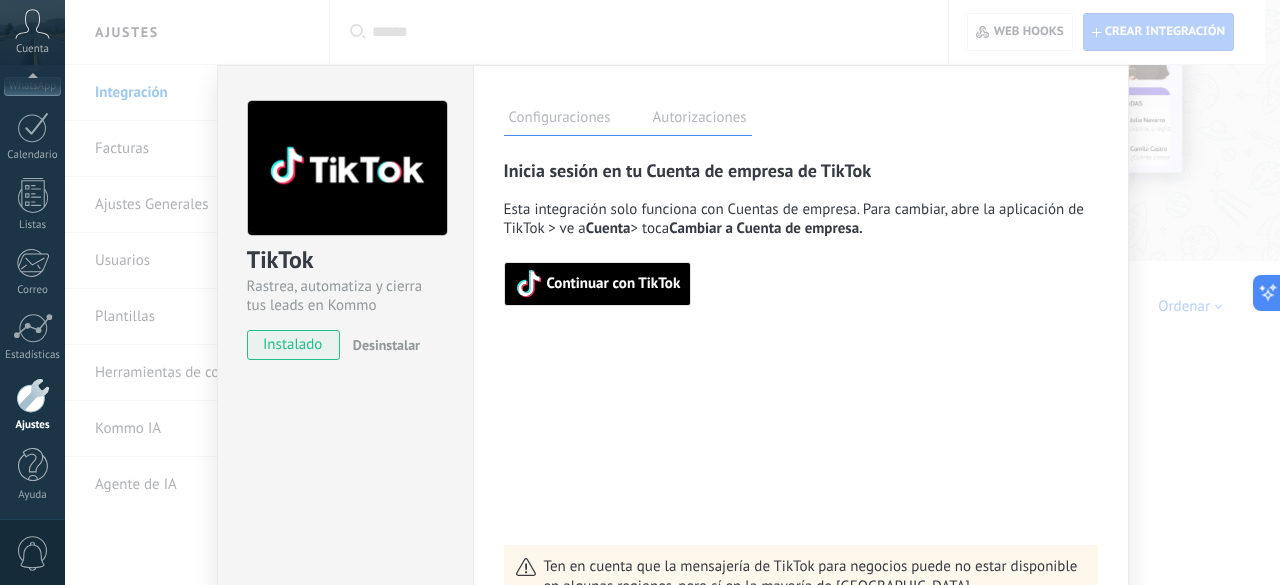 click on "Desinstalar" at bounding box center (386, 345) 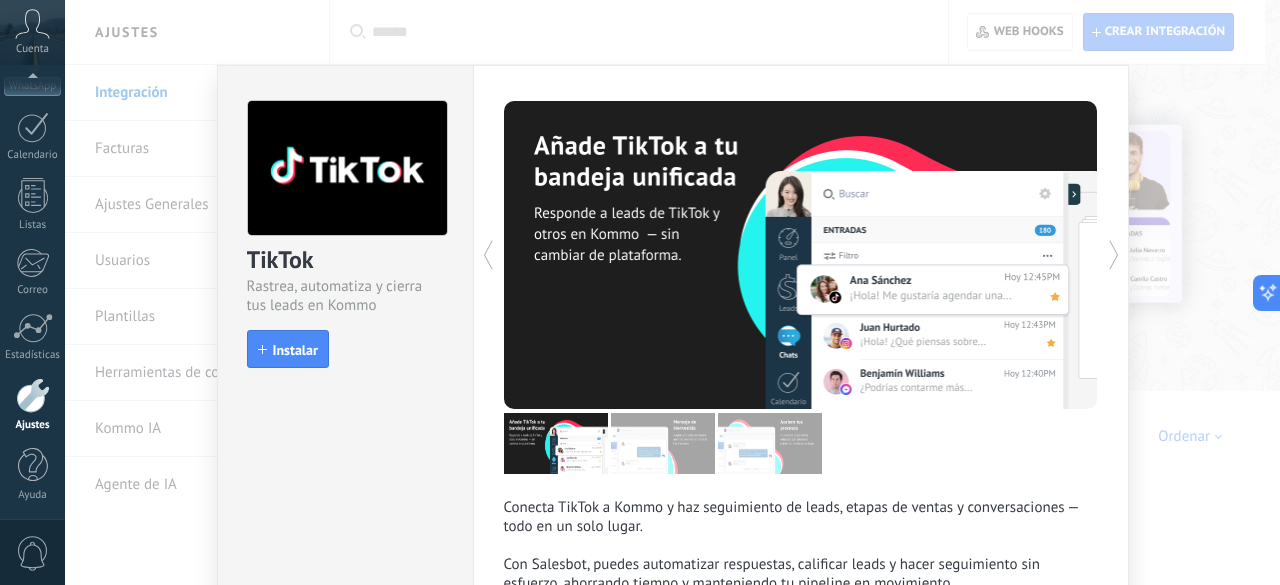 scroll, scrollTop: 0, scrollLeft: 0, axis: both 